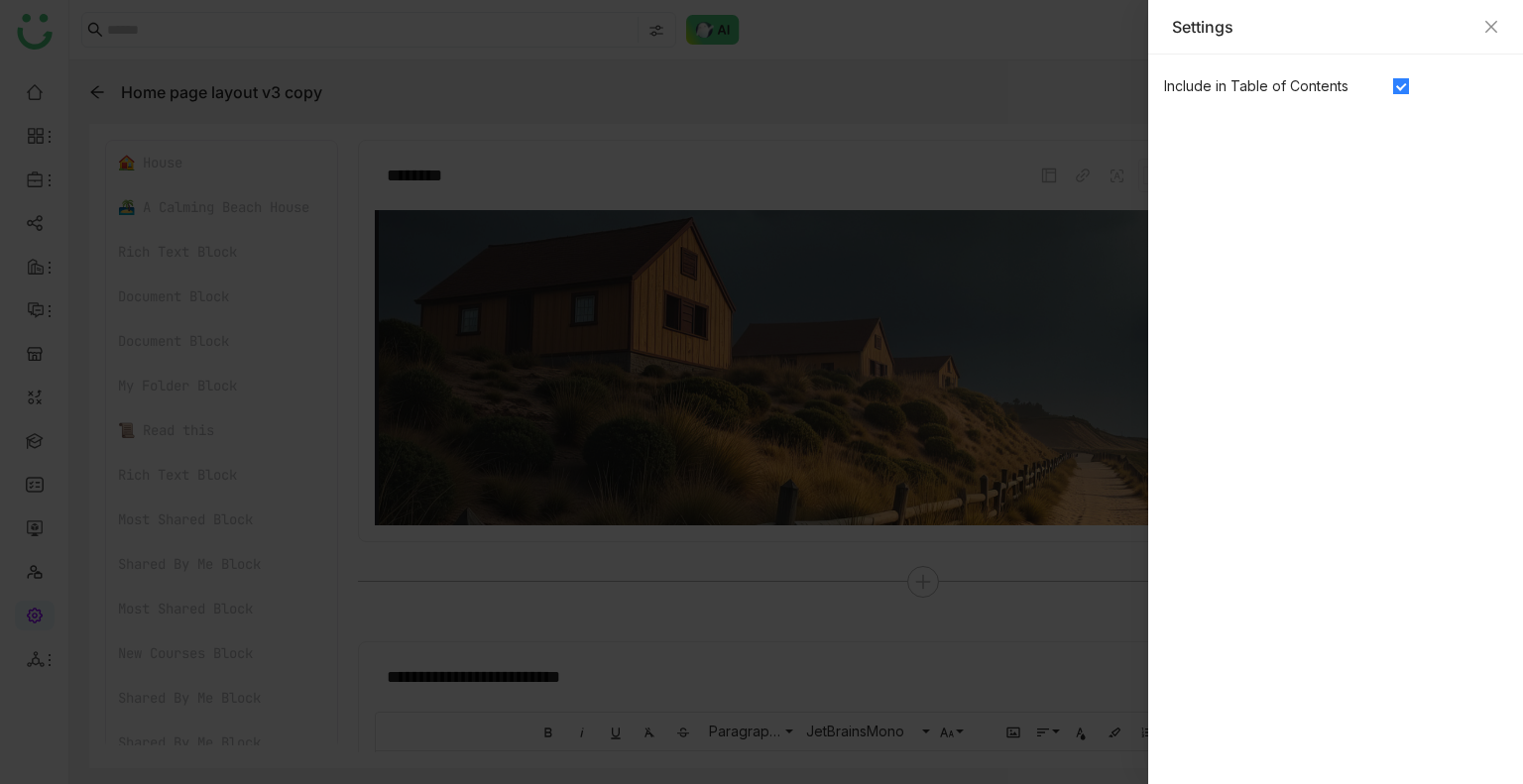 scroll, scrollTop: 0, scrollLeft: 0, axis: both 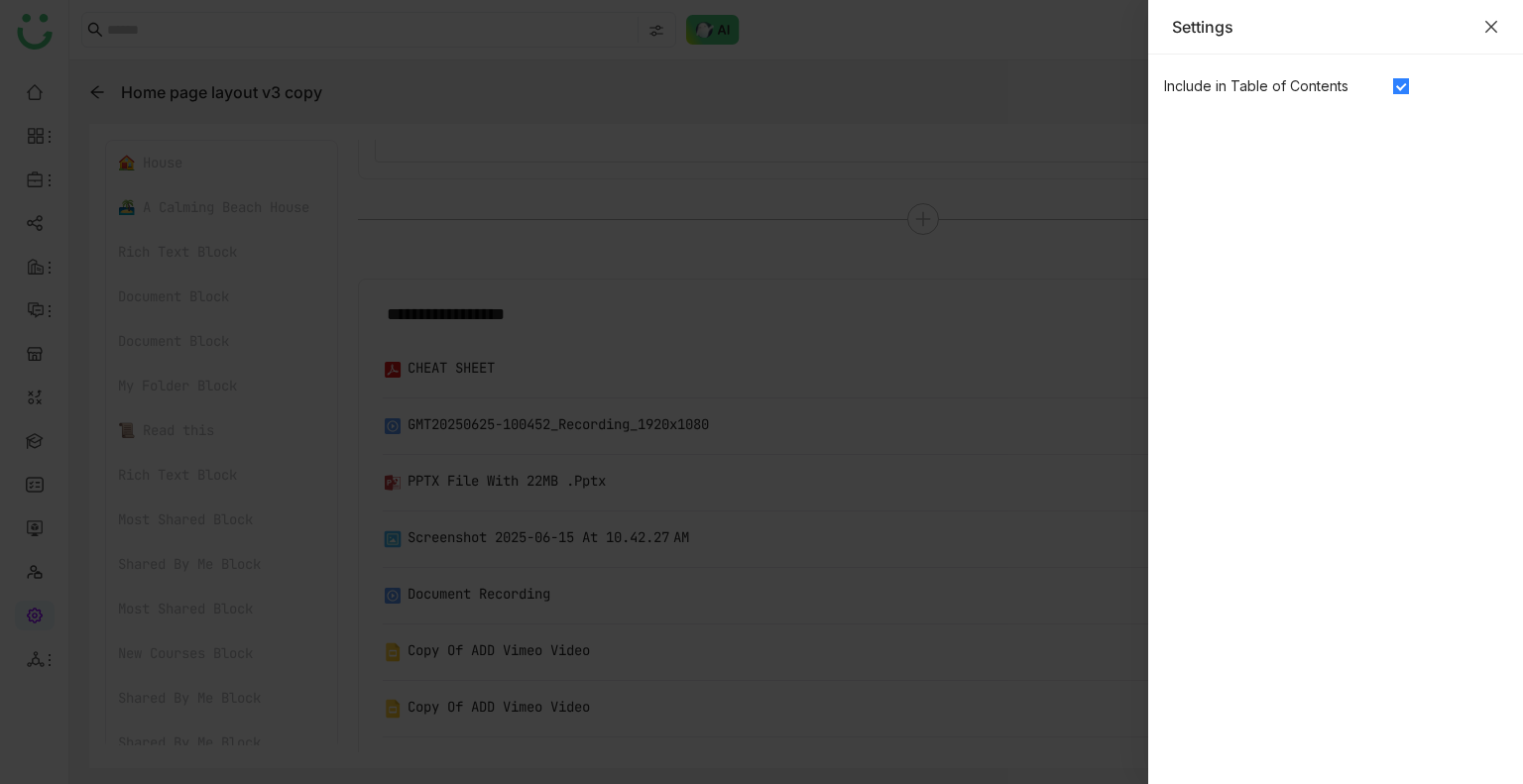 click 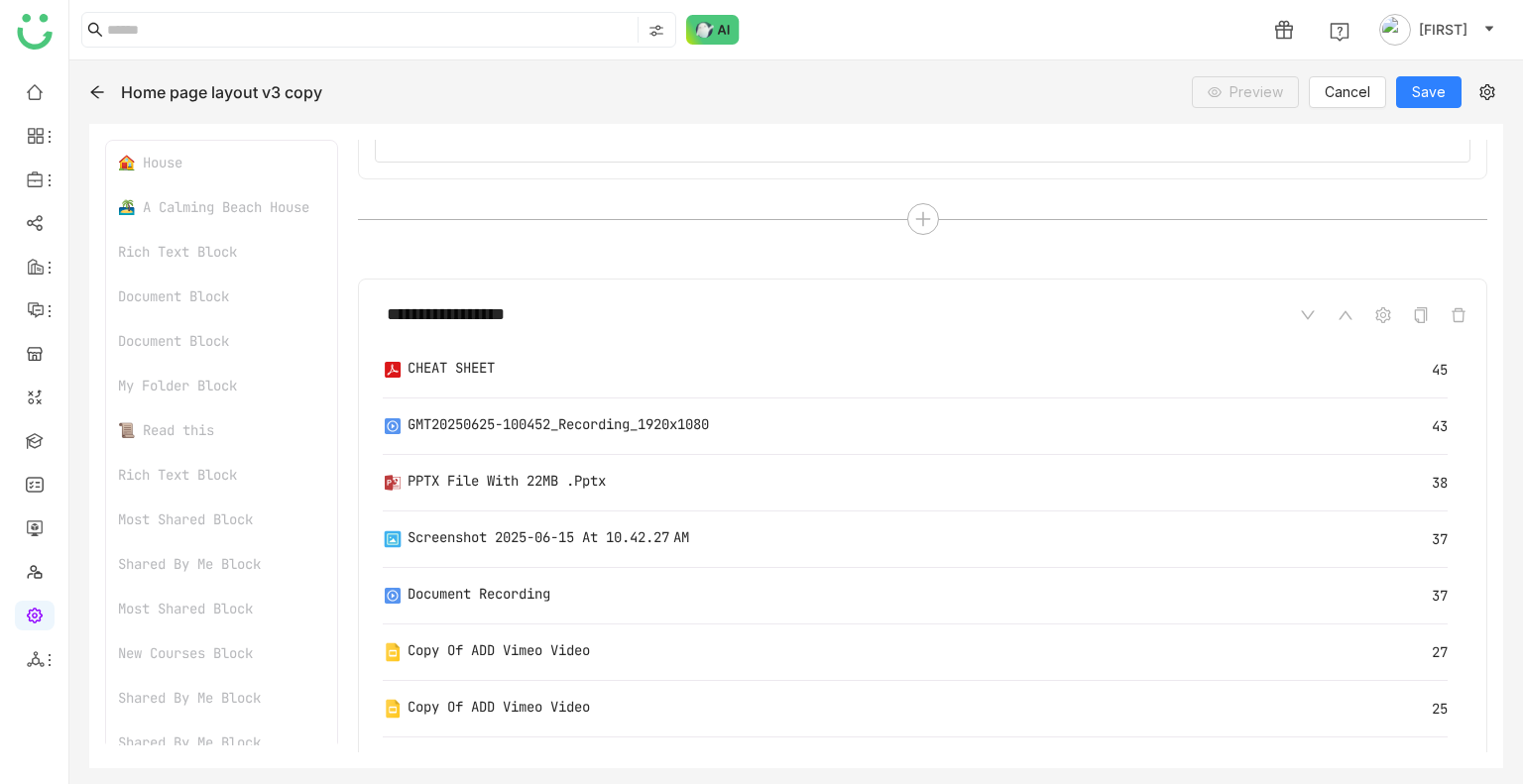 click on "Home page layout v3 copy" 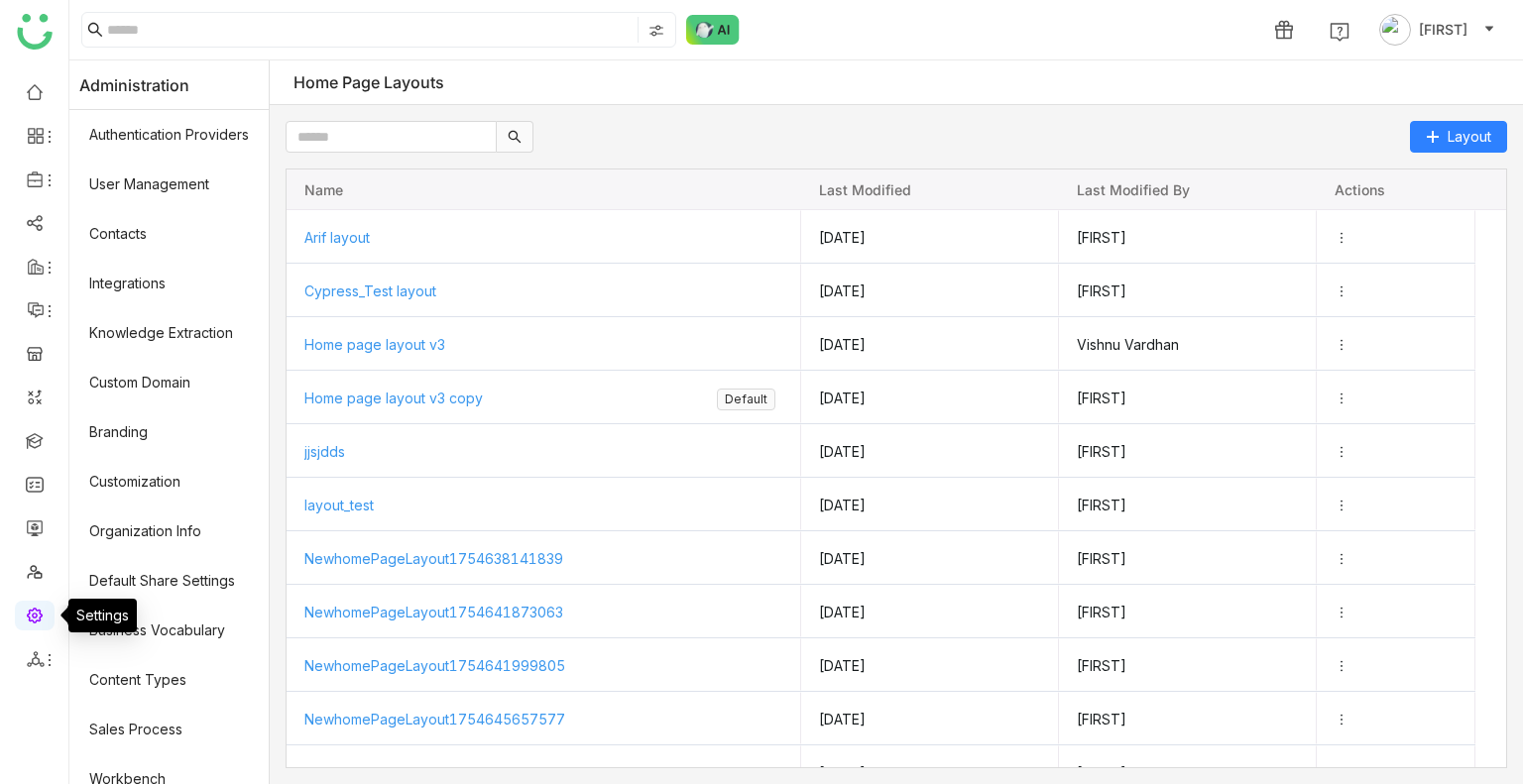 click at bounding box center (35, 614) 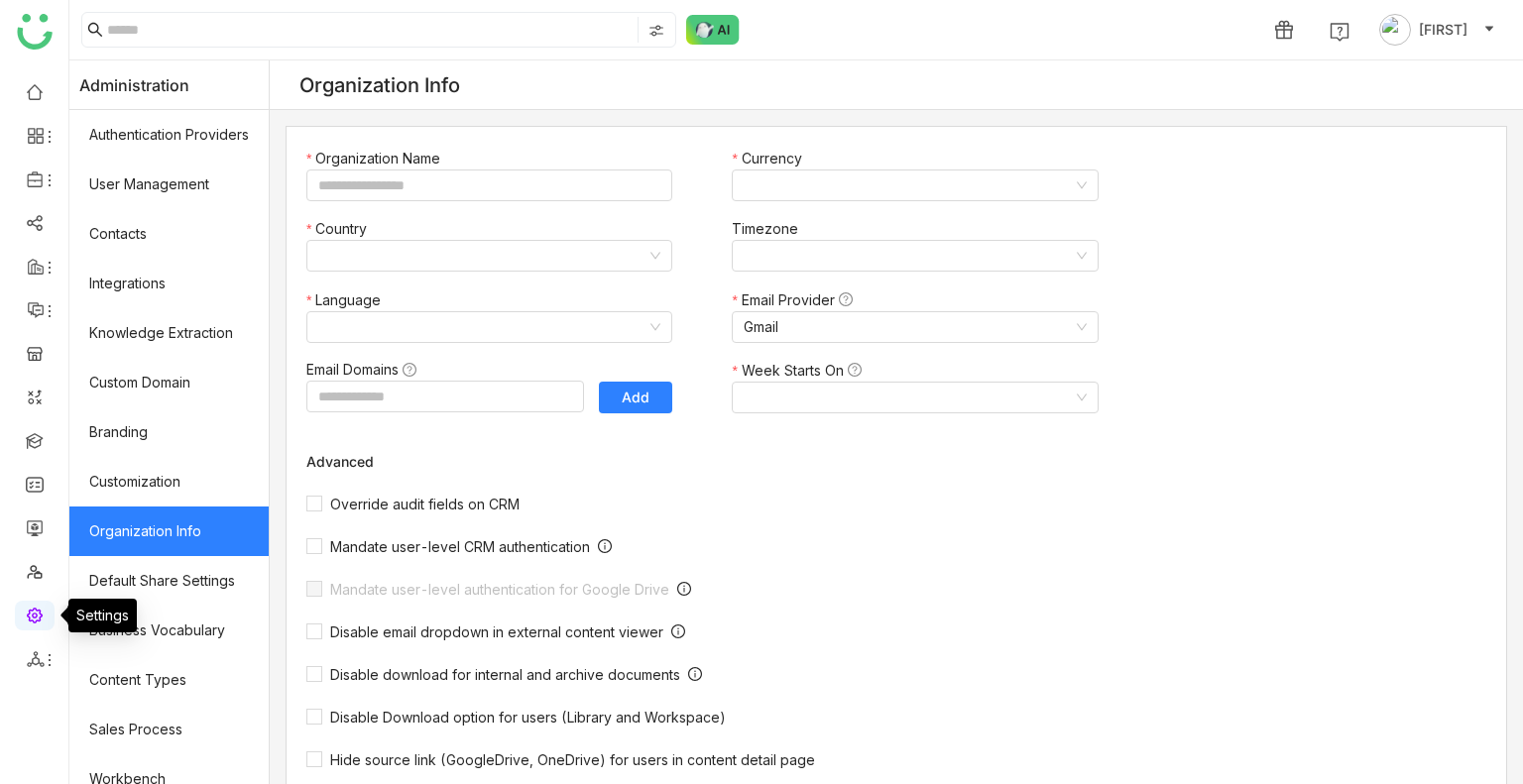 type on "*******" 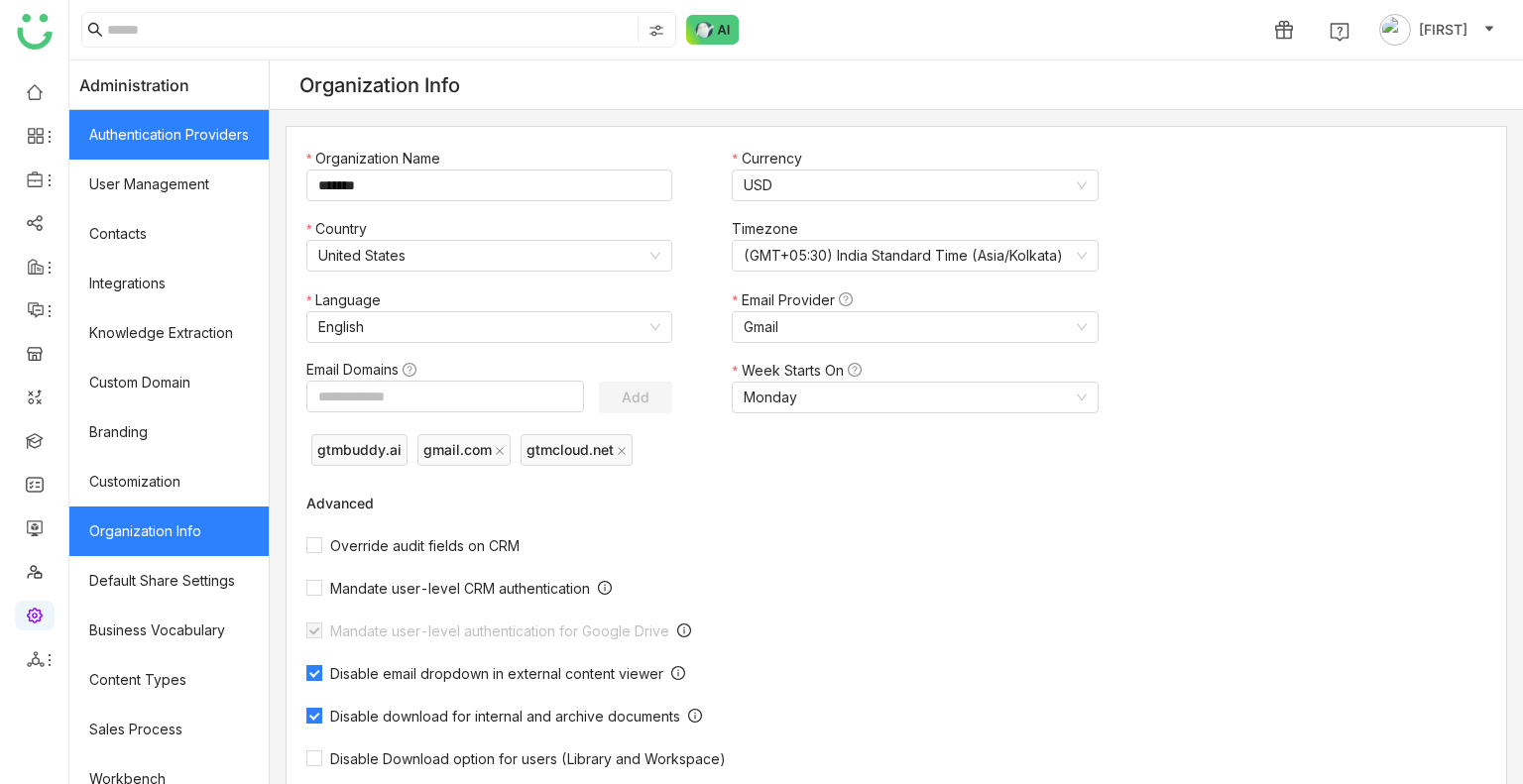 click on "Authentication Providers" 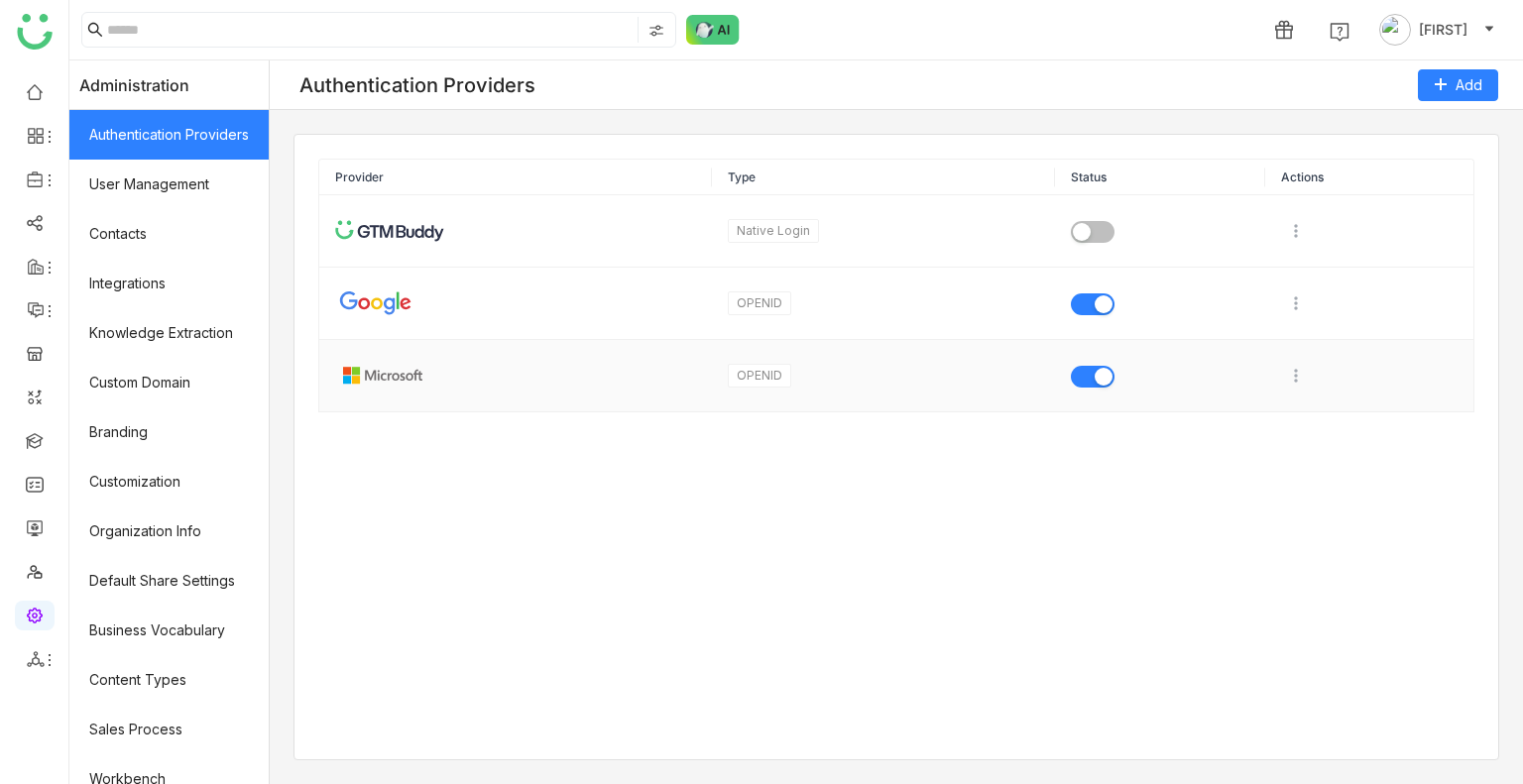 click 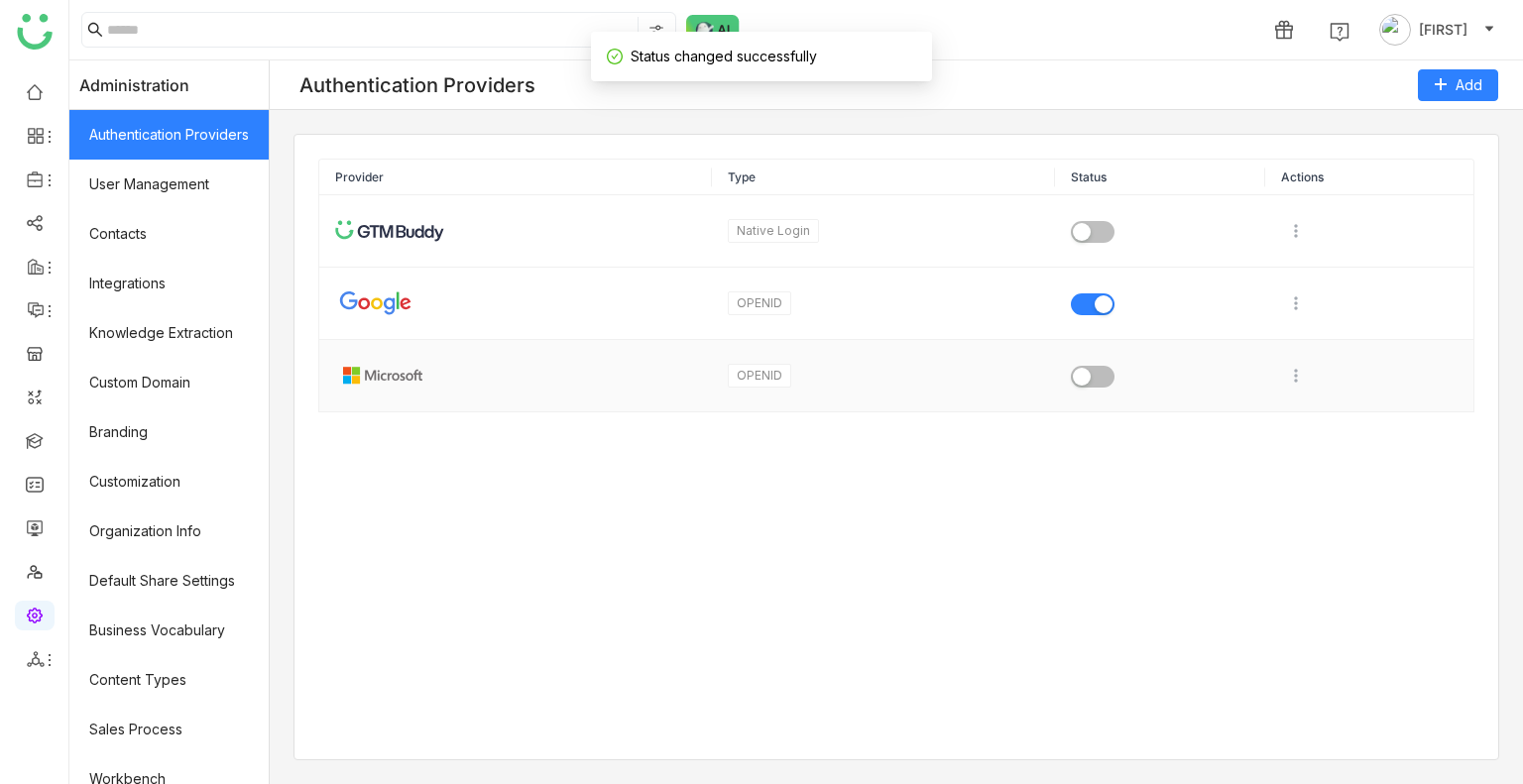 click 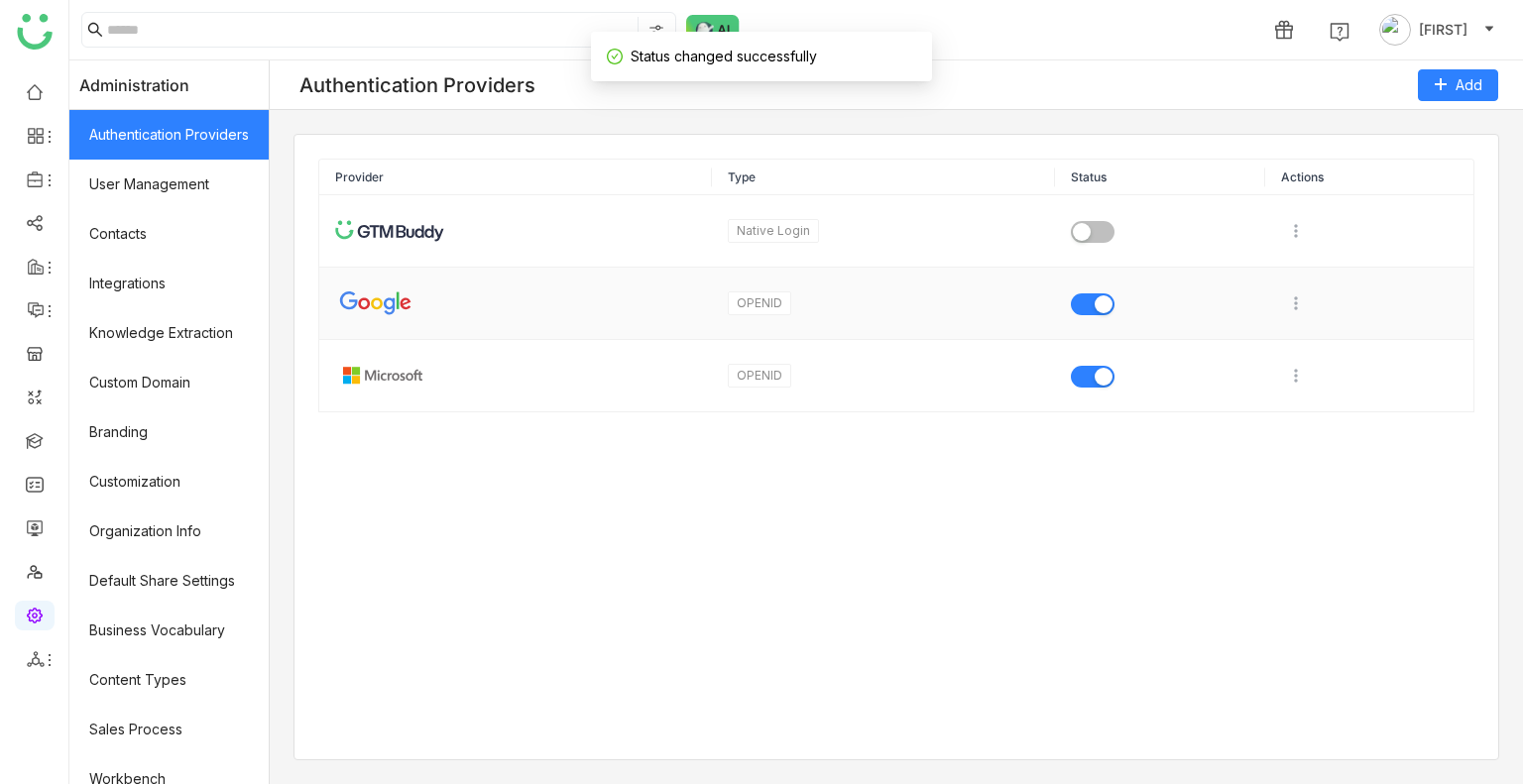 click 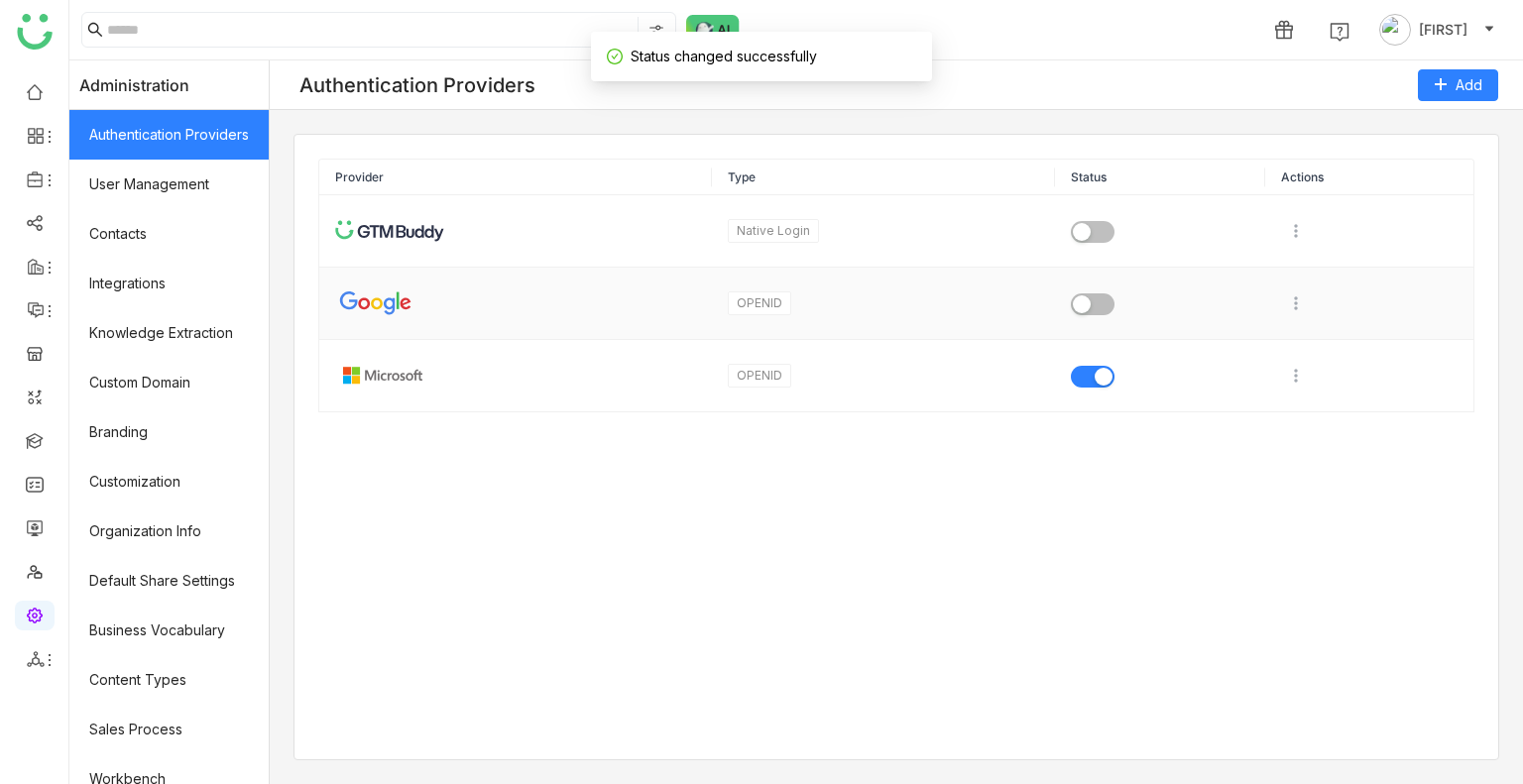 click 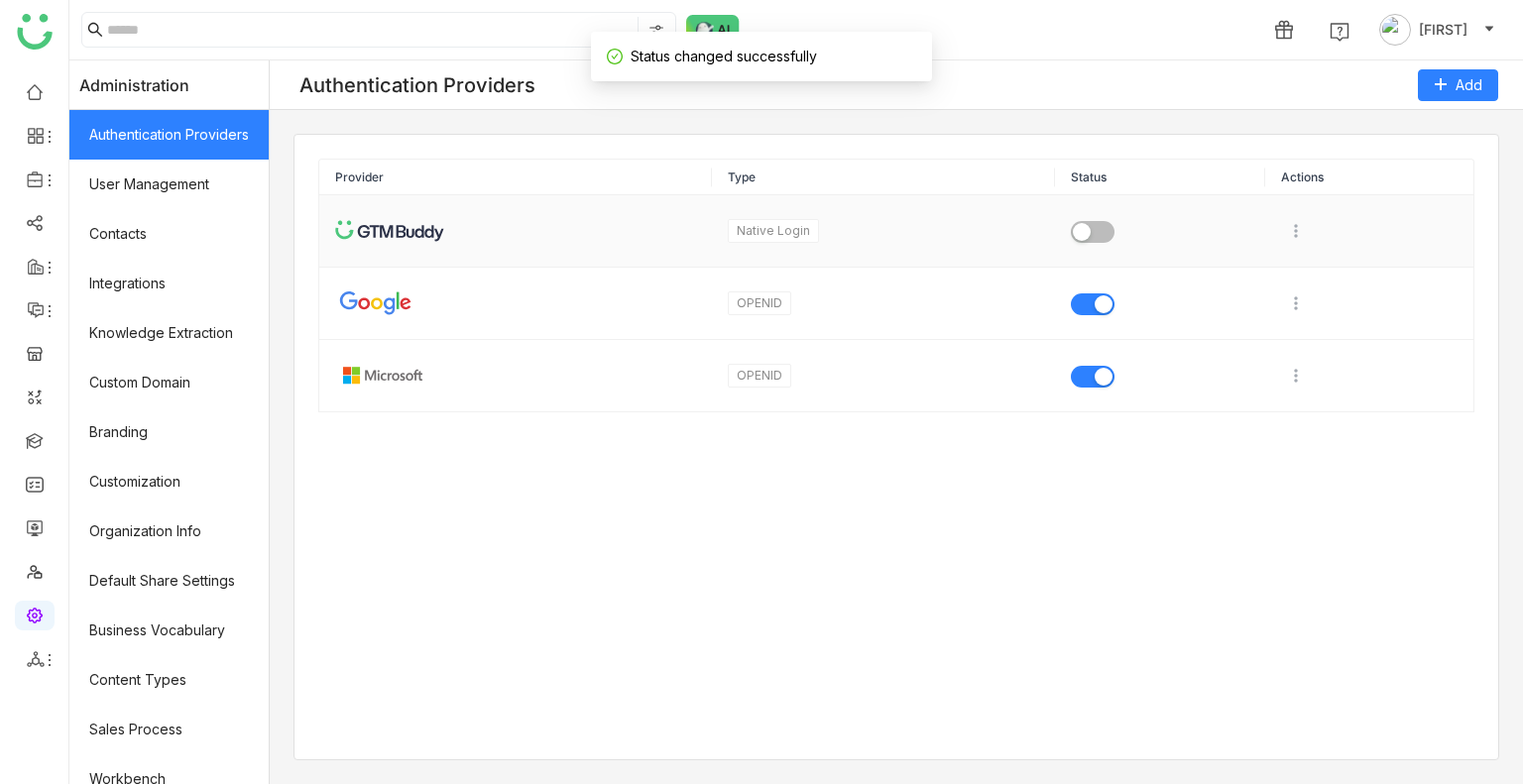 click 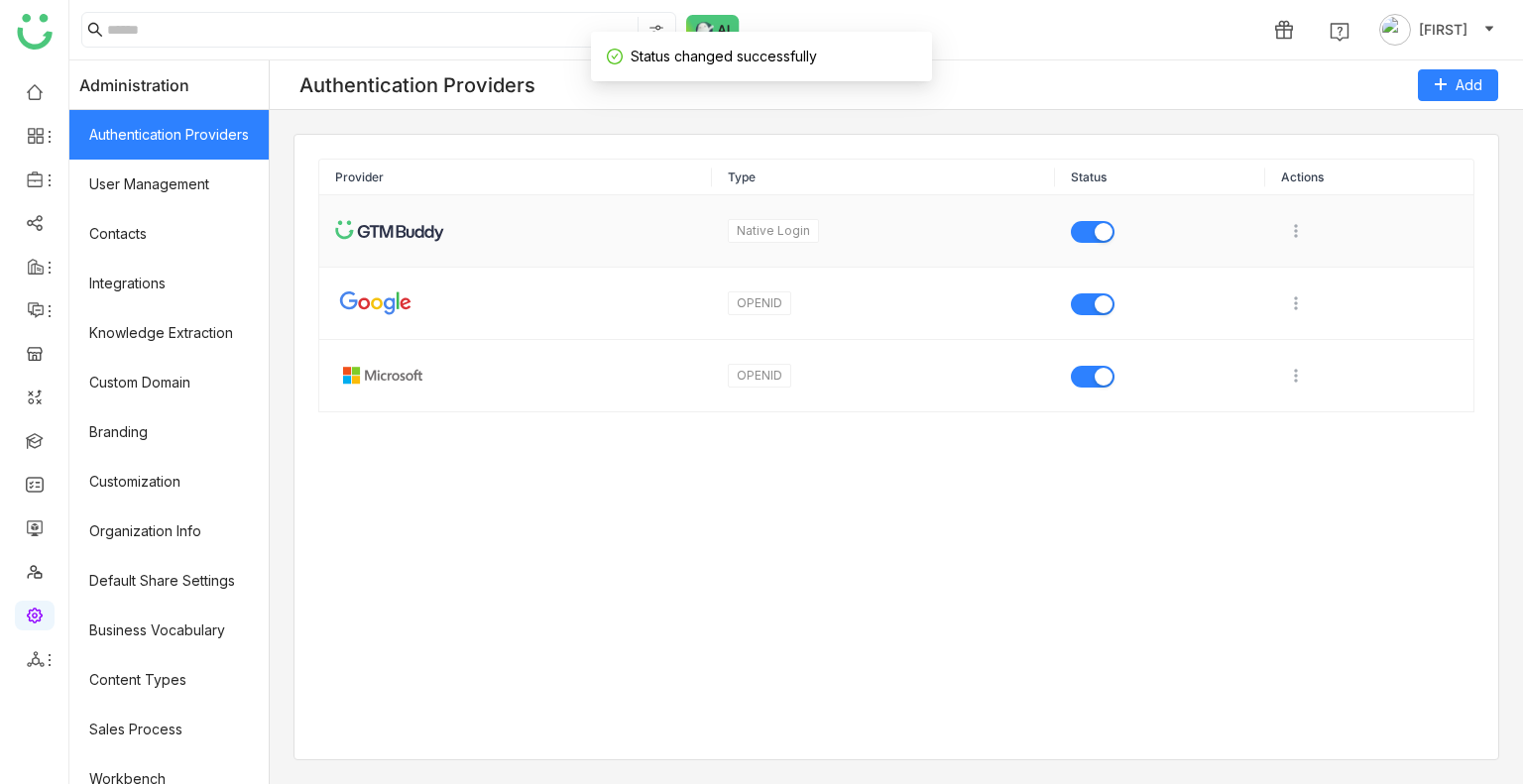 click 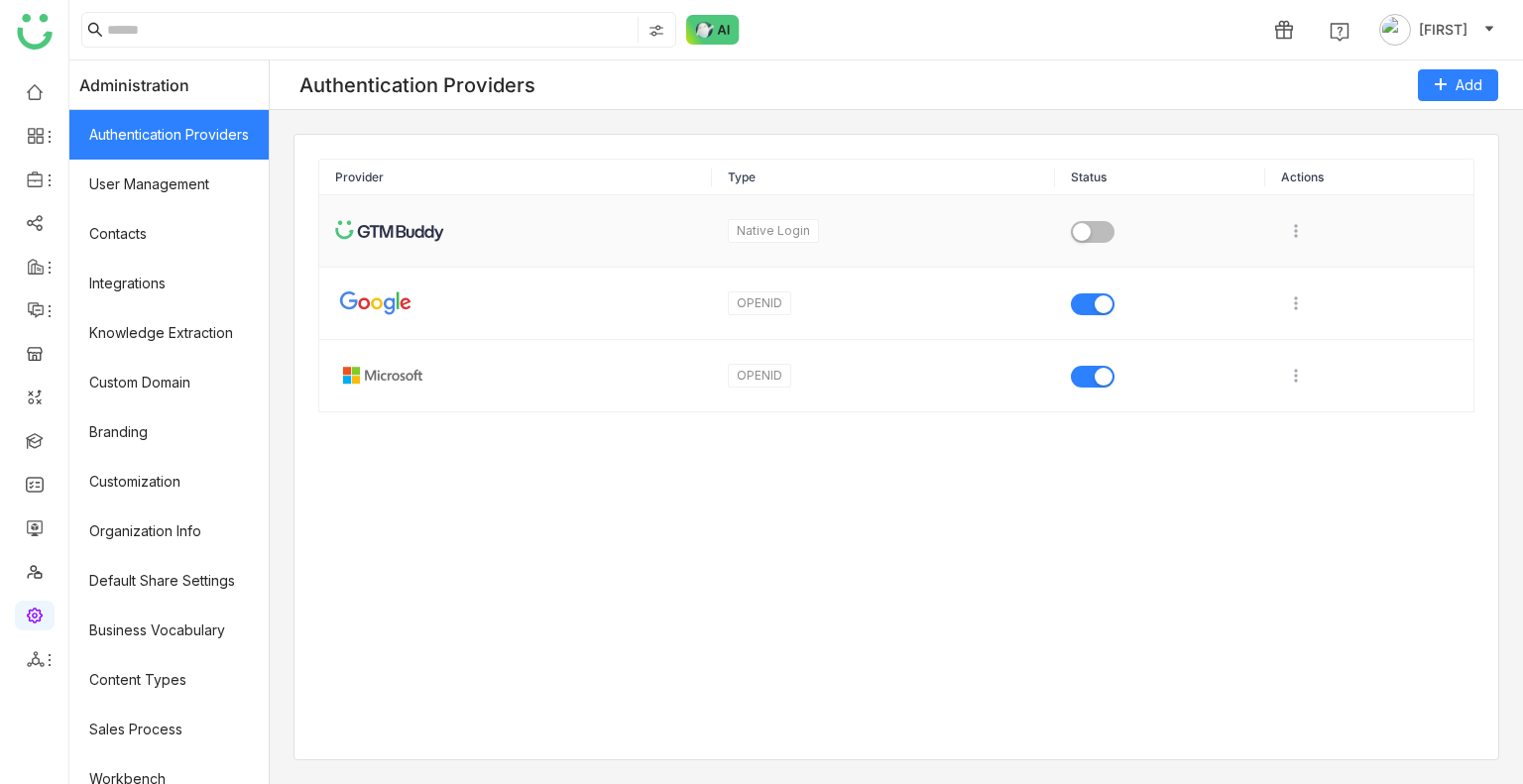 click 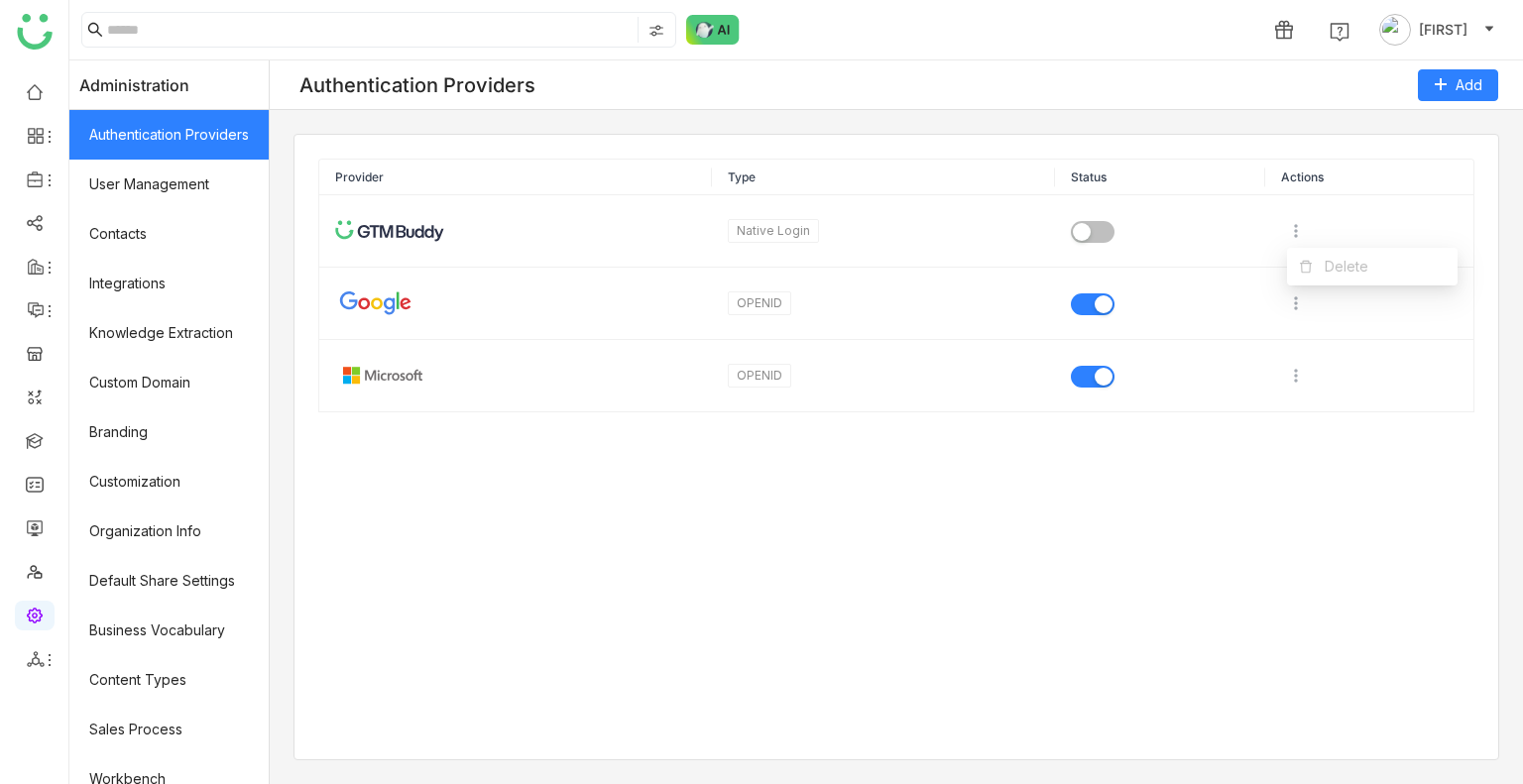 click on "Provider Type Status Actions  Native Login   OPENID   OPENID" 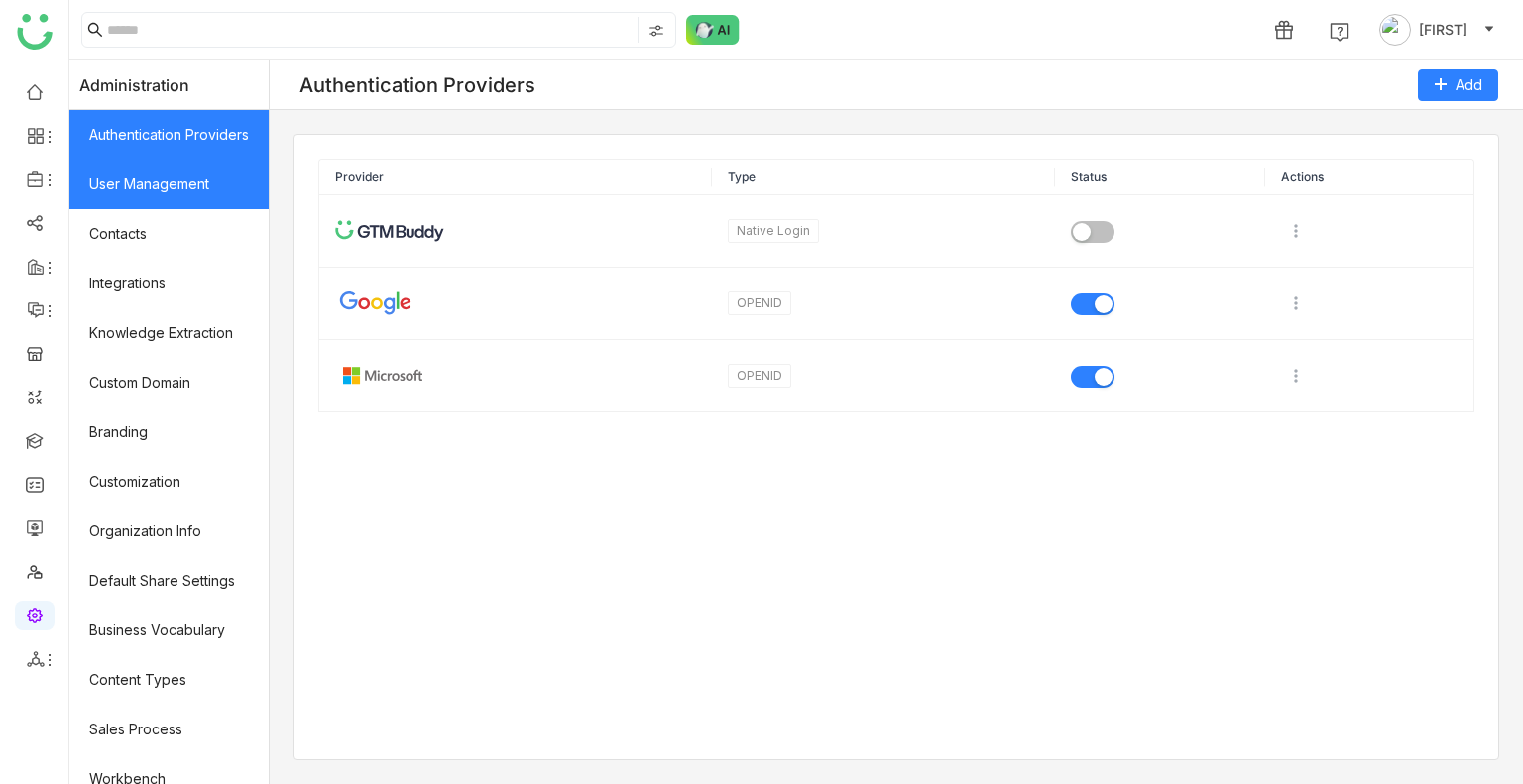 click on "User Management" 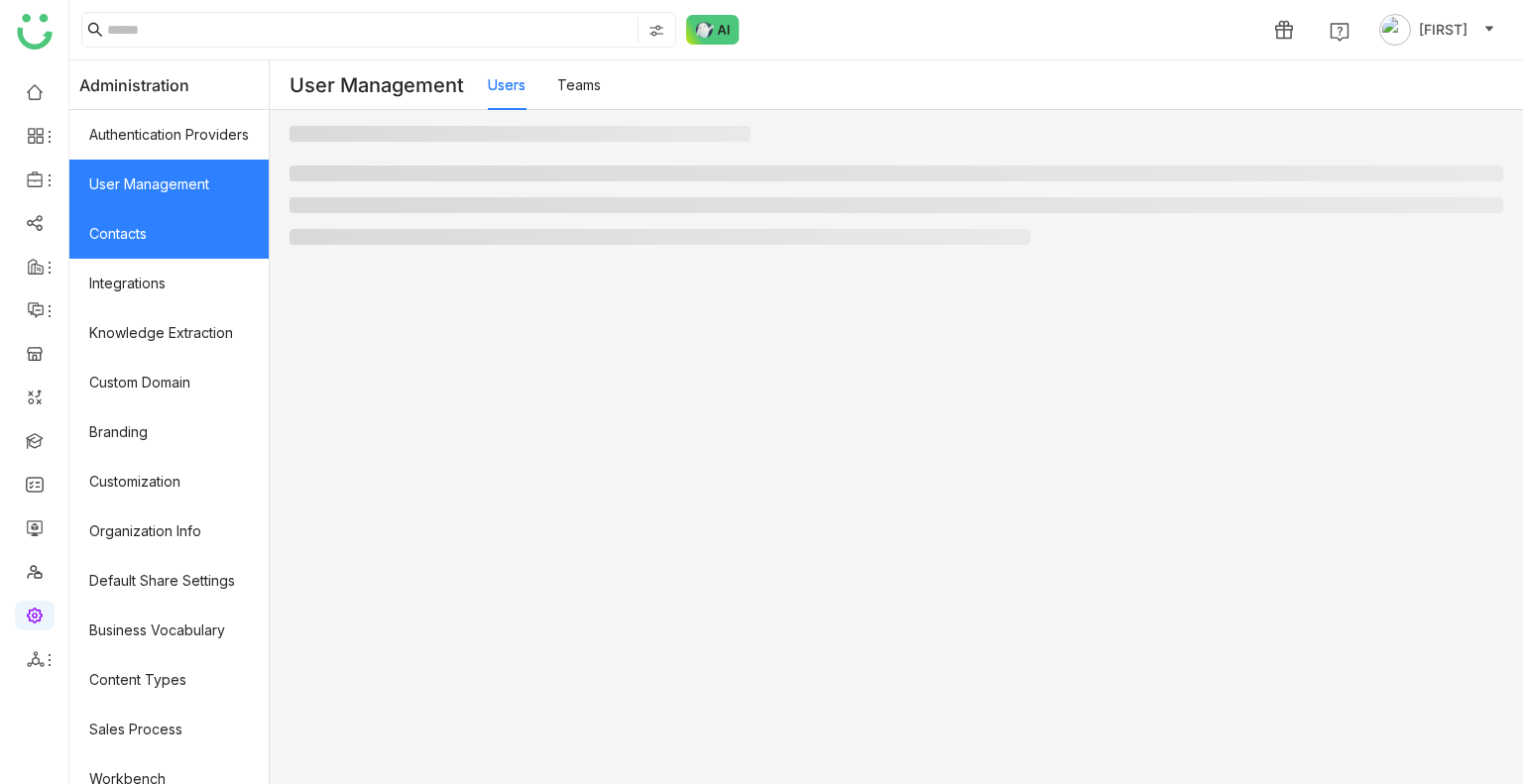 click on "Contacts" 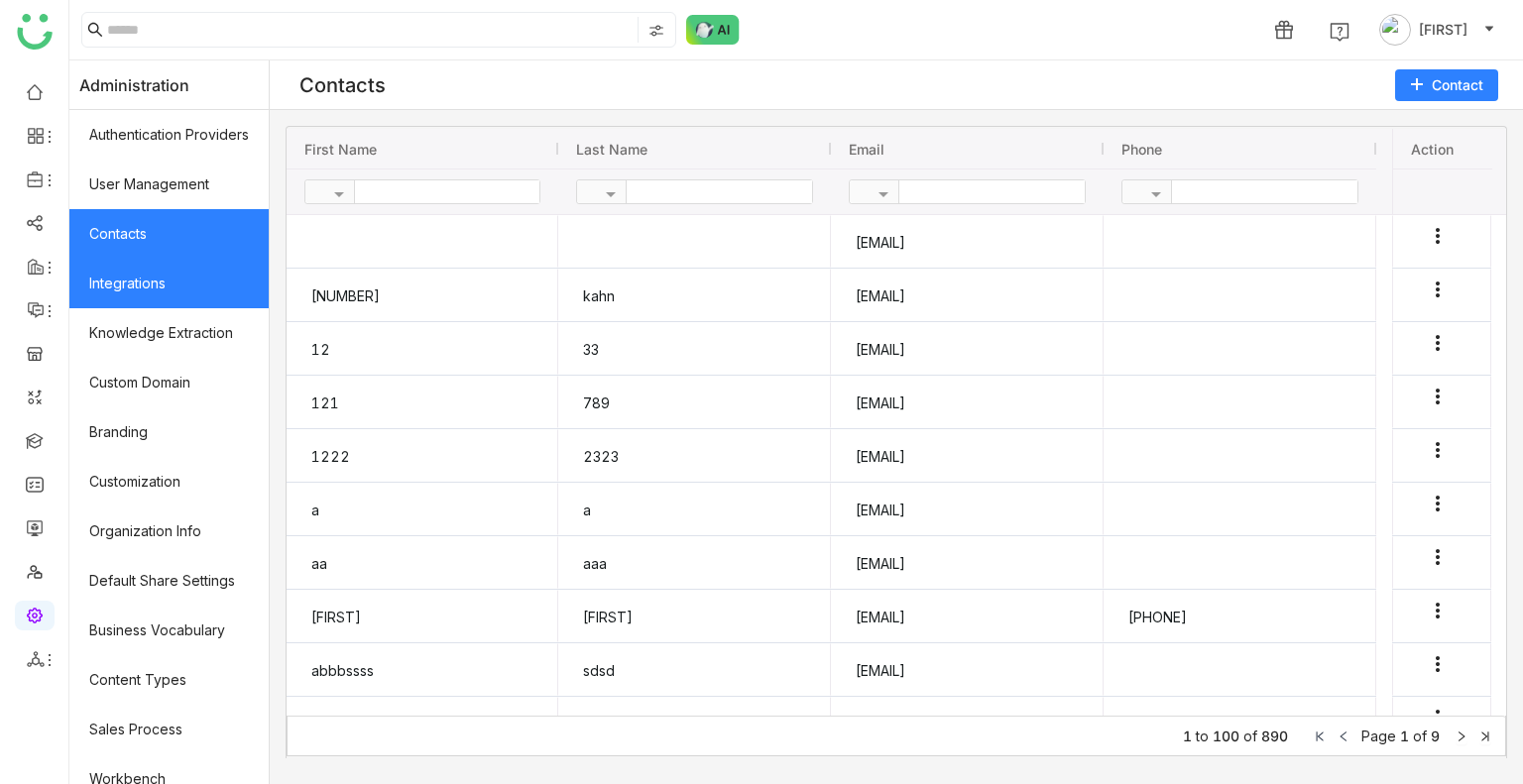 click on "Integrations" 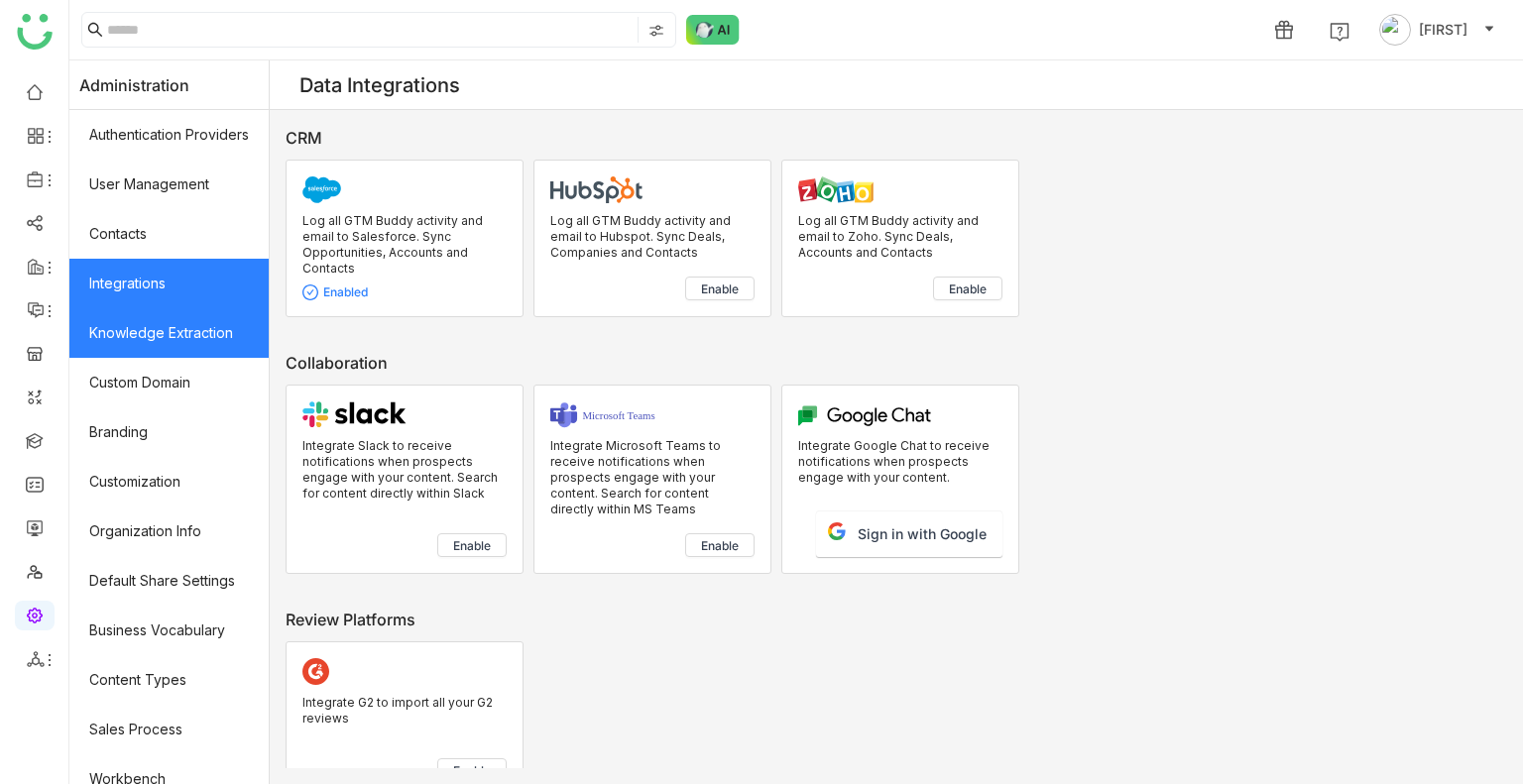 click on "Knowledge Extraction" 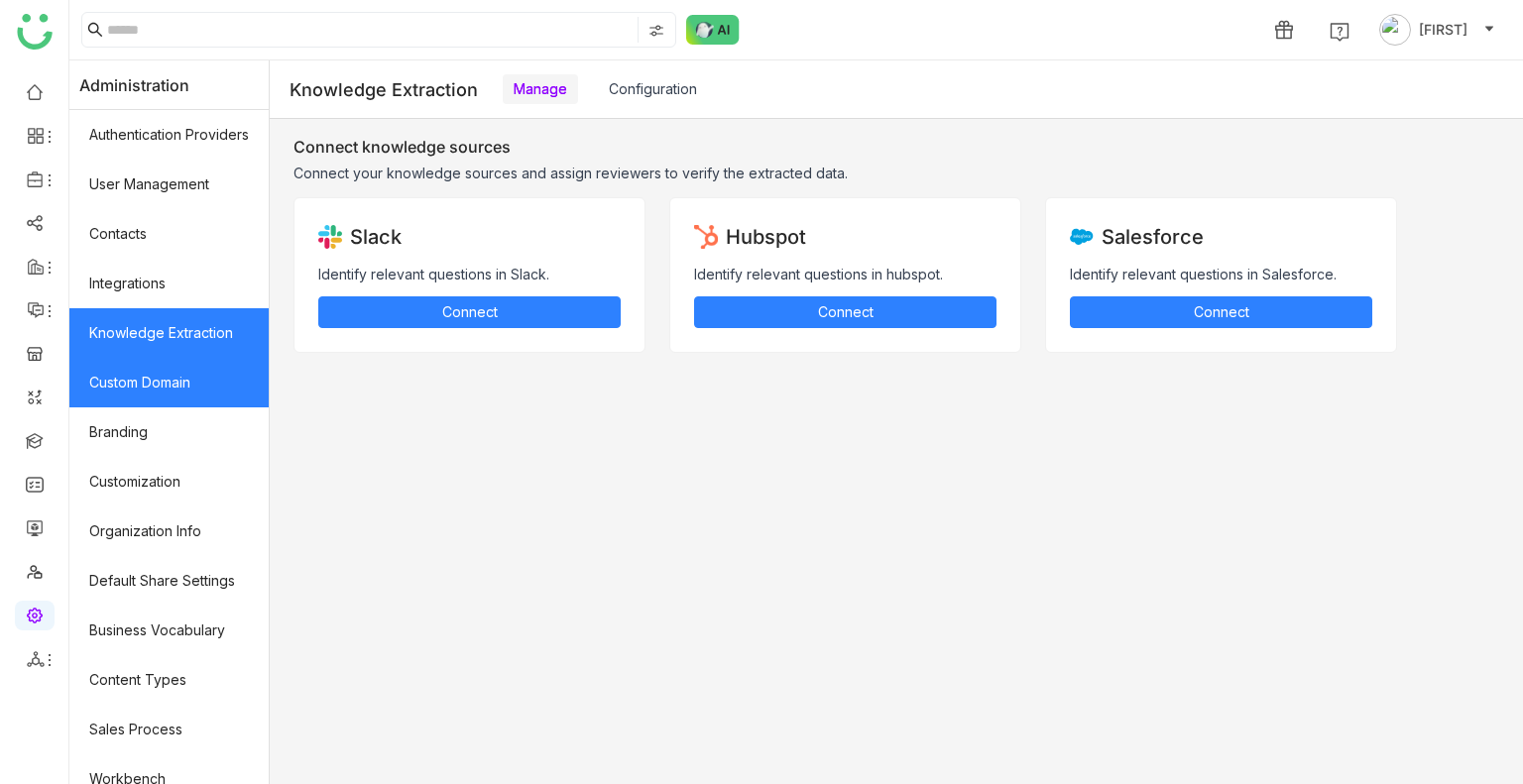 click on "Custom Domain" 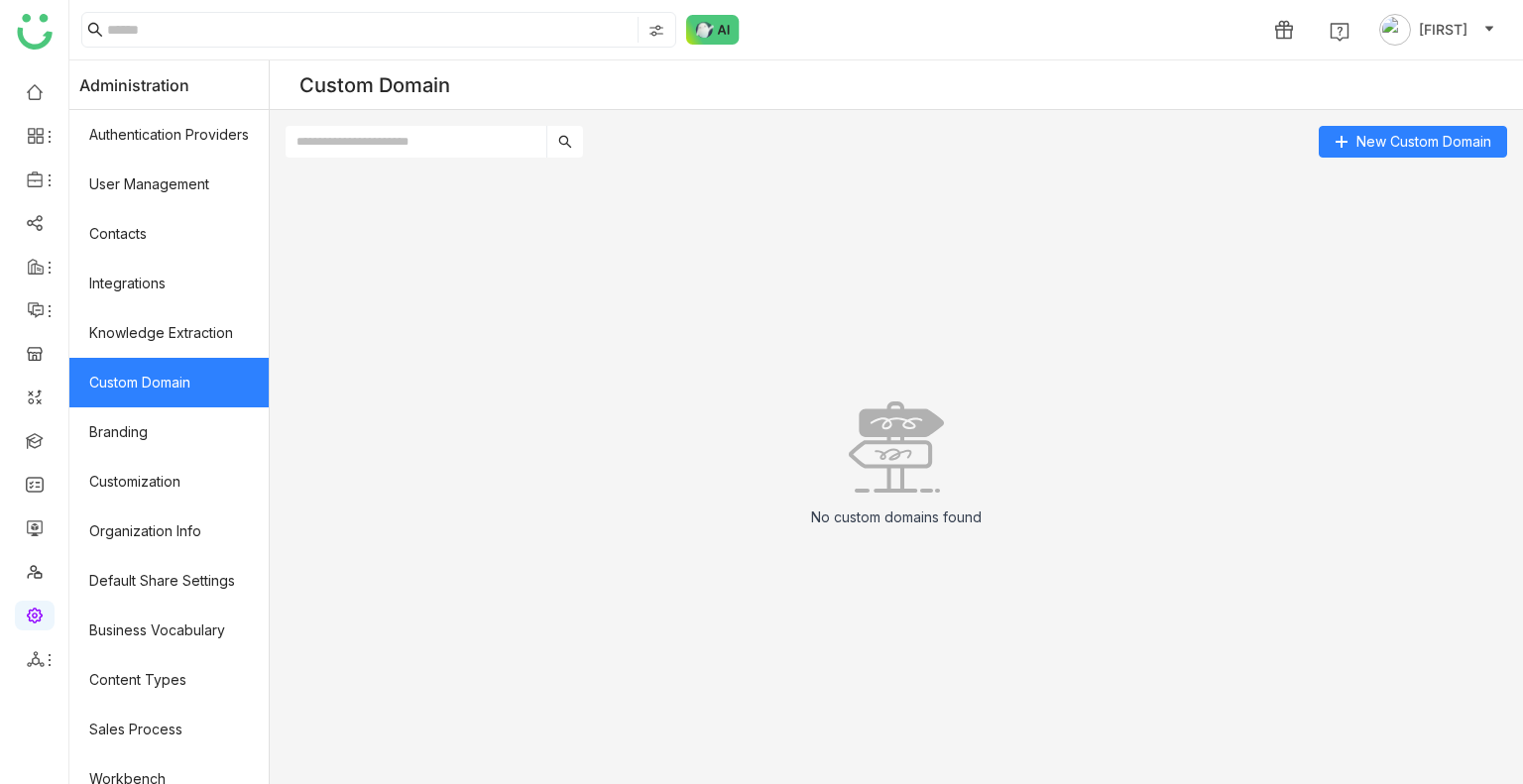 click on "Custom Domain" 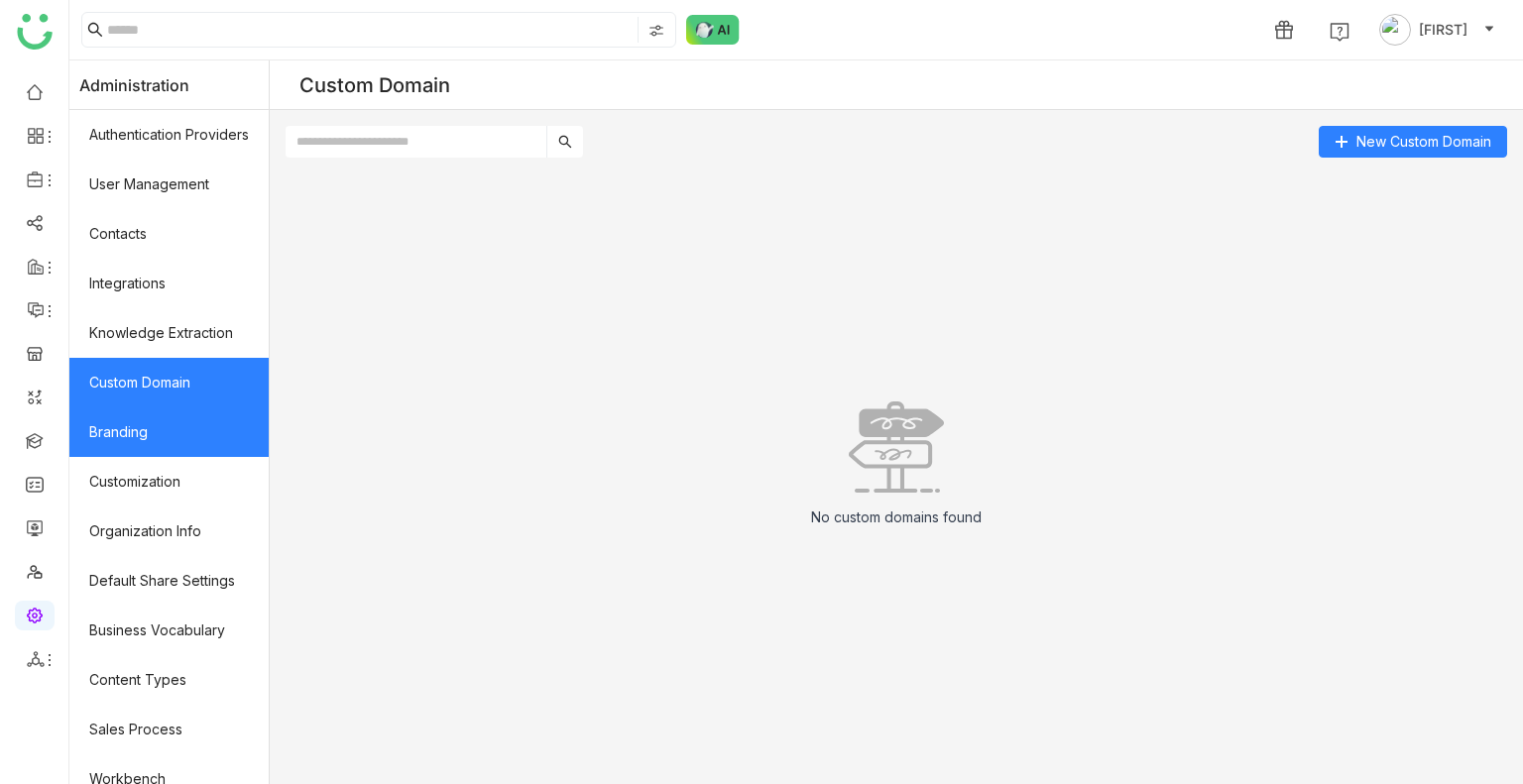 click on "Branding" 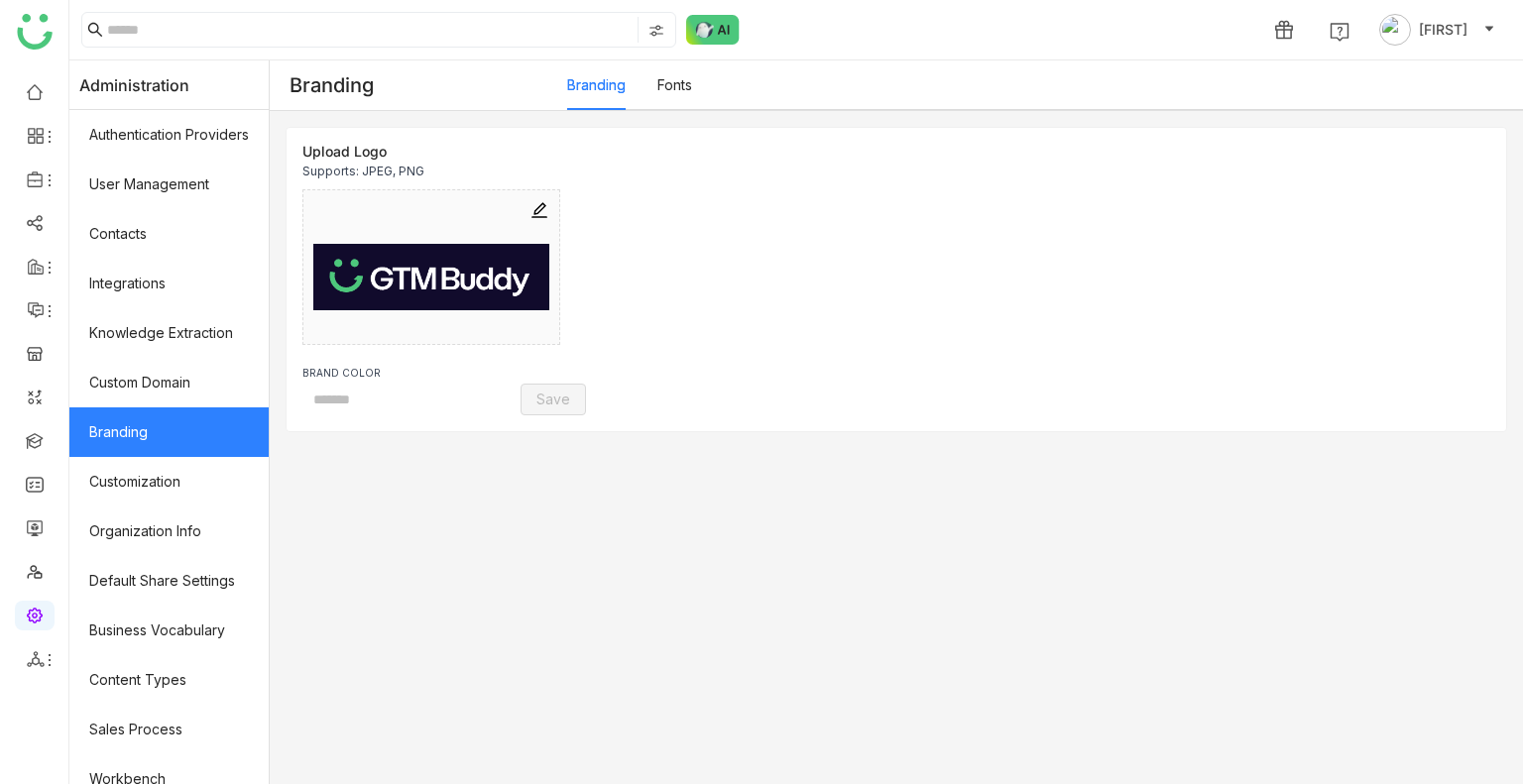 type on "*******" 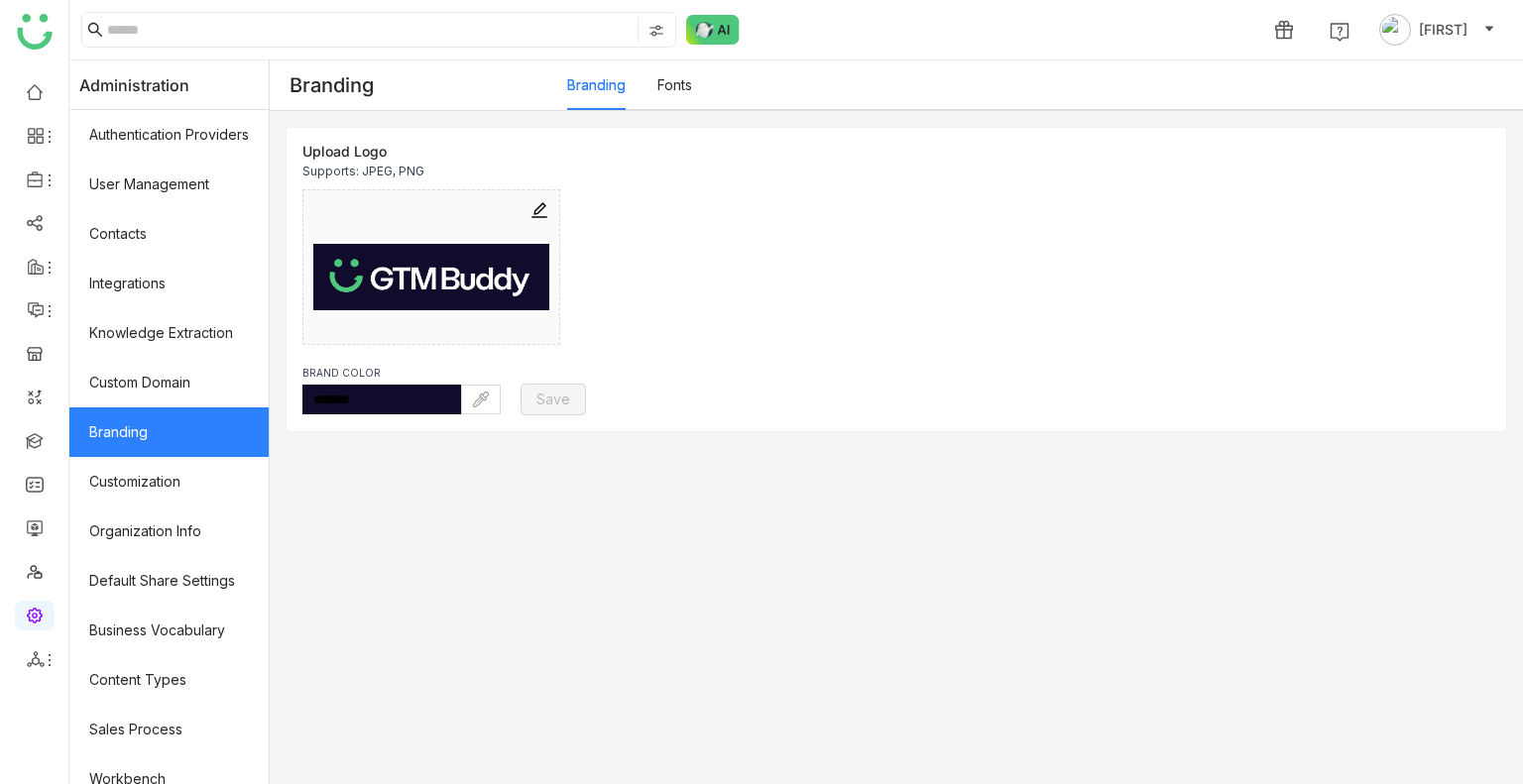 click on "Branding" 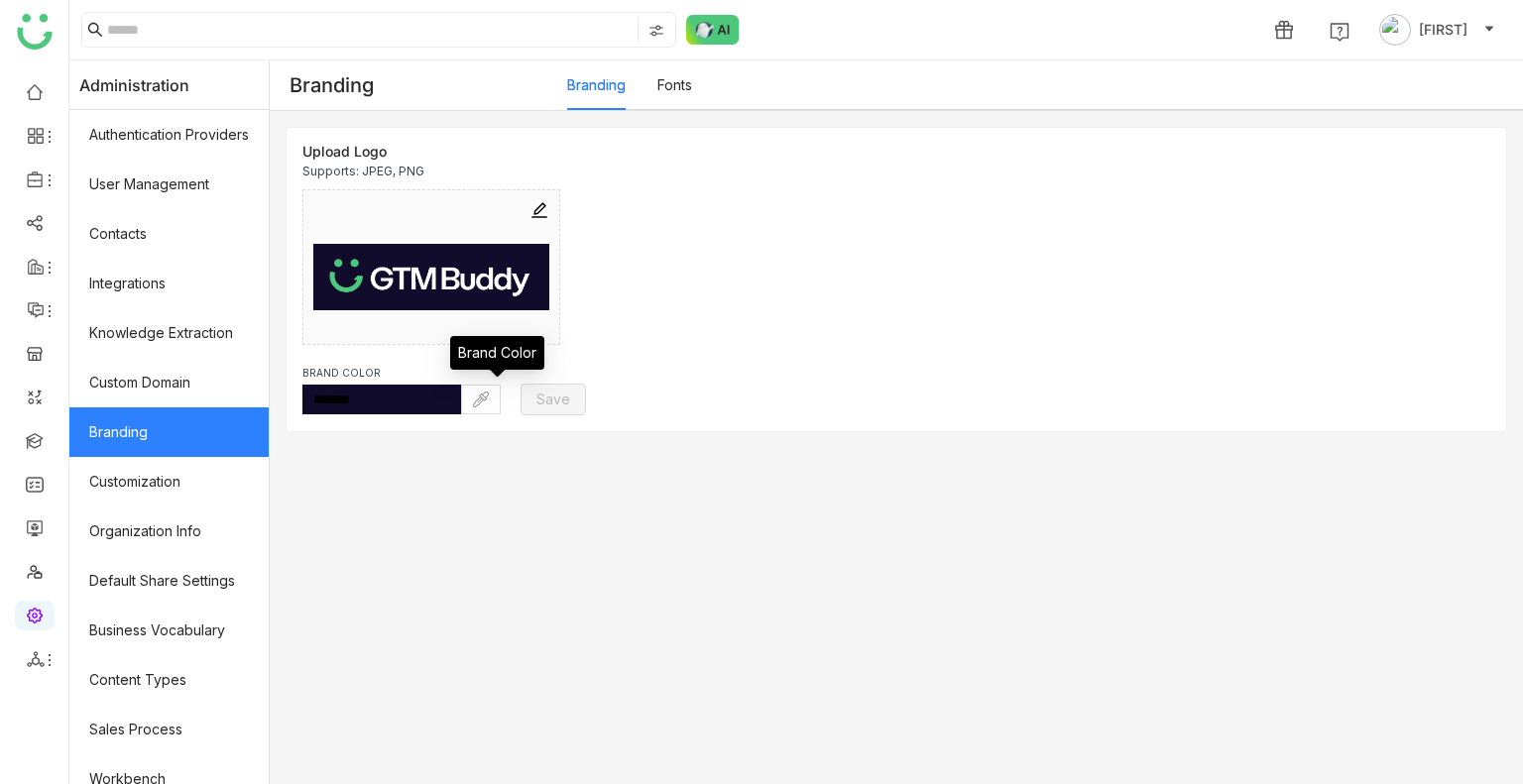 click 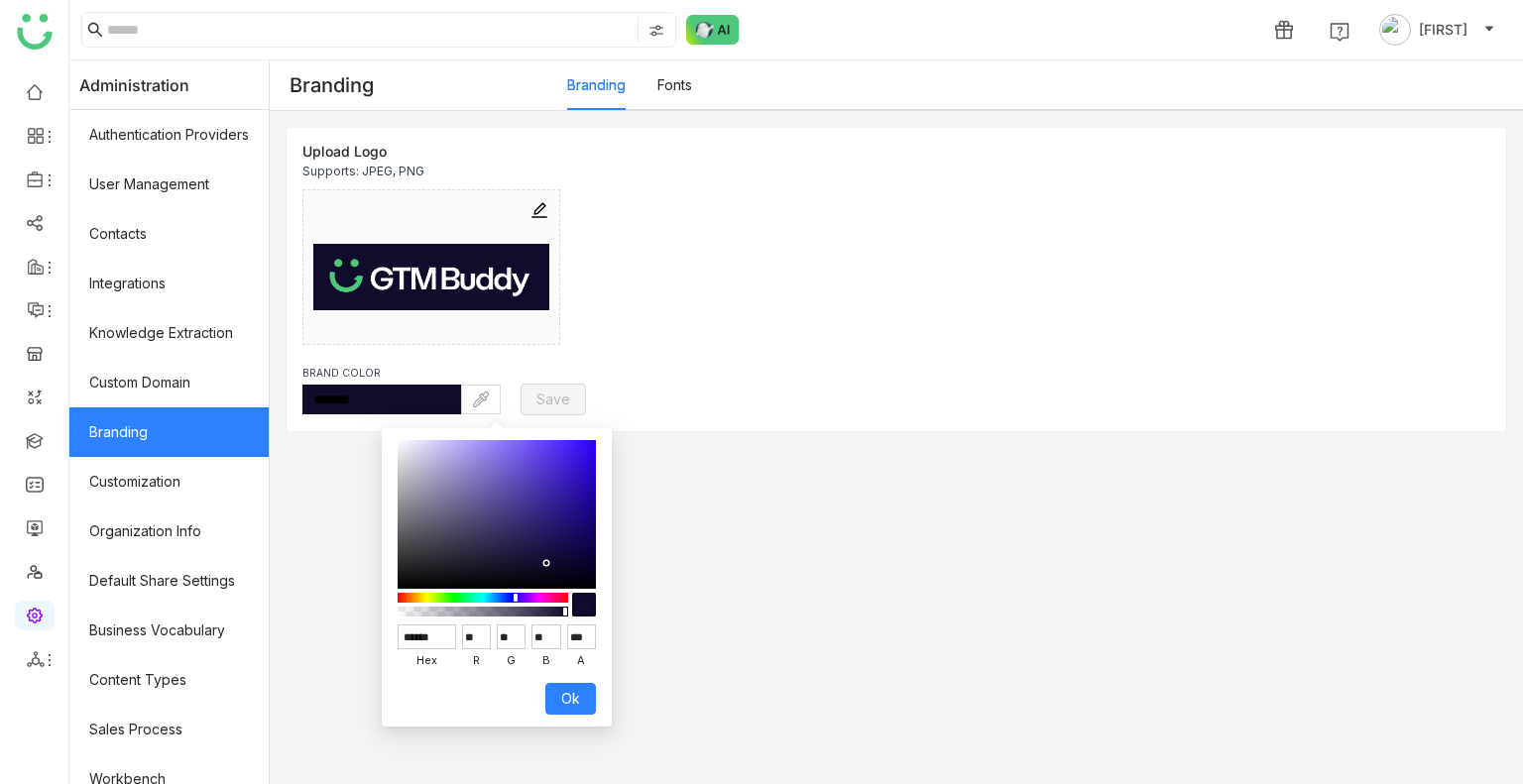 type on "******" 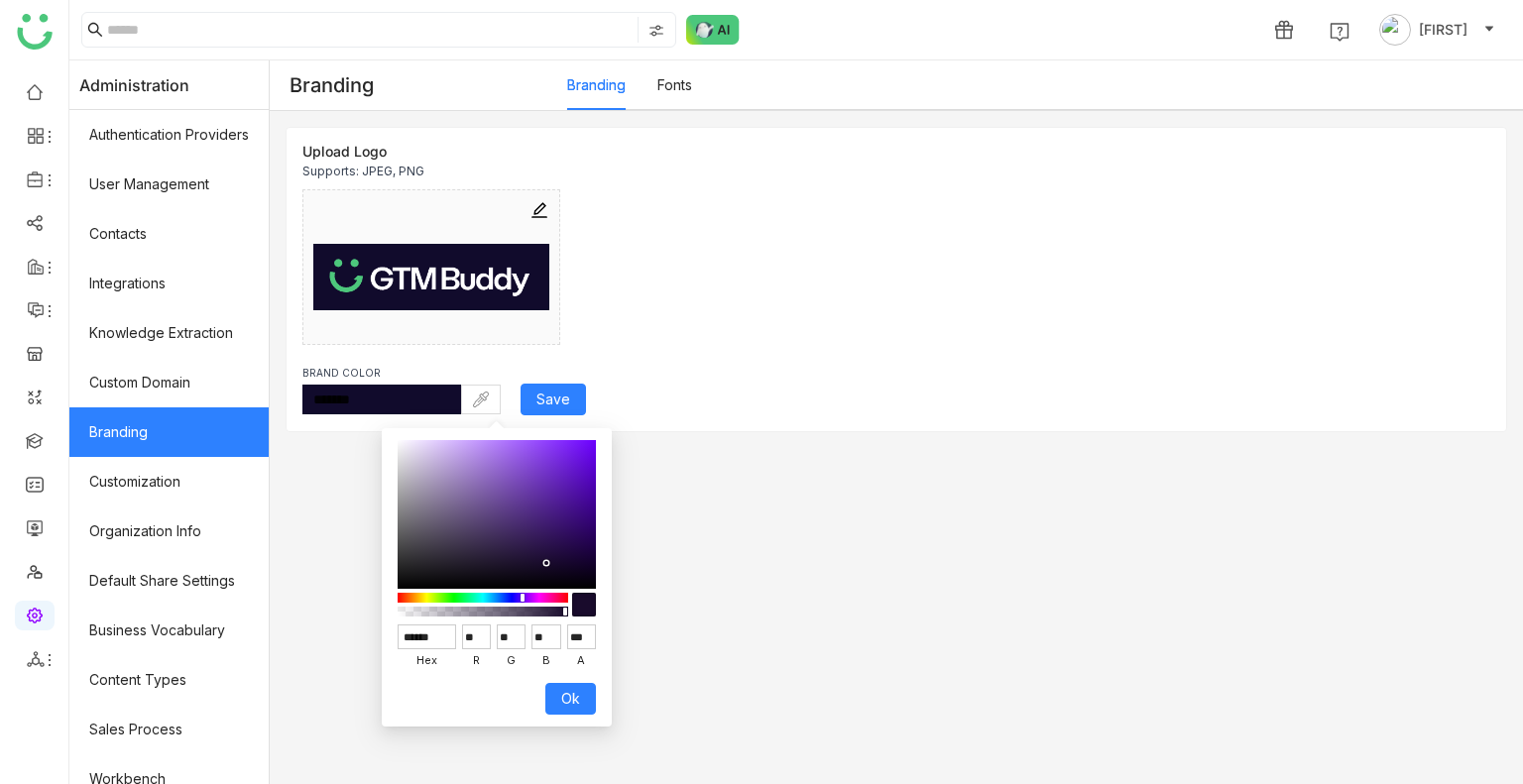 type on "******" 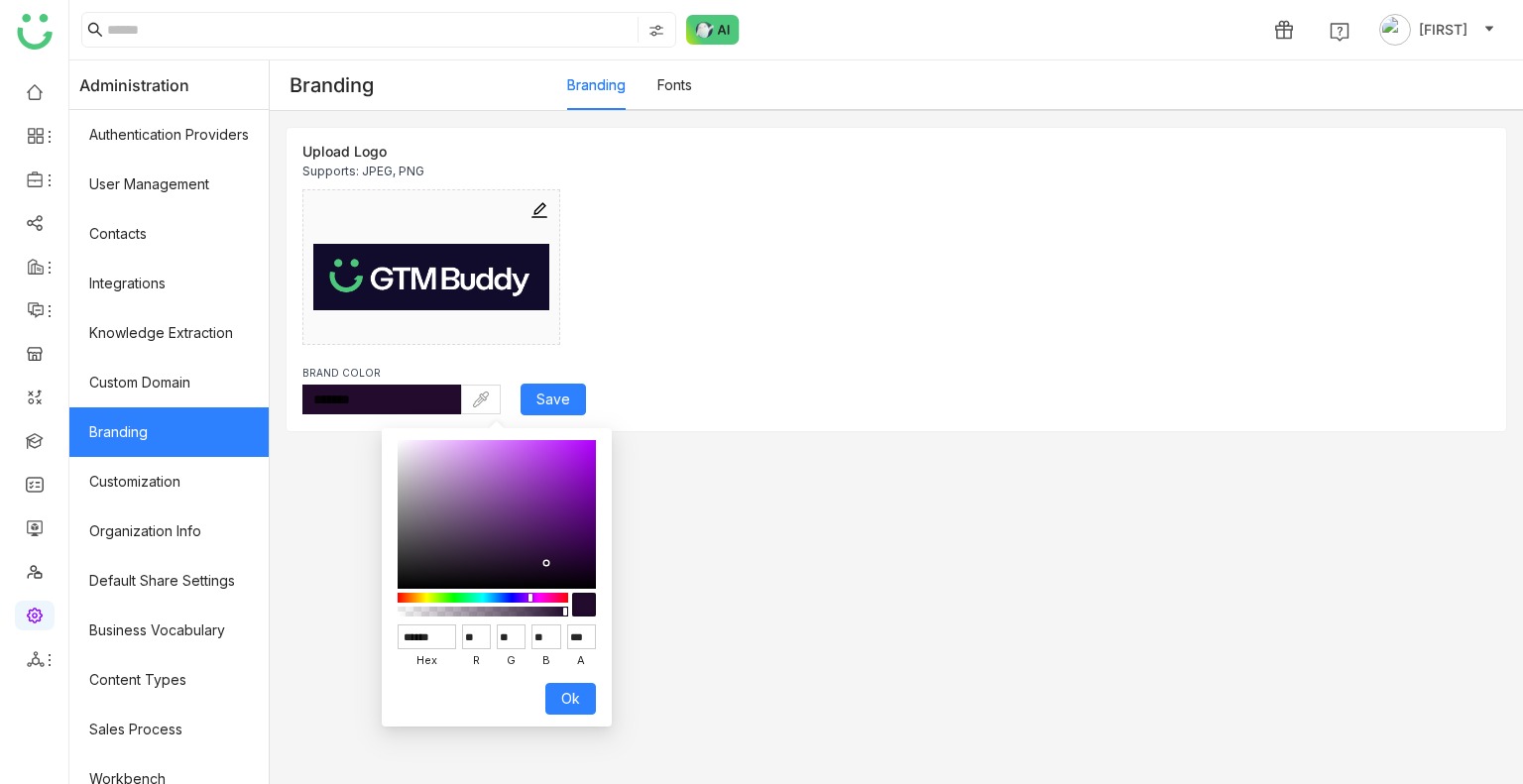 type on "******" 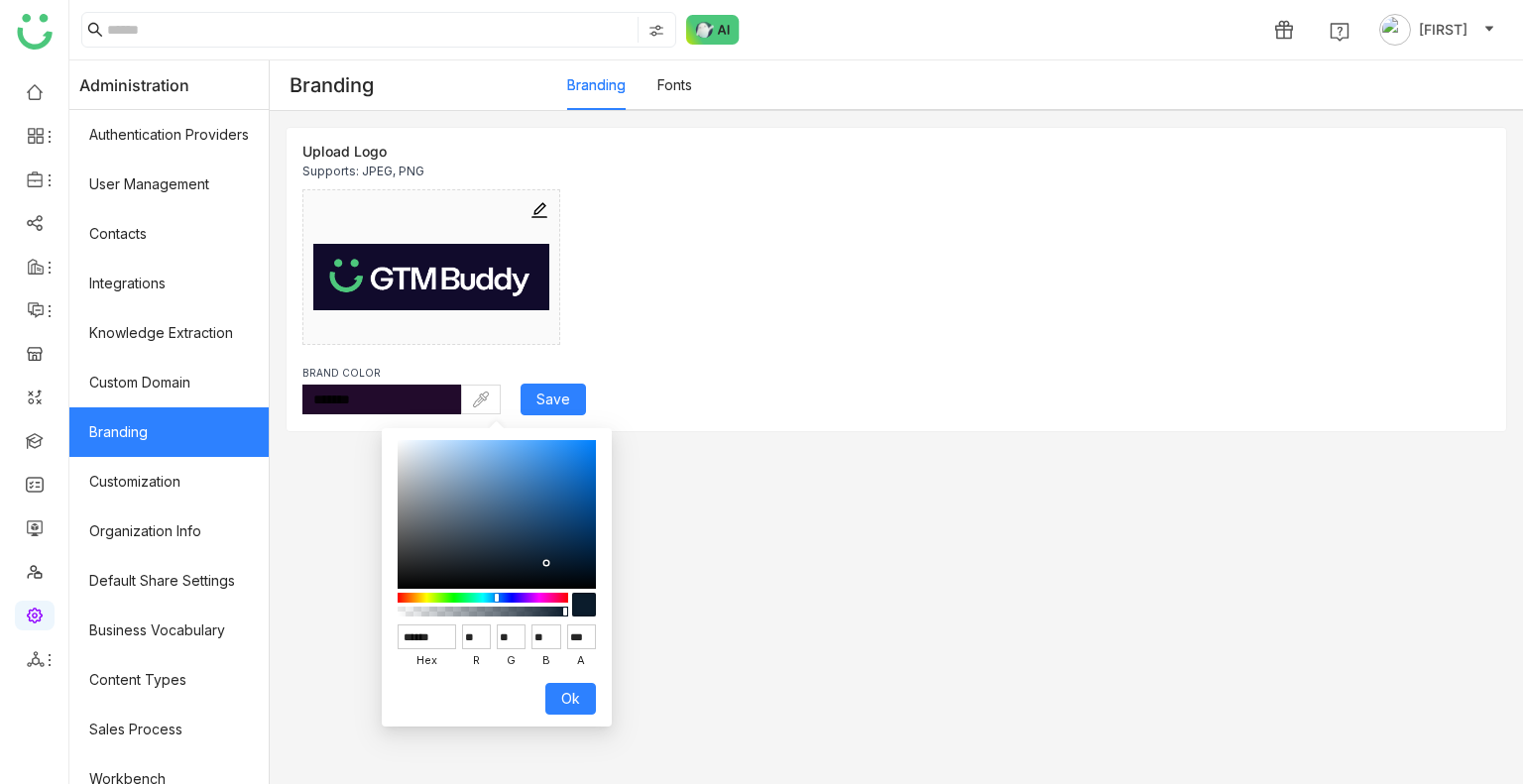 type on "******" 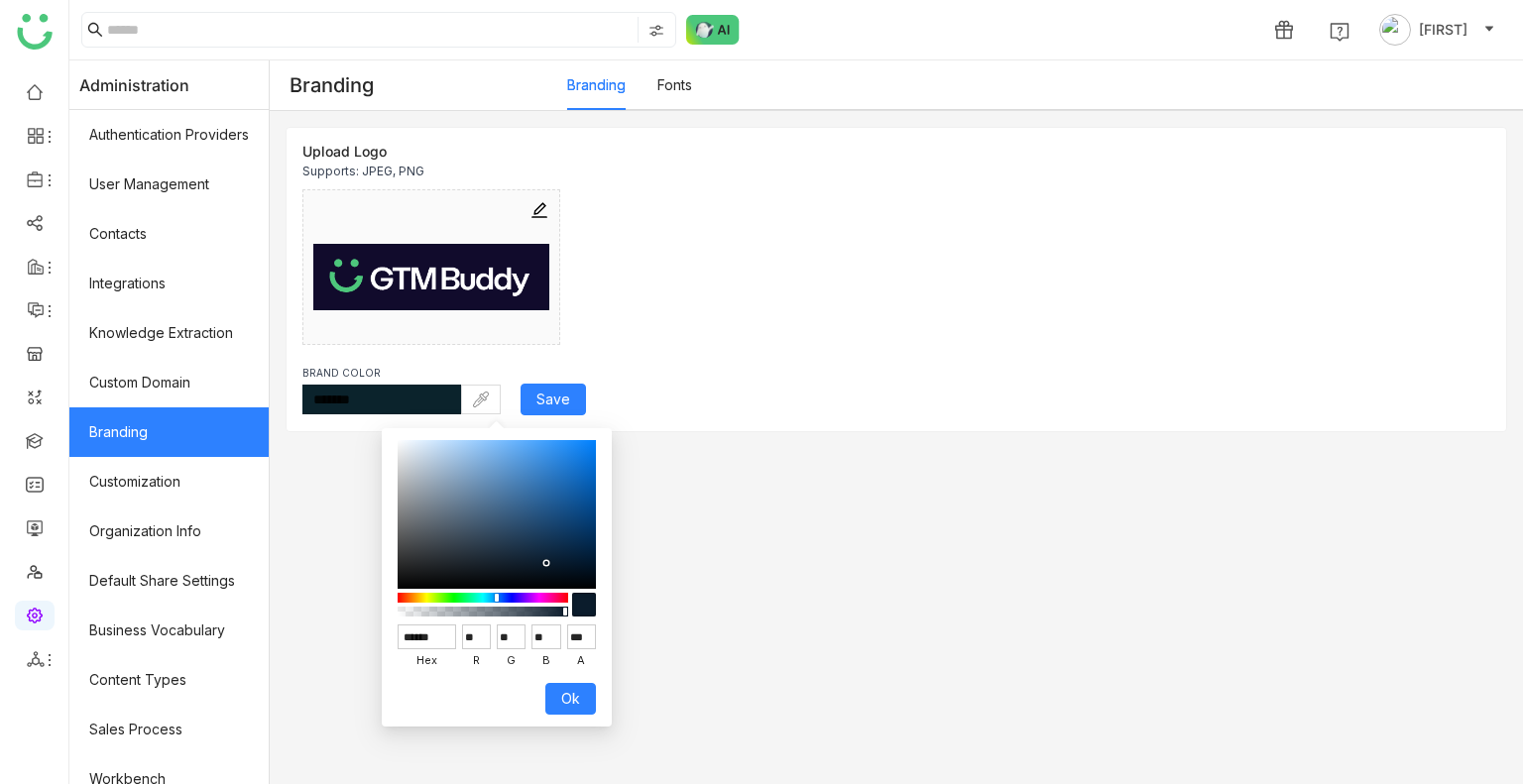 type on "******" 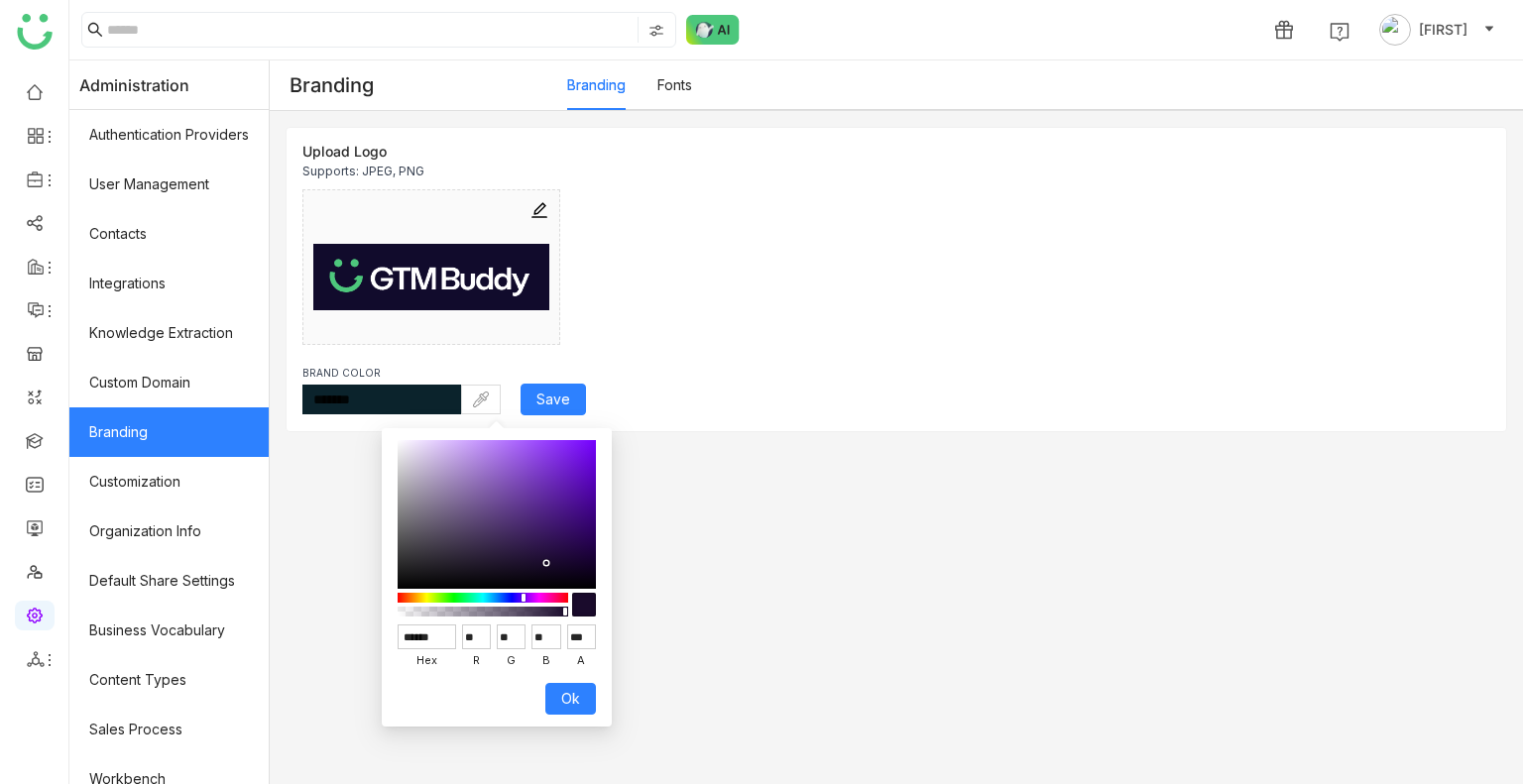 type on "******" 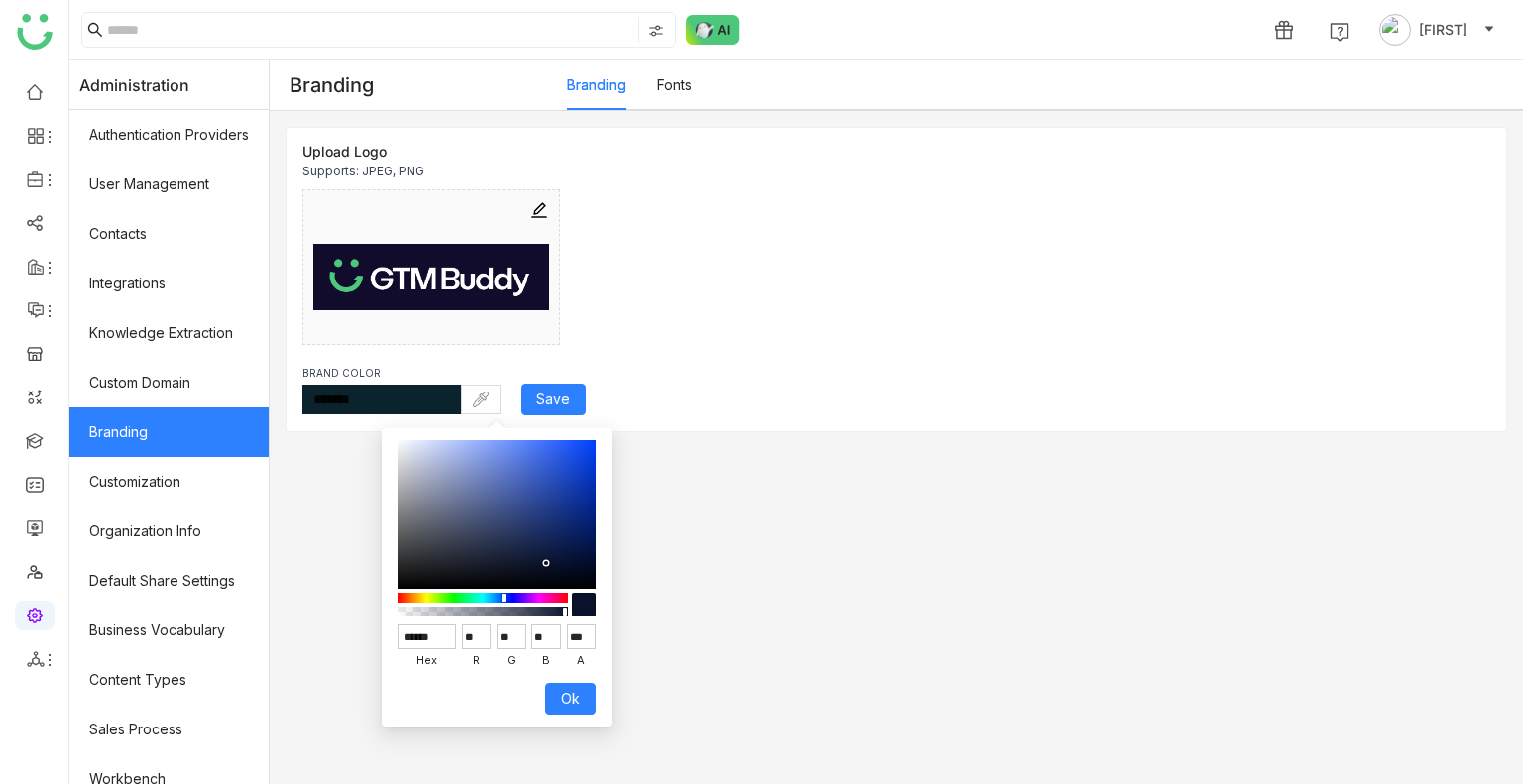 type on "*******" 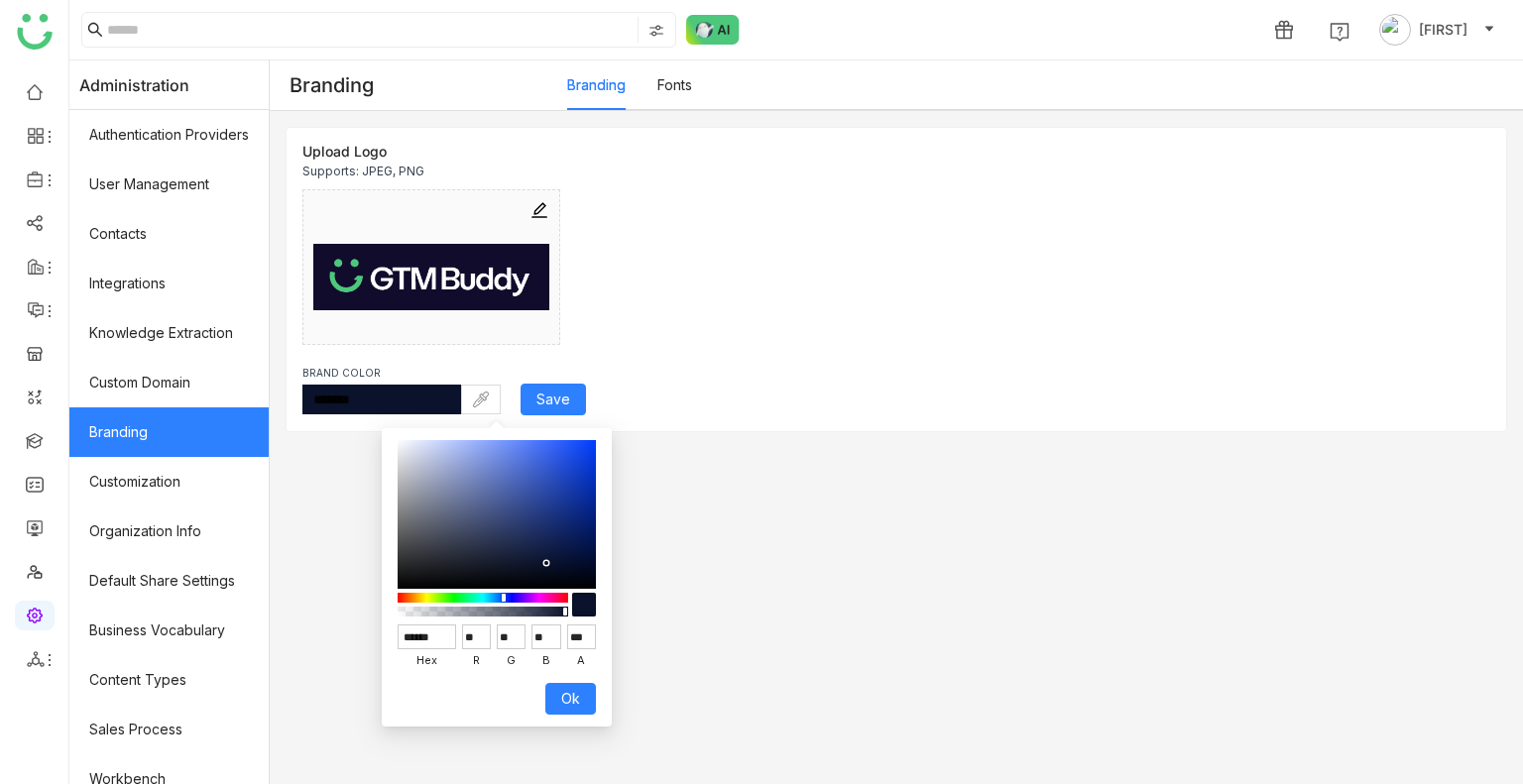 type on "******" 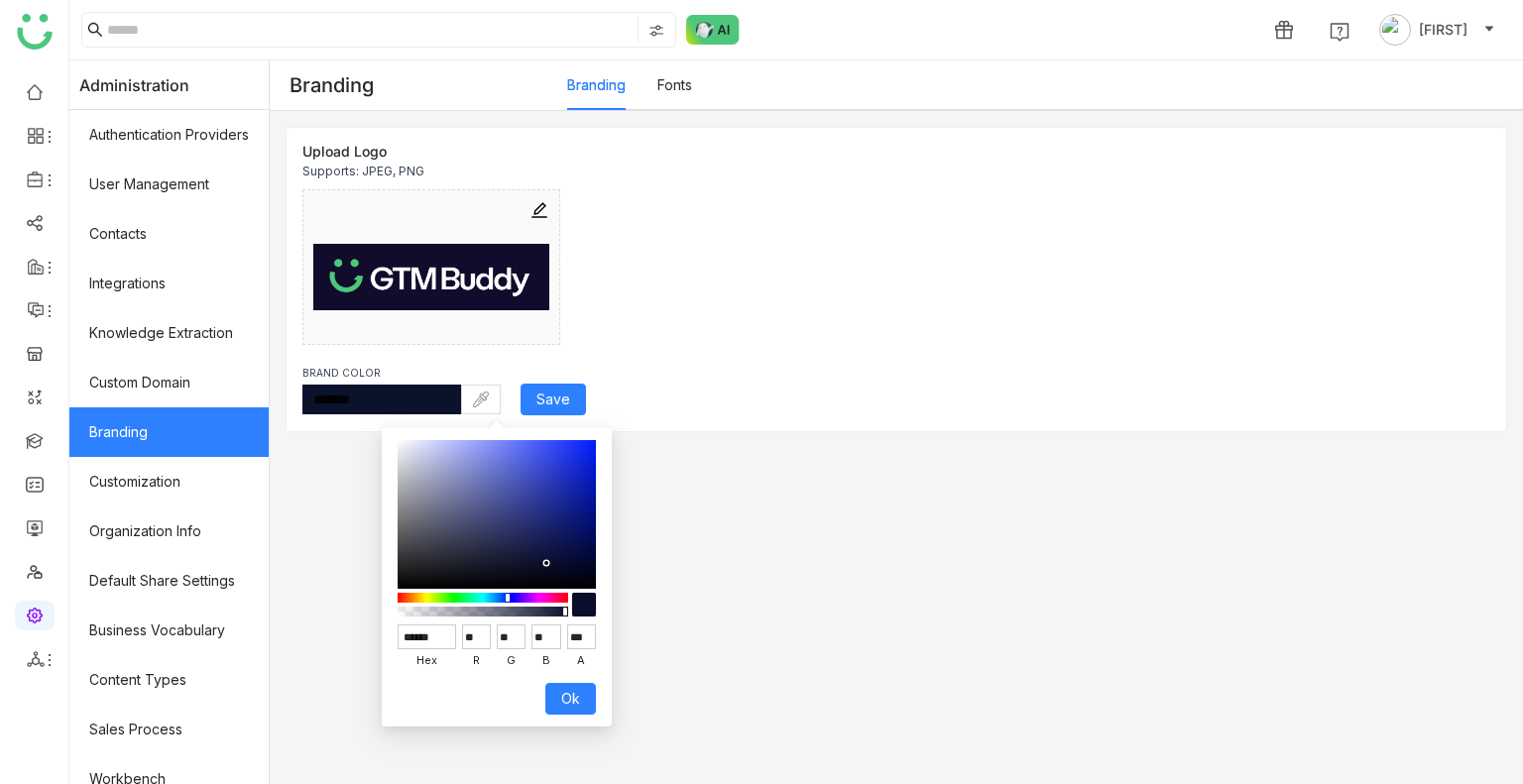 type on "******" 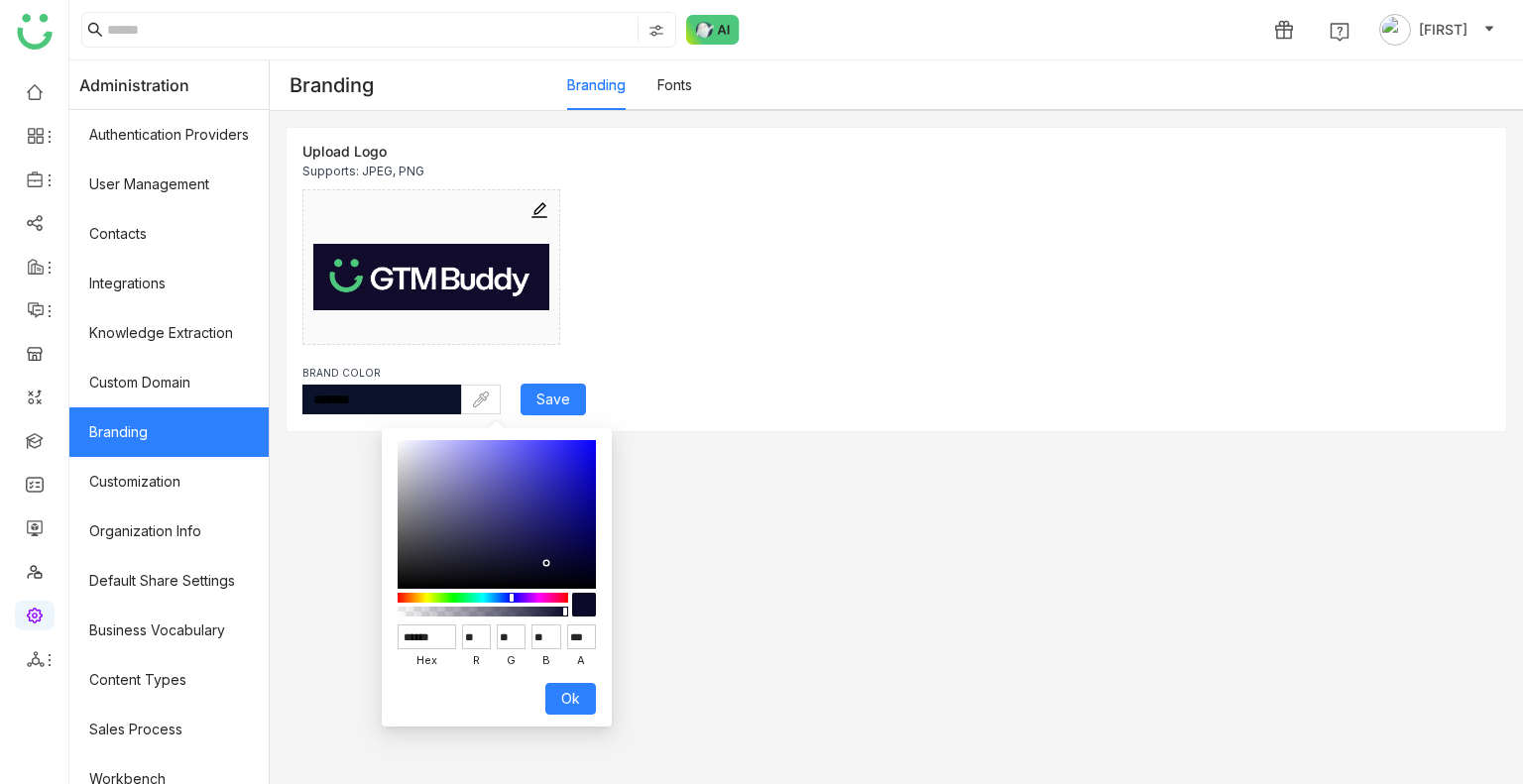 type on "*******" 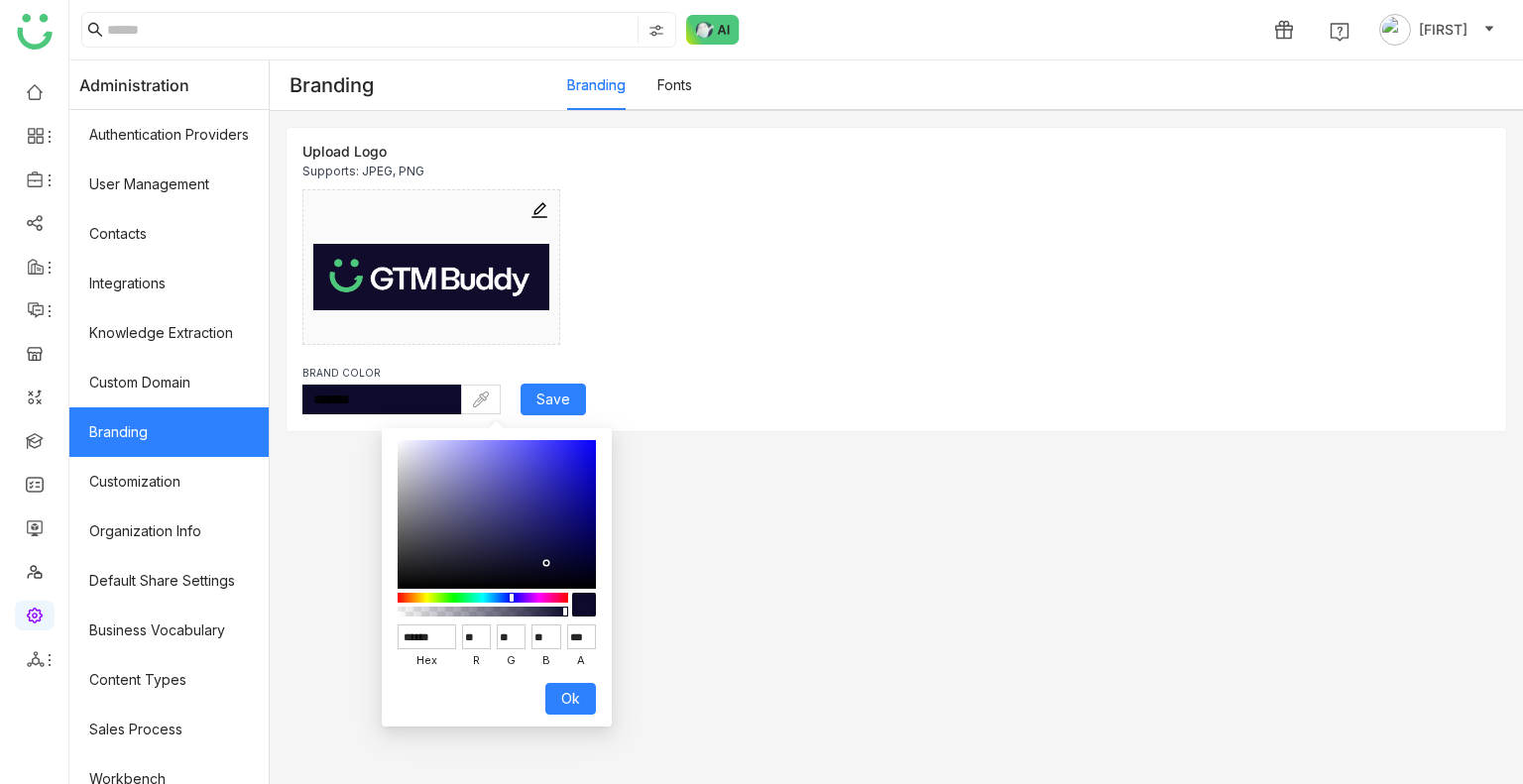 click at bounding box center [512, 598] 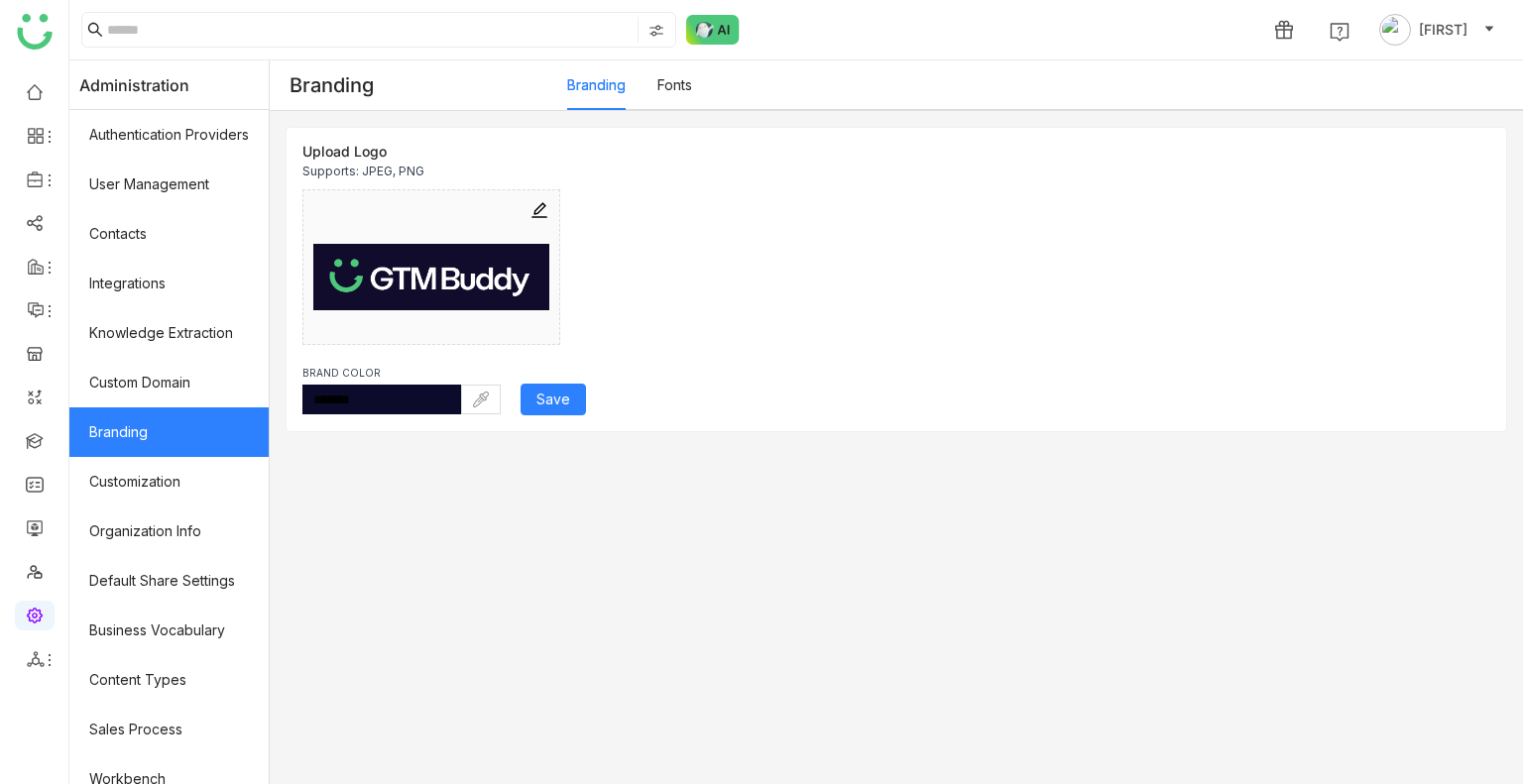 click on "Branding" 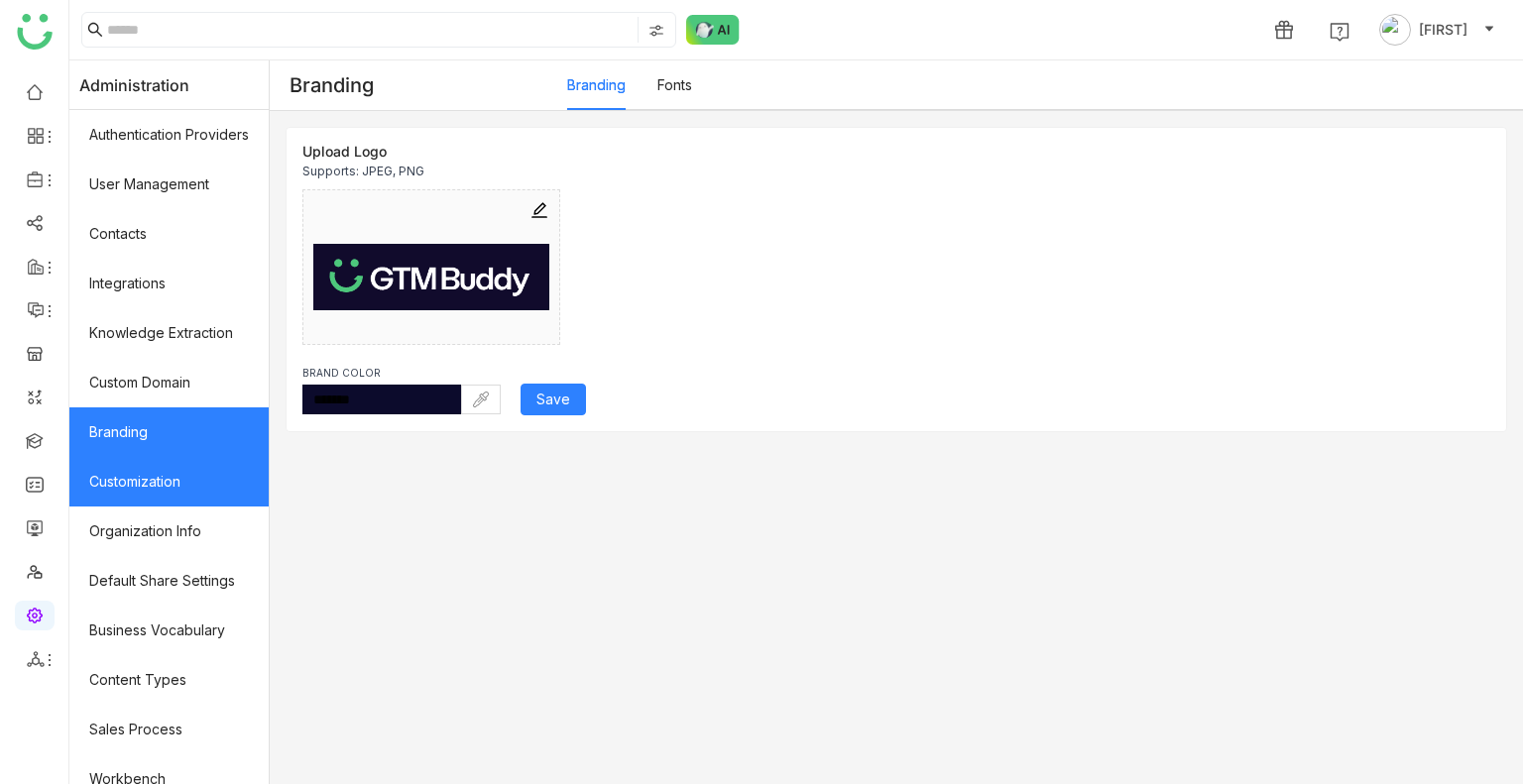 drag, startPoint x: 238, startPoint y: 454, endPoint x: 208, endPoint y: 504, distance: 58.30952 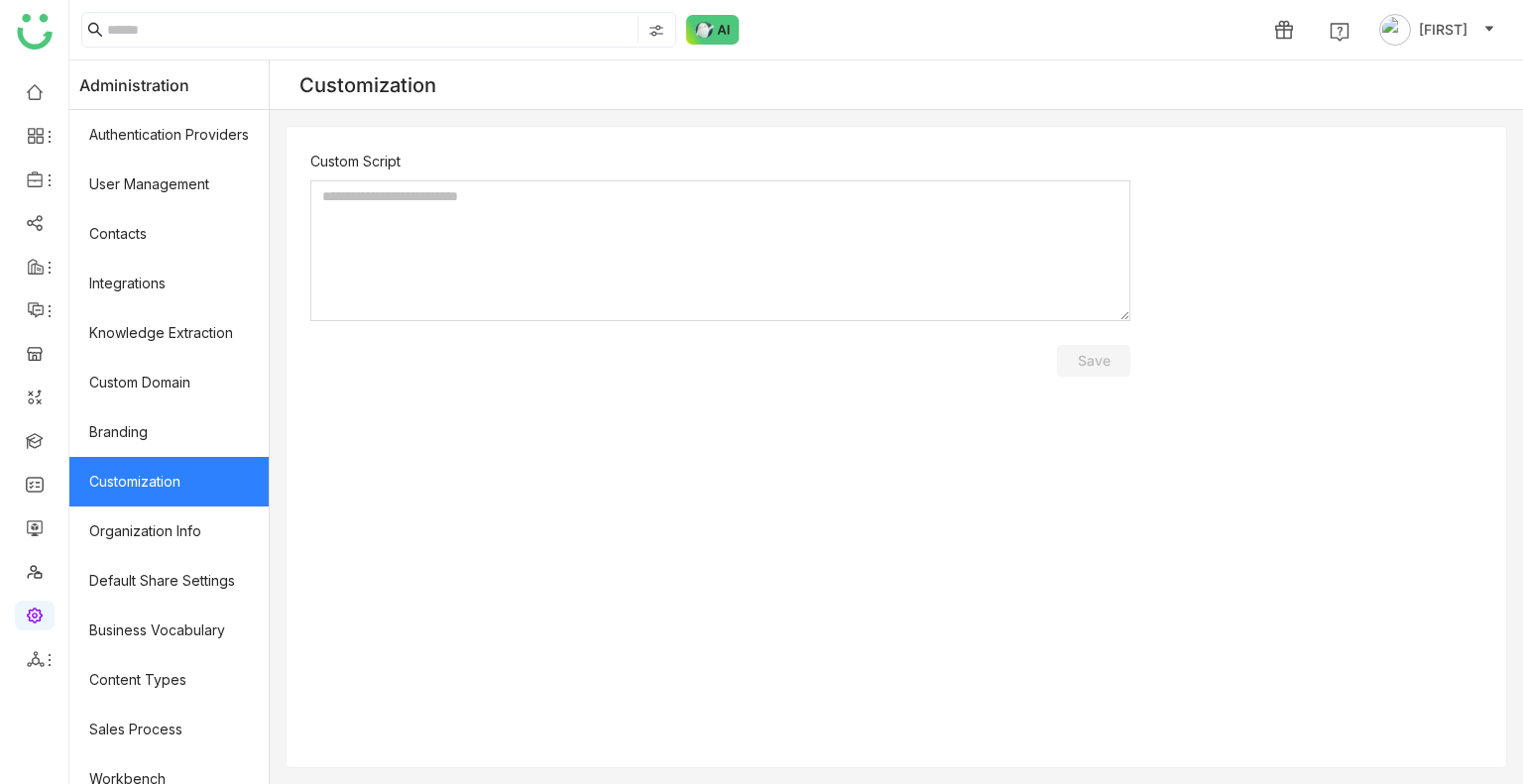 click on "Customization" 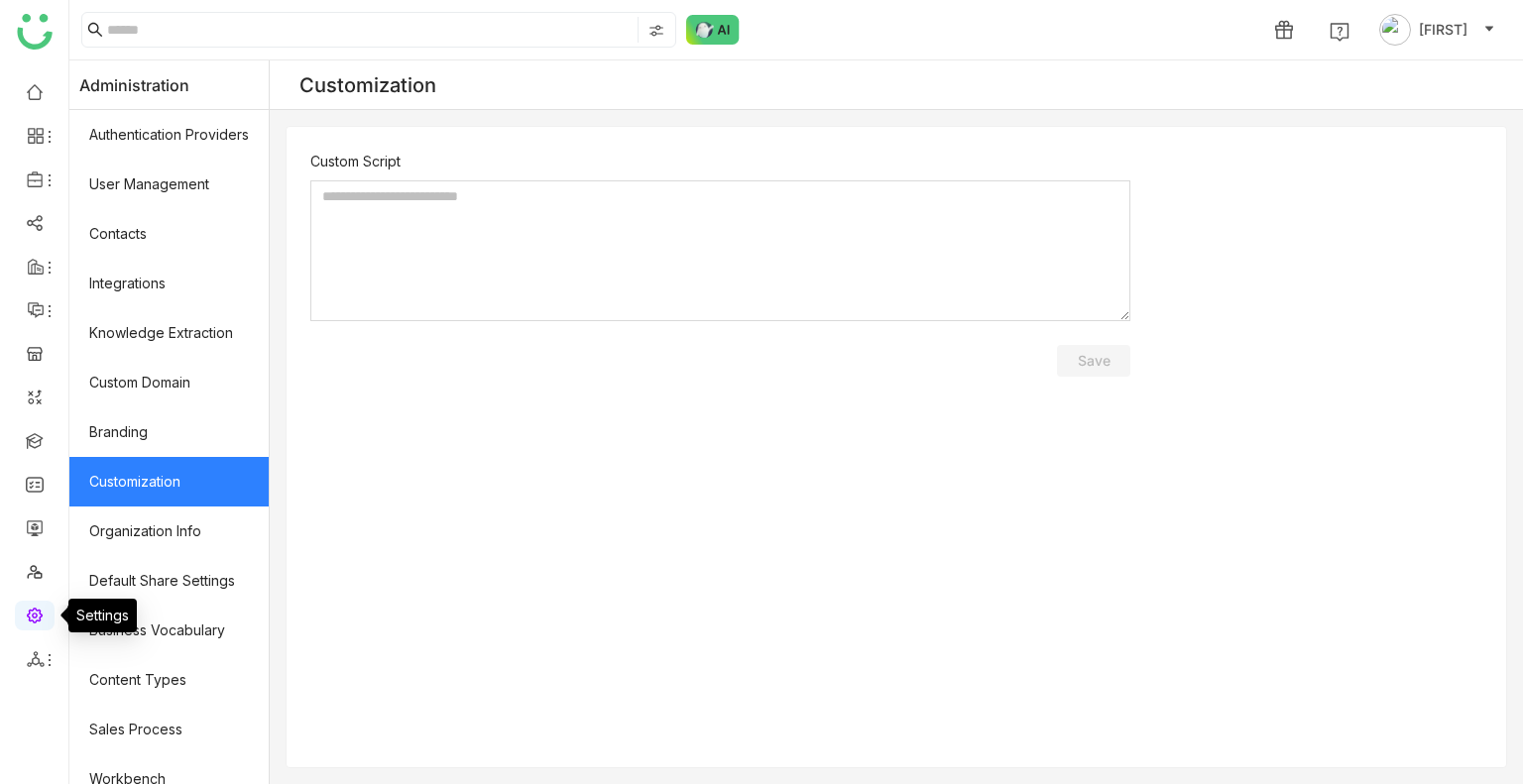 click at bounding box center (35, 614) 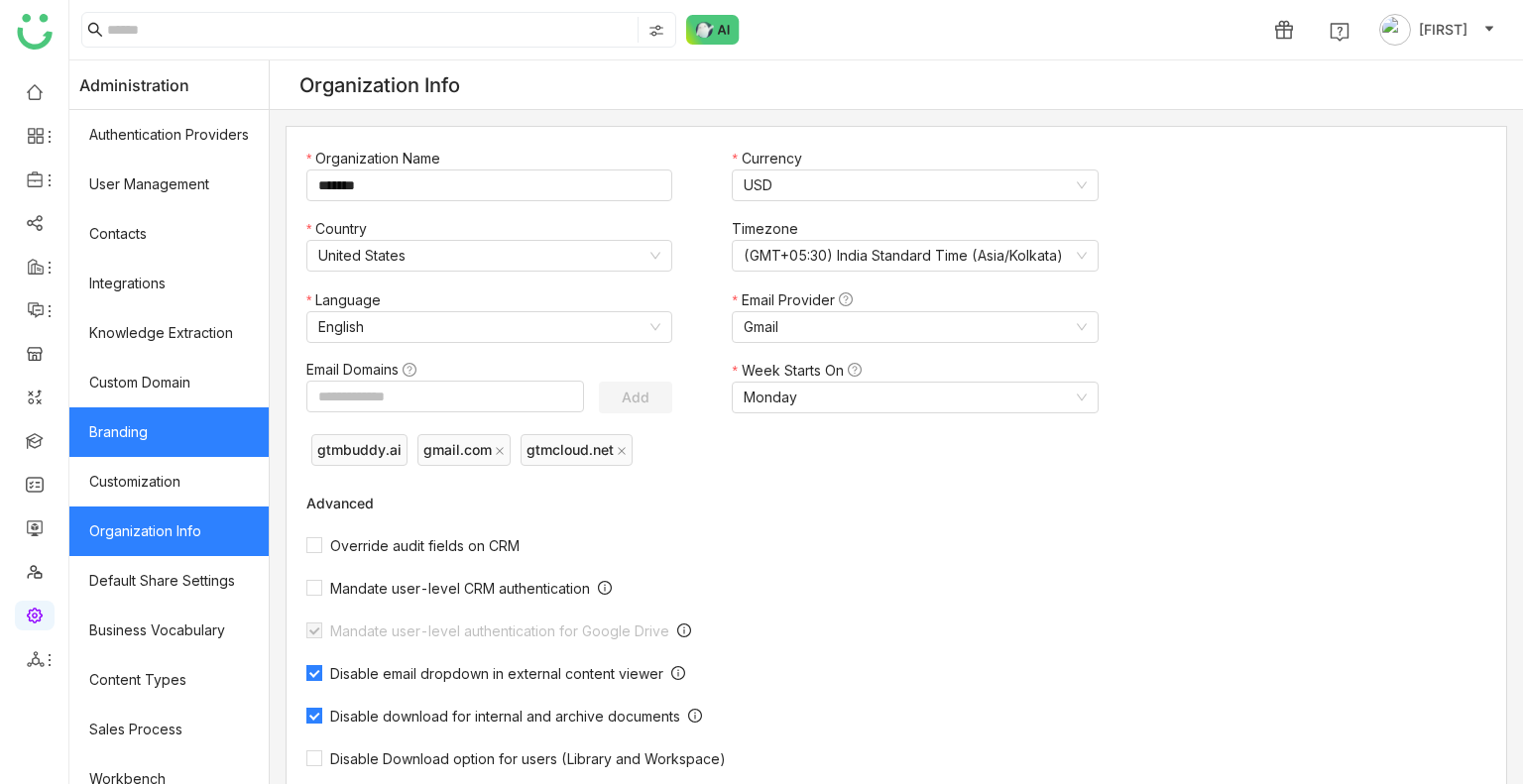 scroll, scrollTop: 267, scrollLeft: 0, axis: vertical 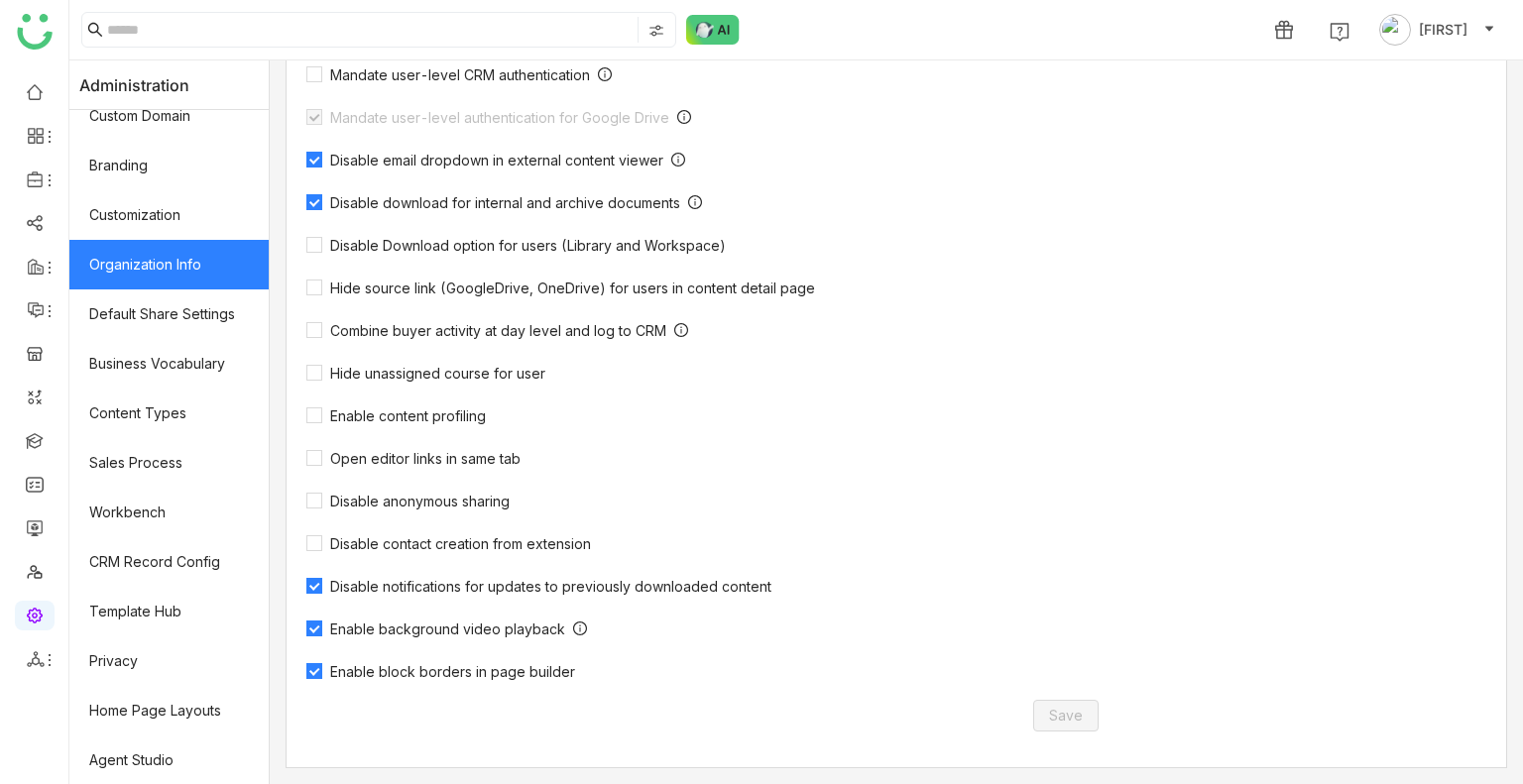 click on "Enable block borders in page builder" 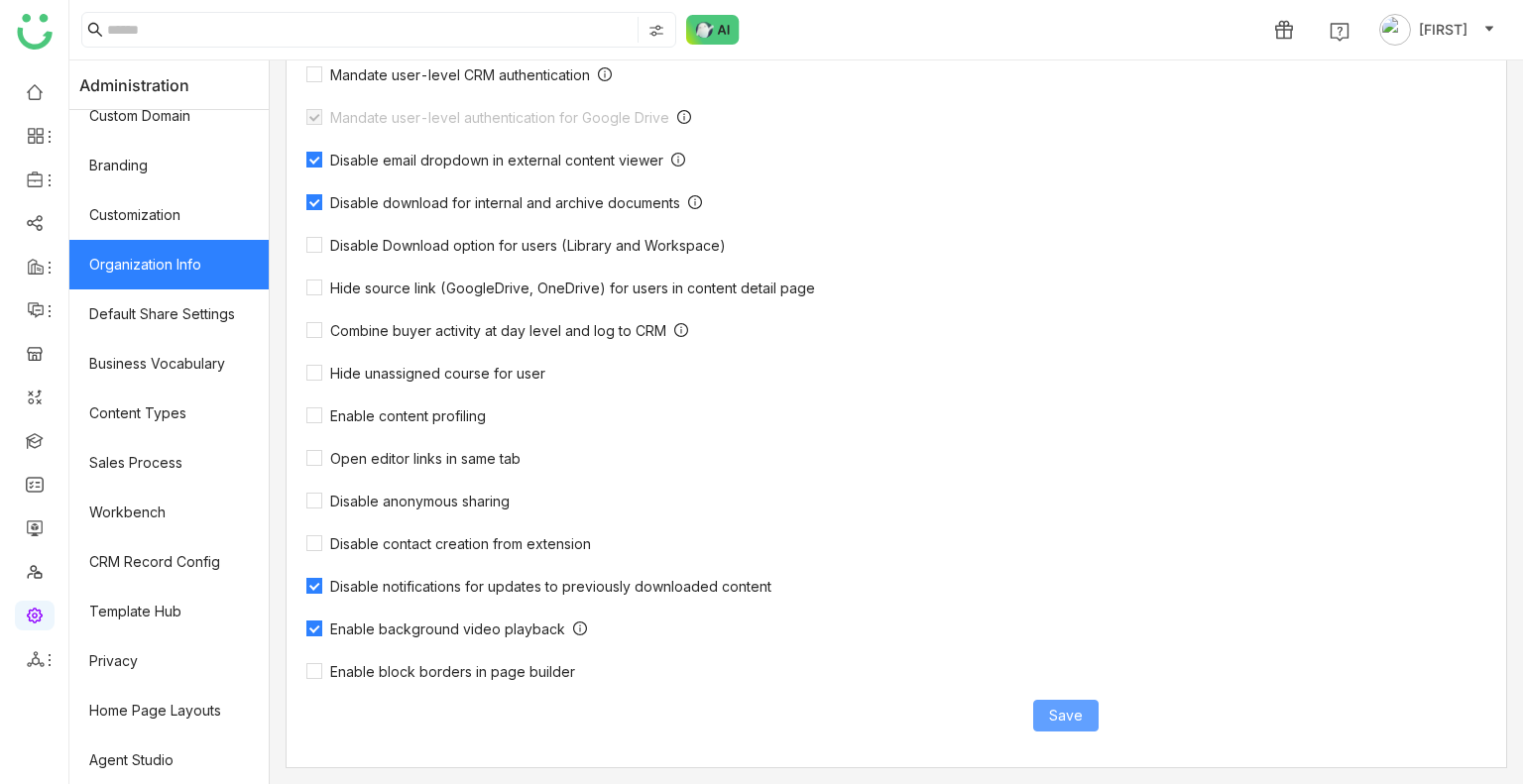 click on "Save" 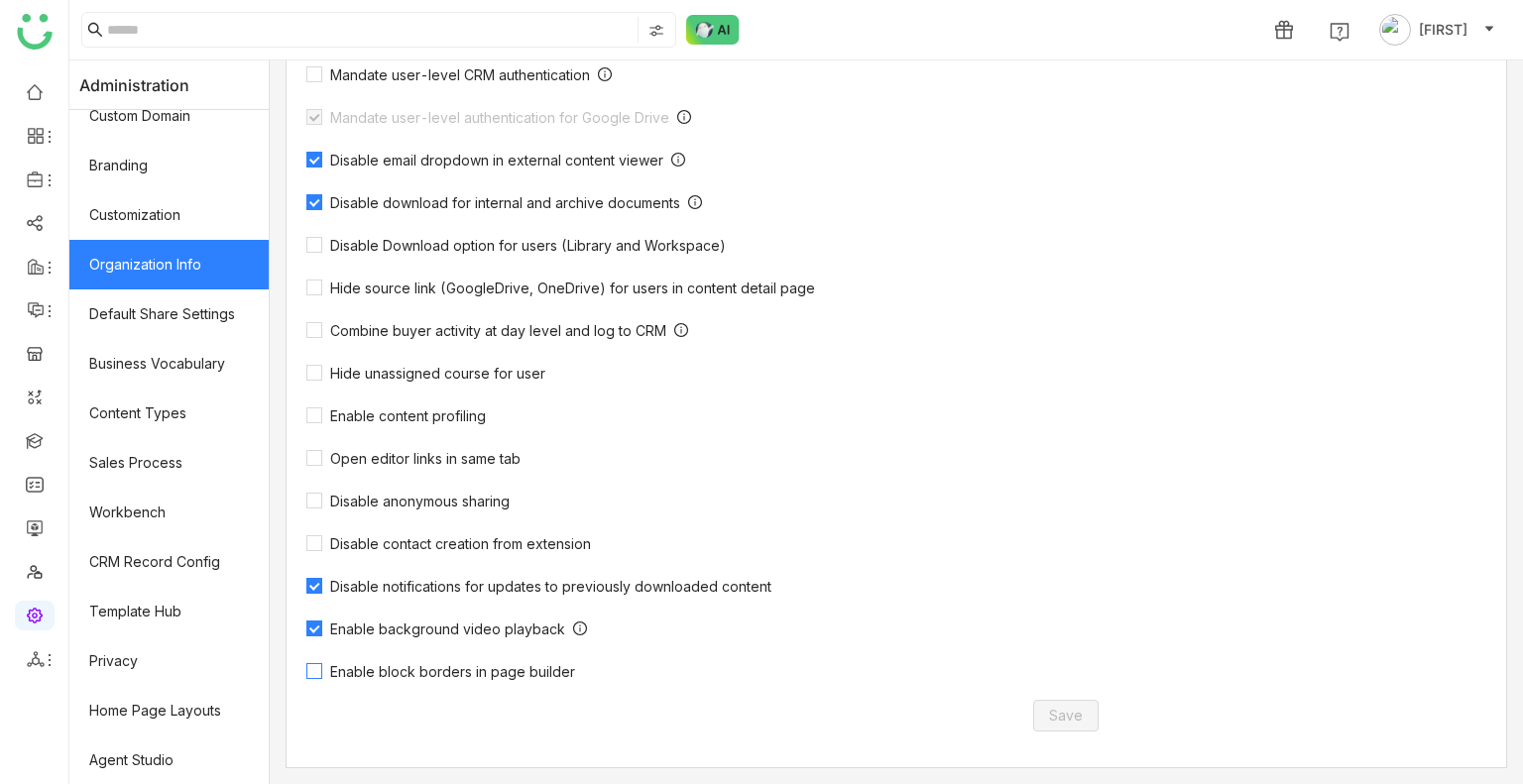 click on "Enable block borders in page builder" 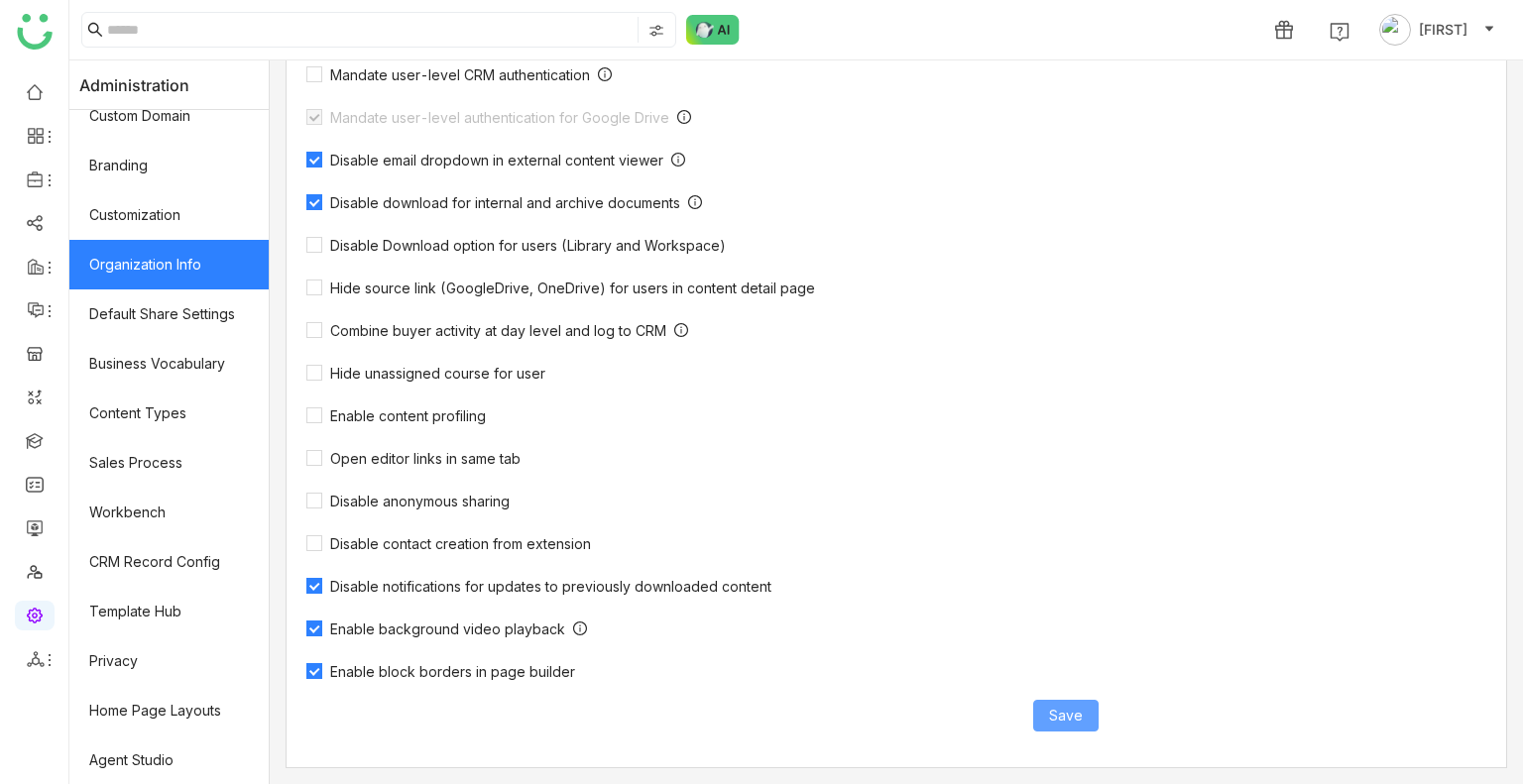 click on "Save" 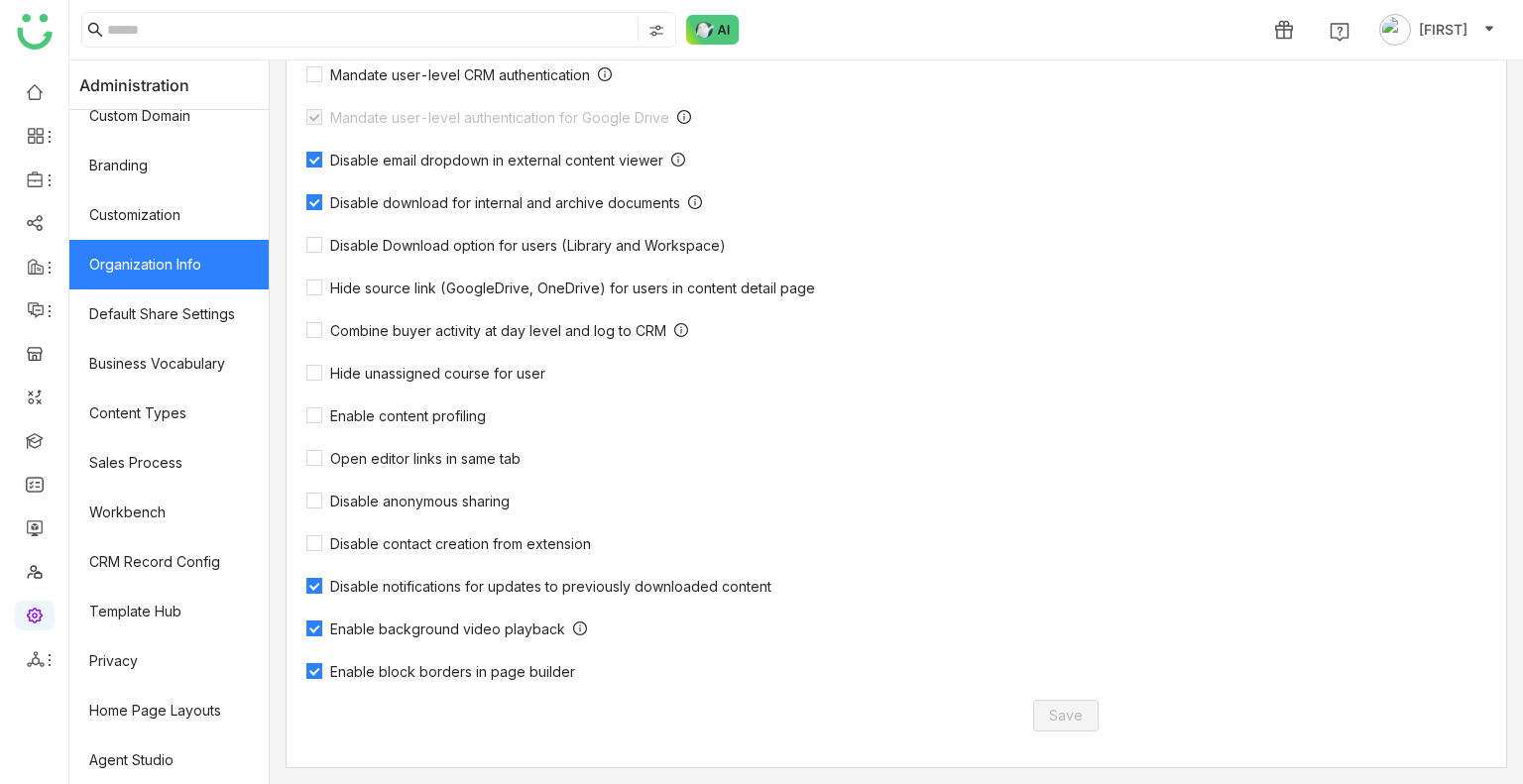 click on "Enable block borders in page builder" 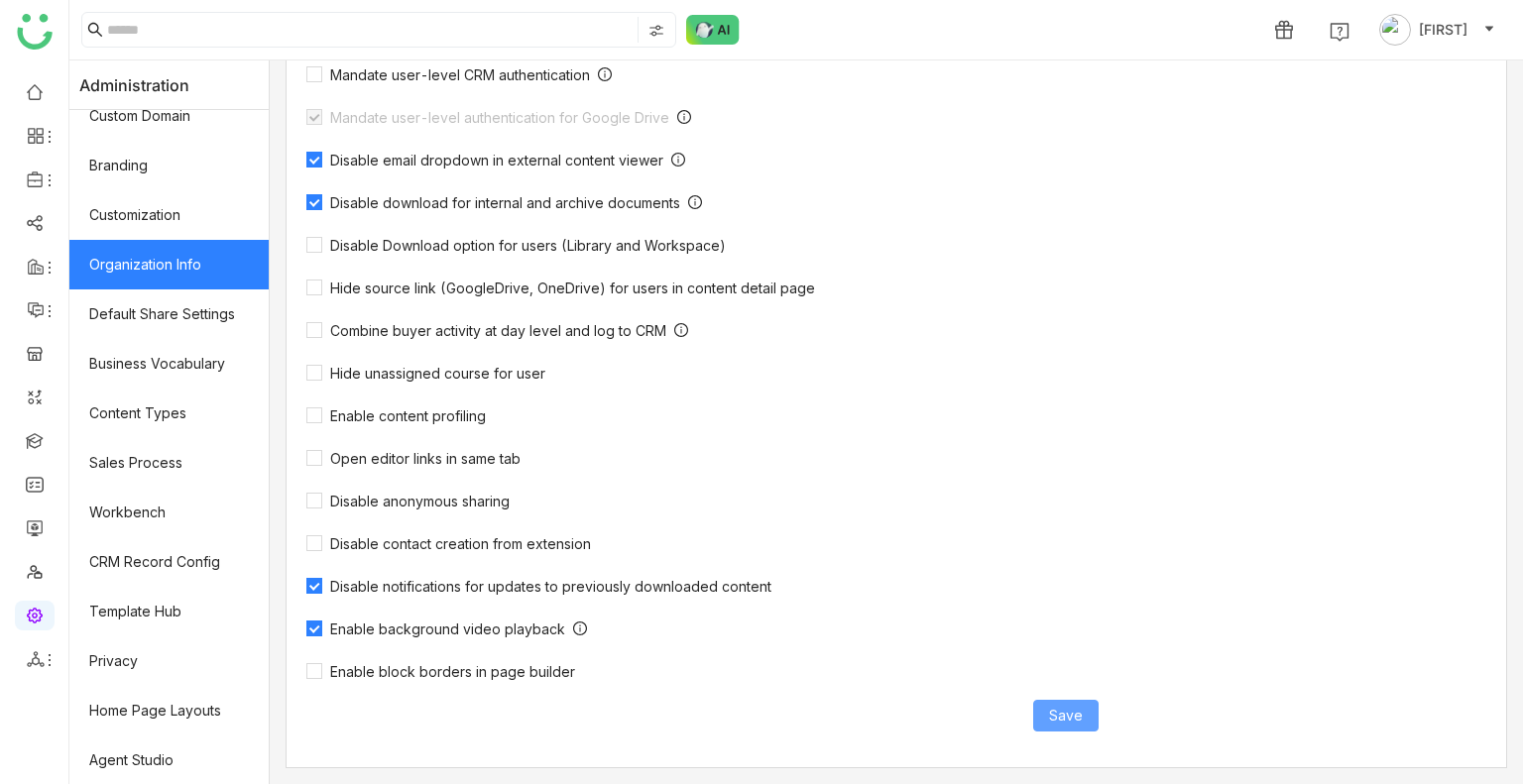 click on "Save" 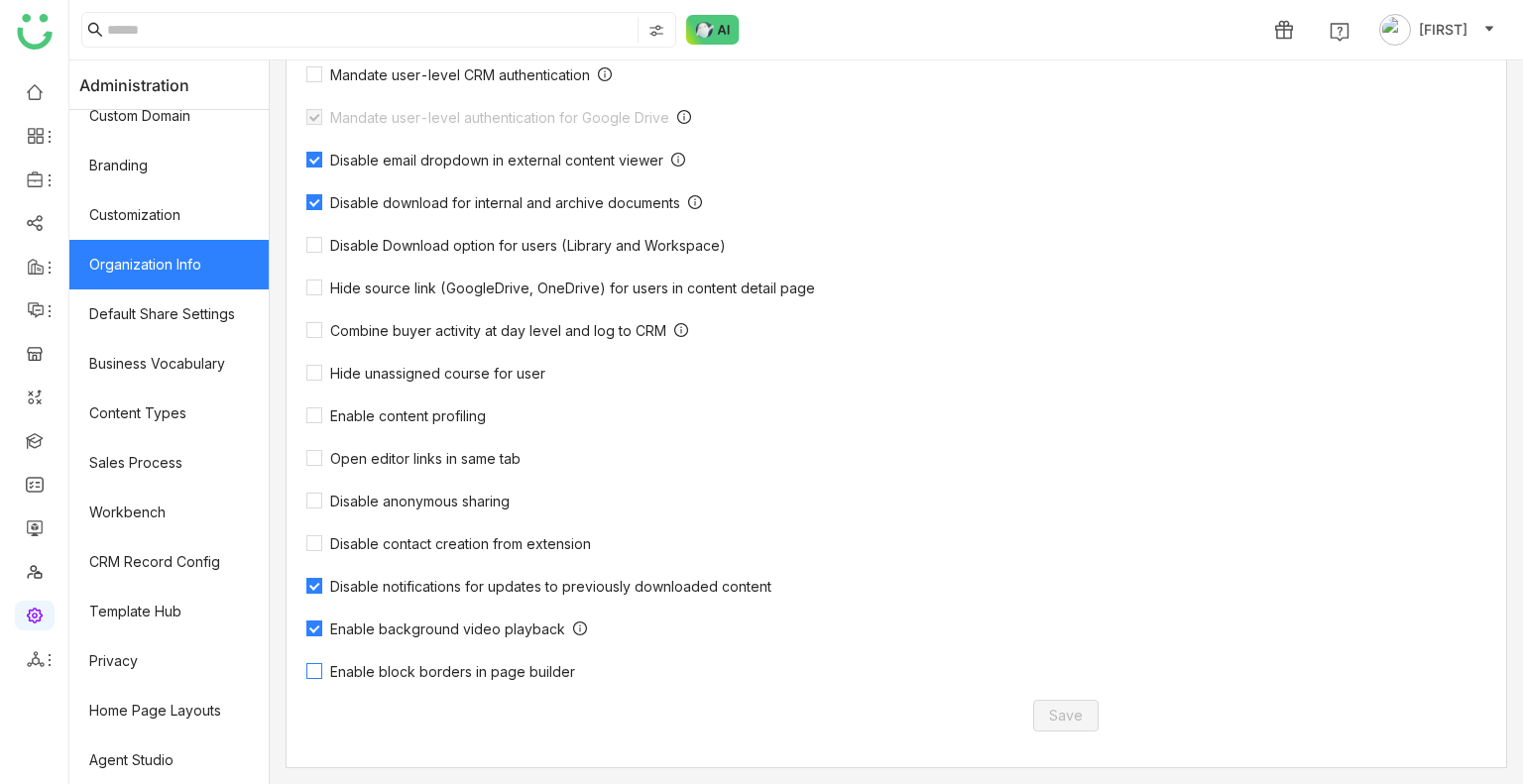 click on "Enable block borders in page builder" 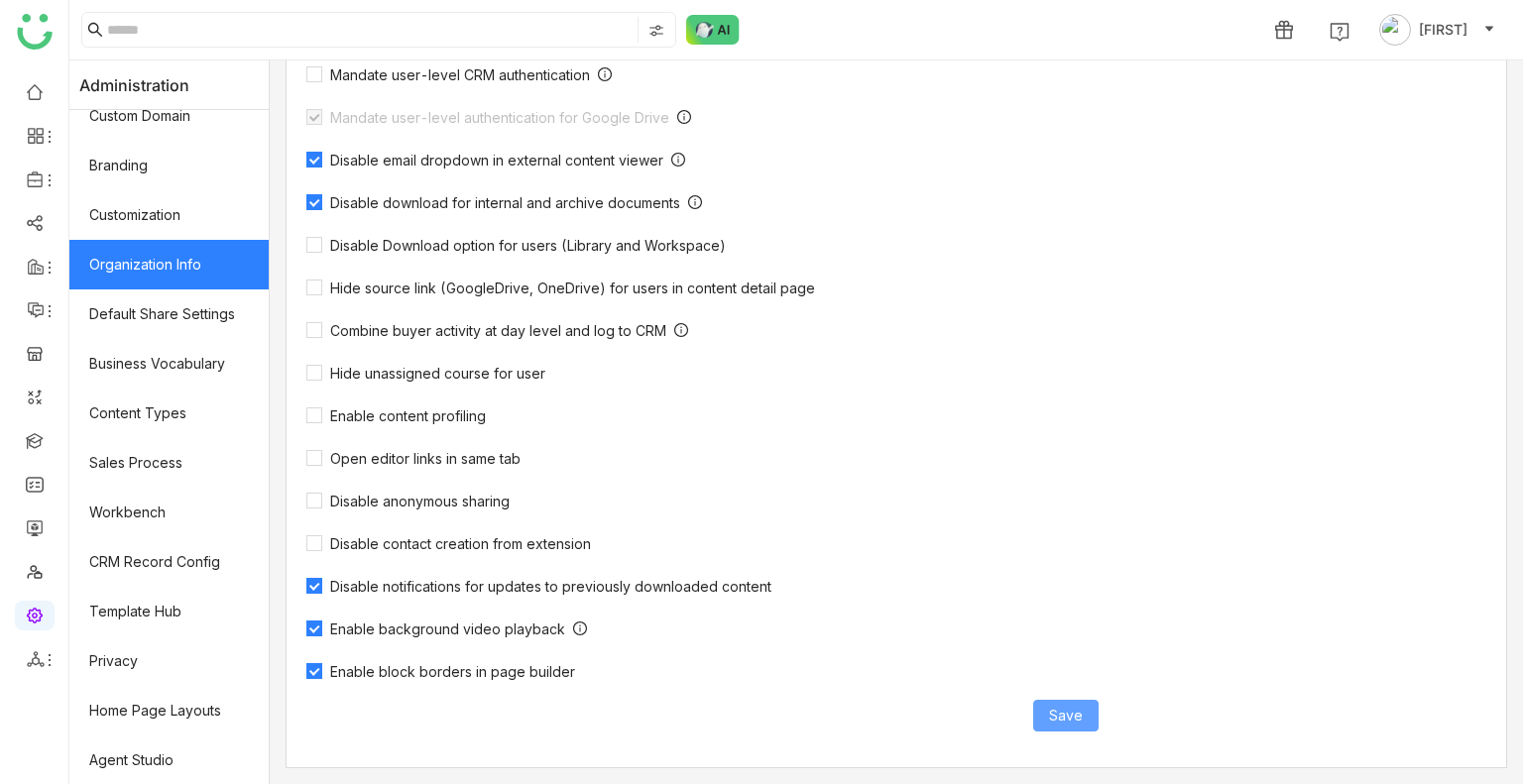 click on "Save" 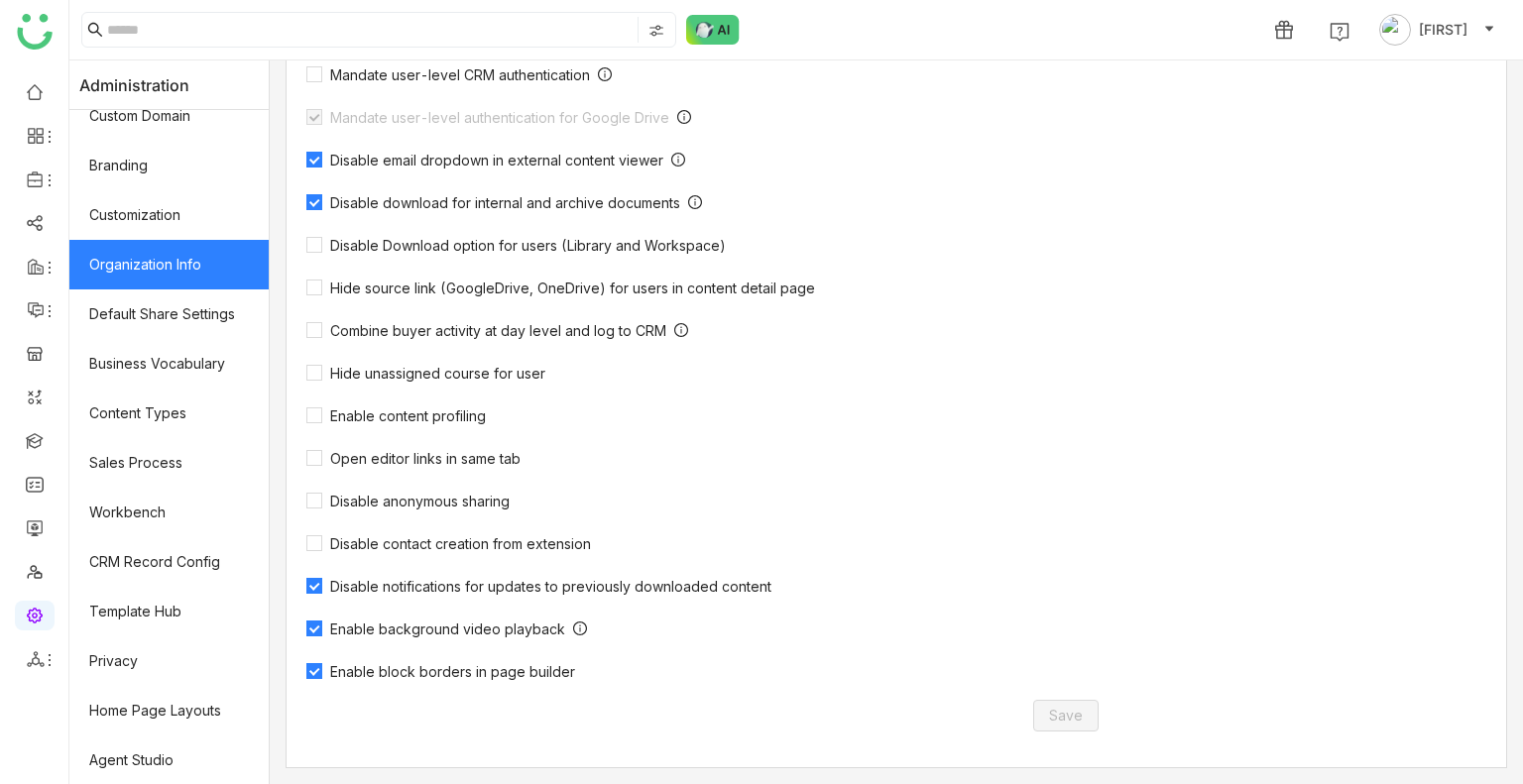 click on "Enable block borders in page builder" 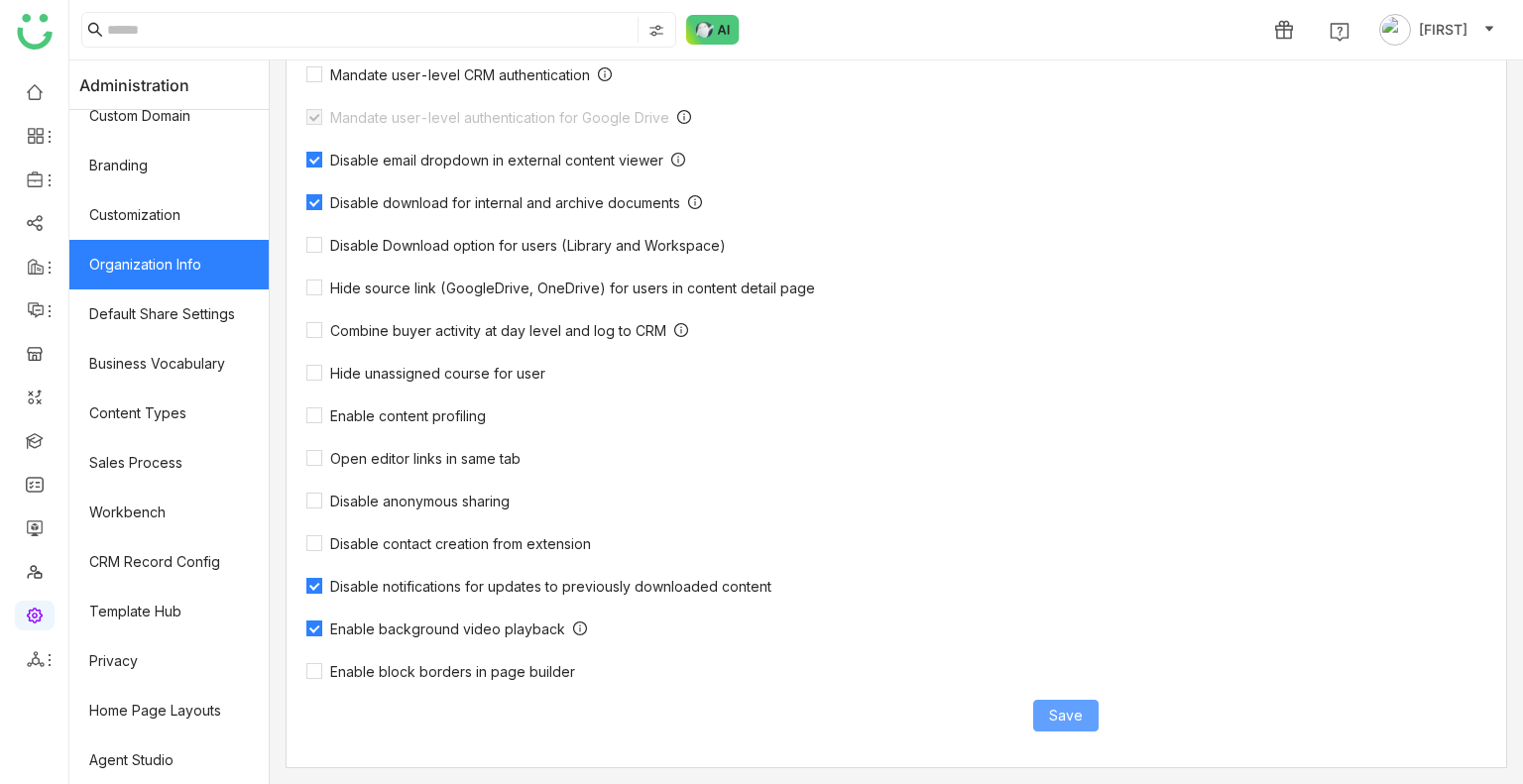 click on "Save" 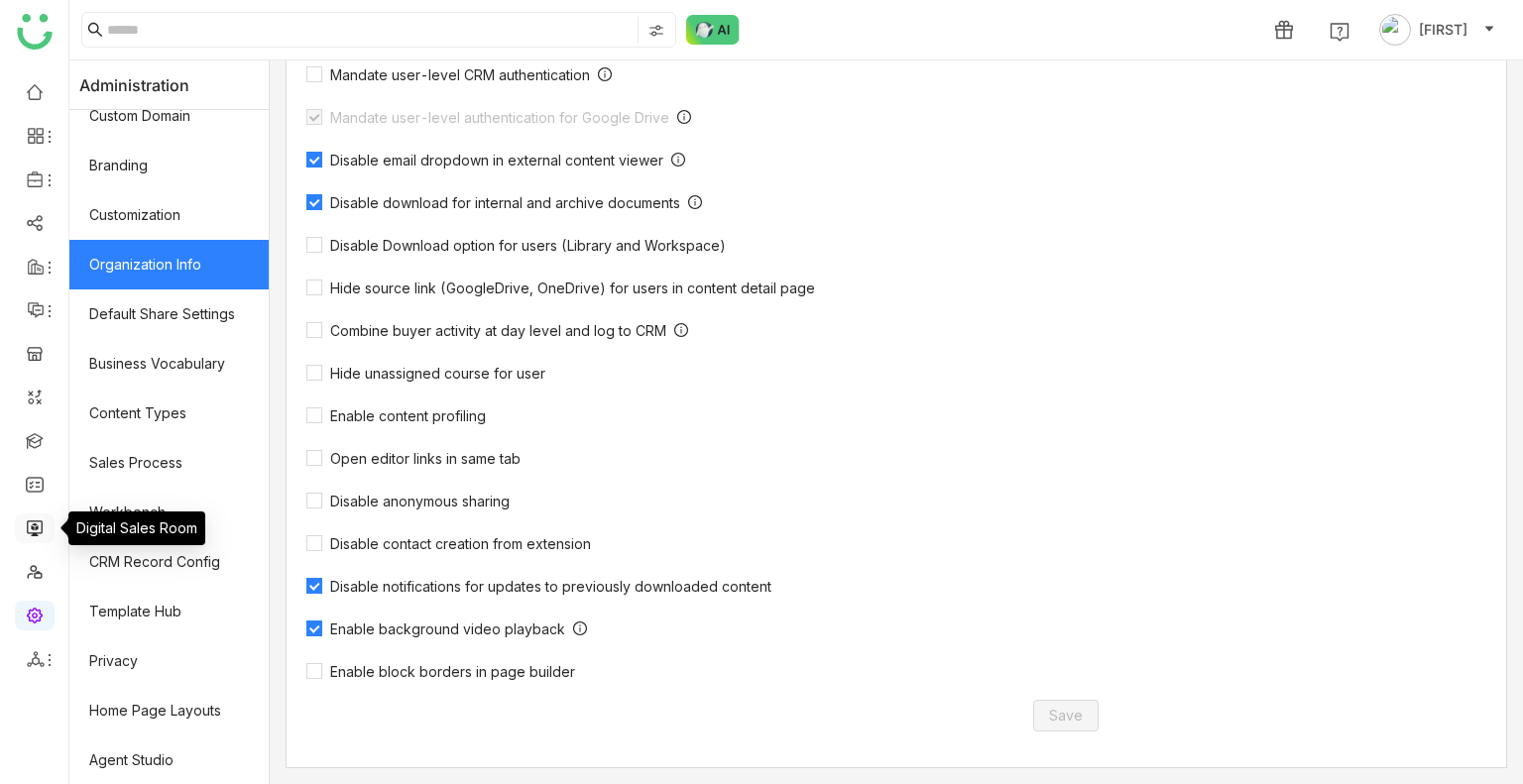 click at bounding box center (35, 526) 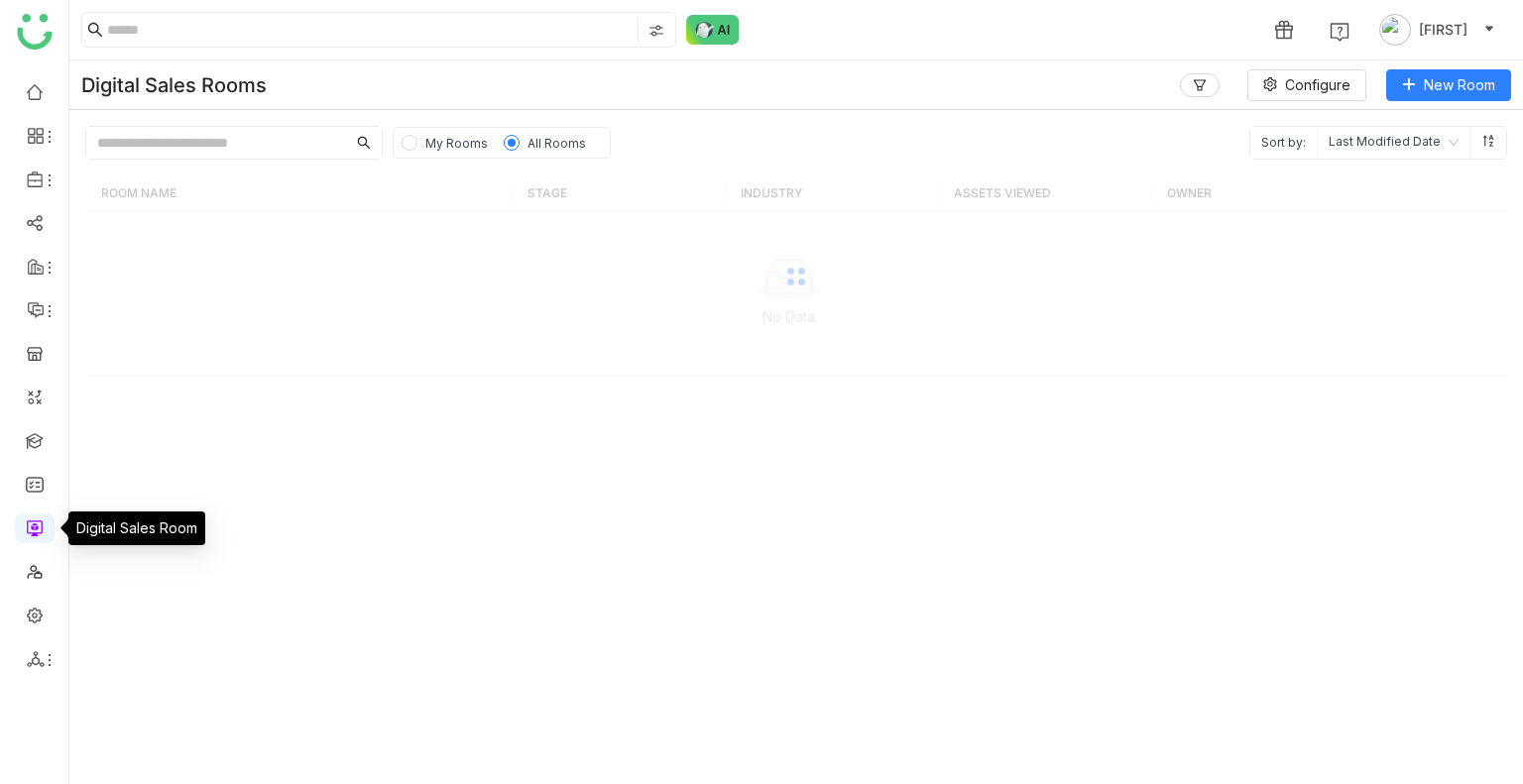 click at bounding box center (35, 526) 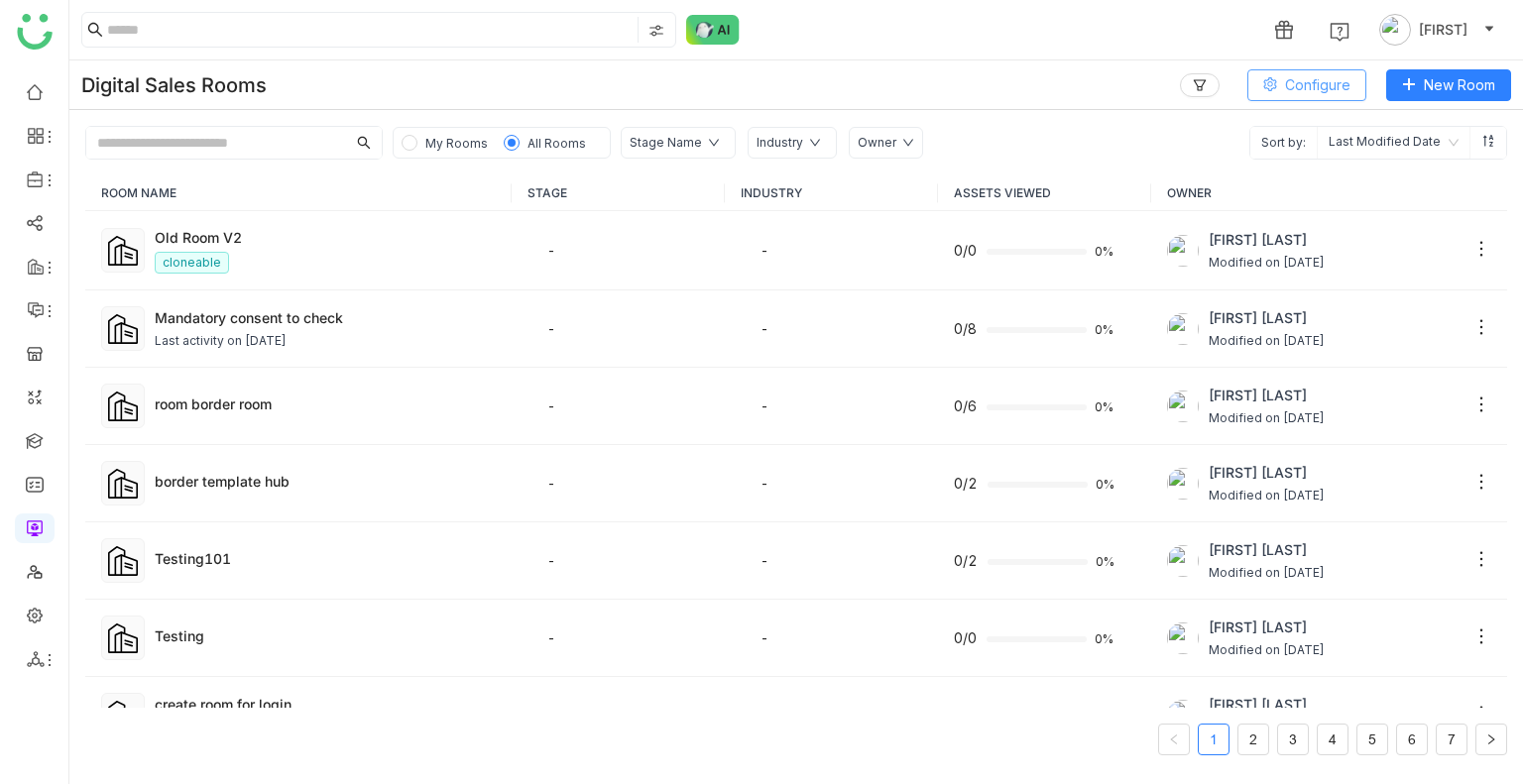 click on "Configure" 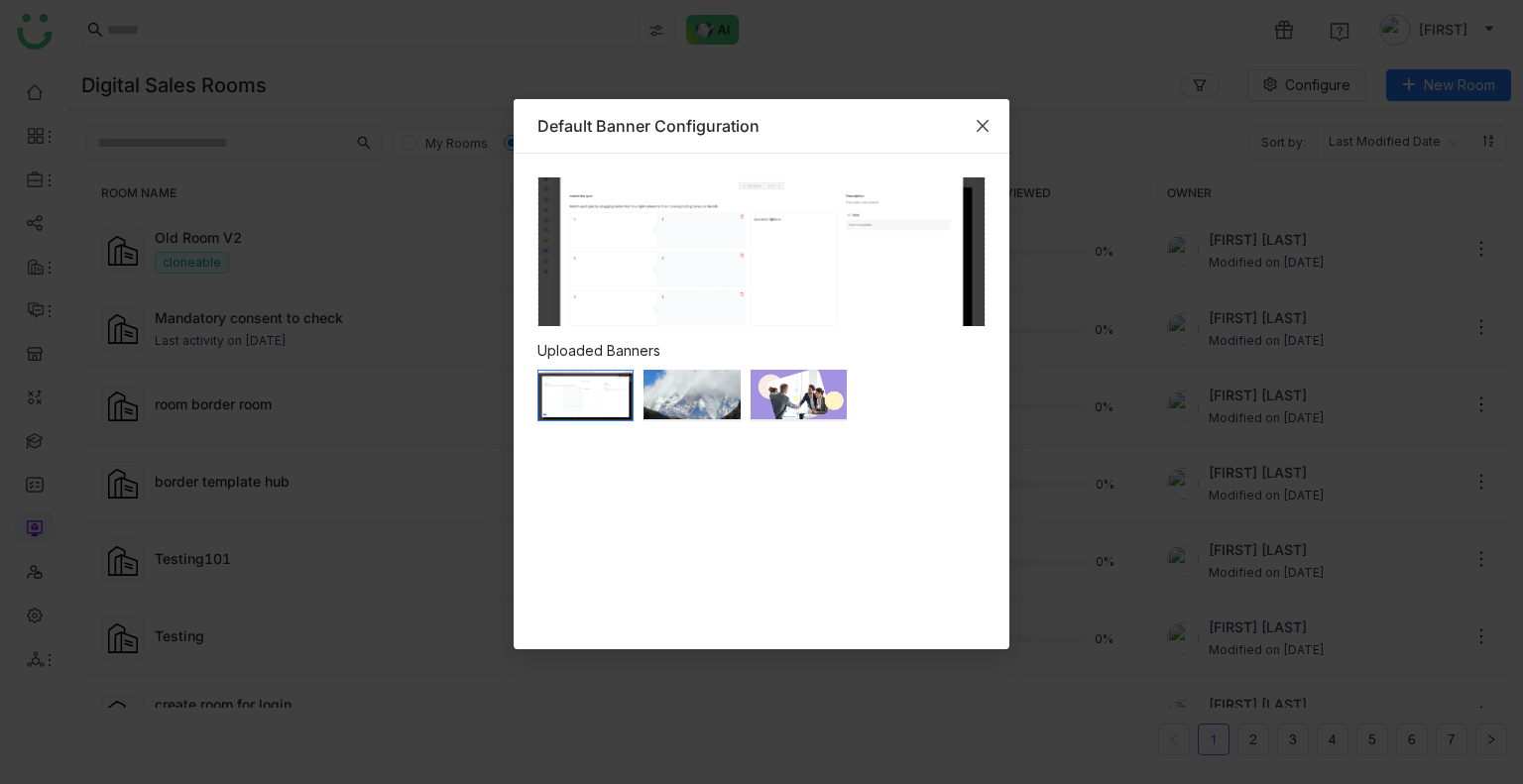 click at bounding box center (983, 126) 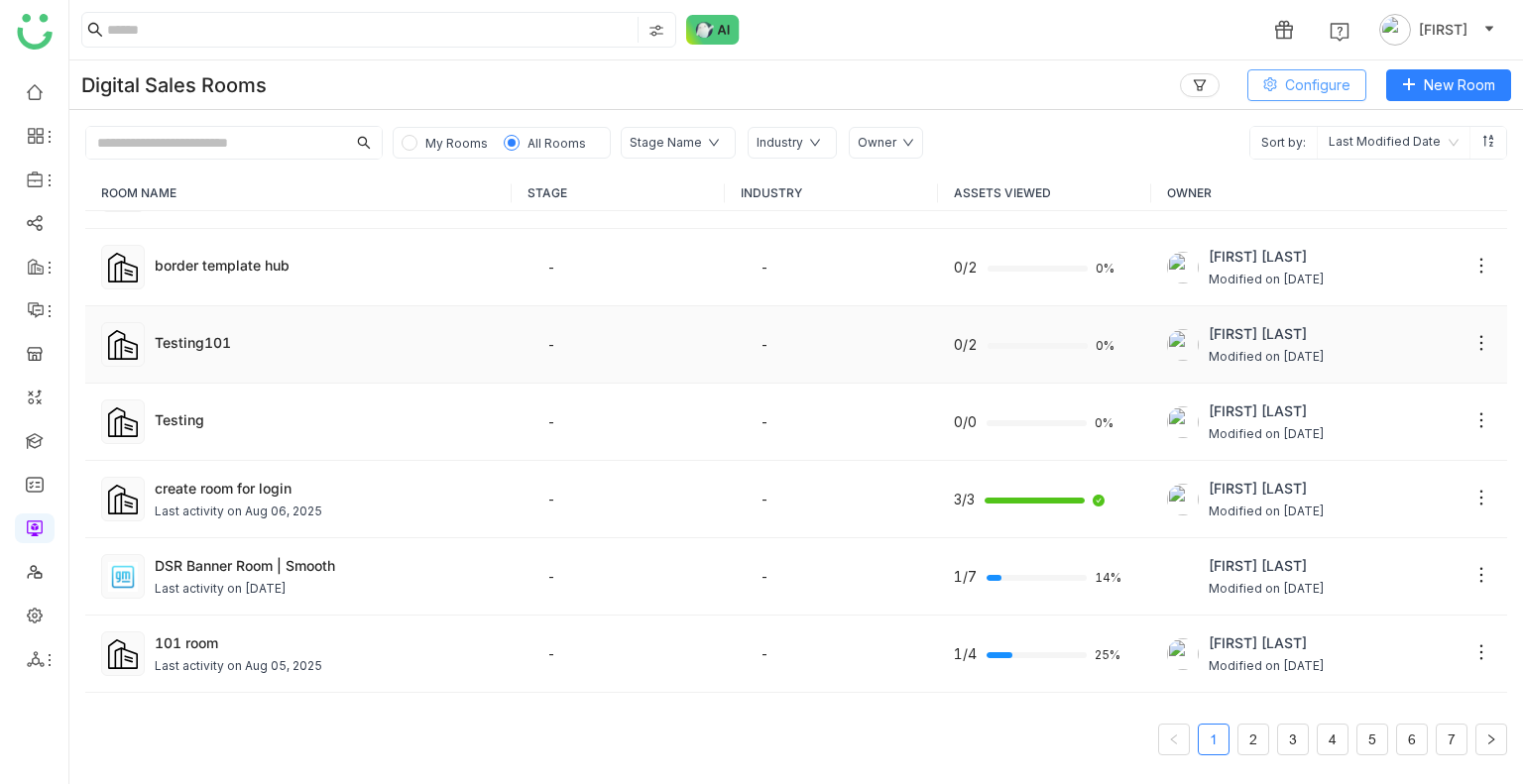scroll, scrollTop: 0, scrollLeft: 0, axis: both 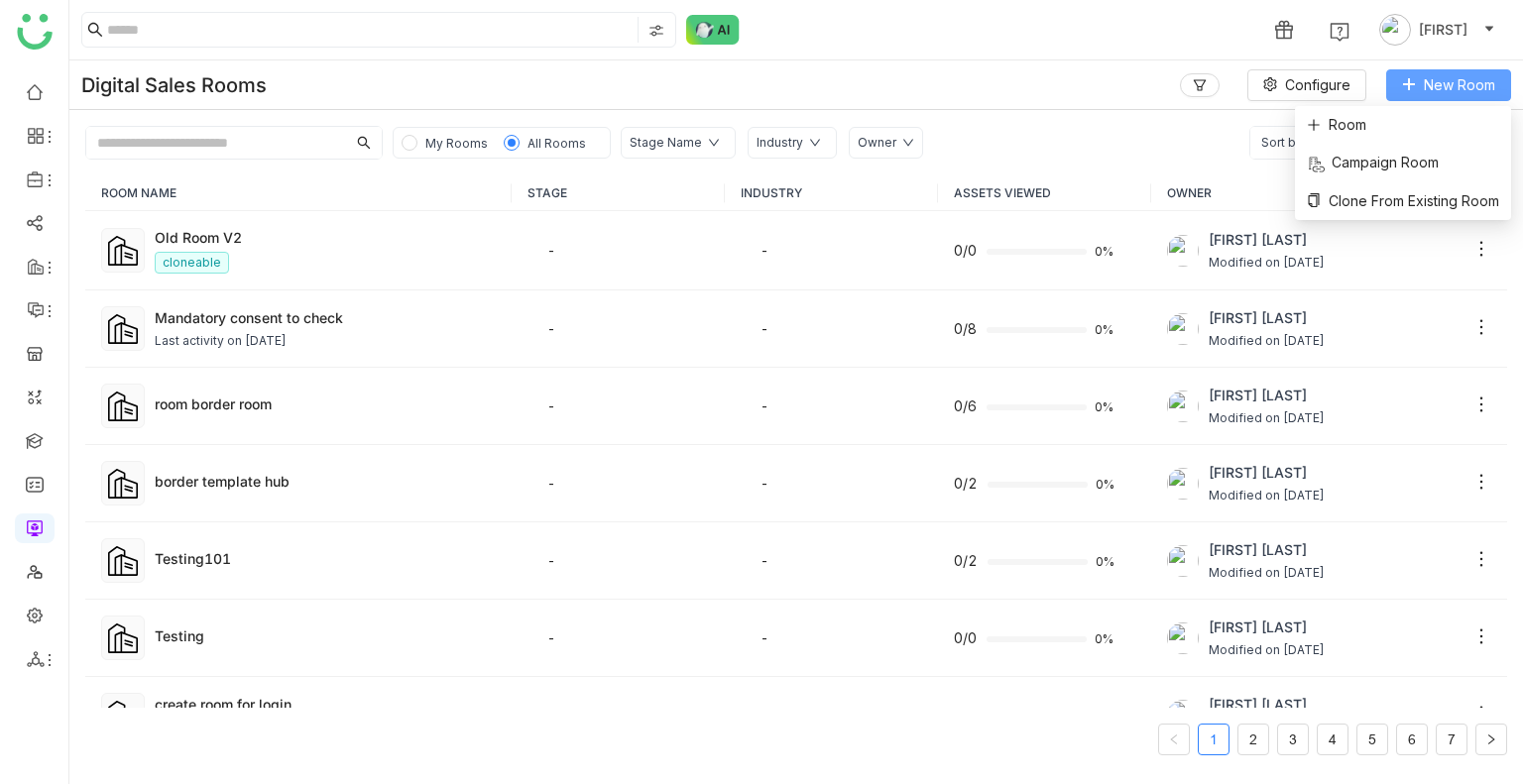 click on "New Room" 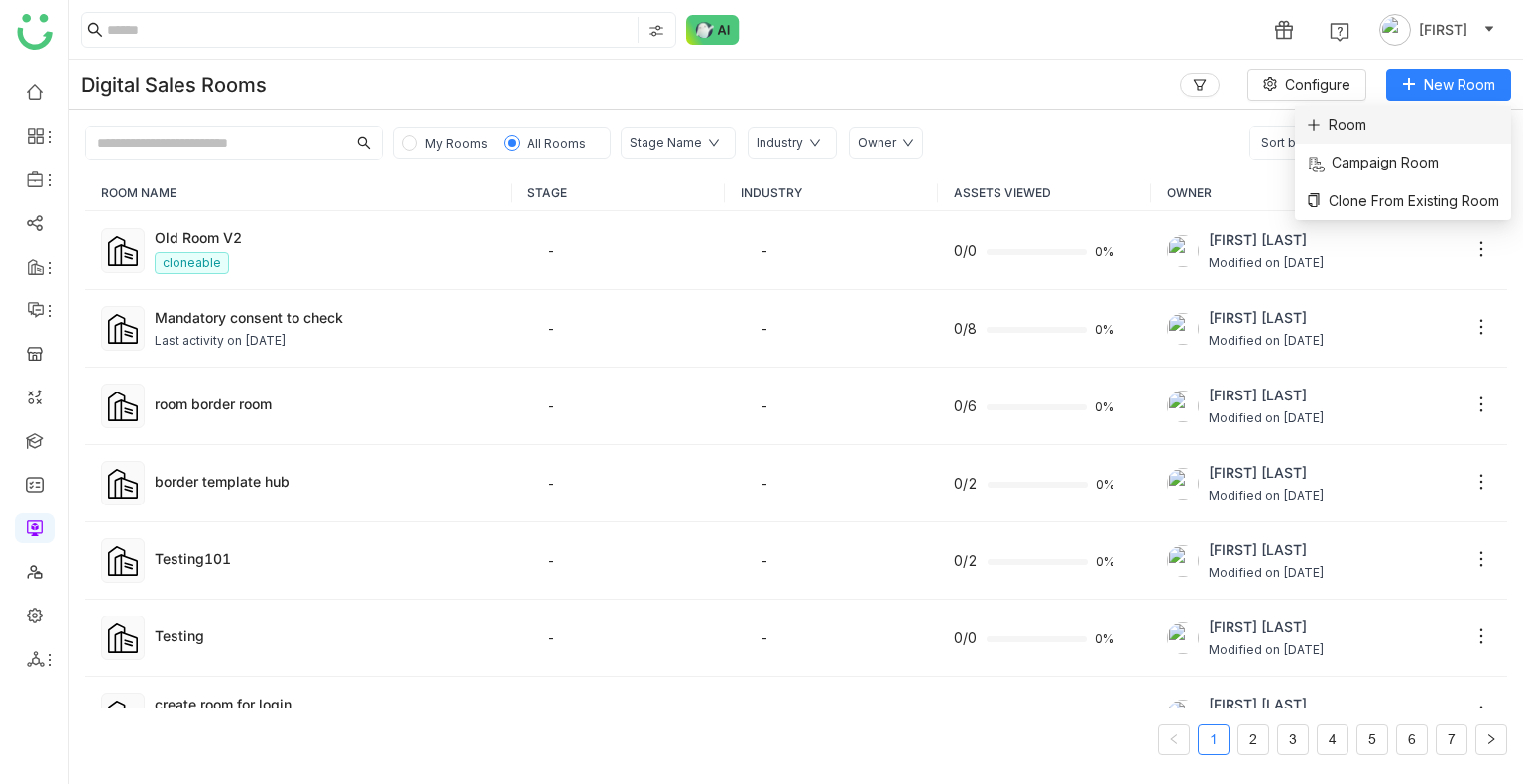 click on "Room" at bounding box center [1403, 125] 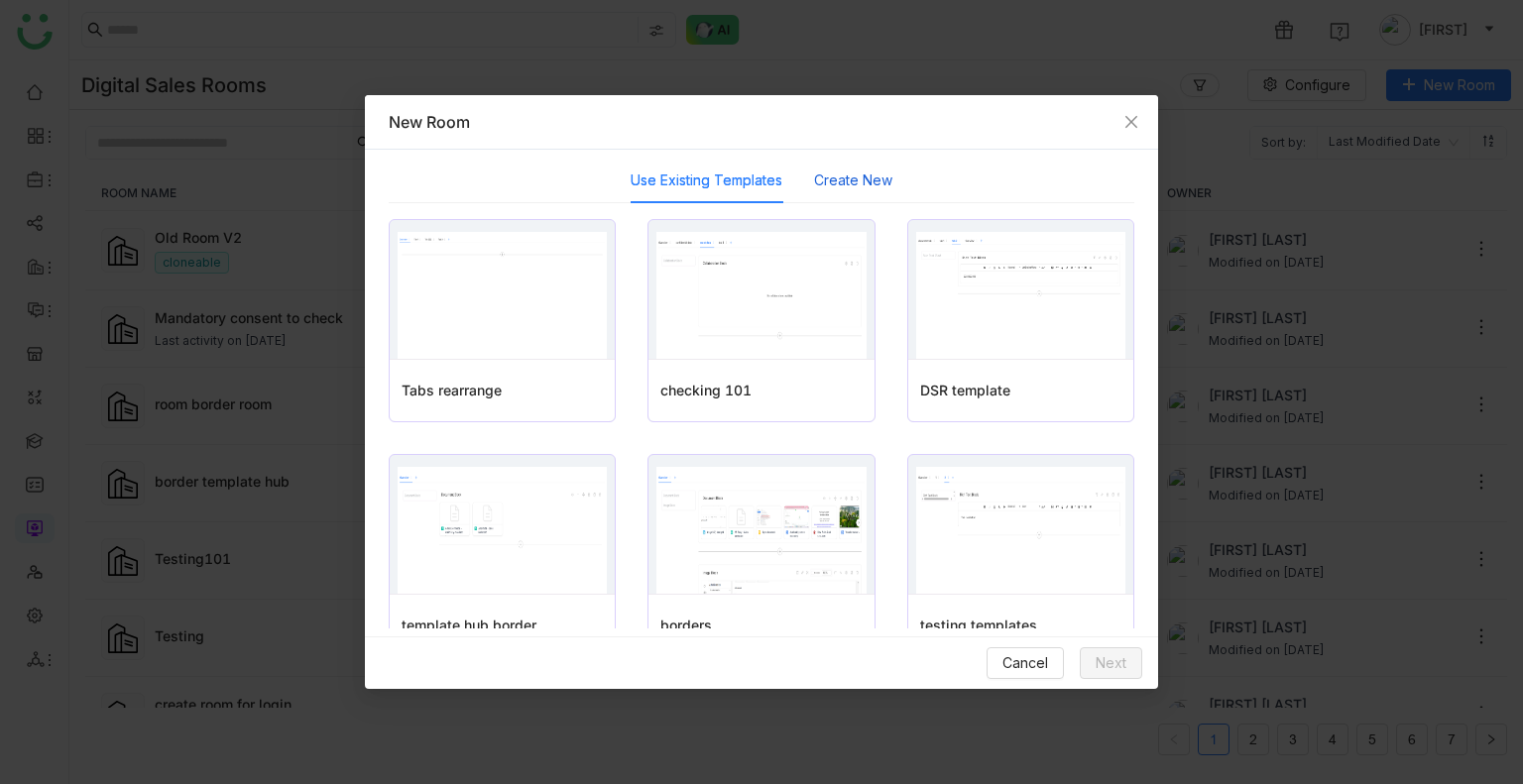 click on "Create New" at bounding box center [853, 180] 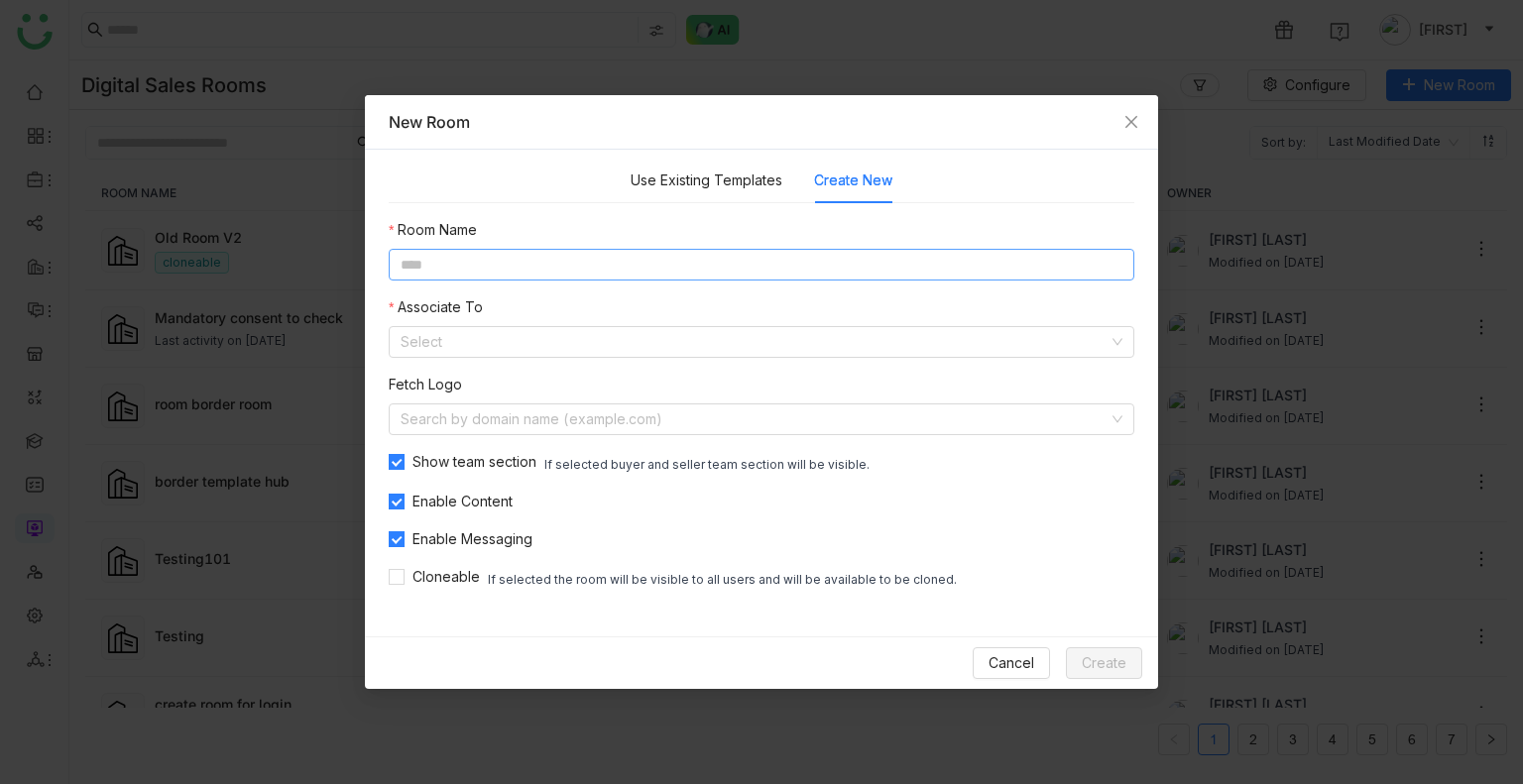 click 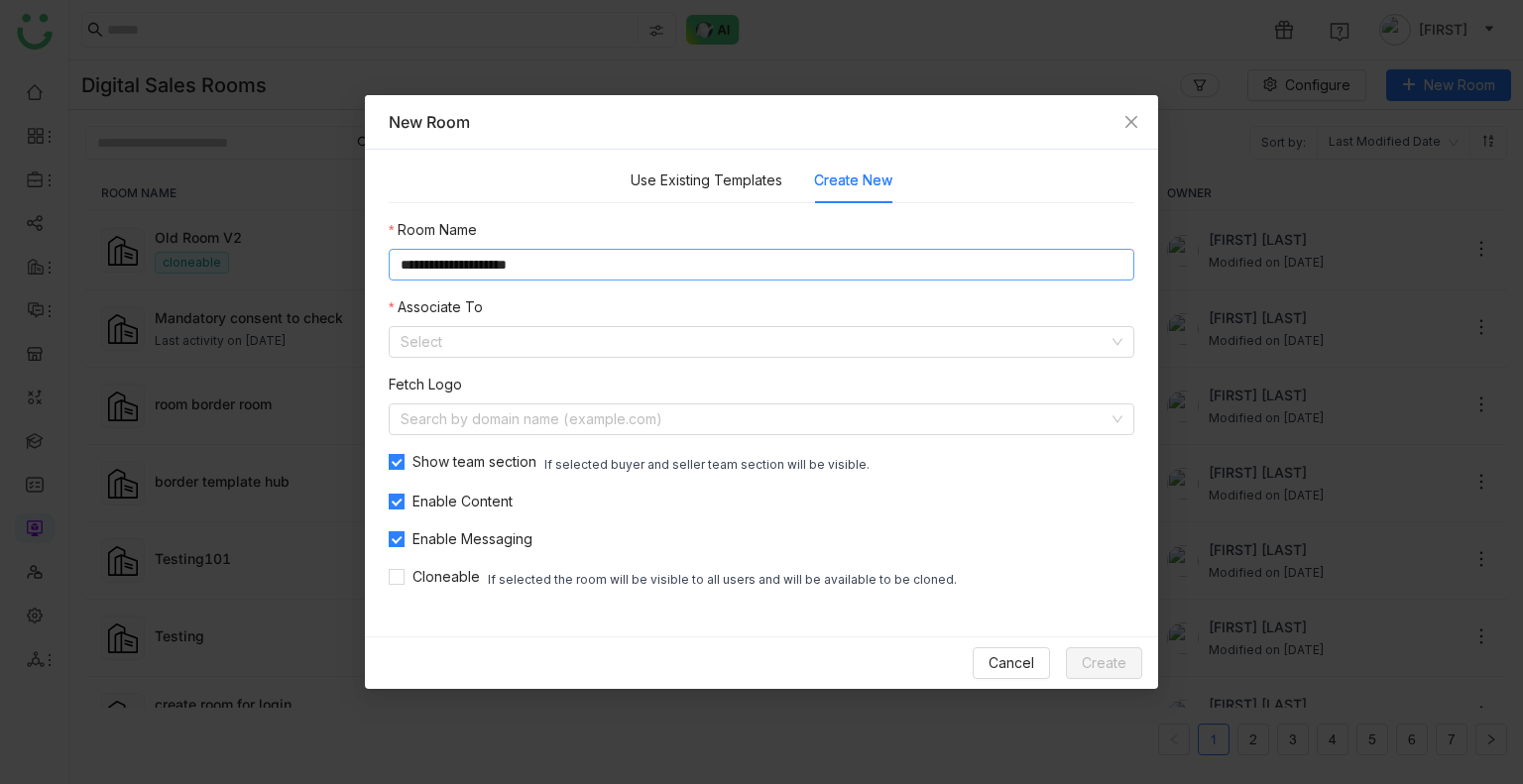 type on "**********" 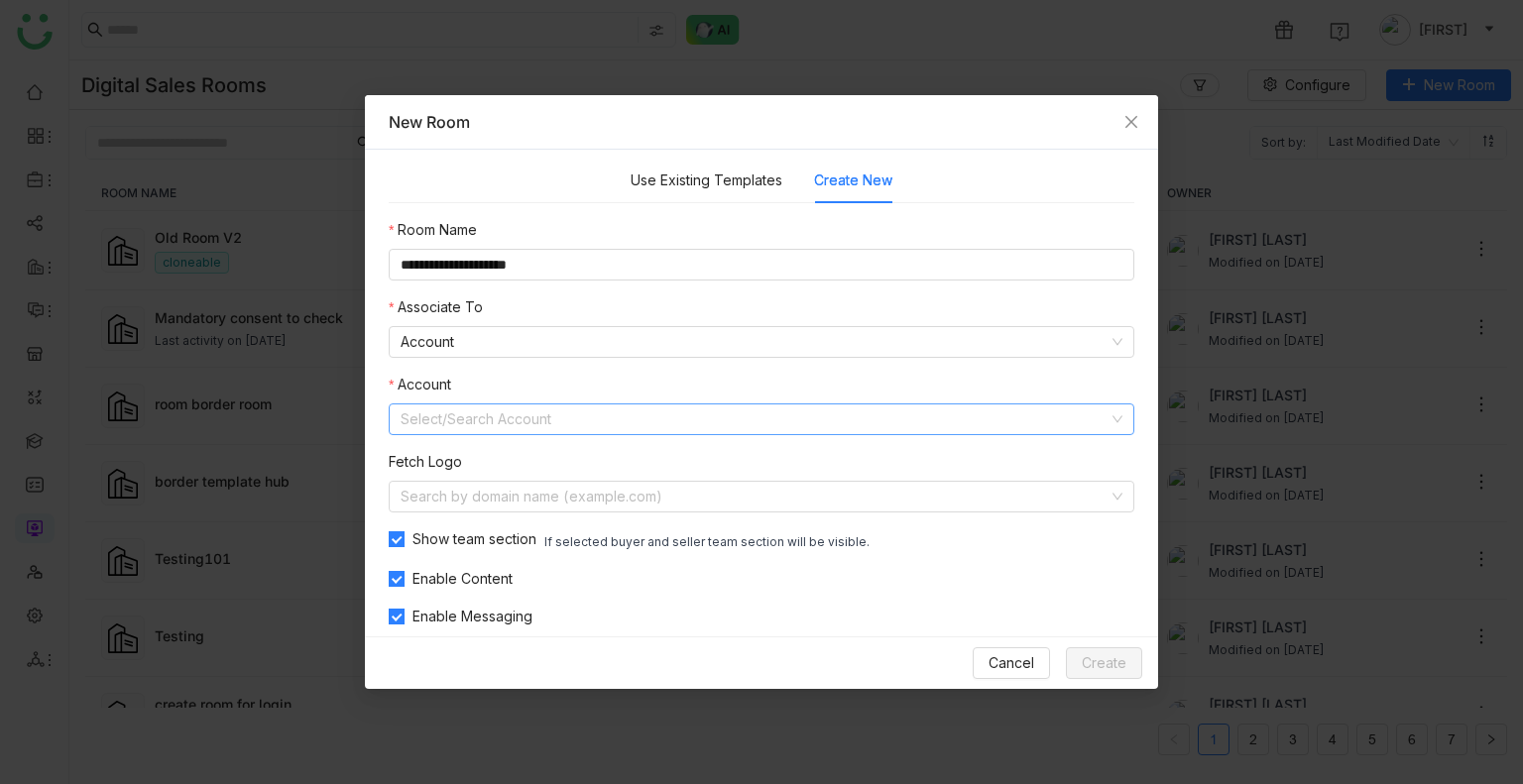 click 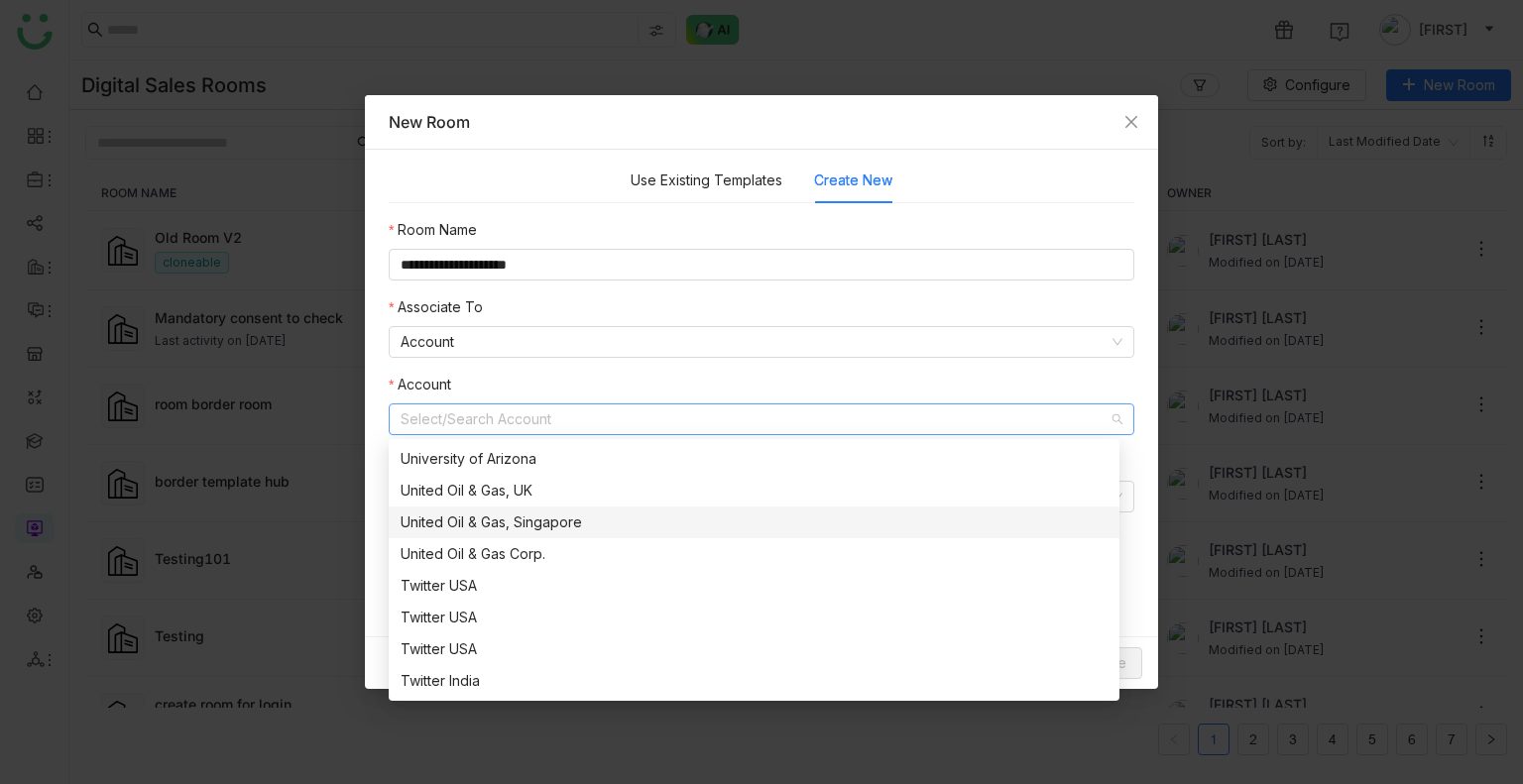 click on "United Oil & Gas, Singapore" at bounding box center (754, 522) 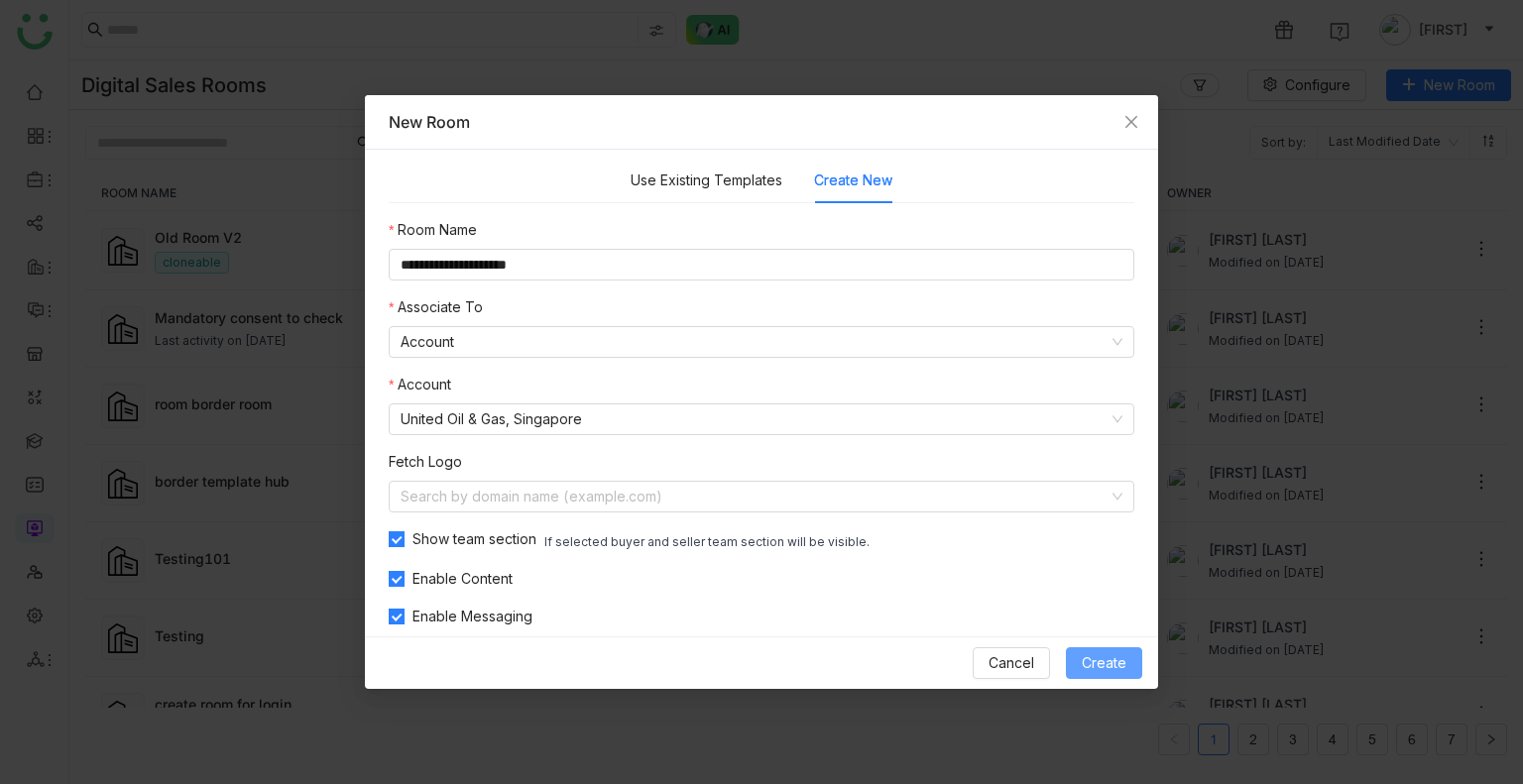 click on "Create" at bounding box center (1104, 663) 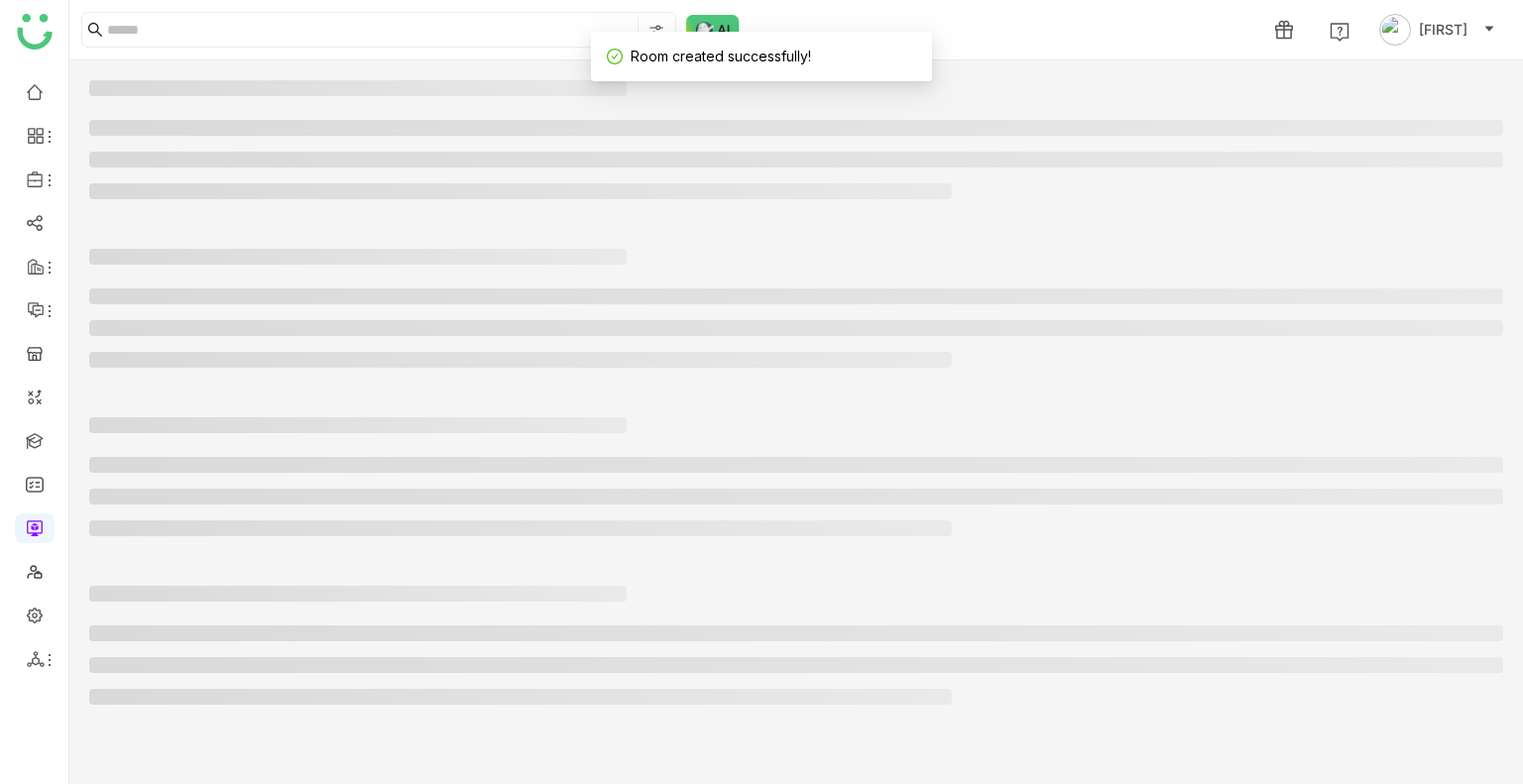 click 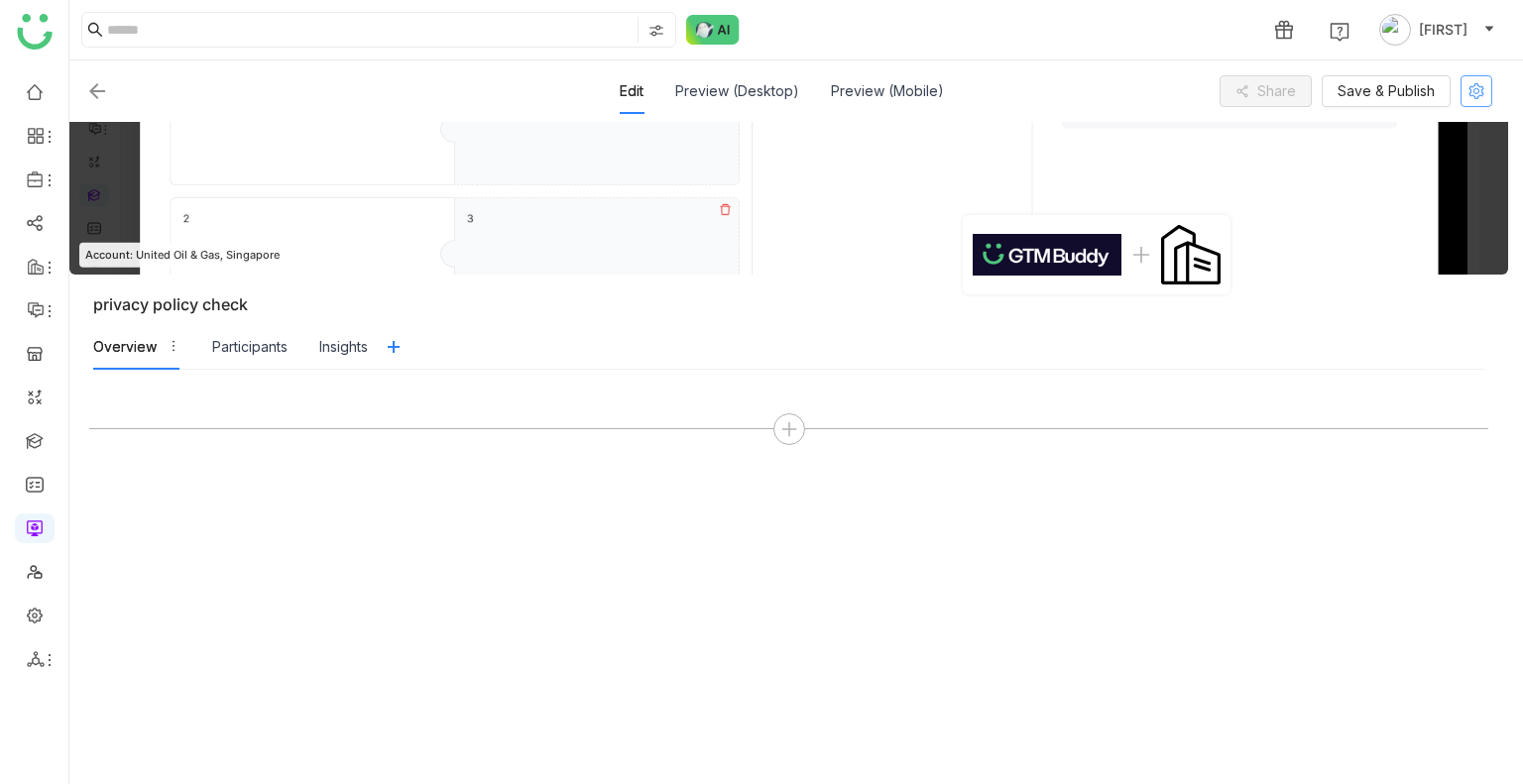 click 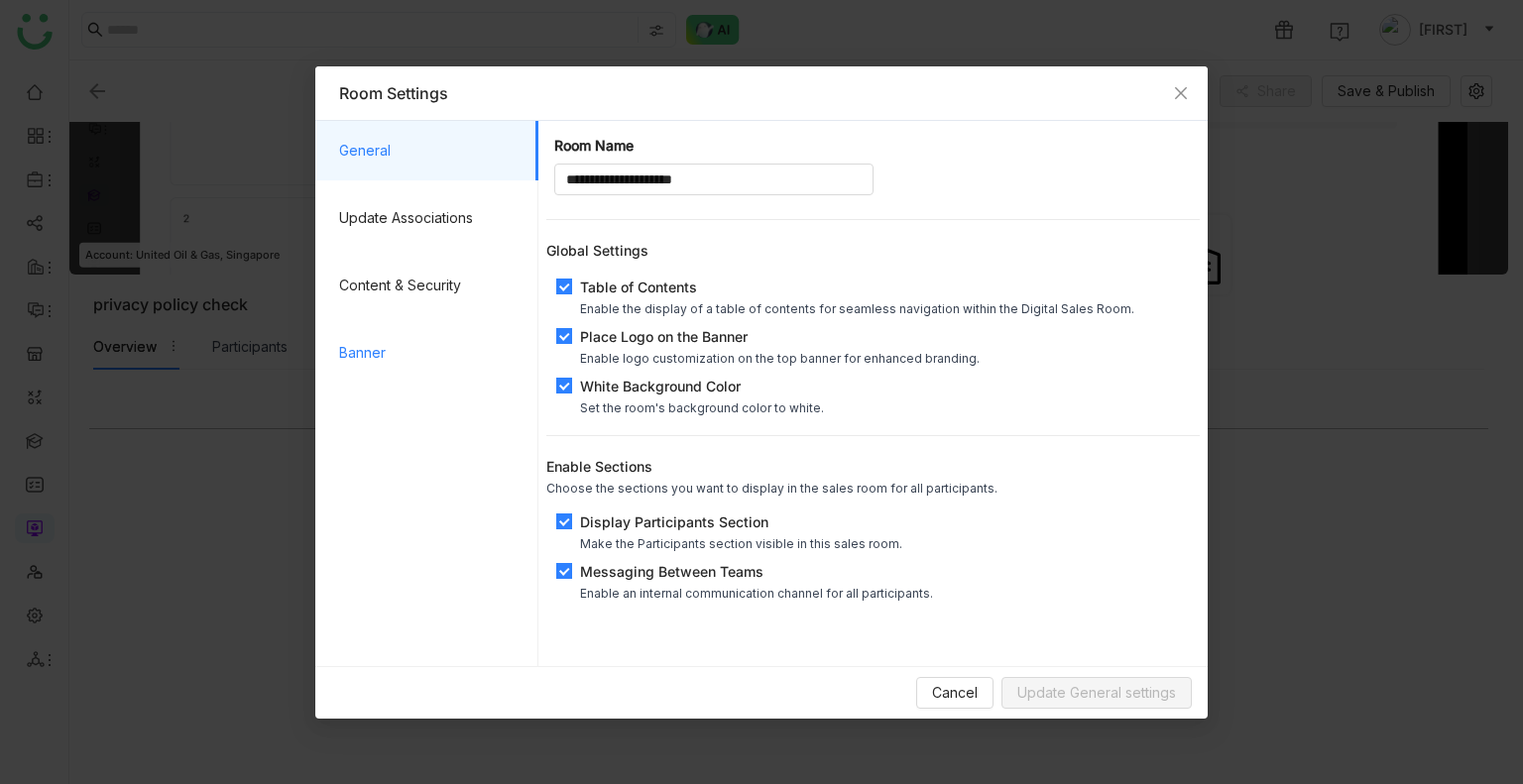click on "Banner" at bounding box center [430, 353] 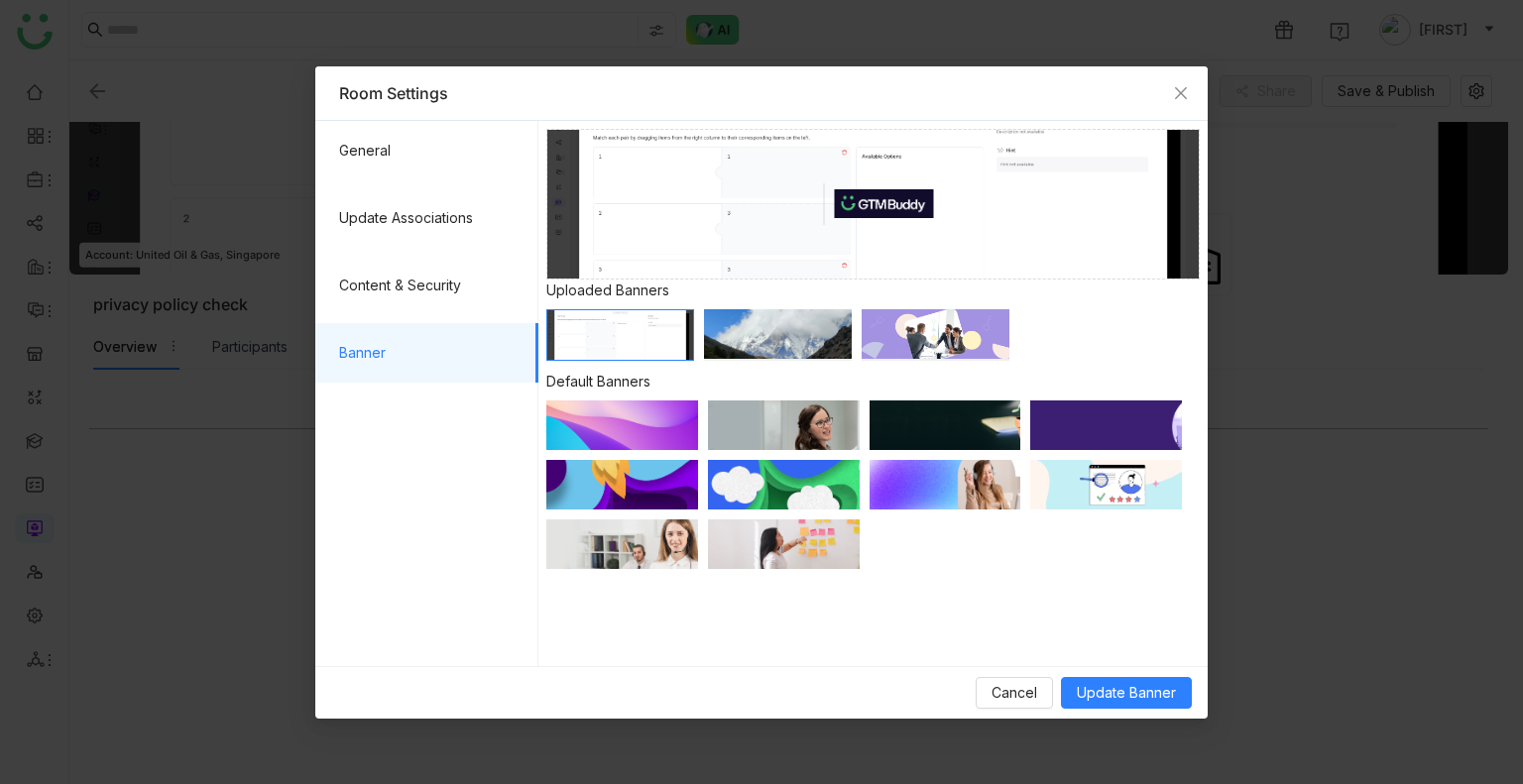 click at bounding box center [1106, 425] 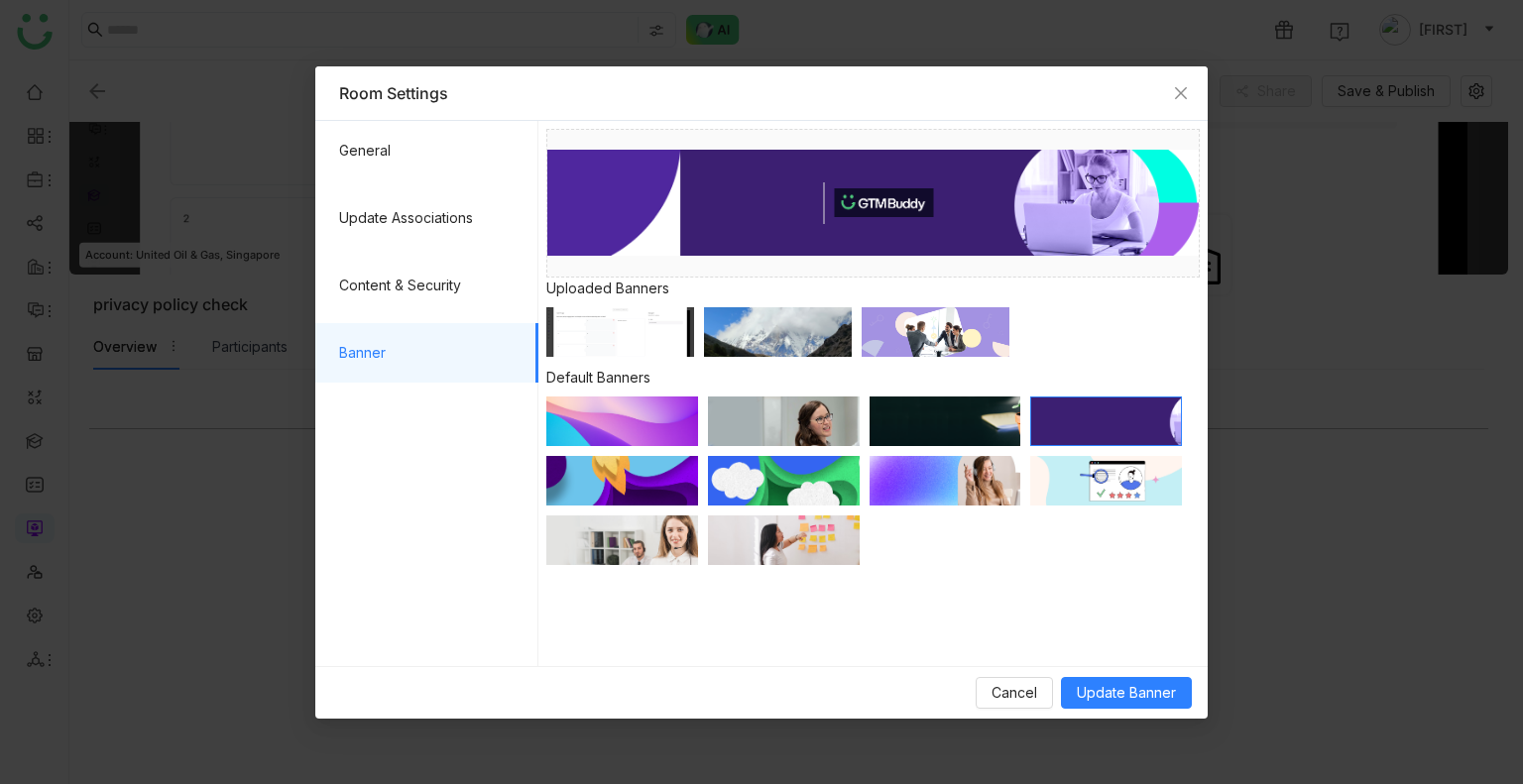 click at bounding box center (622, 421) 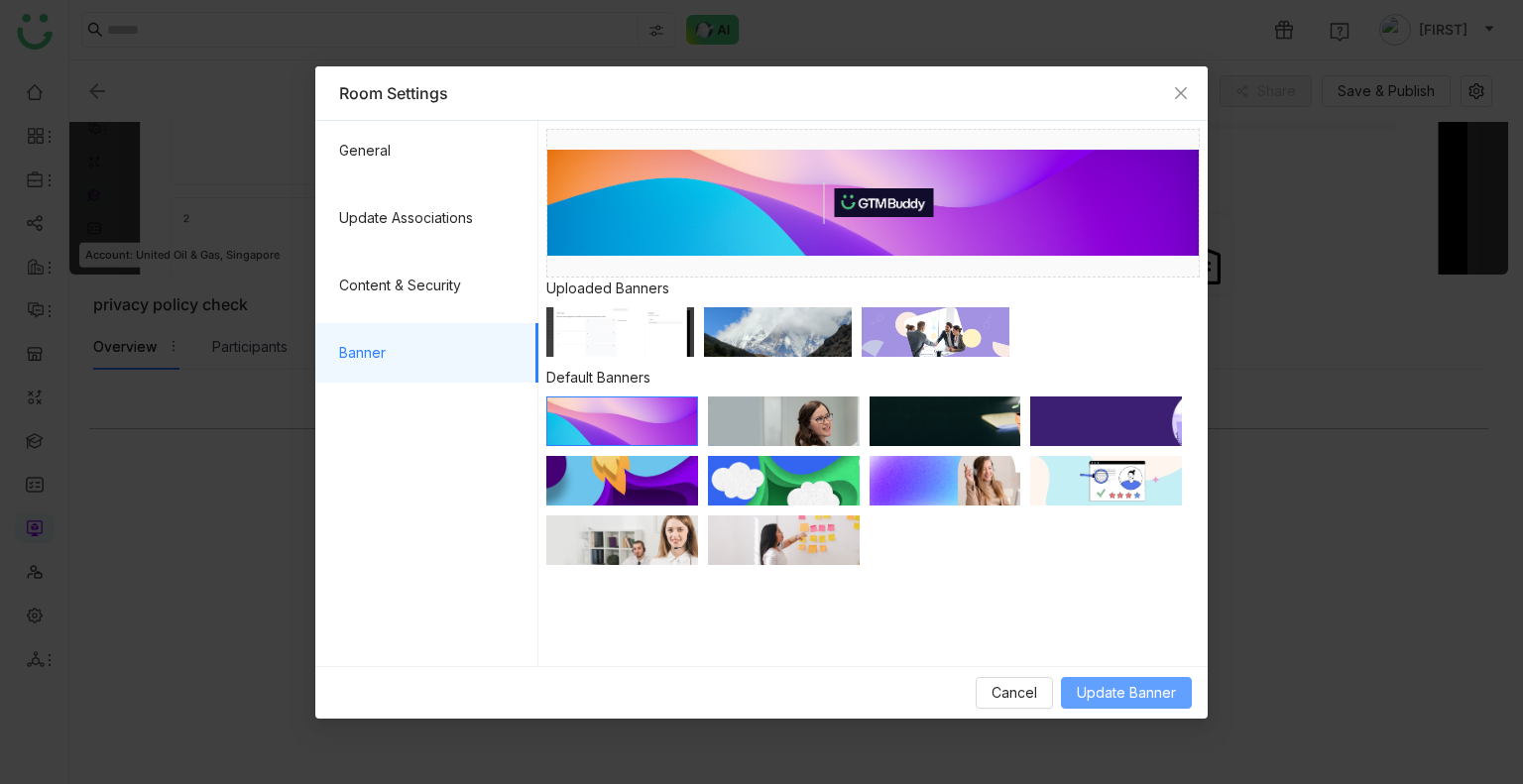 click on "Update Banner" at bounding box center (1126, 693) 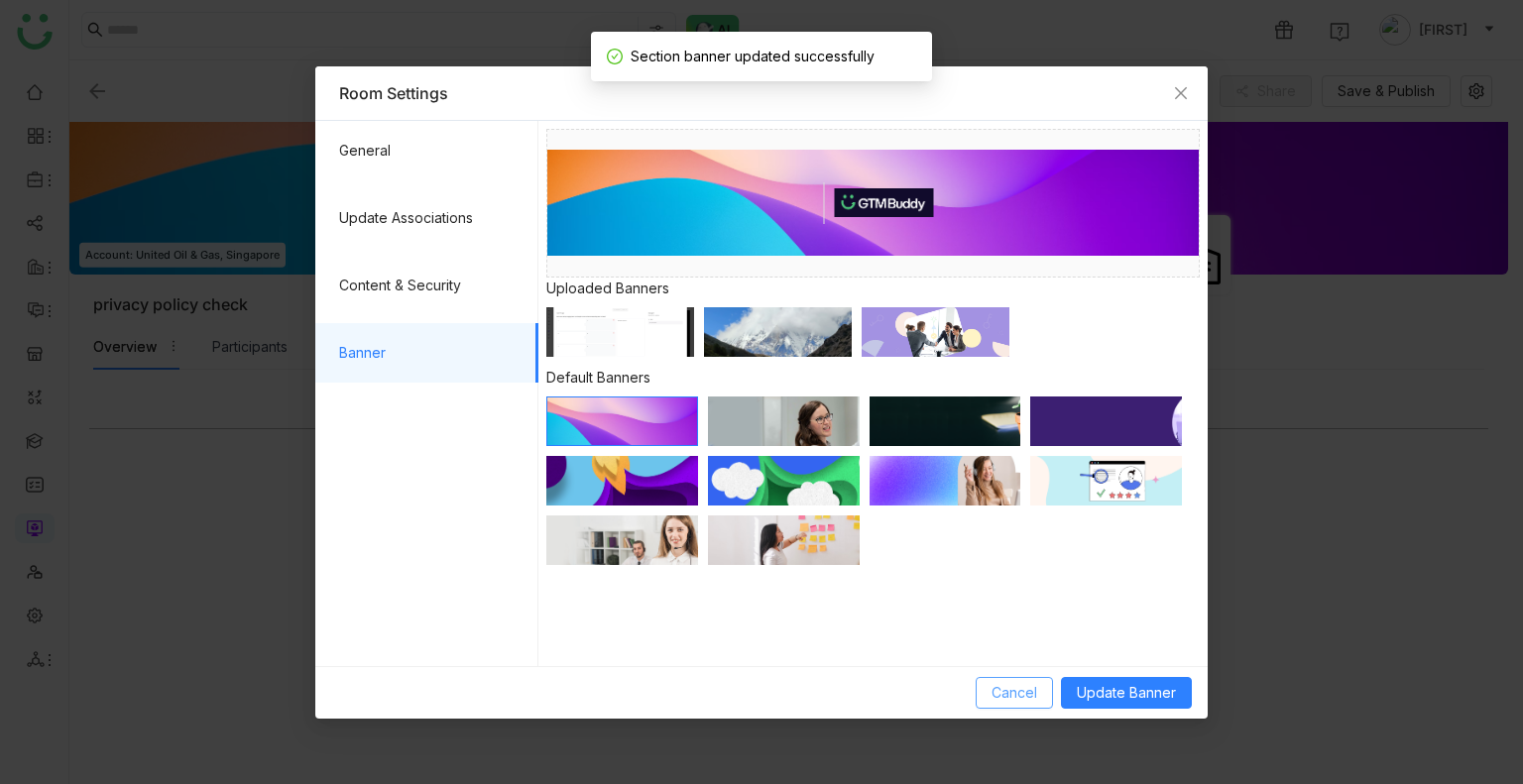 click on "Cancel" at bounding box center (1014, 693) 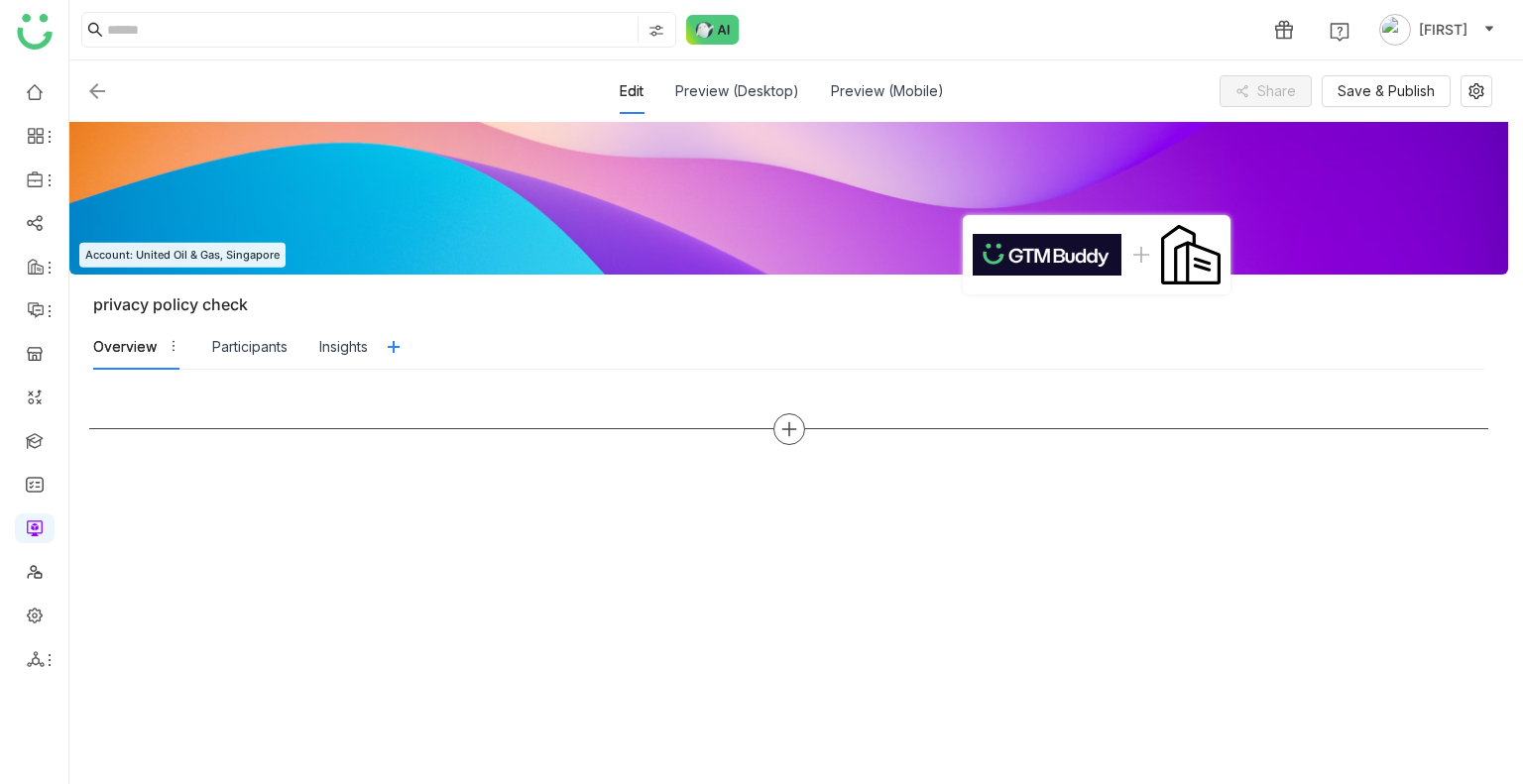 click at bounding box center (788, 429) 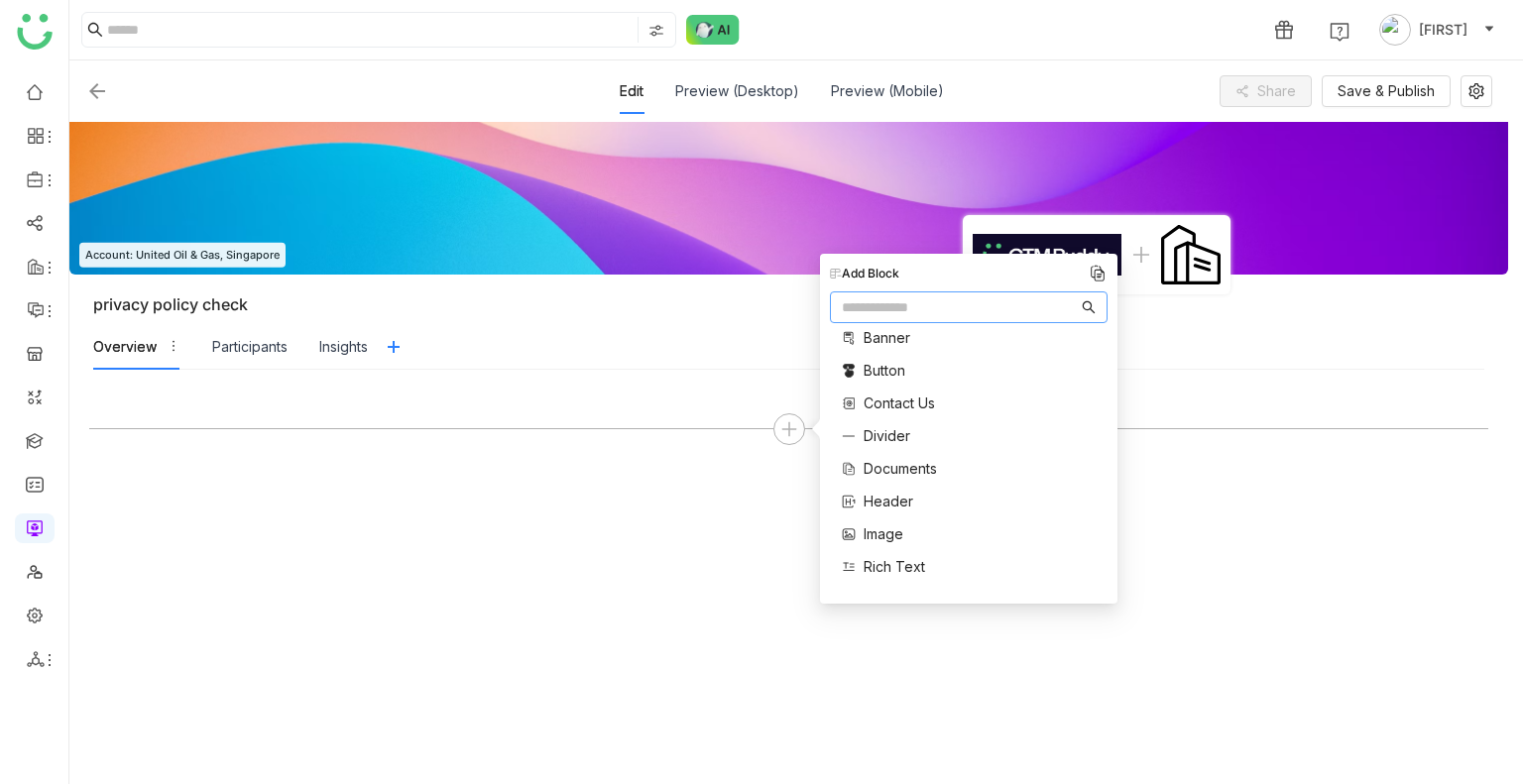 scroll, scrollTop: 12, scrollLeft: 0, axis: vertical 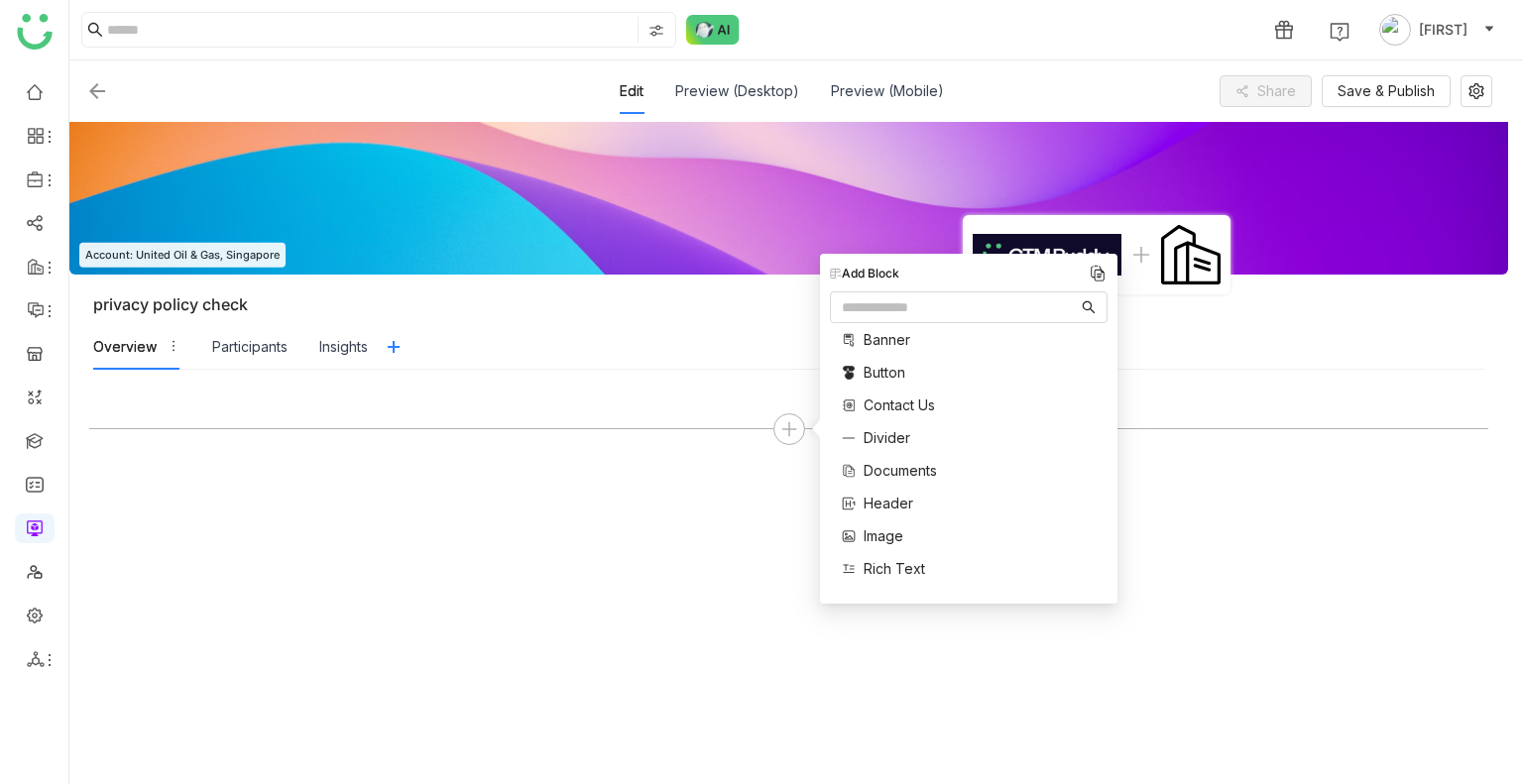 click on "Banner
Button
Contact Us
Divider
Documents
Header
Image
Rich Text
Single Document" at bounding box center (902, 471) 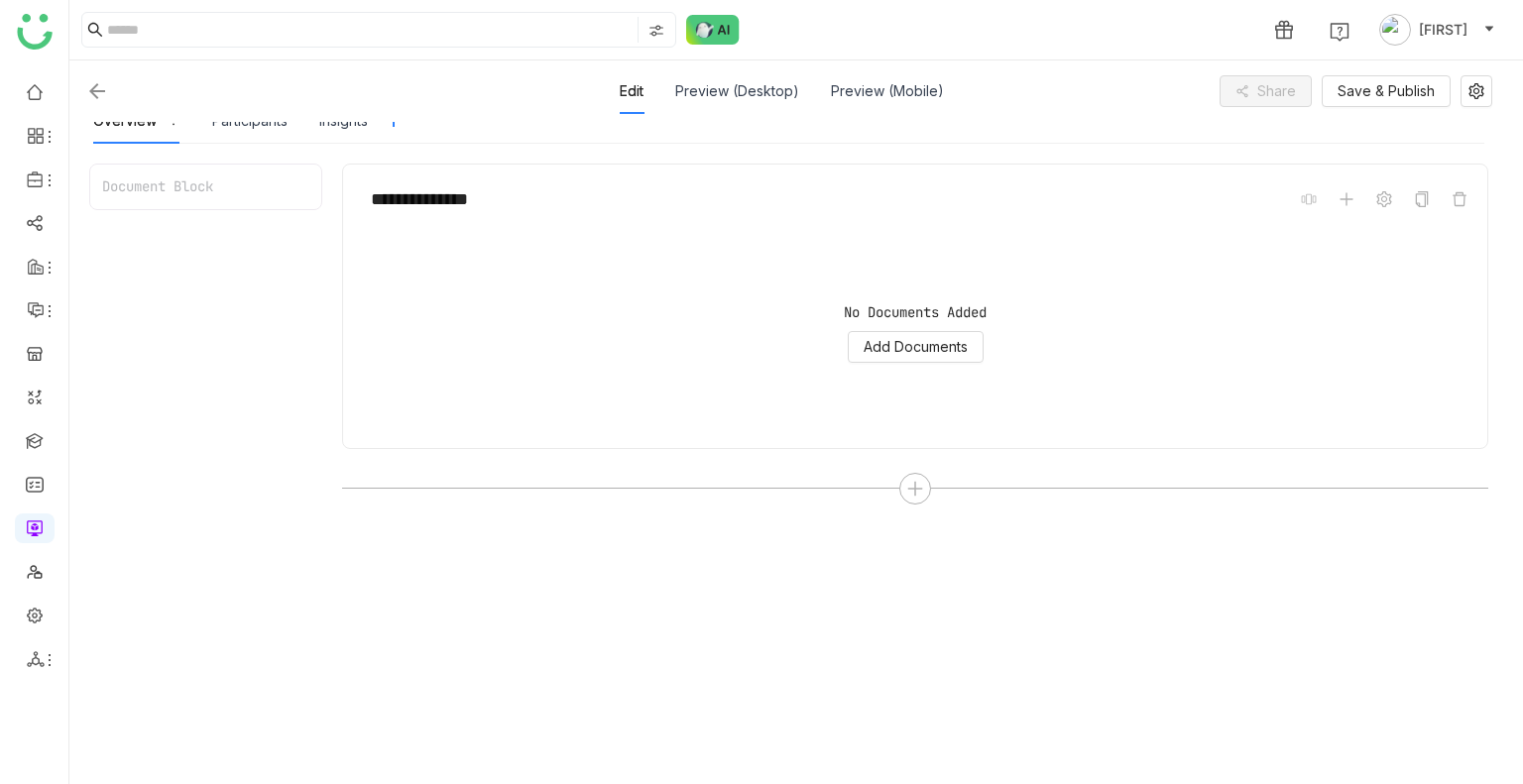 scroll, scrollTop: 250, scrollLeft: 0, axis: vertical 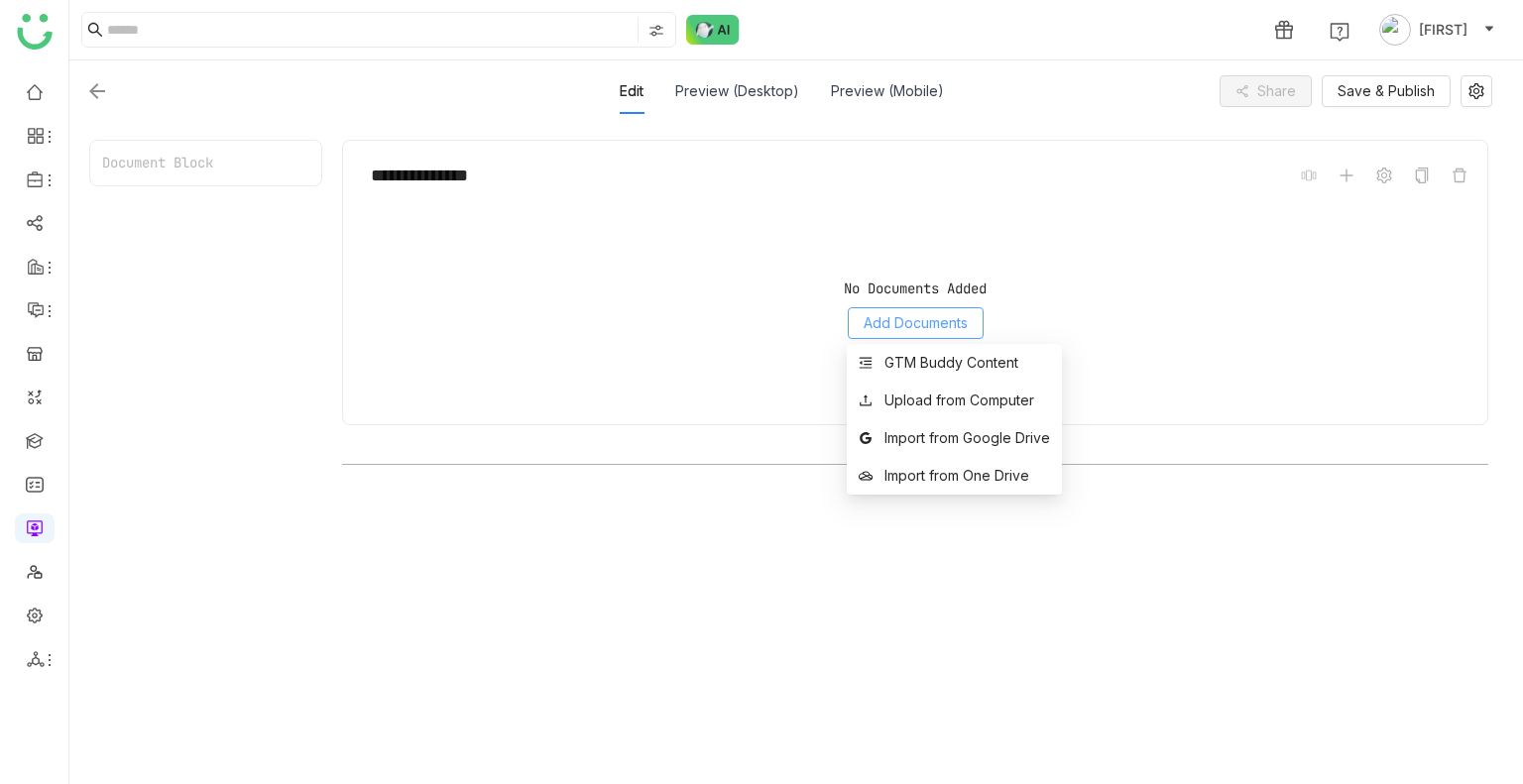 click on "Add Documents" at bounding box center [915, 323] 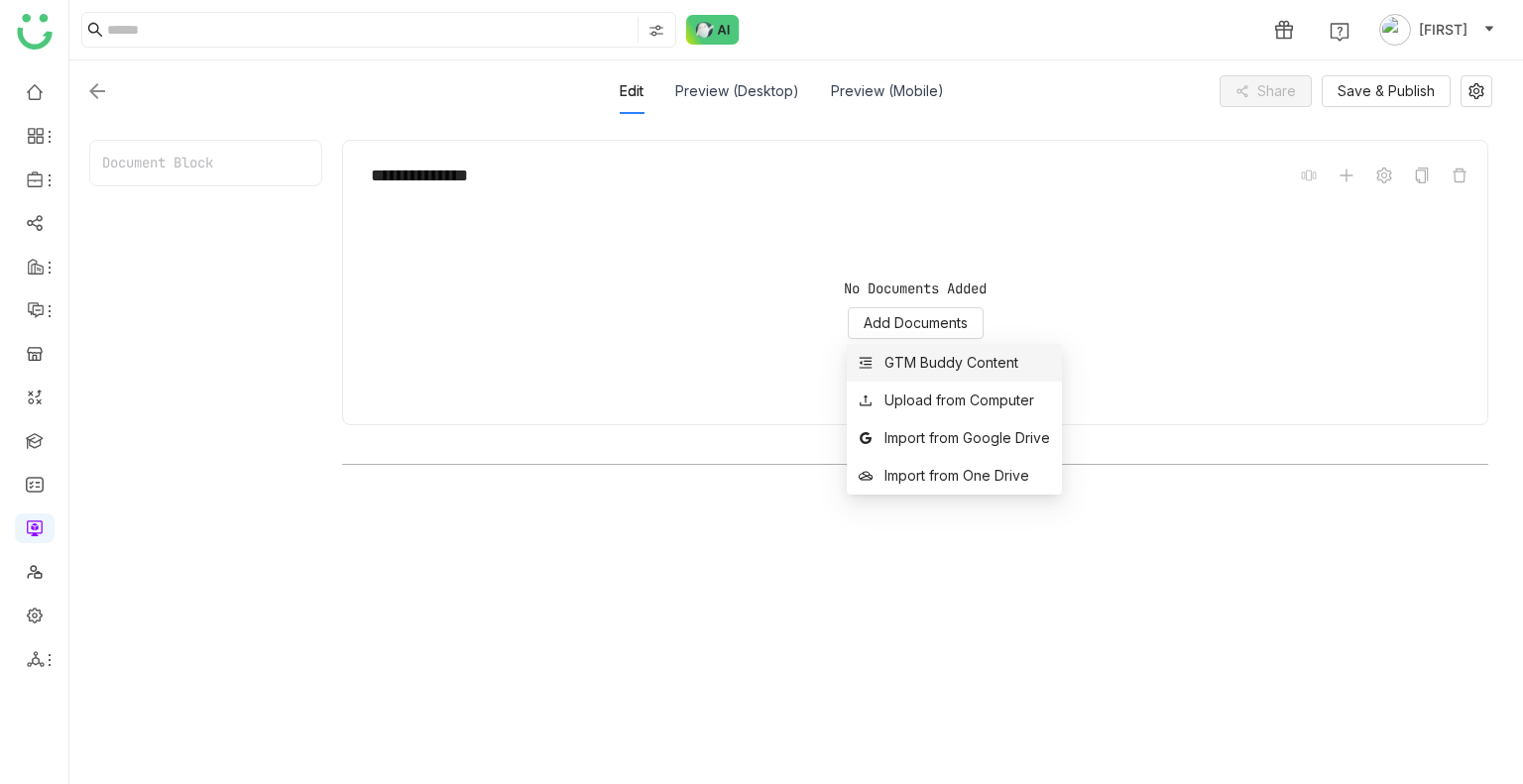 click on "GTM Buddy Content" at bounding box center (954, 363) 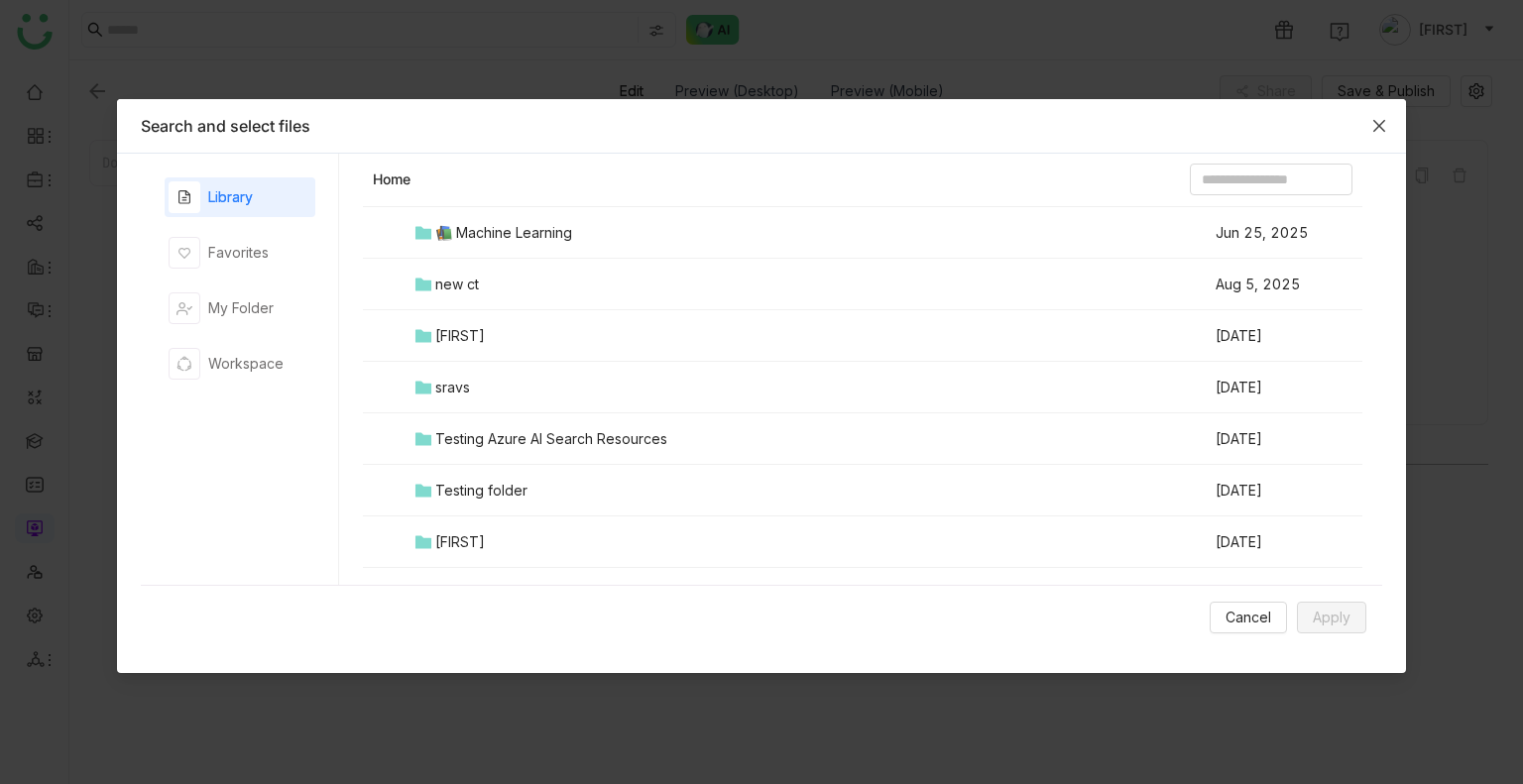 scroll, scrollTop: 519, scrollLeft: 0, axis: vertical 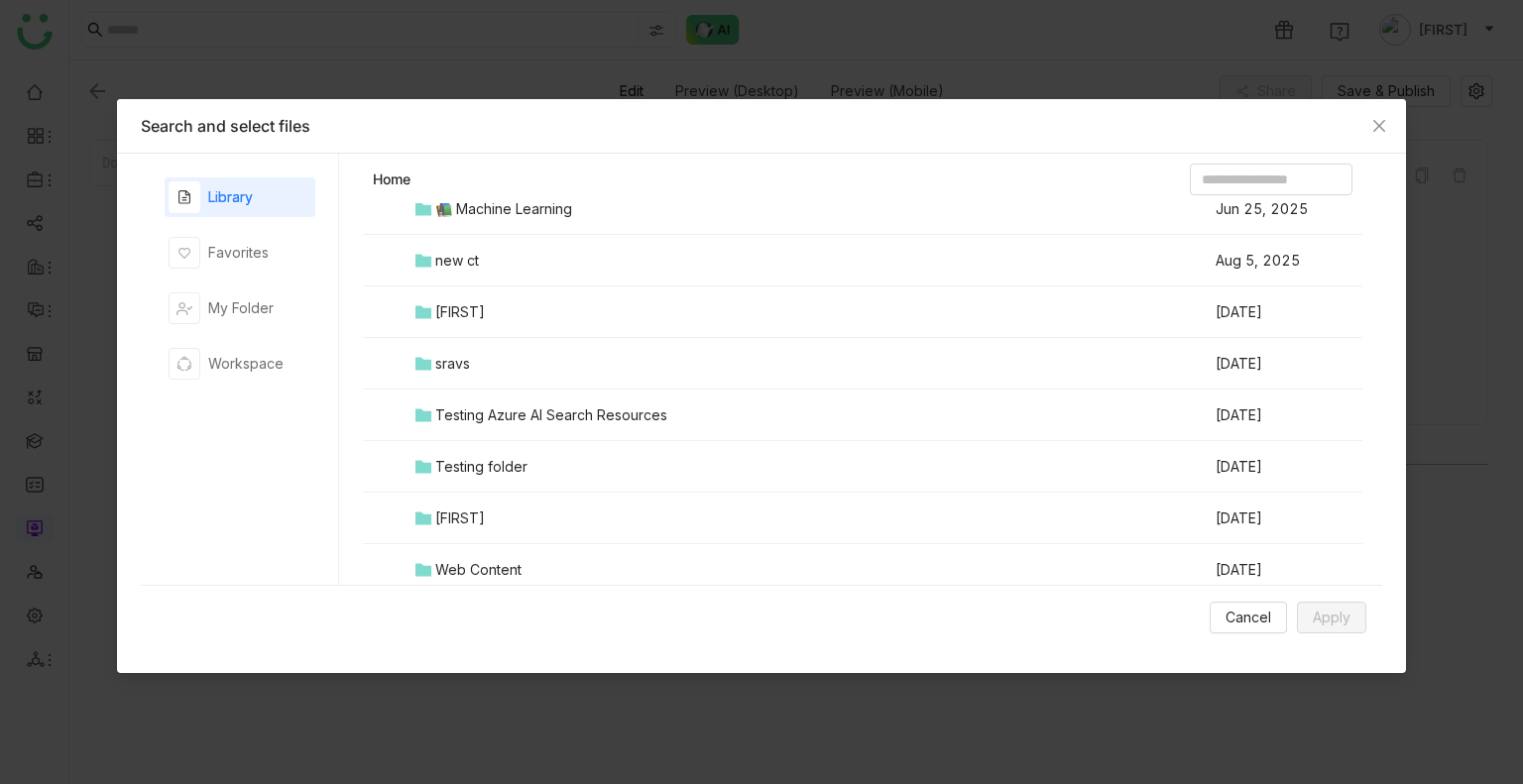 click on "Testing folder" at bounding box center [481, 467] 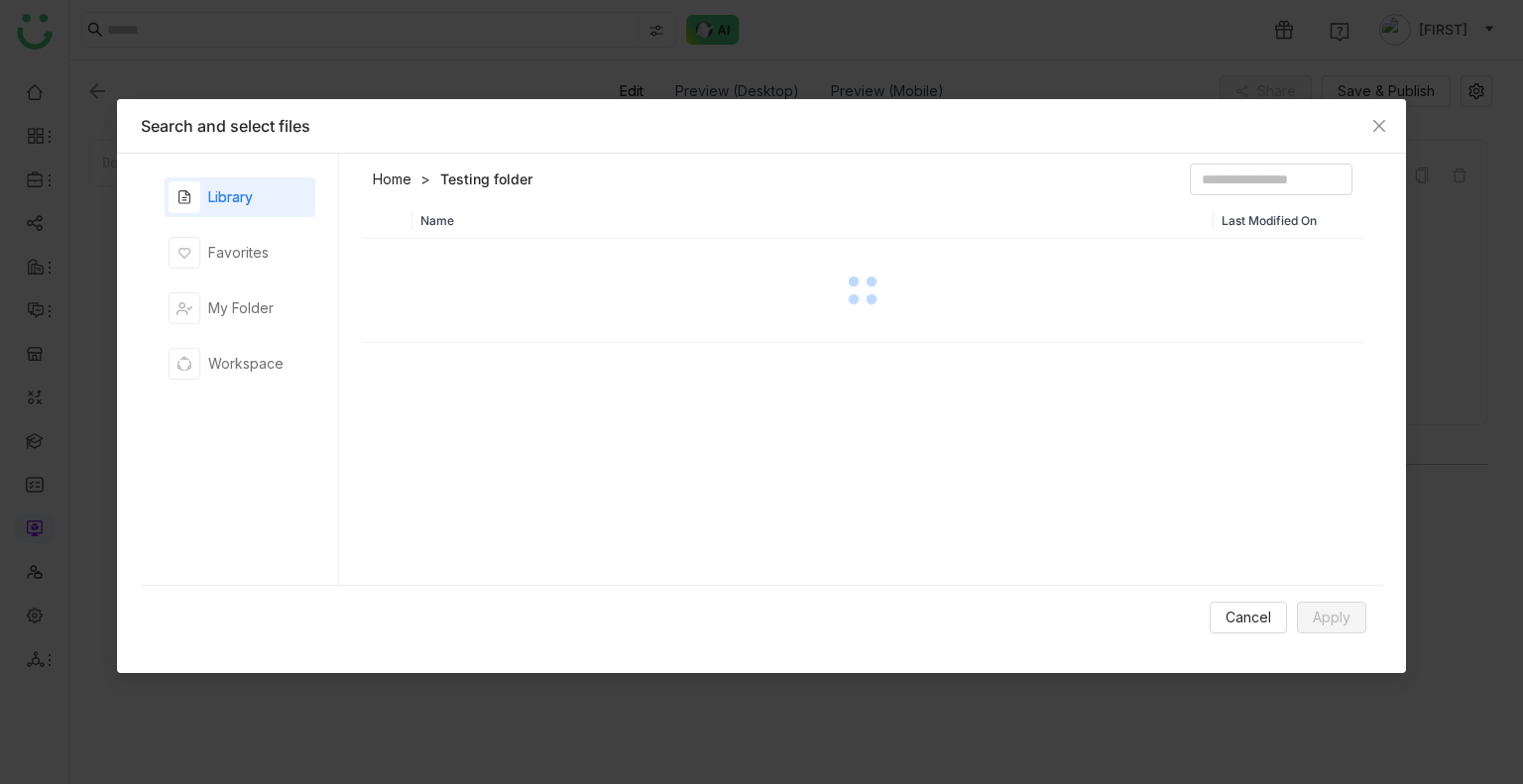 click on "Name Last Modified On" at bounding box center (863, 398) 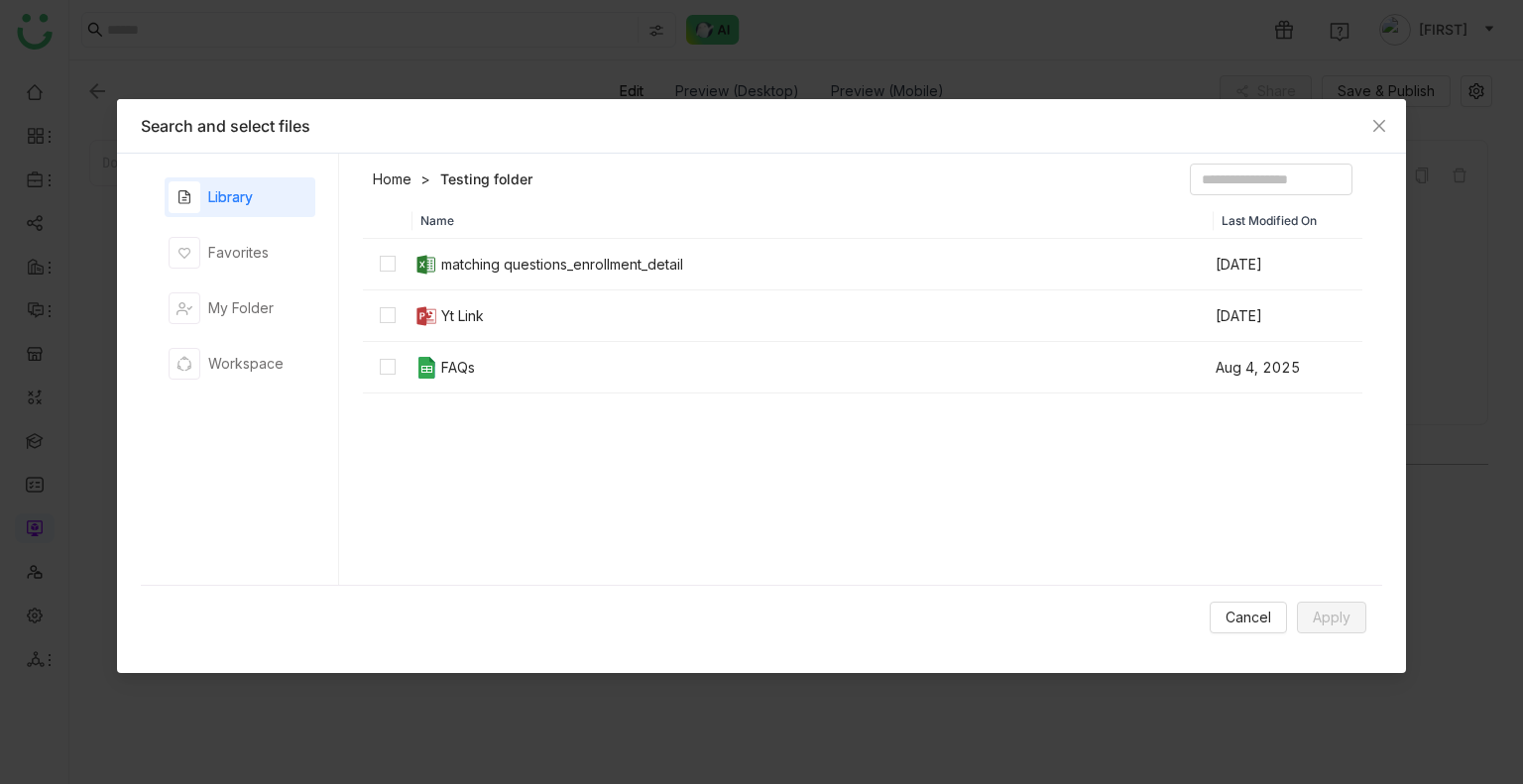 click on "Home Testing folder" at bounding box center (863, 183) 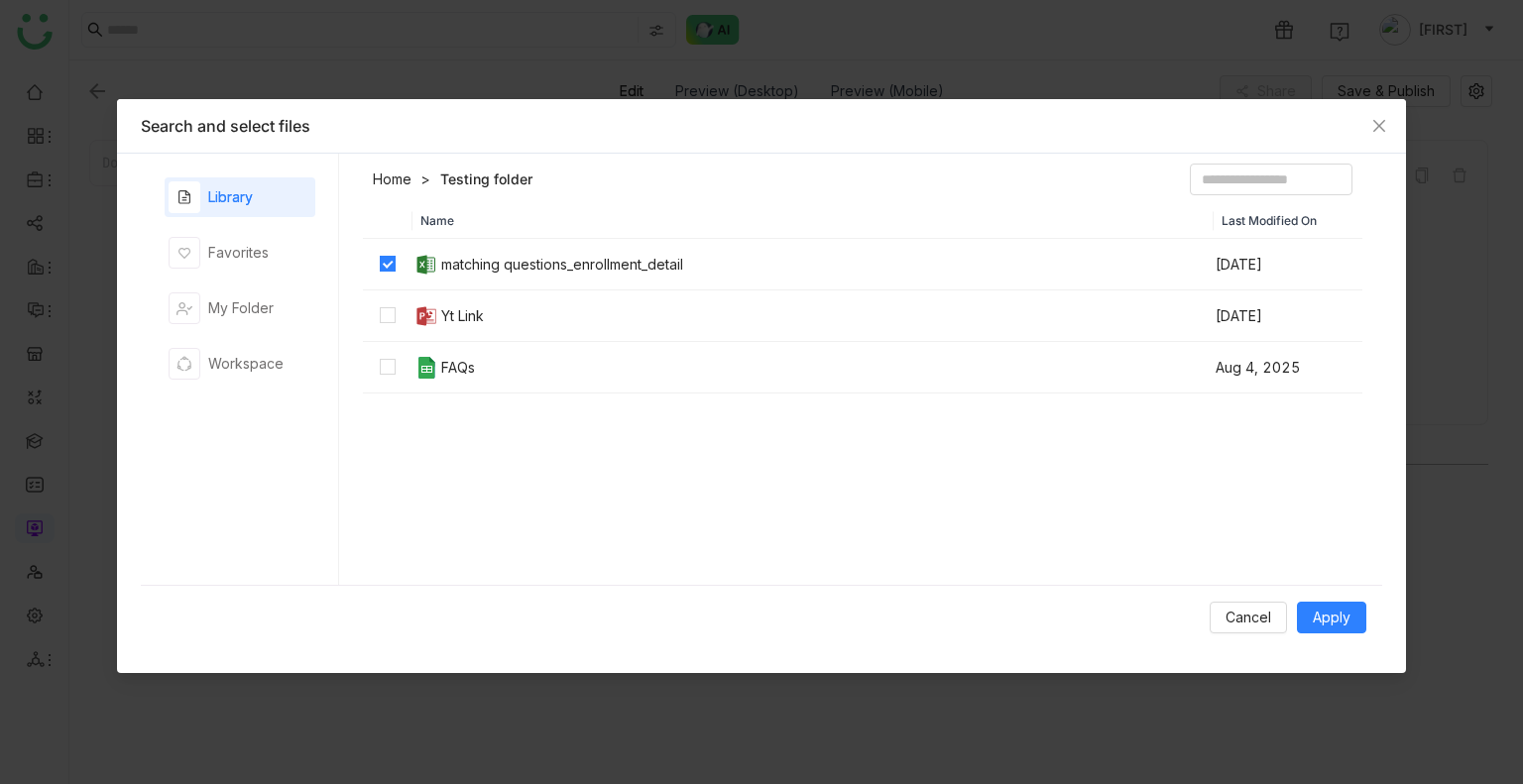 click at bounding box center (388, 316) 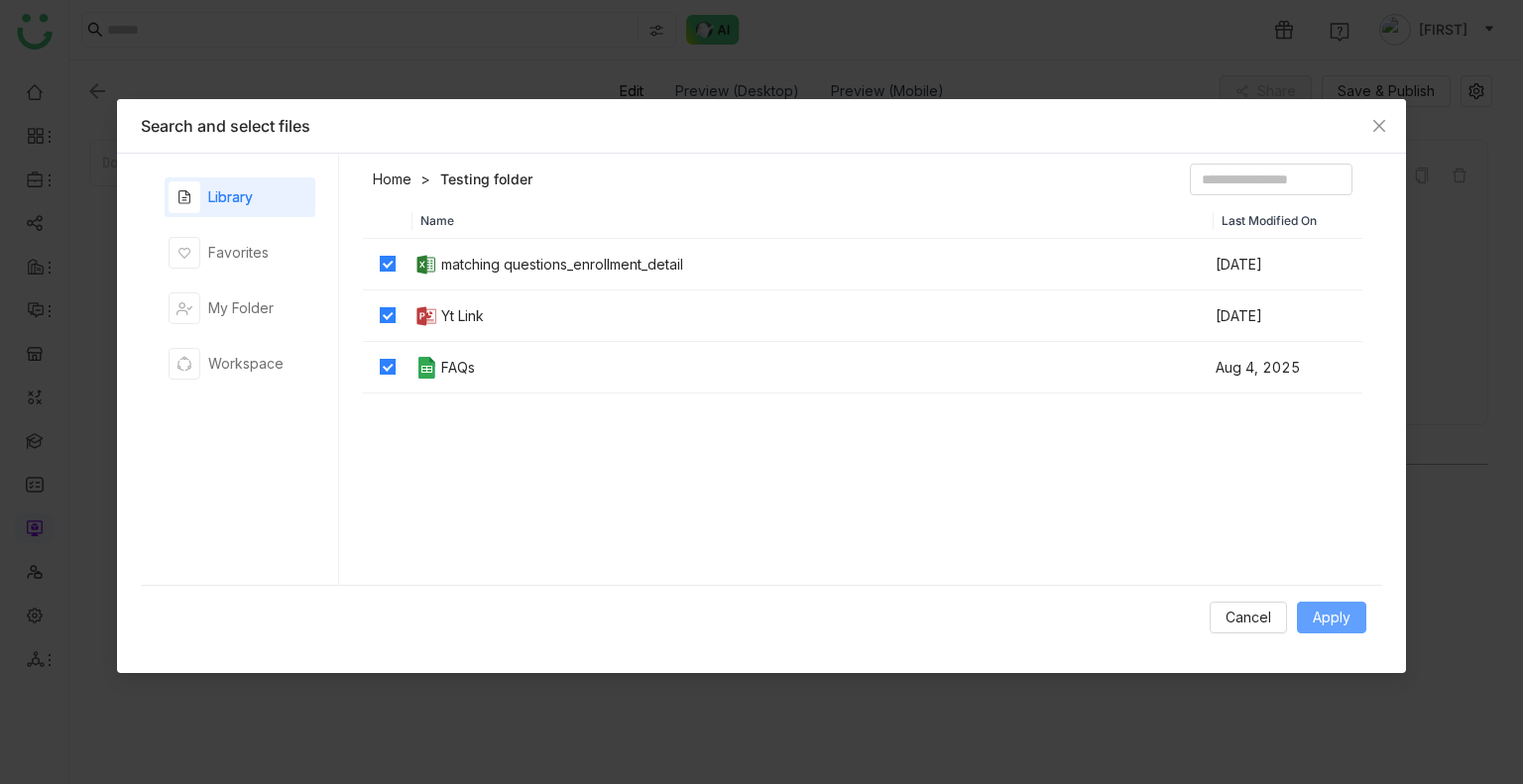 click on "Apply" at bounding box center [1332, 617] 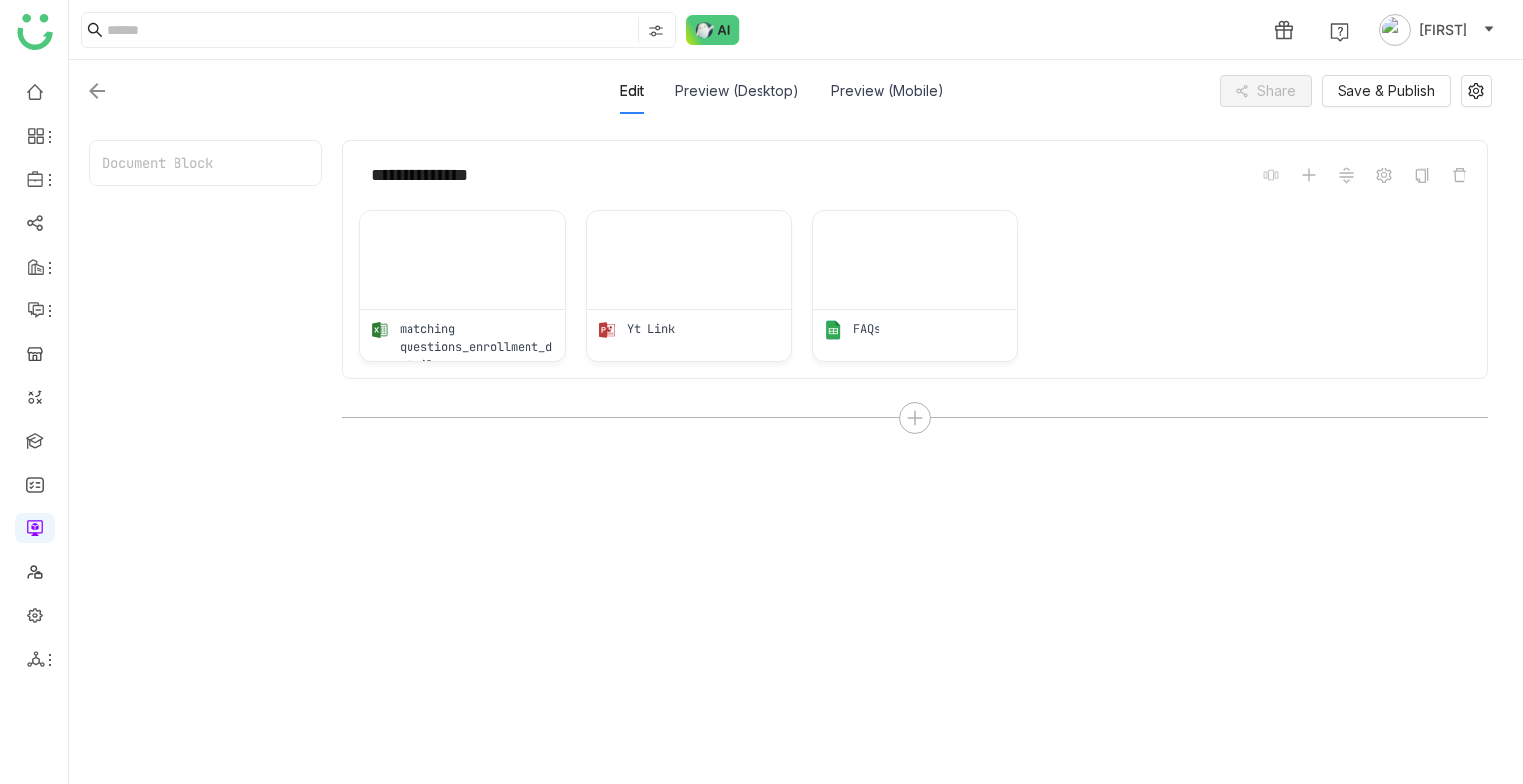 click on "Share   Save & Publish" at bounding box center [1230, 91] 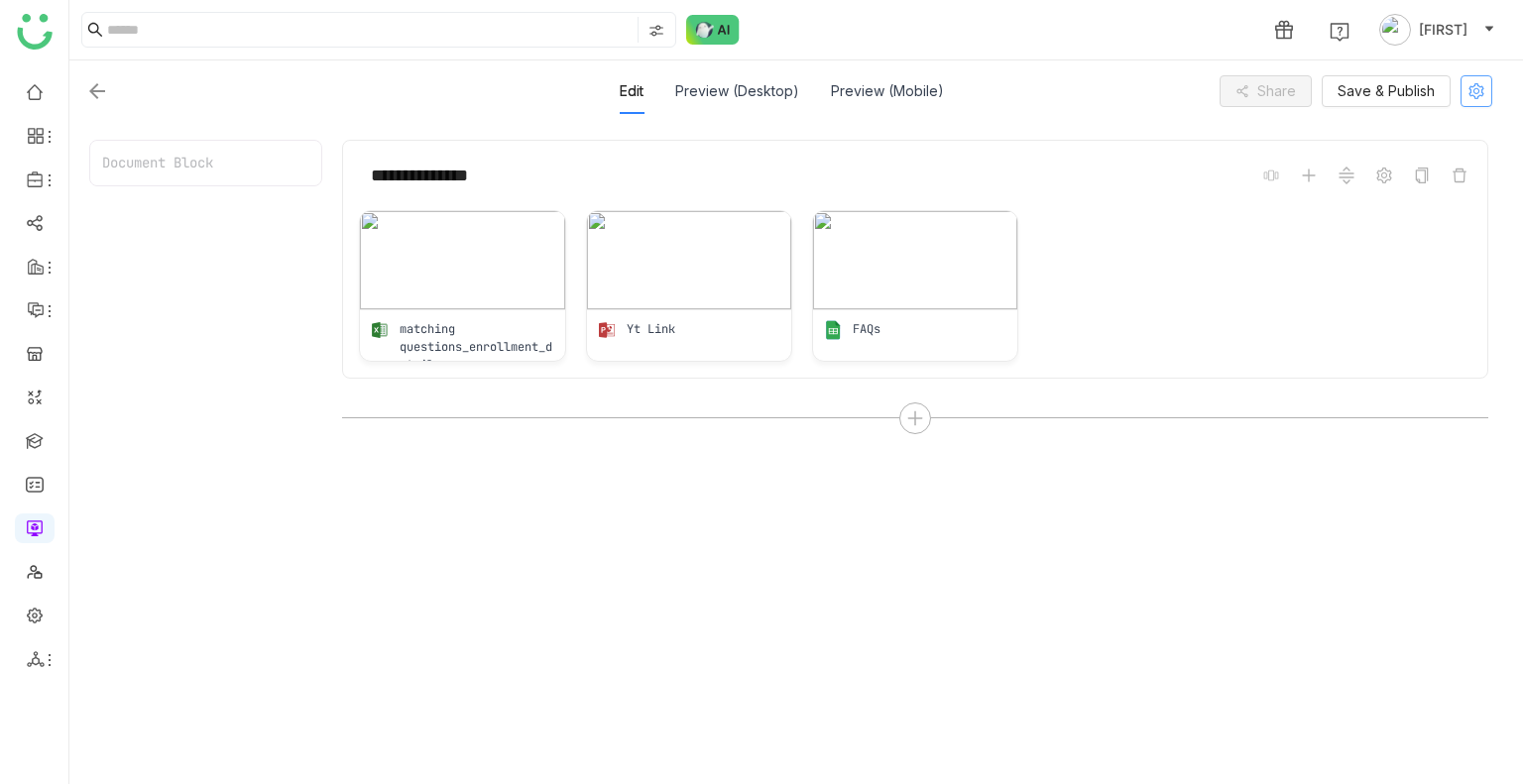 click at bounding box center (1476, 91) 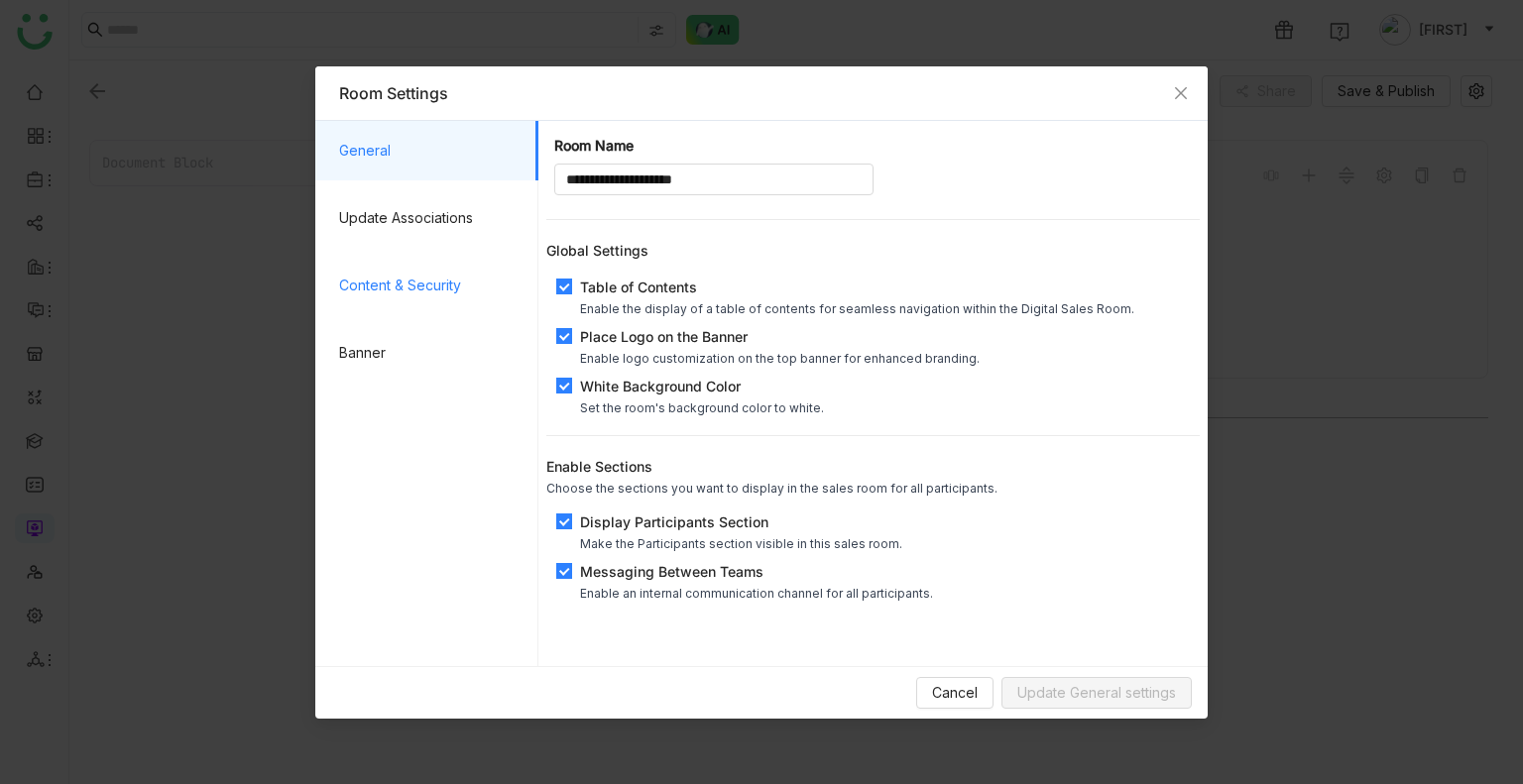 click on "Content & Security" at bounding box center [430, 285] 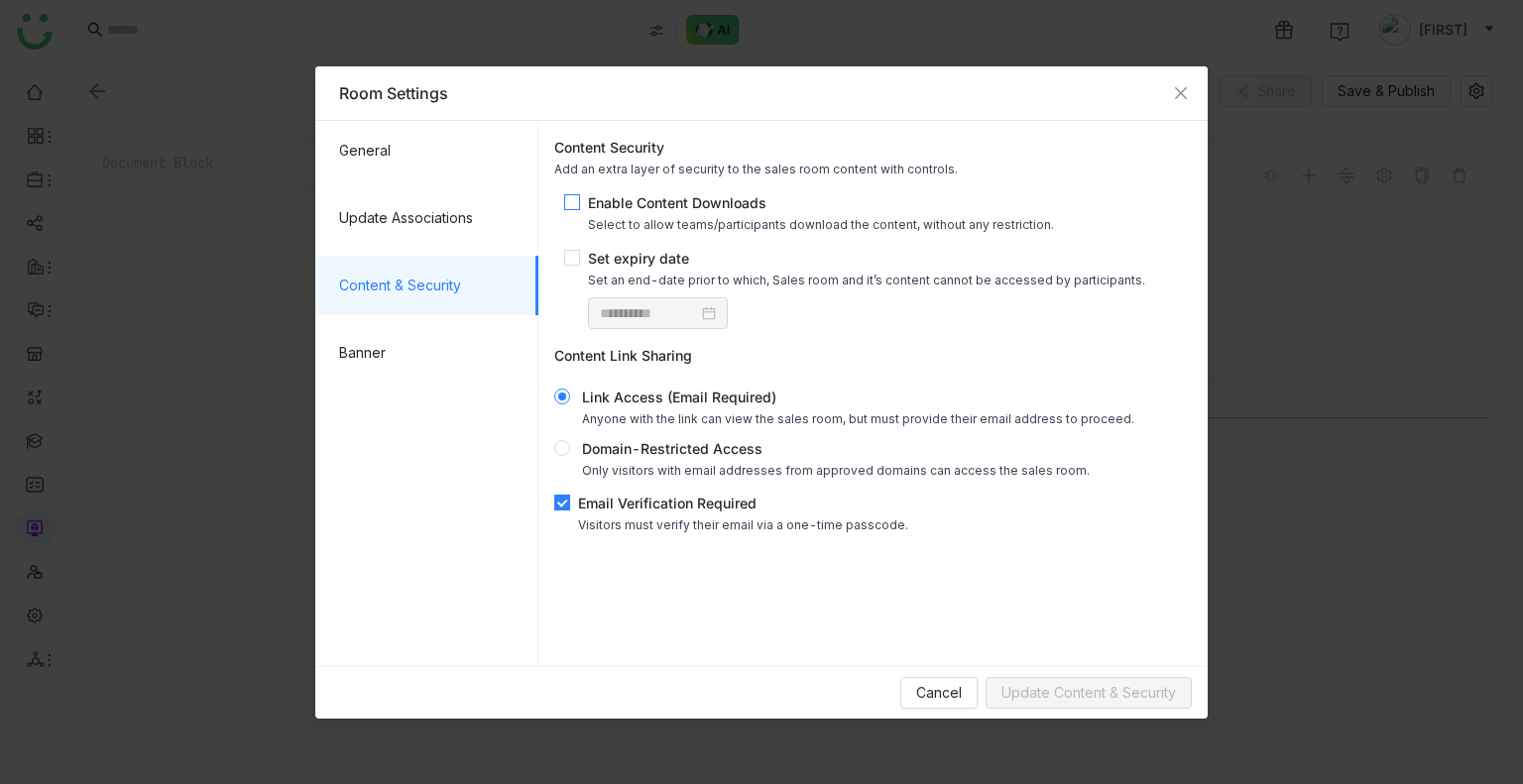 click on "Enable Content Downloads   Select to allow teams/participants download the content, without any restriction." at bounding box center [821, 212] 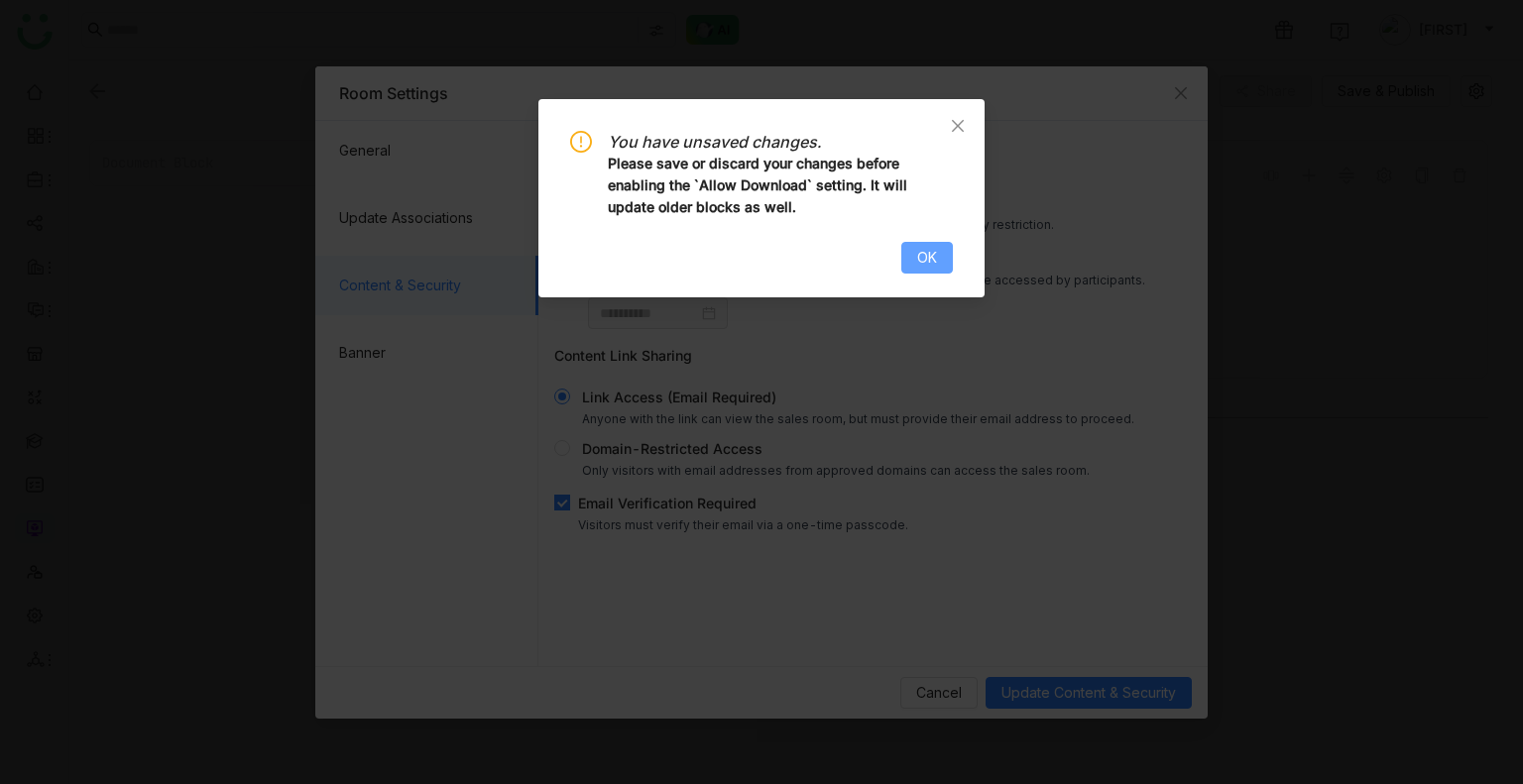 click on "OK" at bounding box center [927, 258] 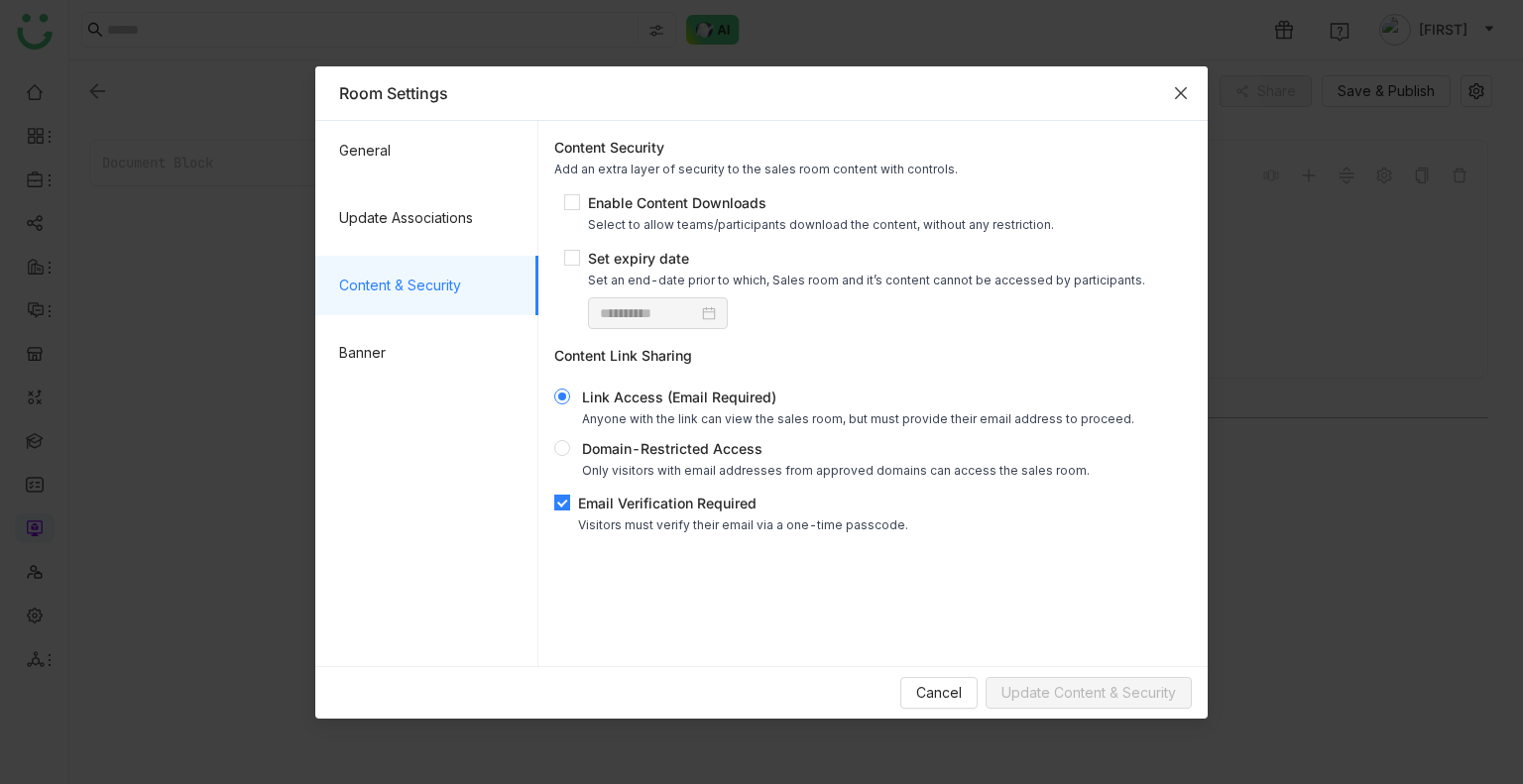 click 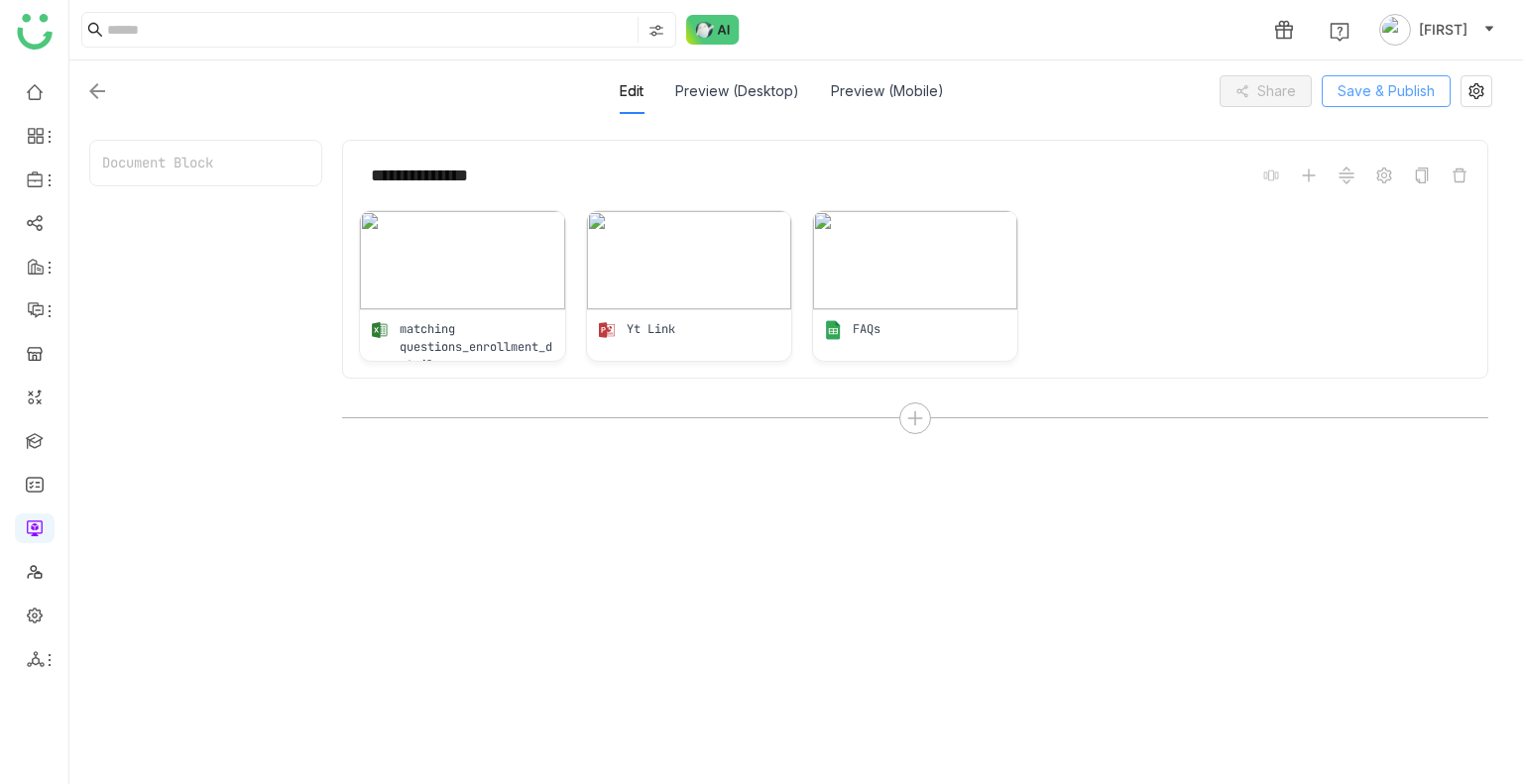 click on "Save & Publish" at bounding box center [1386, 91] 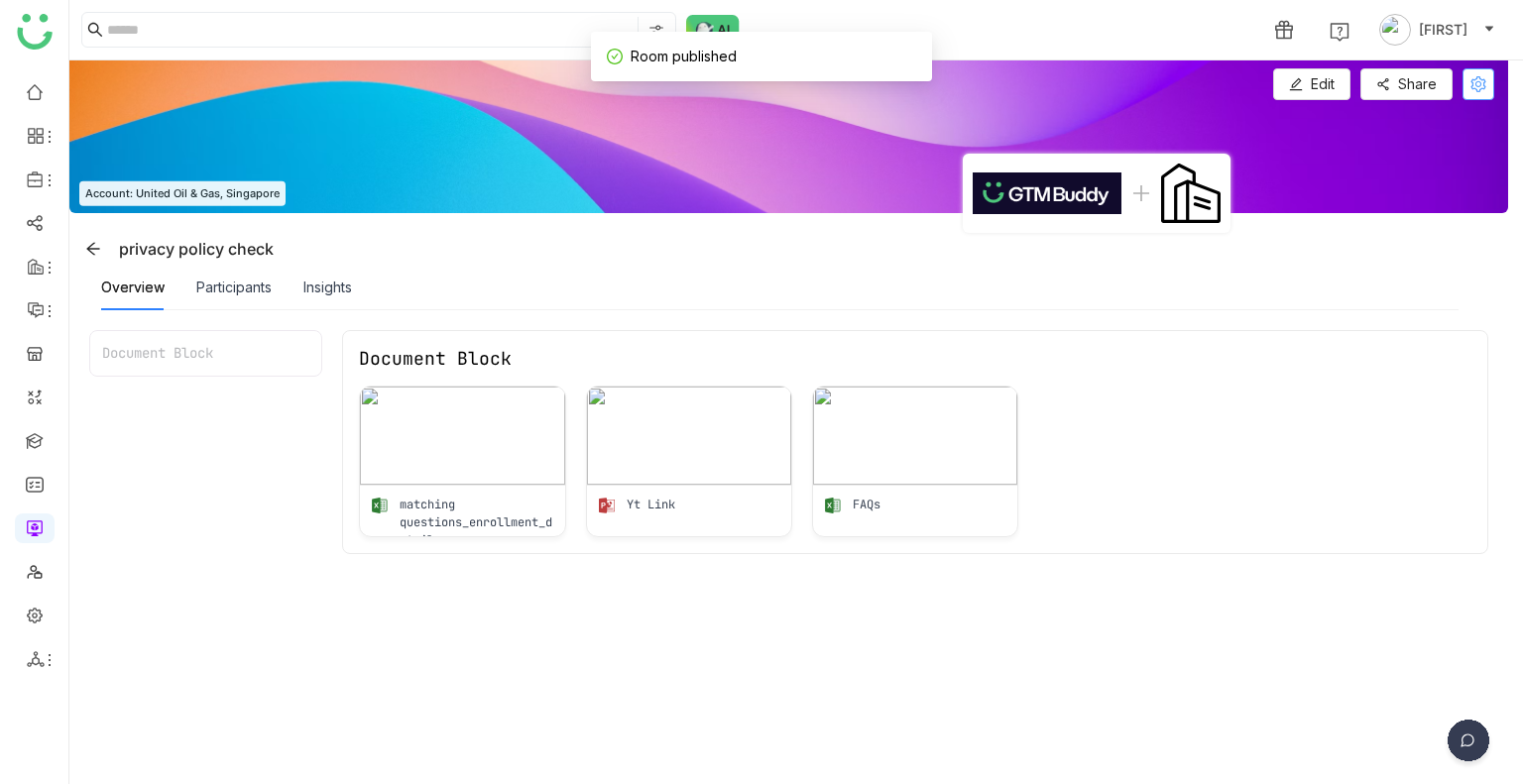 click at bounding box center [1478, 84] 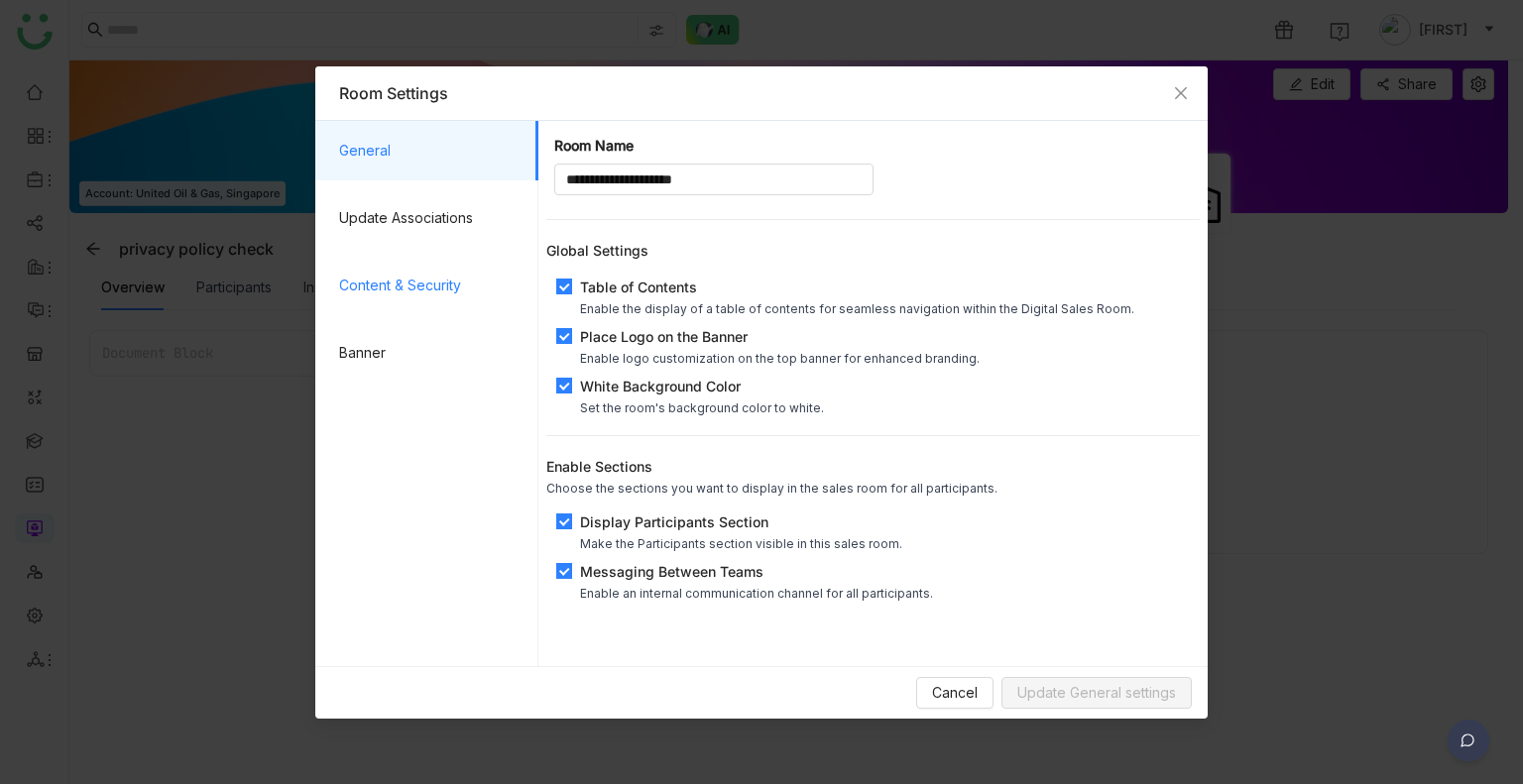 click on "Content & Security" at bounding box center (430, 285) 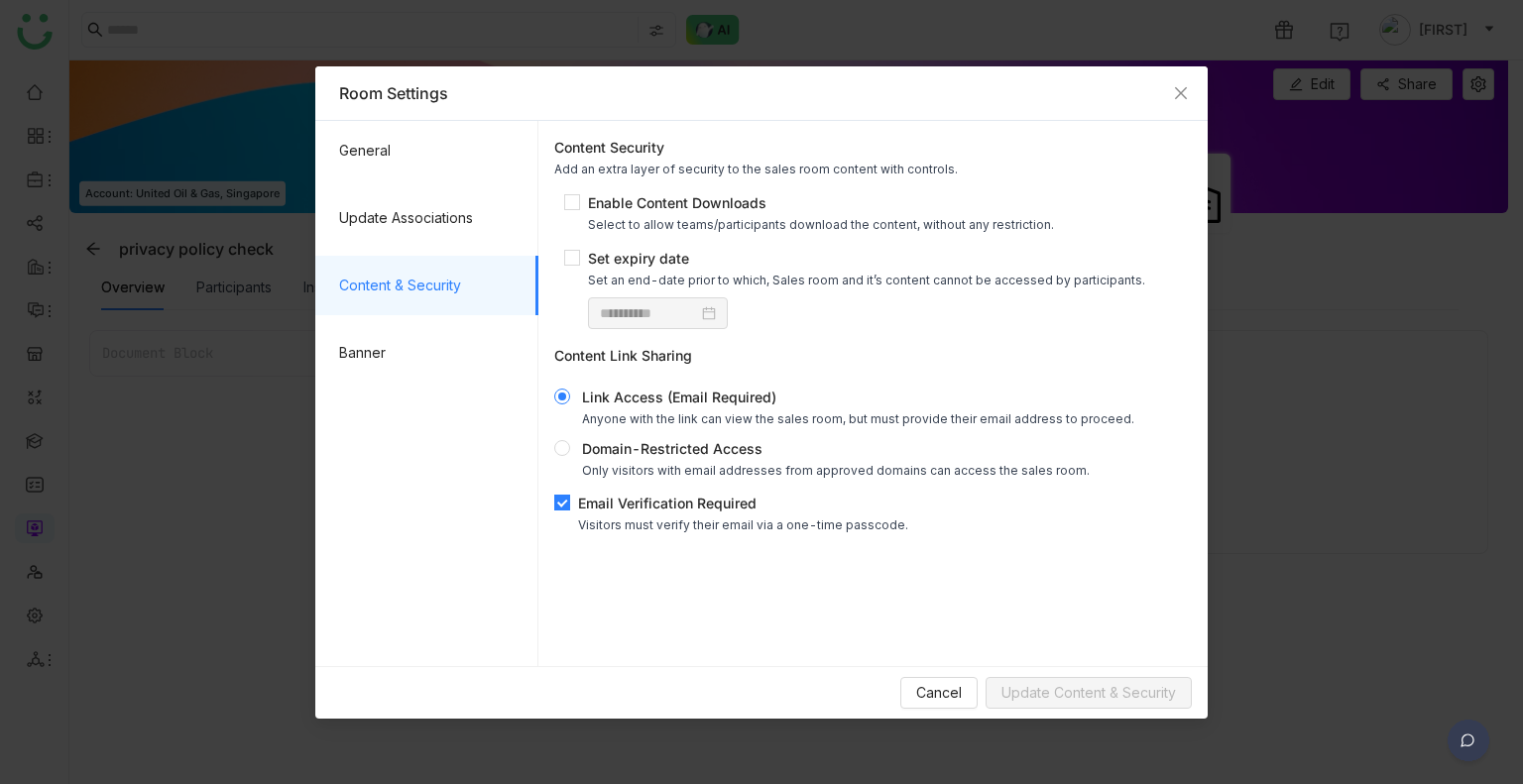click on "**********" at bounding box center [873, 334] 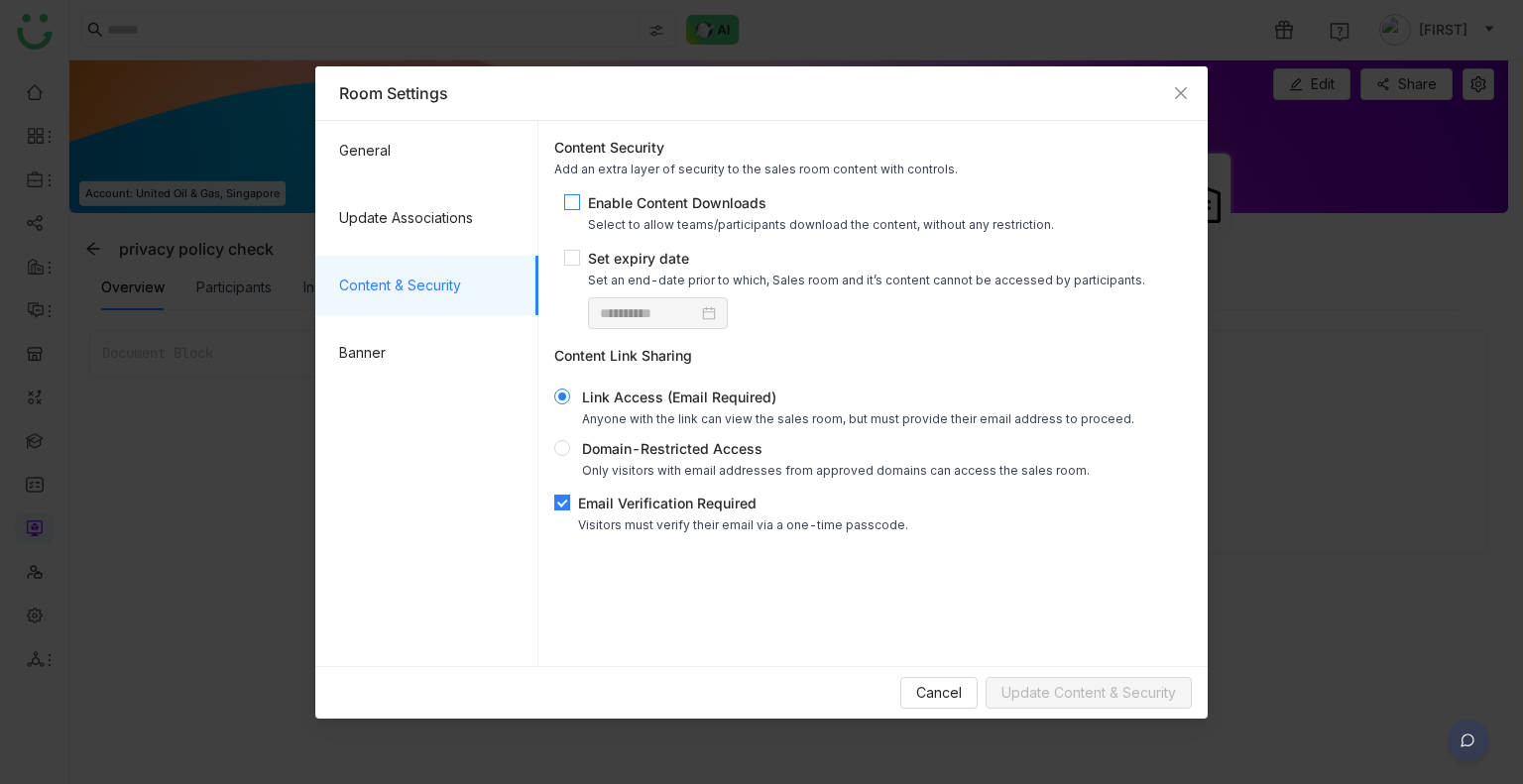 click on "Enable Content Downloads" at bounding box center [821, 202] 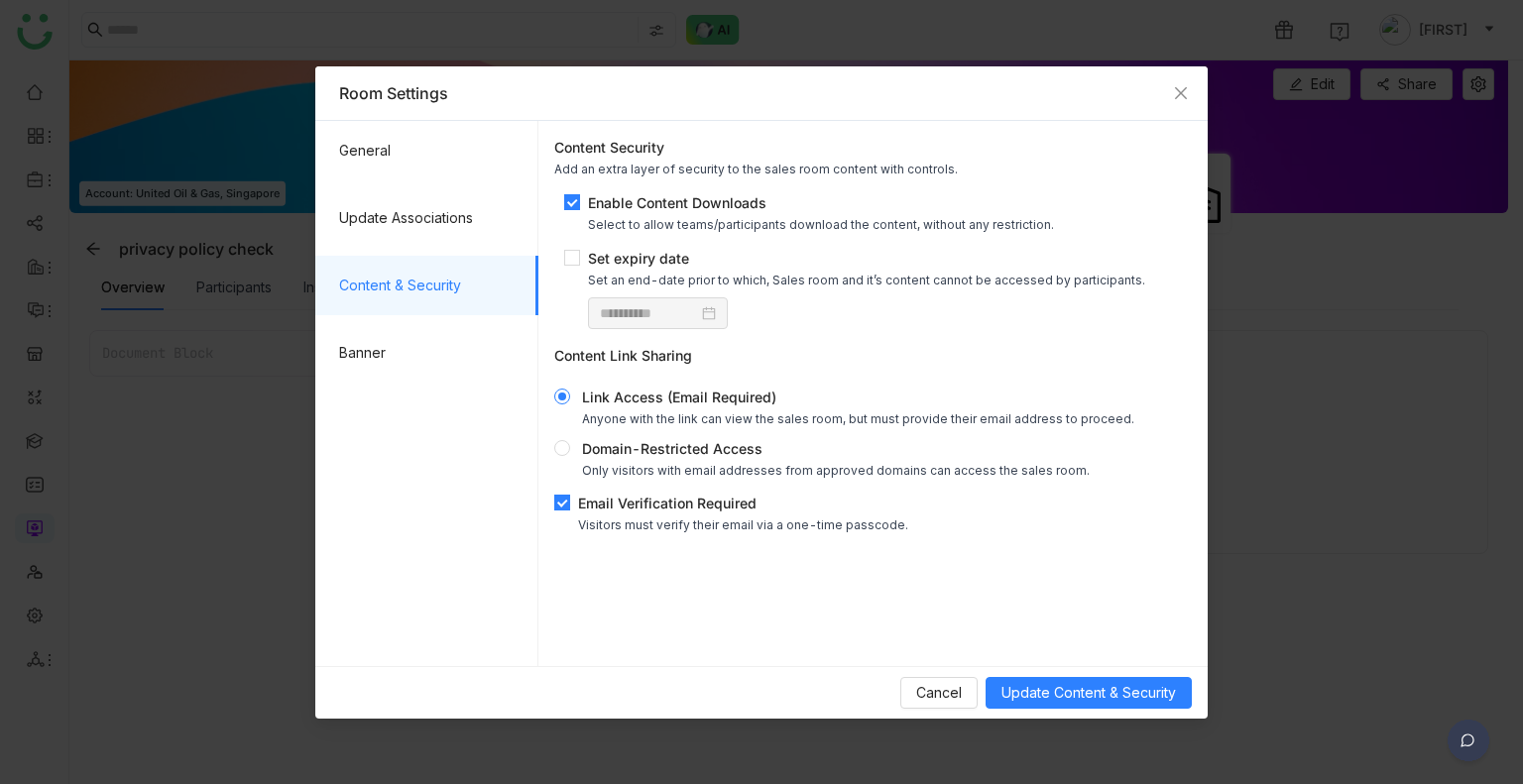 click on "Visitors must verify their email via a one-time passcode." at bounding box center (743, 524) 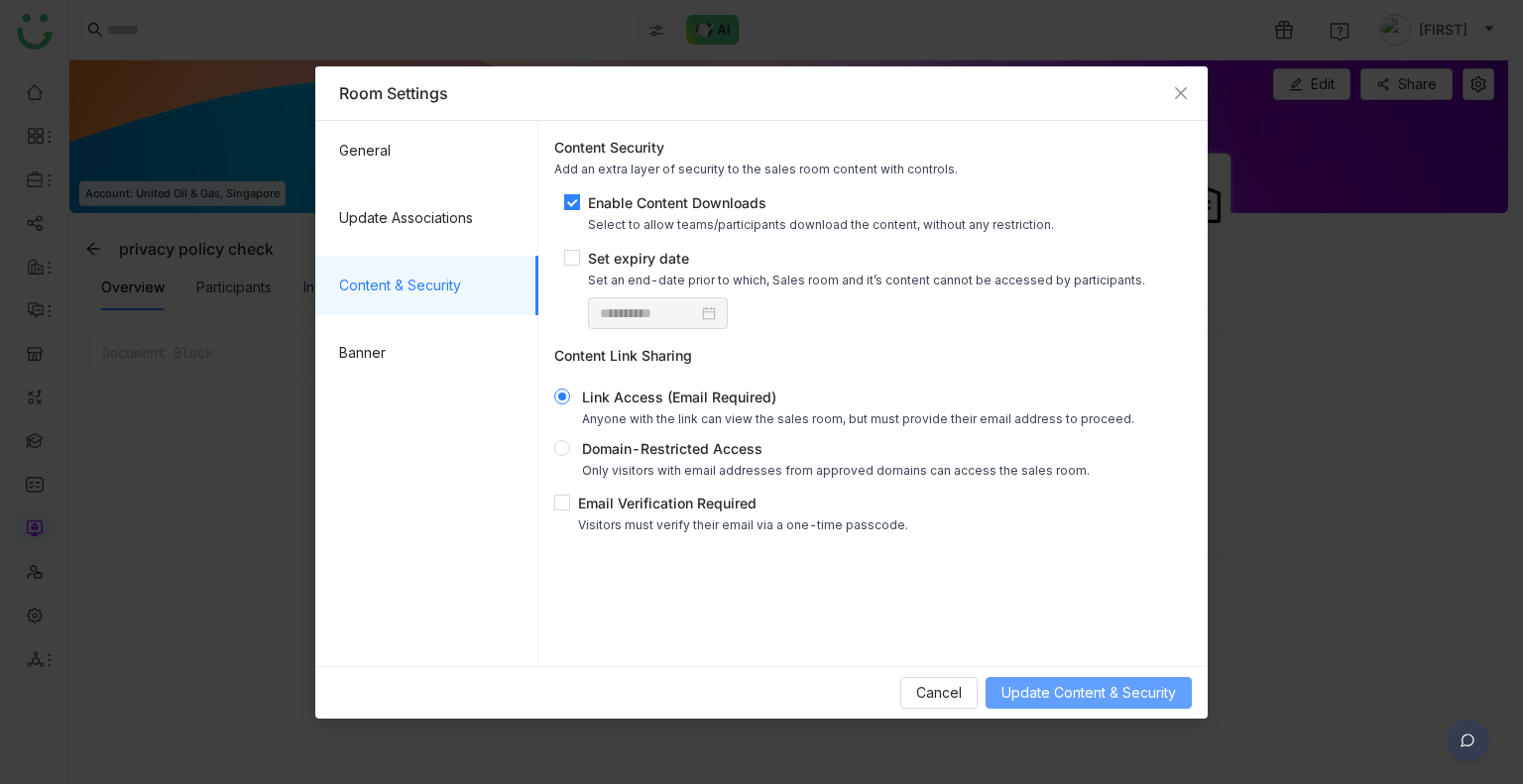 click on "Update Content & Security" at bounding box center [1089, 693] 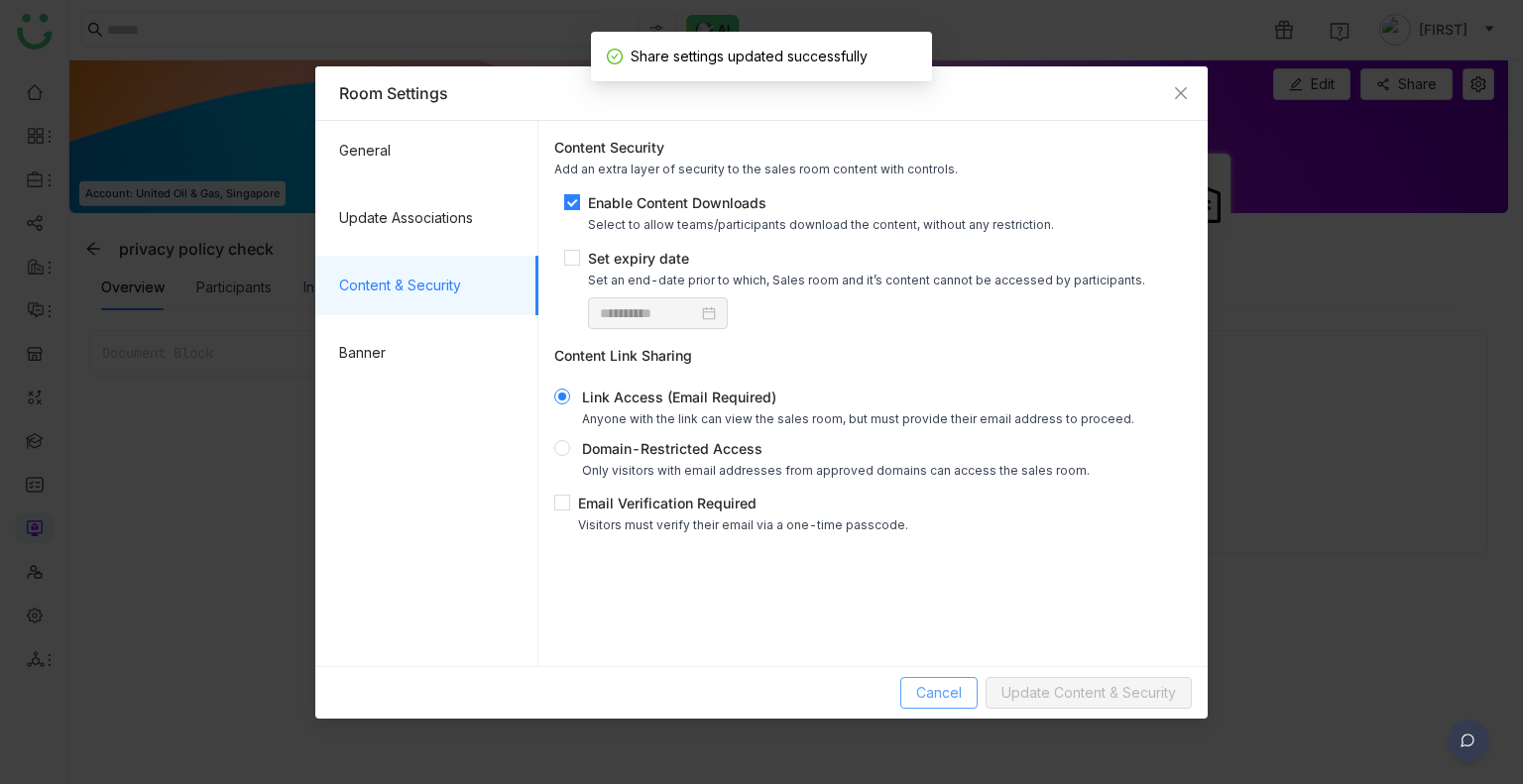 click on "Cancel" at bounding box center [939, 693] 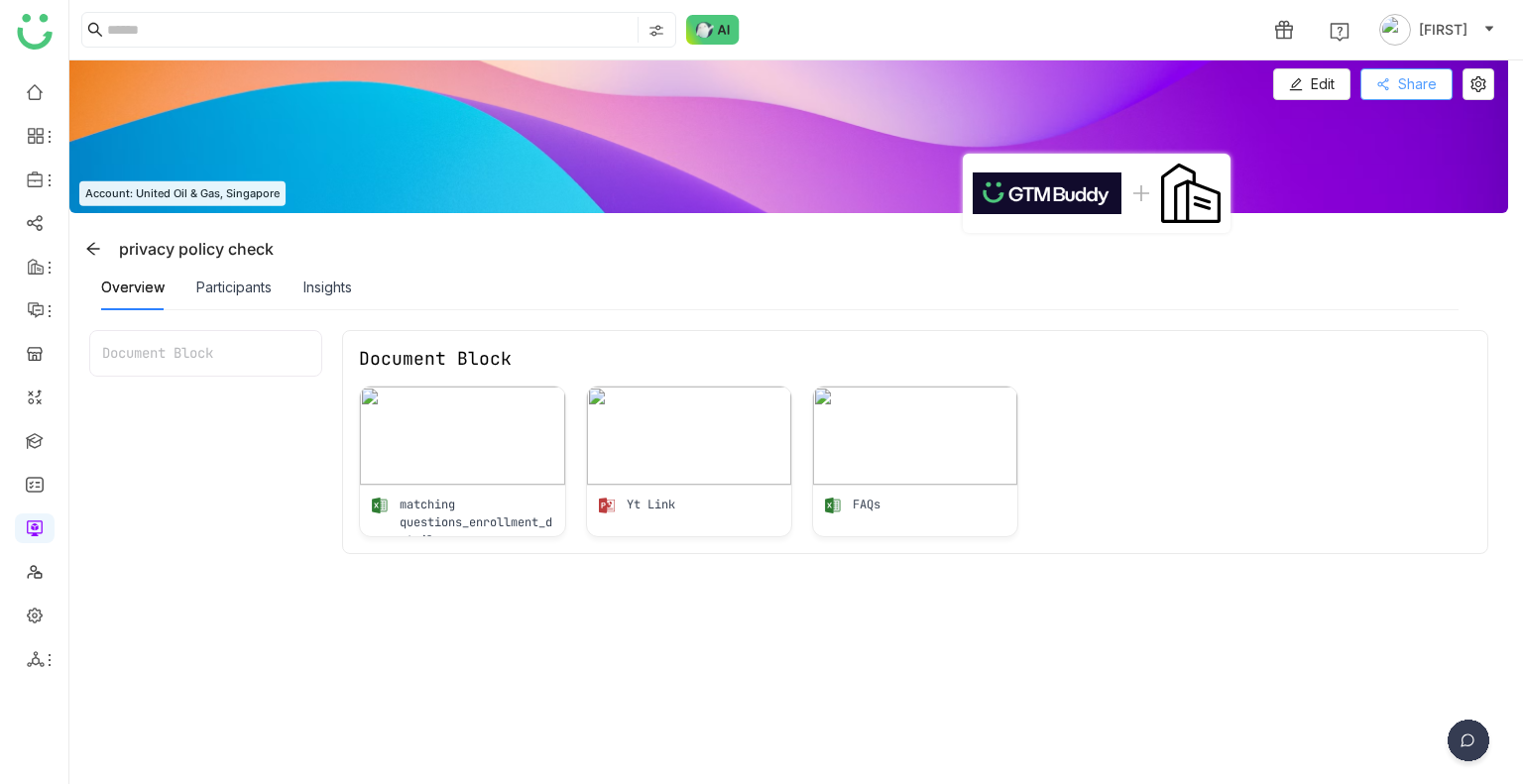 click on "Share" at bounding box center [1417, 84] 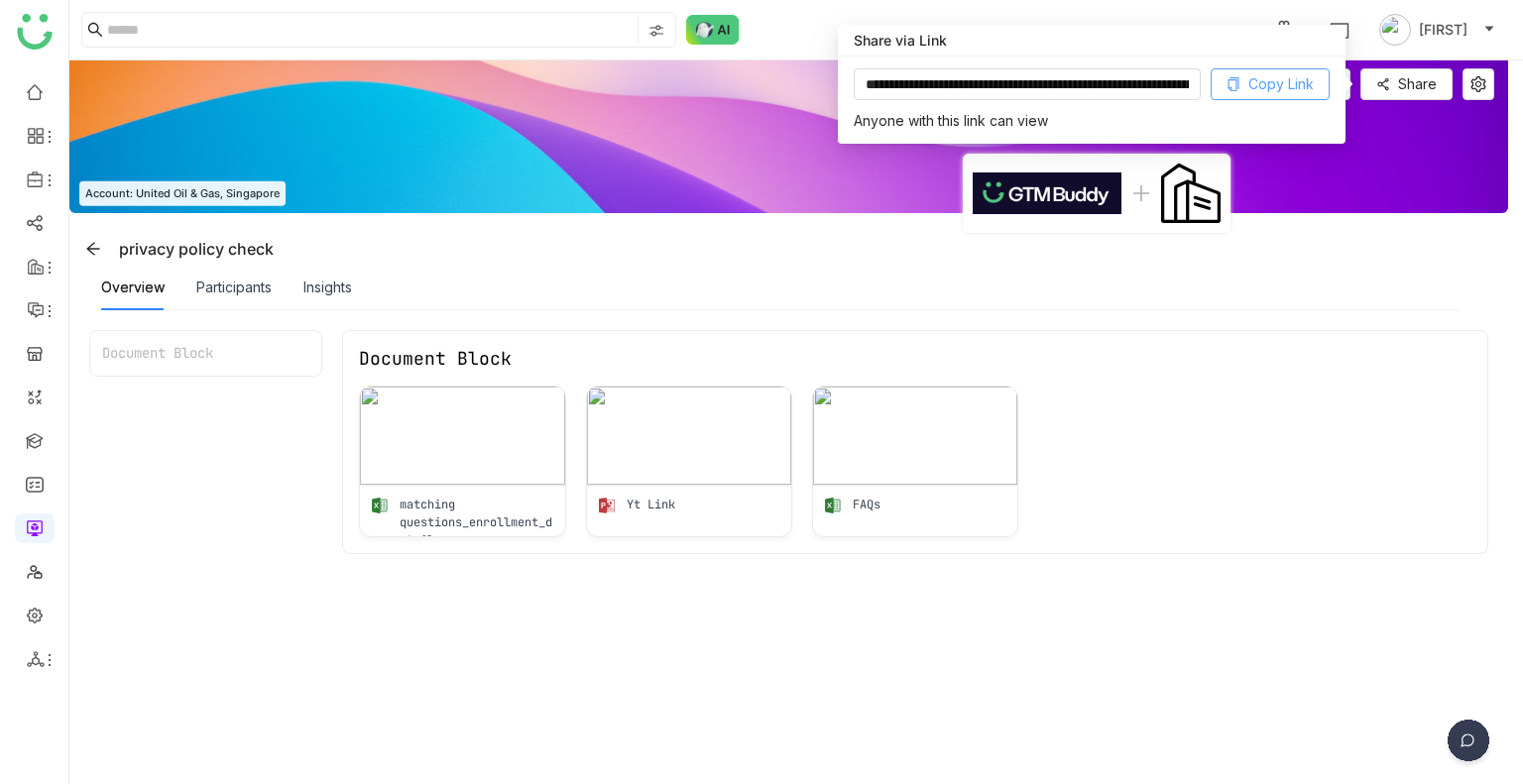 click on "Copy Link" at bounding box center [1281, 84] 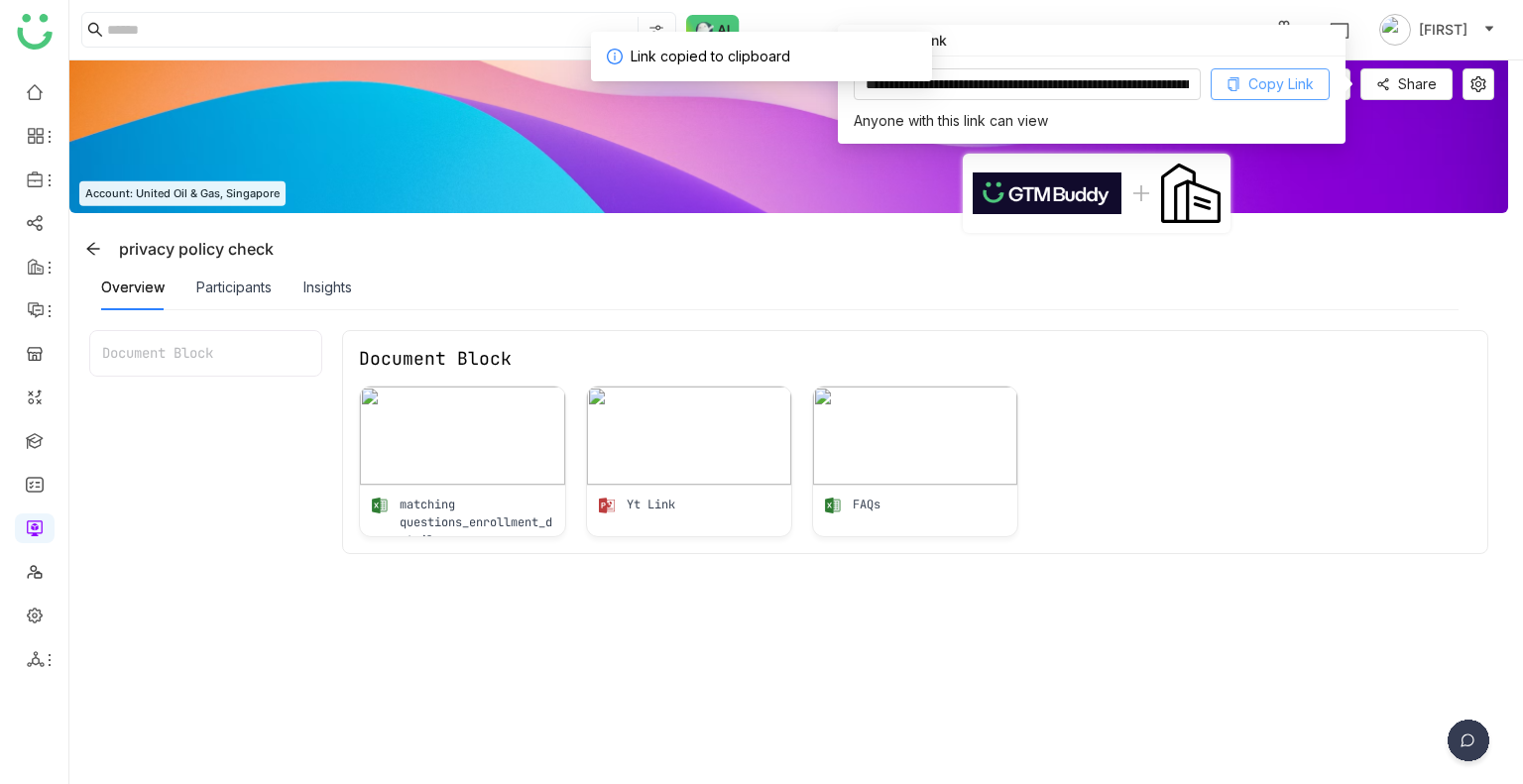 type 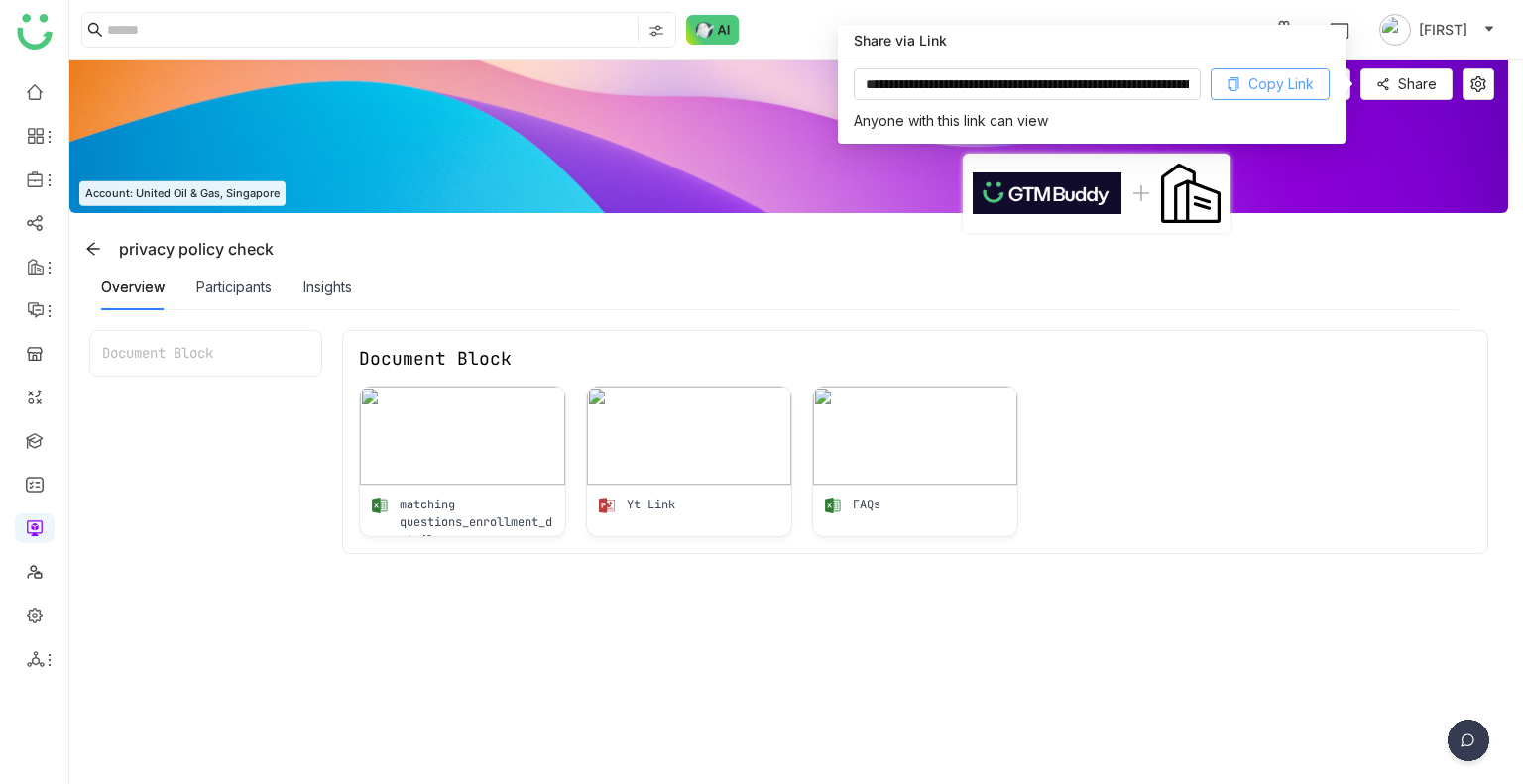click on "Copy Link" at bounding box center (1270, 84) 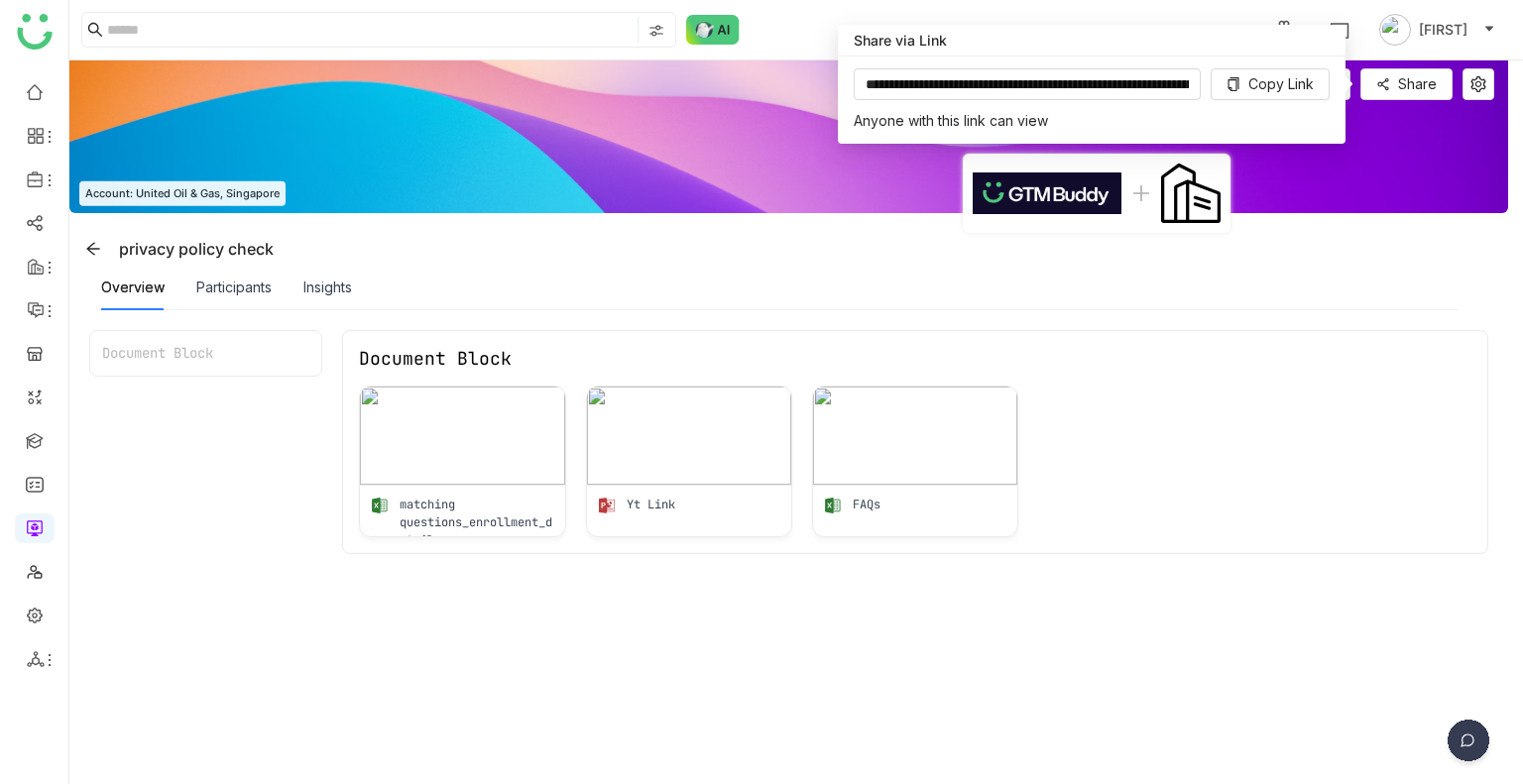 click on "Document Block  matching questions_enrollment_detail Yt Link FAQs" at bounding box center (915, 642) 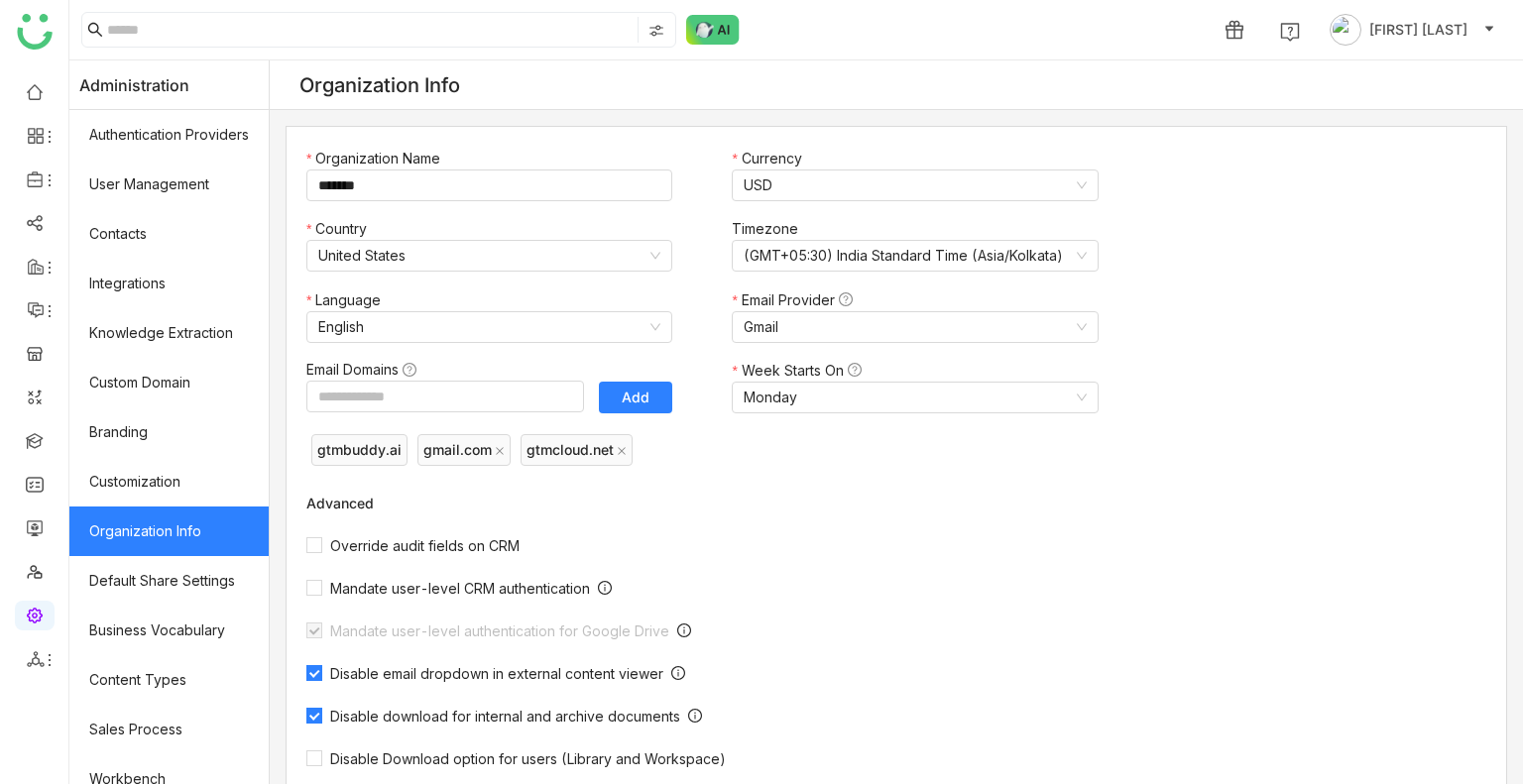 scroll, scrollTop: 0, scrollLeft: 0, axis: both 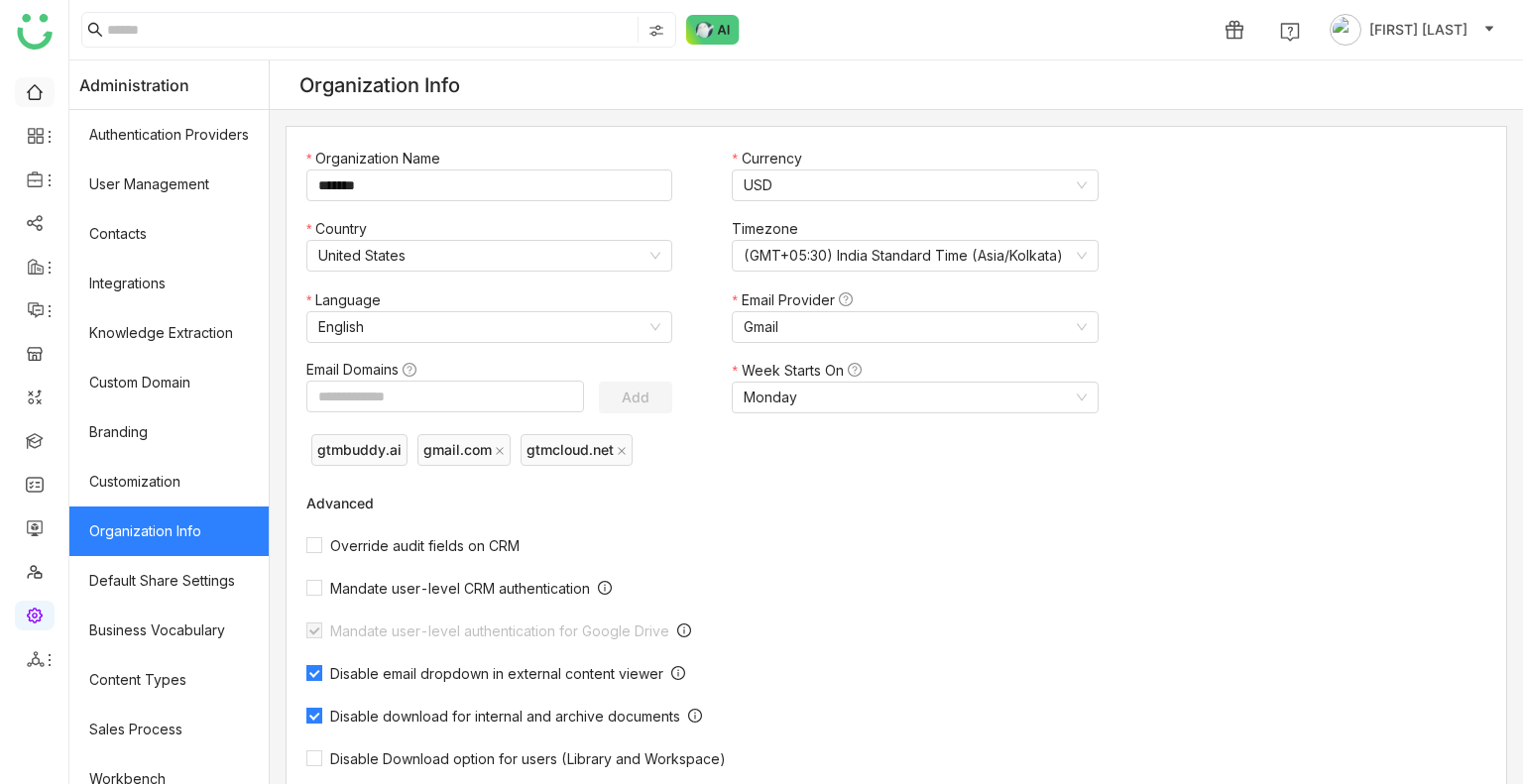 click at bounding box center (35, 90) 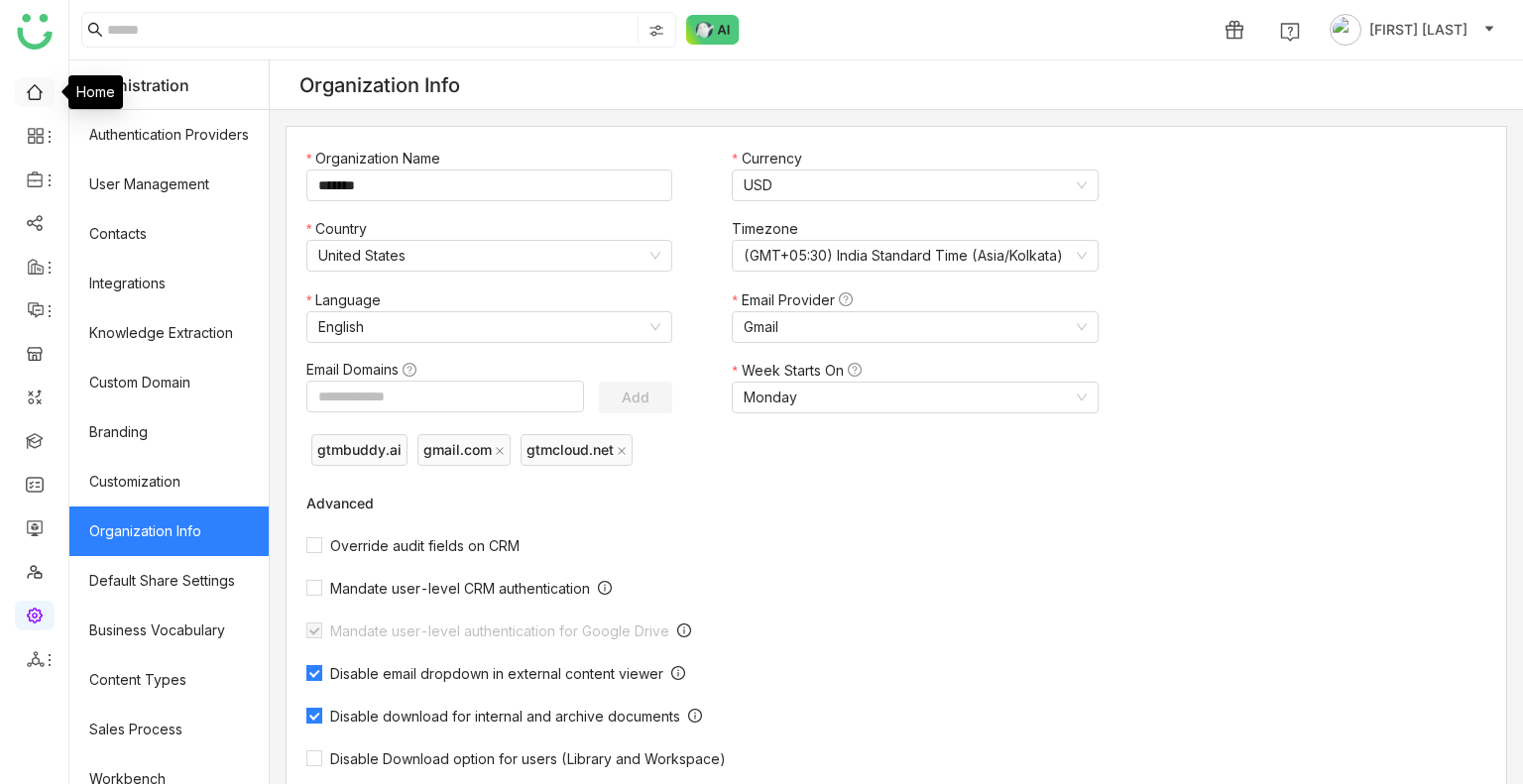 click at bounding box center (35, 90) 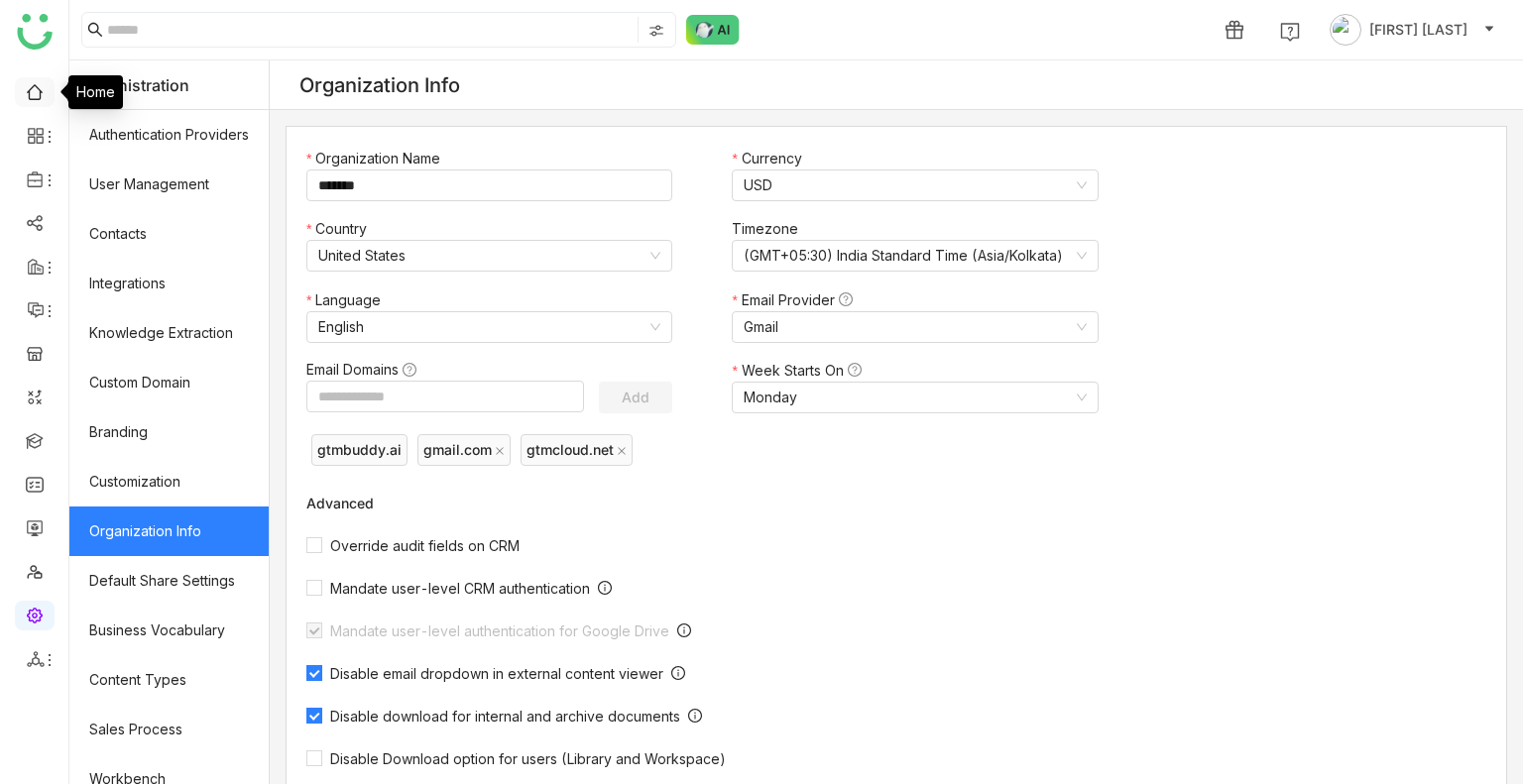 click at bounding box center (35, 90) 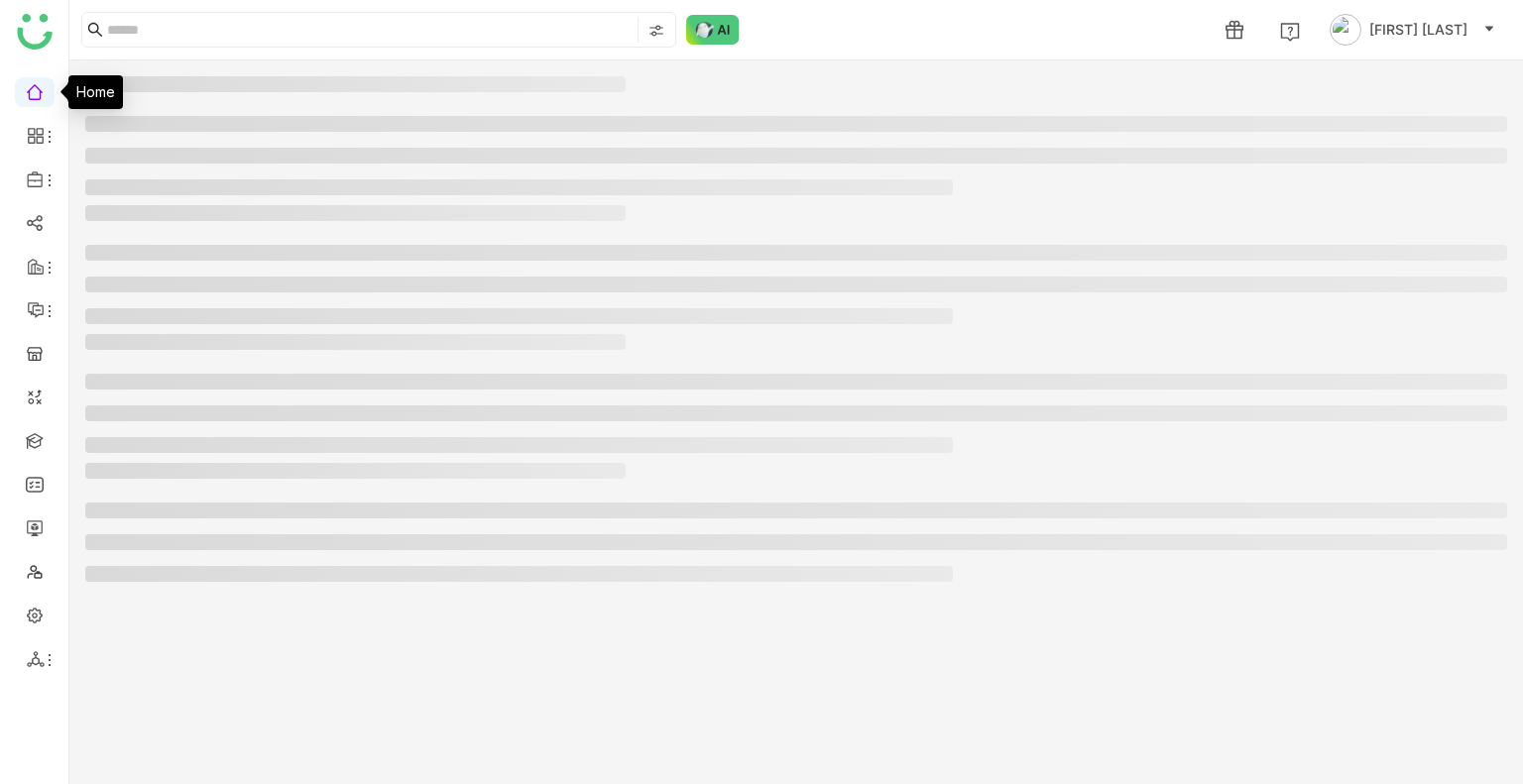 click at bounding box center [35, 90] 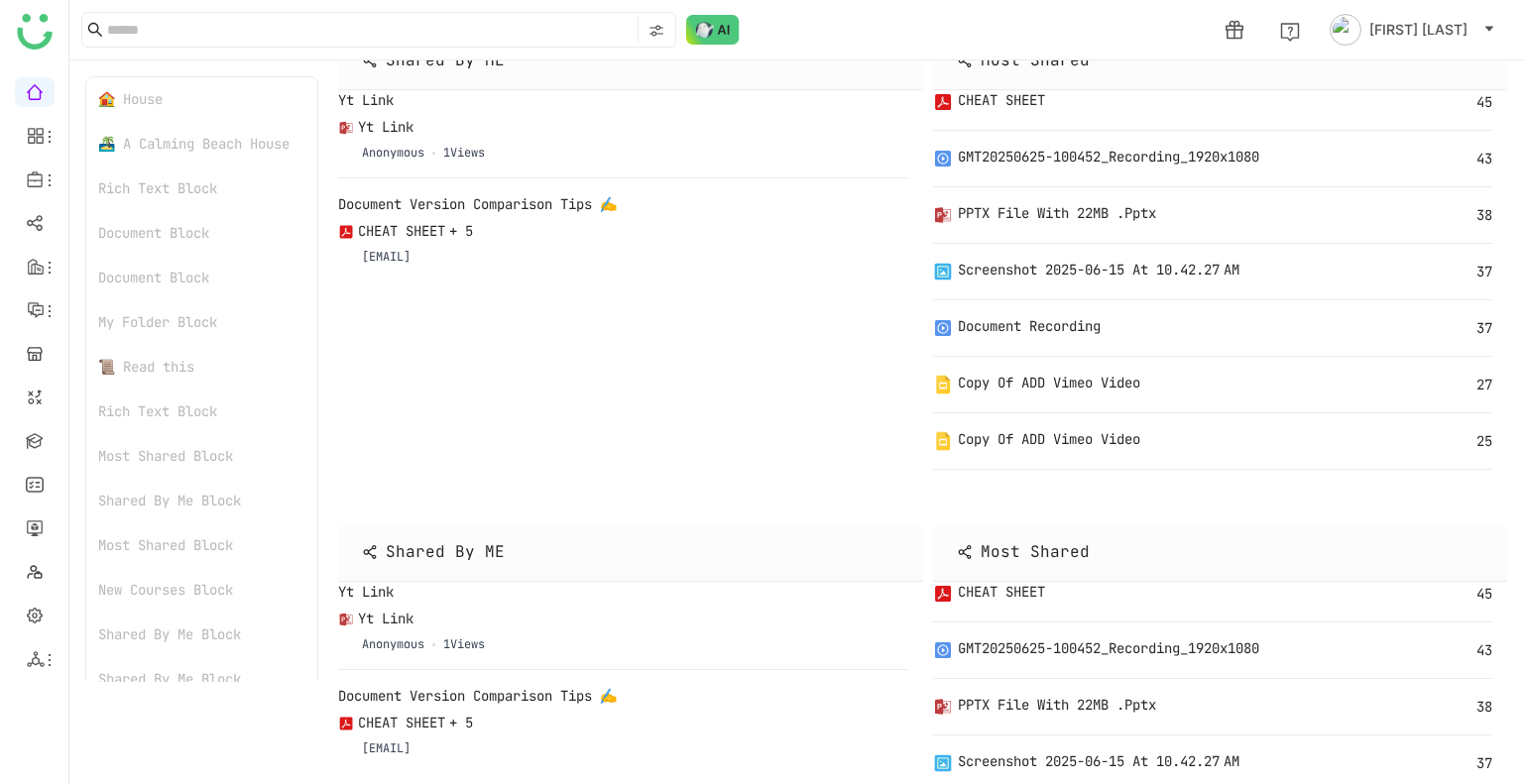 scroll, scrollTop: 3533, scrollLeft: 0, axis: vertical 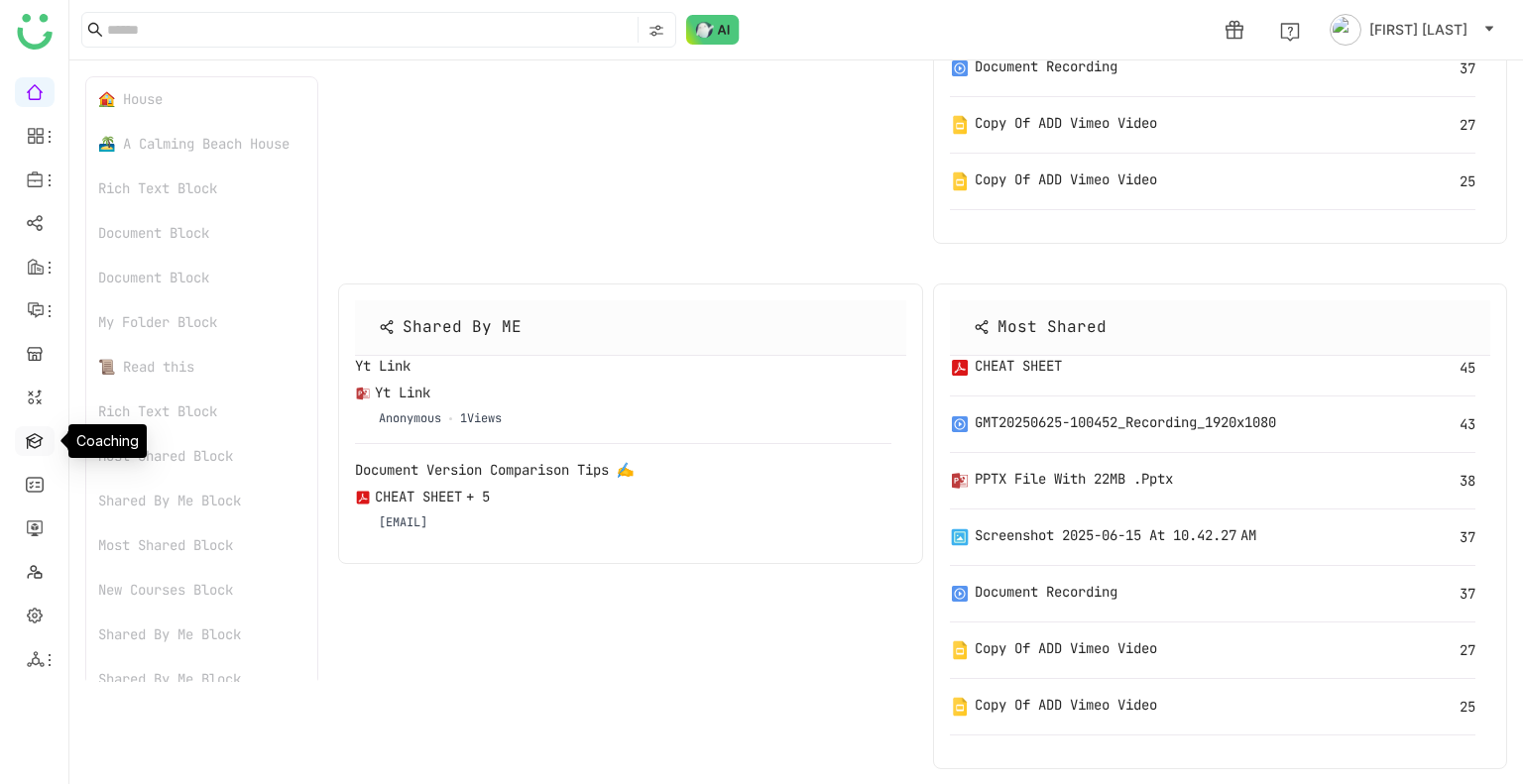 click at bounding box center [35, 439] 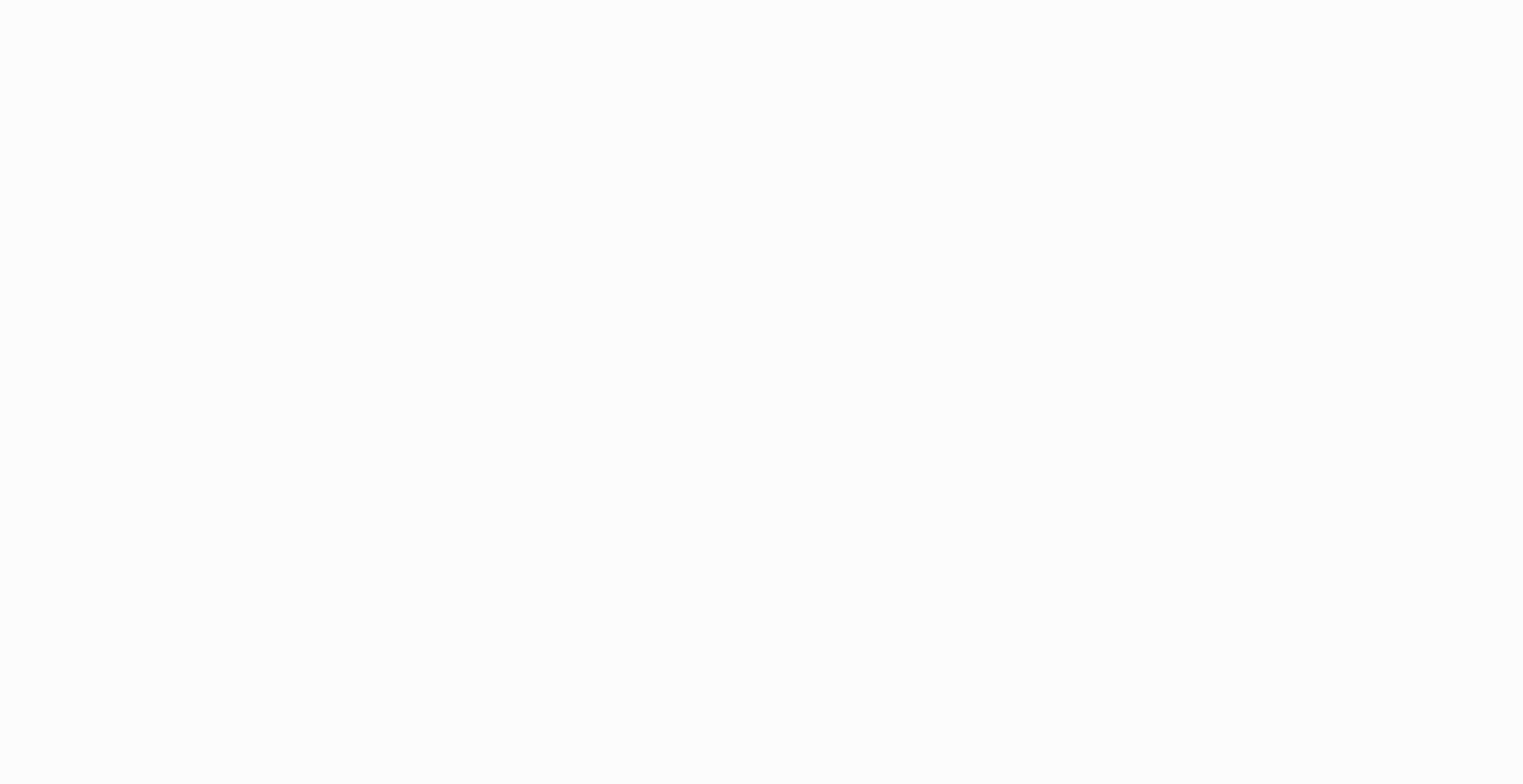 scroll, scrollTop: 0, scrollLeft: 0, axis: both 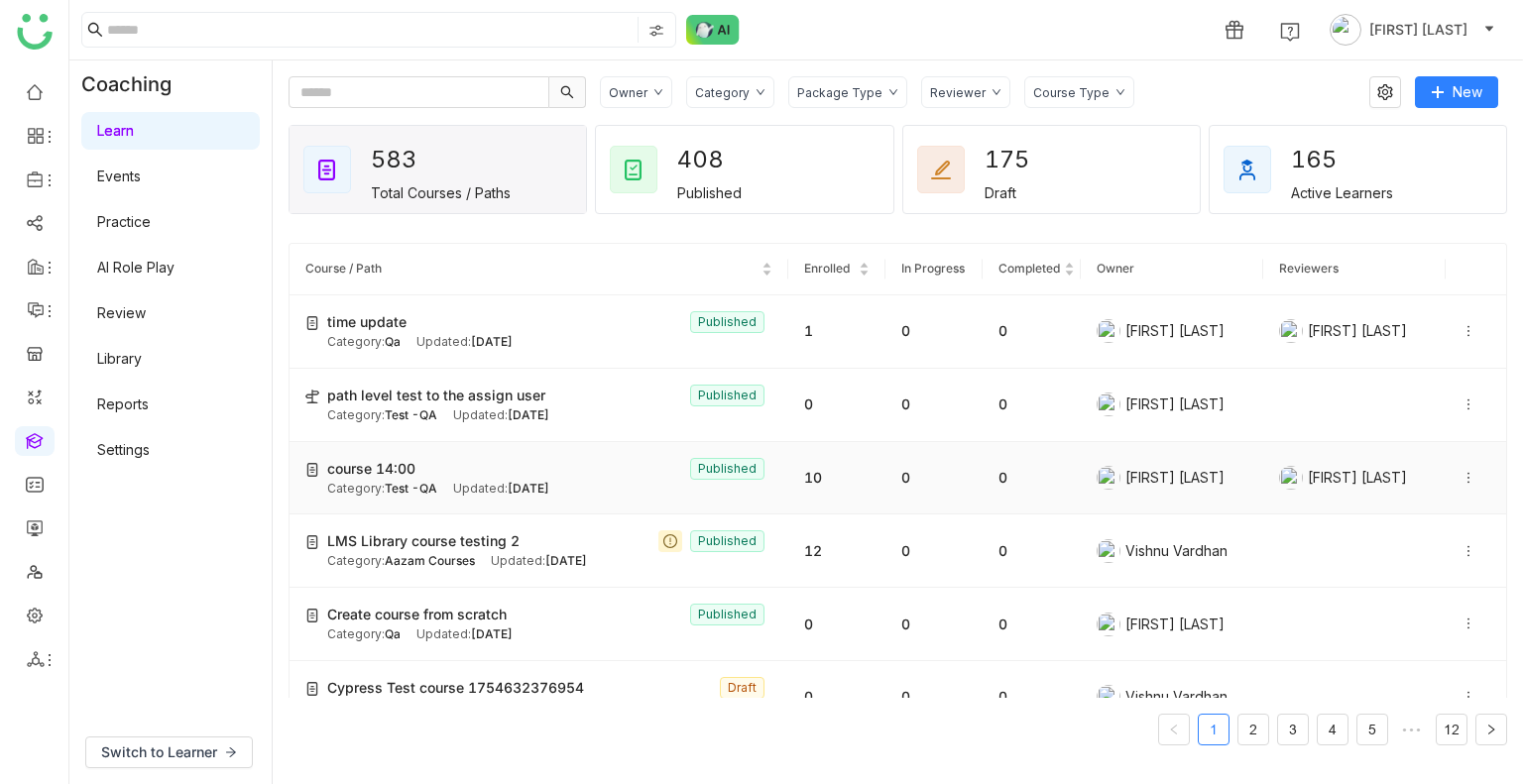 click on "course 14:00  Published Category:  Test -QA Updated:   Aug 08, 2025" 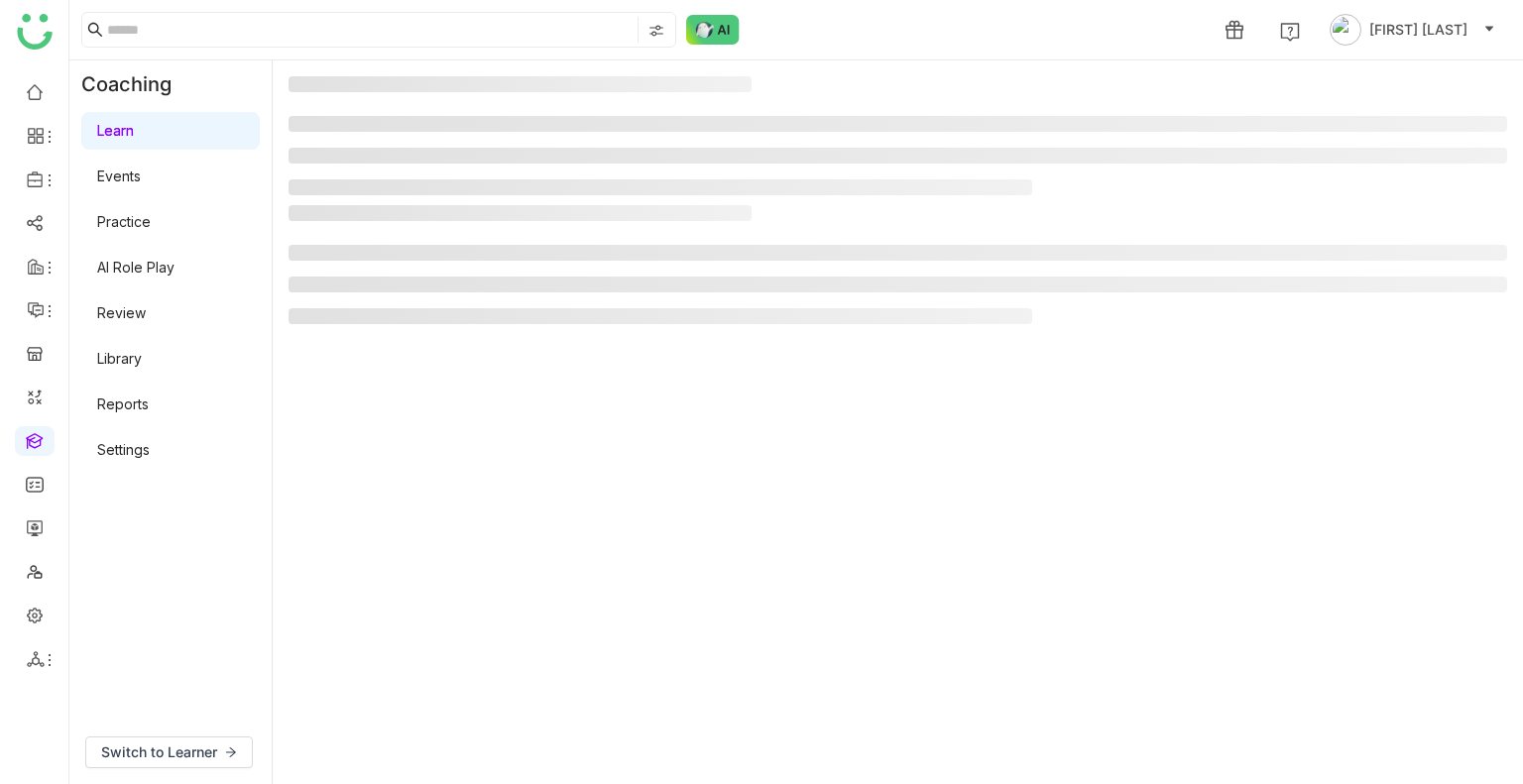 click 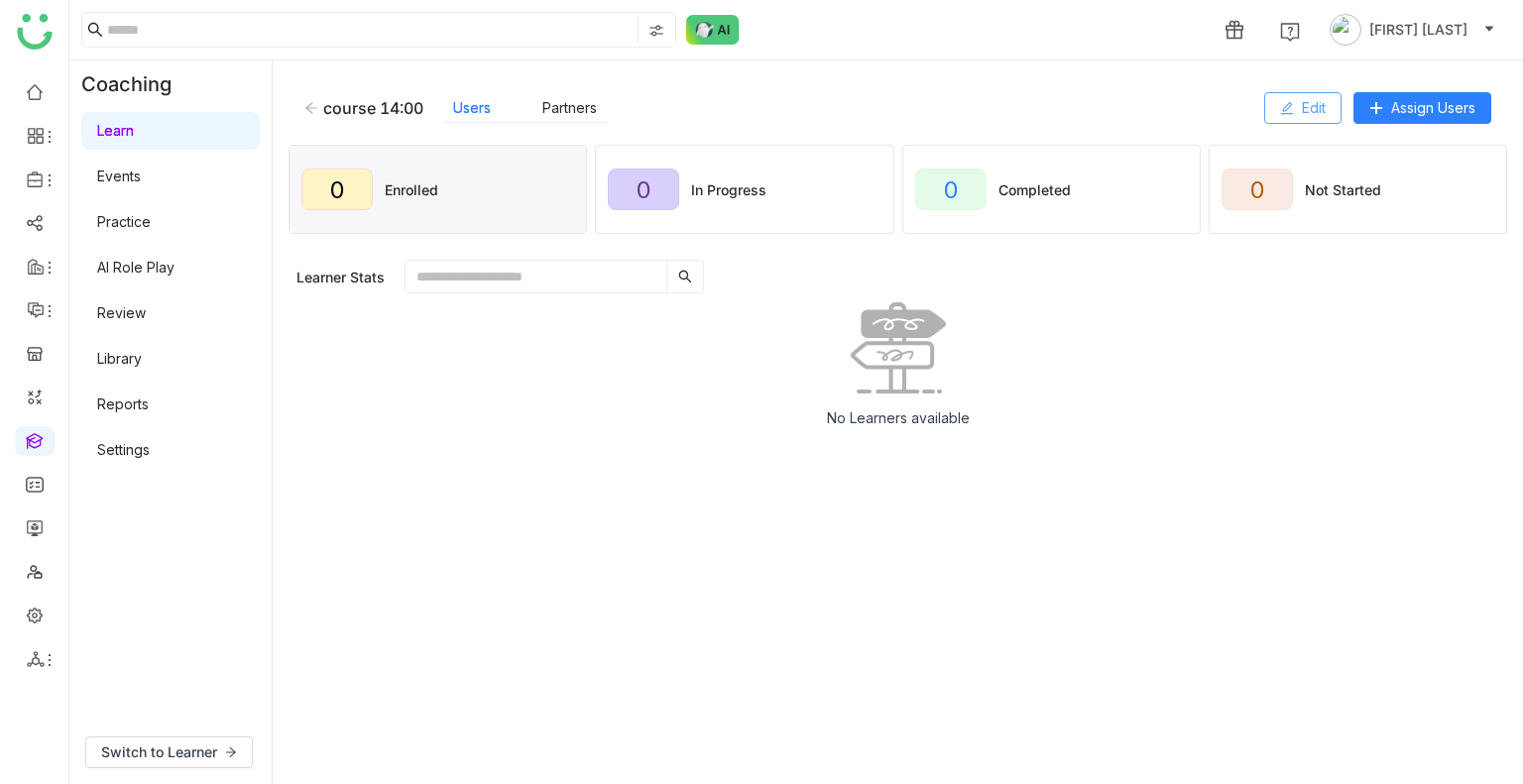 click on "Edit" 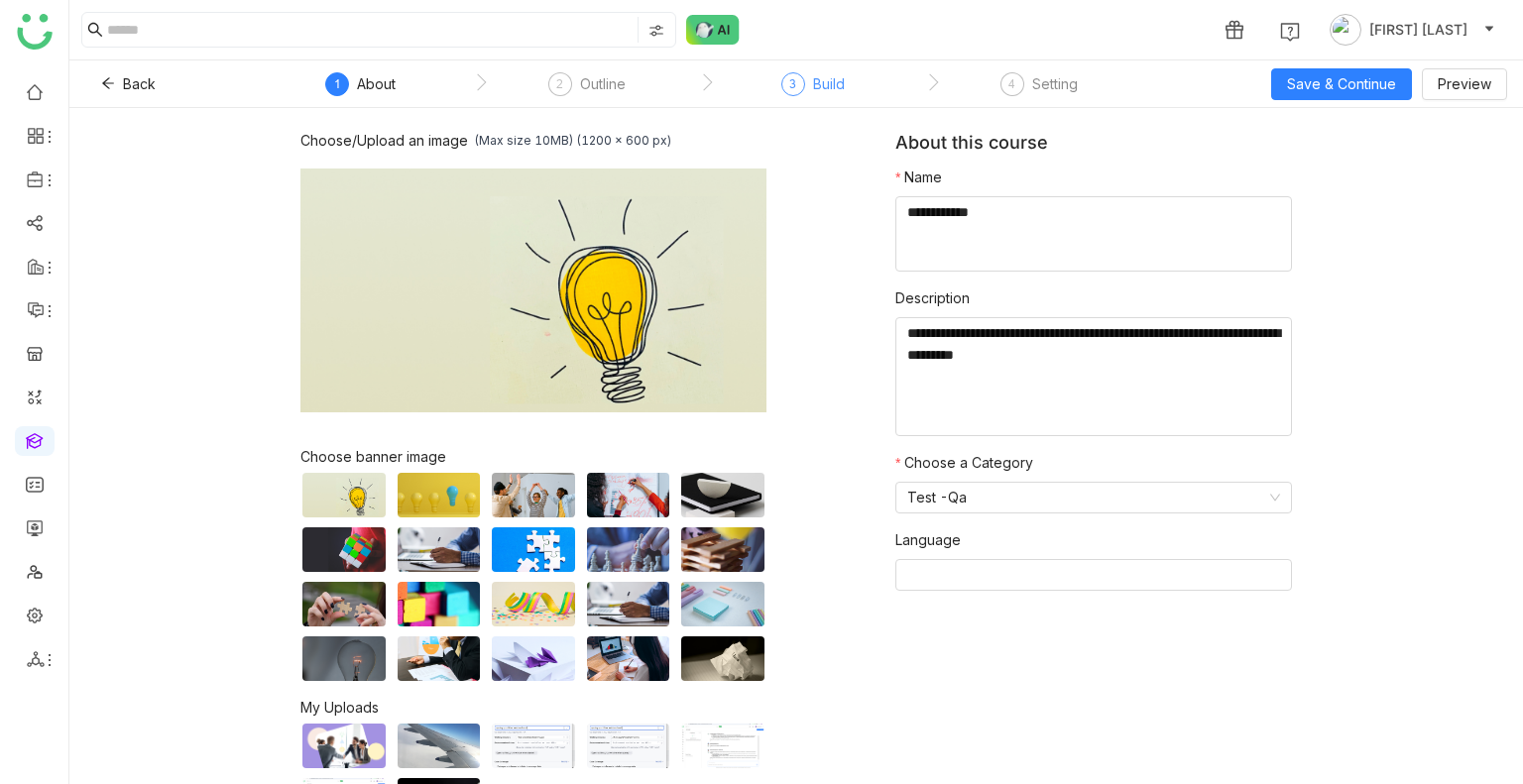 click on "3  Build" 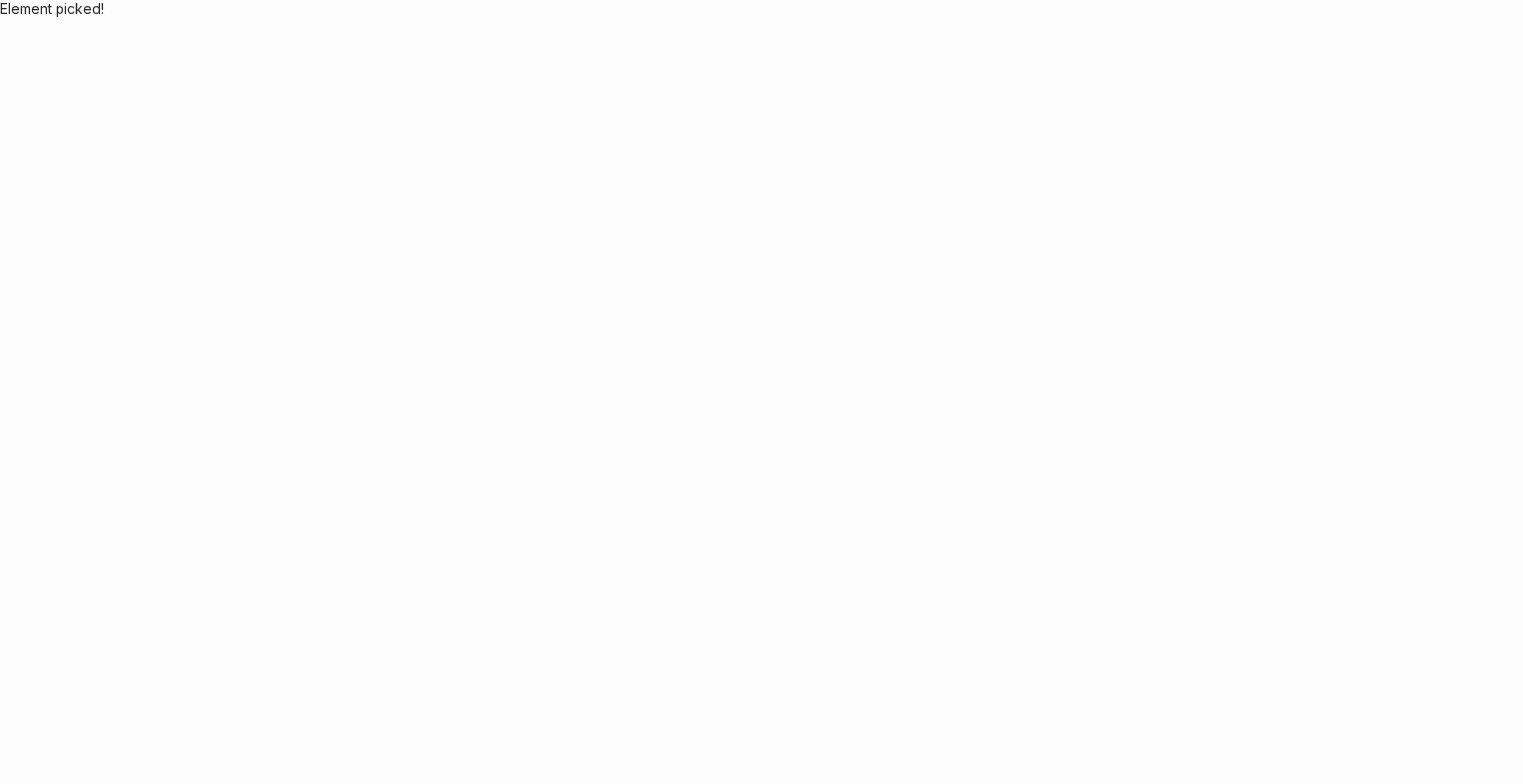 scroll, scrollTop: 0, scrollLeft: 0, axis: both 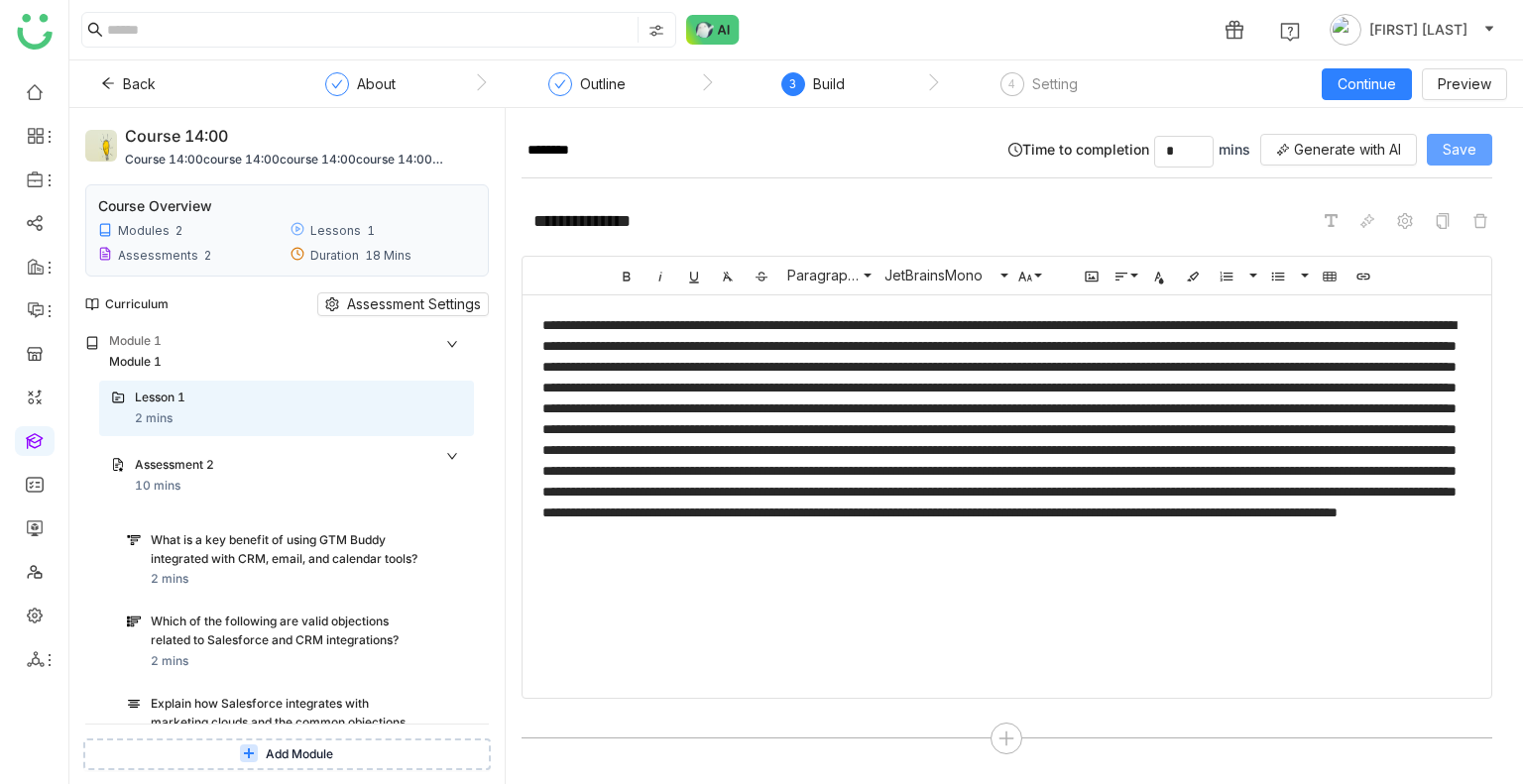 click on "Save" 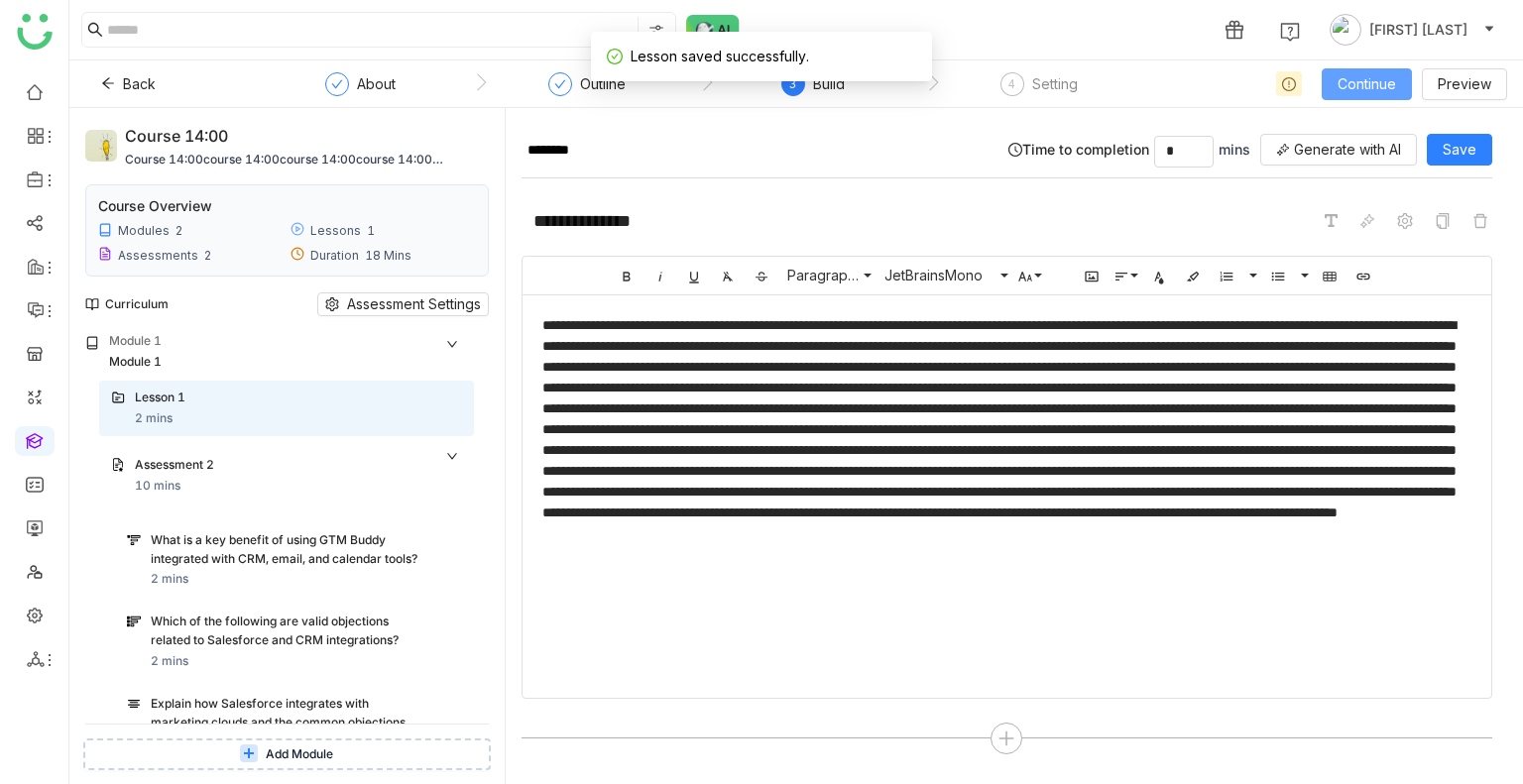 click on "Continue" at bounding box center [1366, 84] 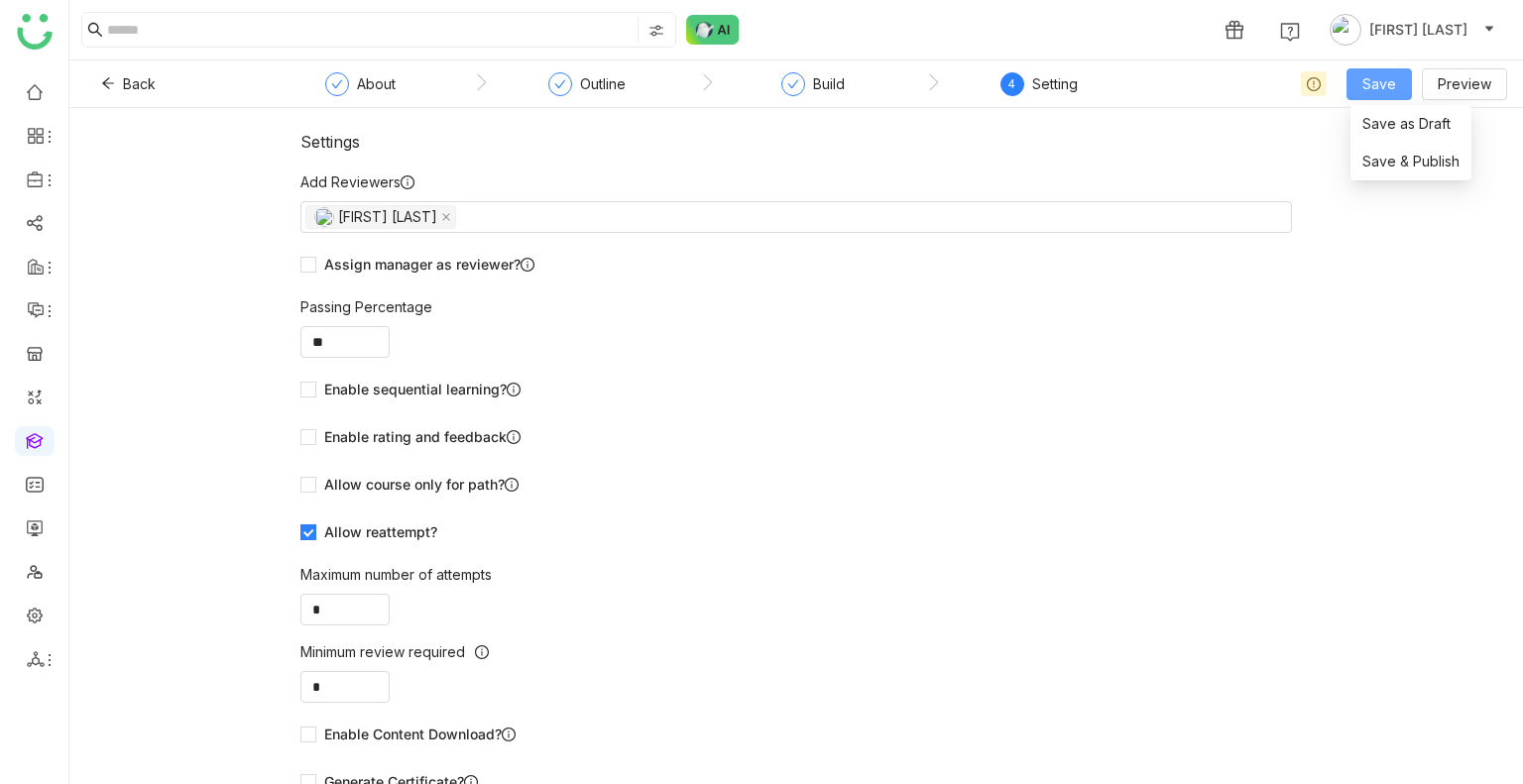 click on "Save" 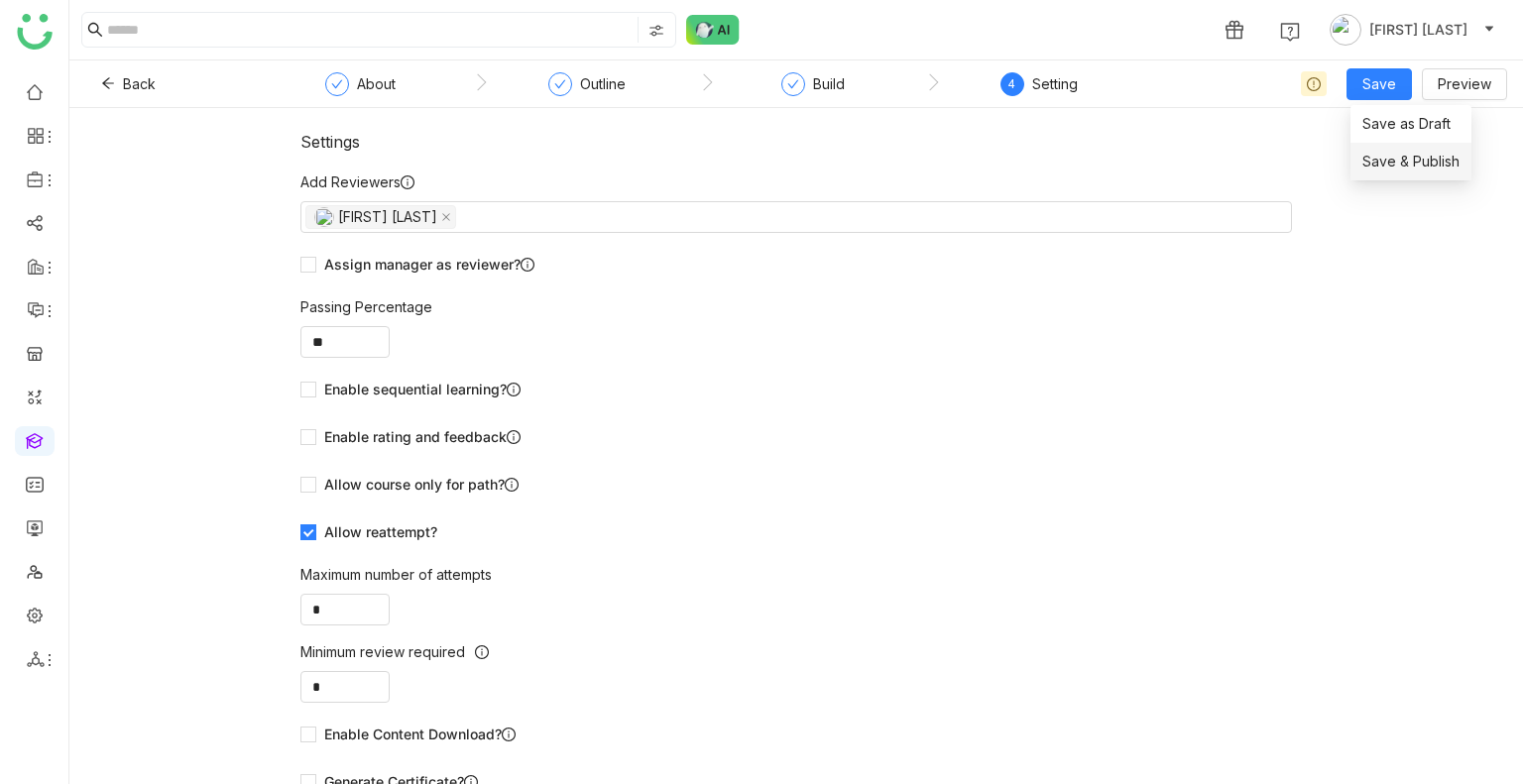 click on "Save & Publish" at bounding box center [1411, 162] 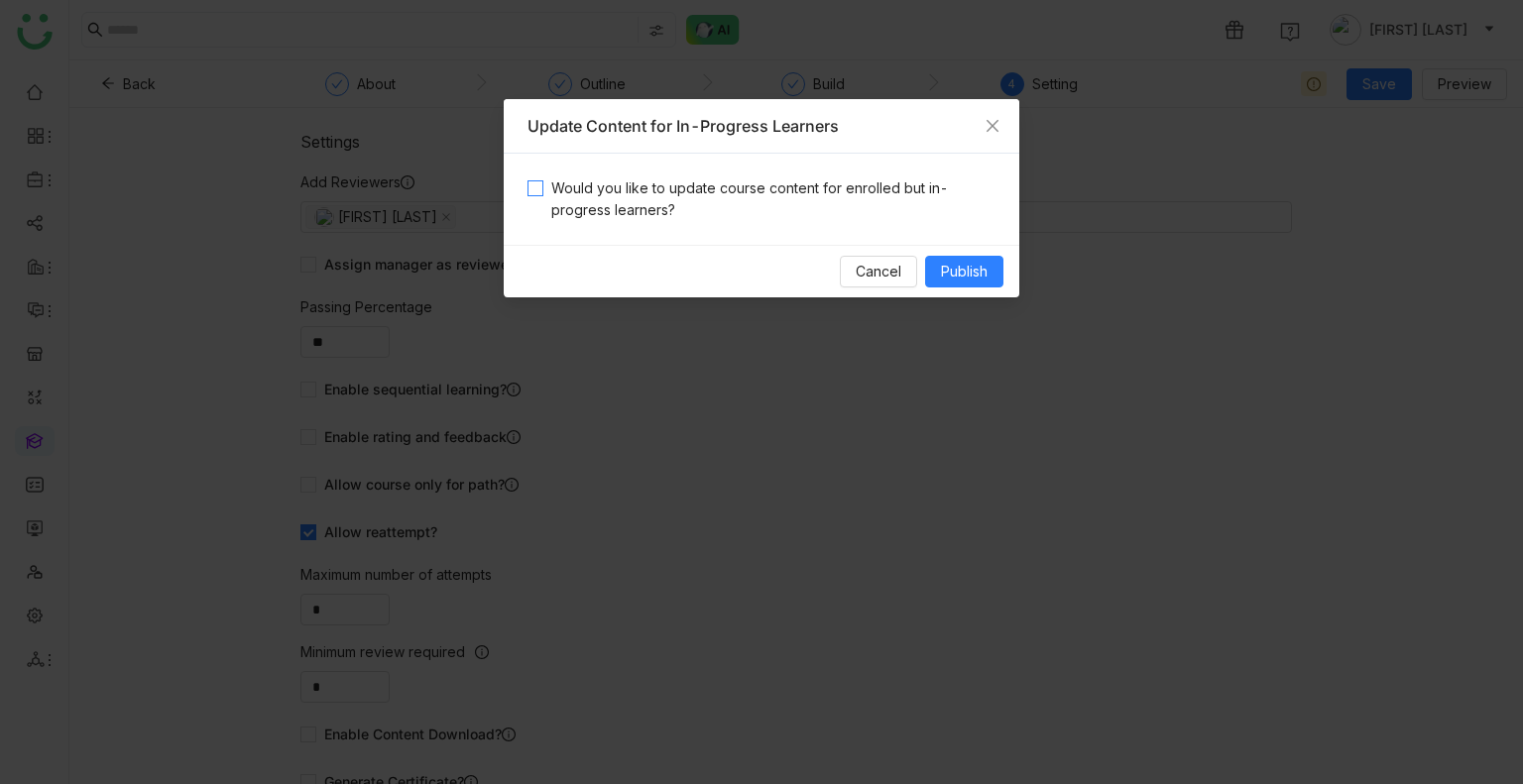 click on "Would you like to update course content for enrolled but in-progress learners?" at bounding box center [769, 199] 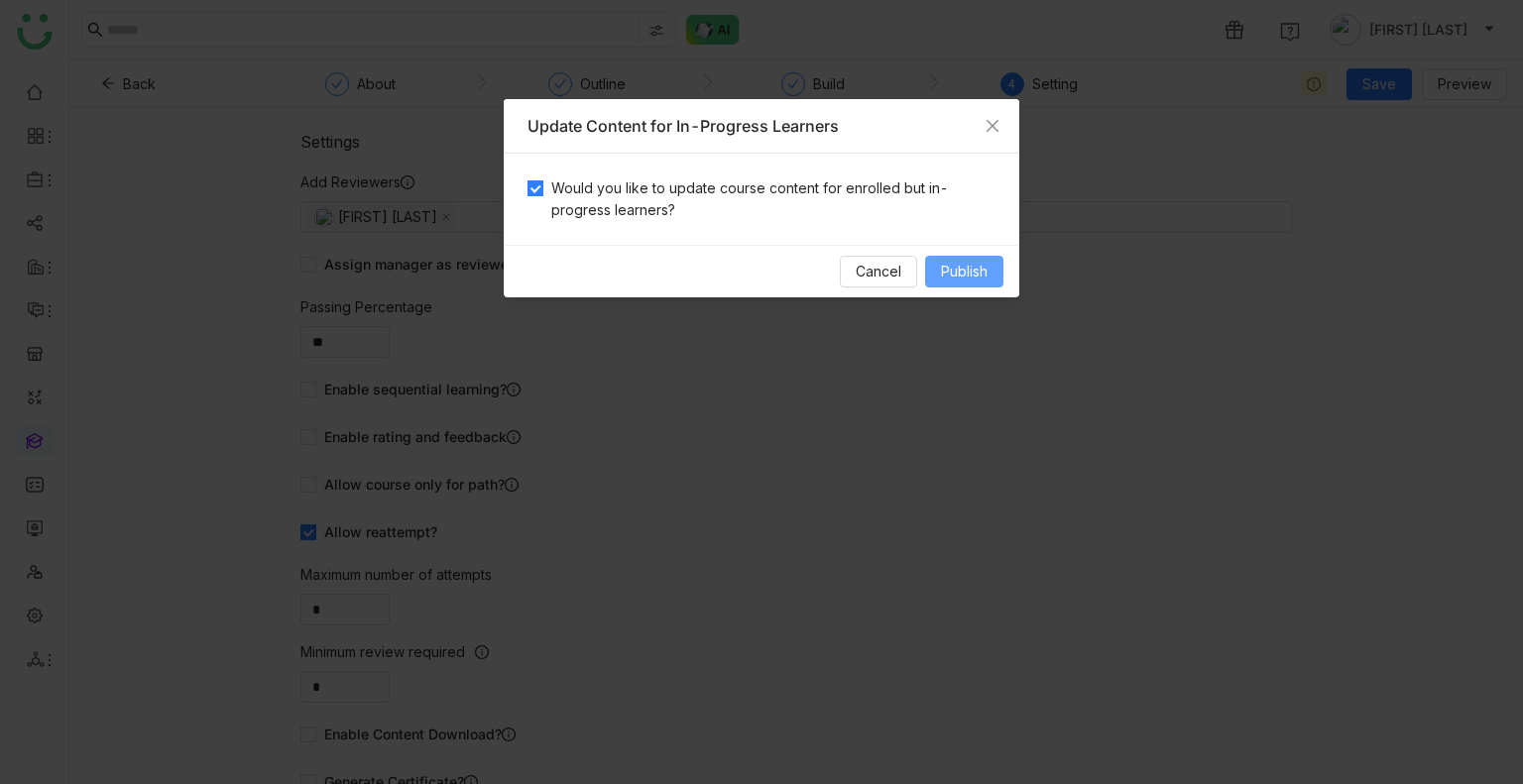 click on "Publish" at bounding box center [964, 272] 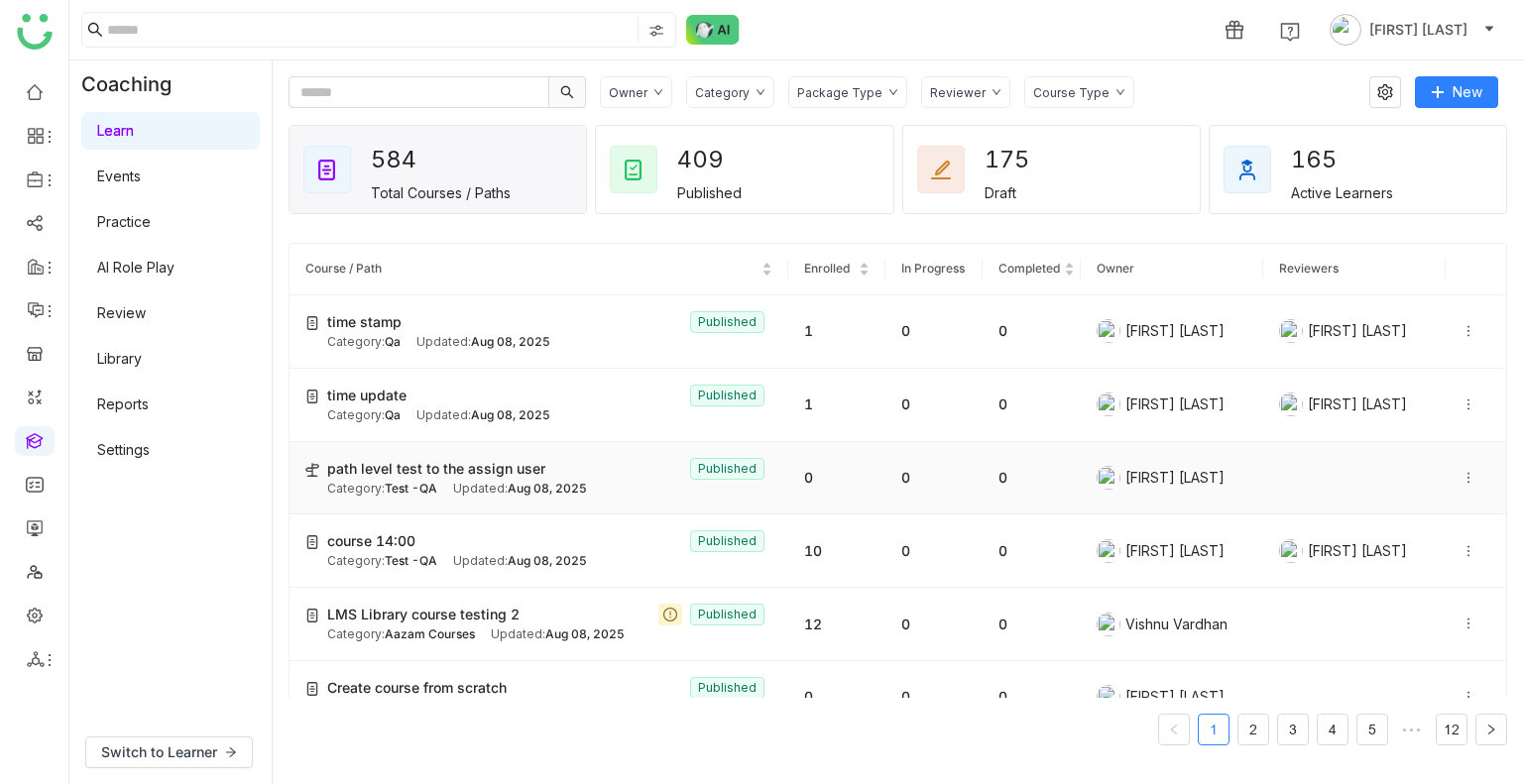 click on "path level test to the assign user  Published" 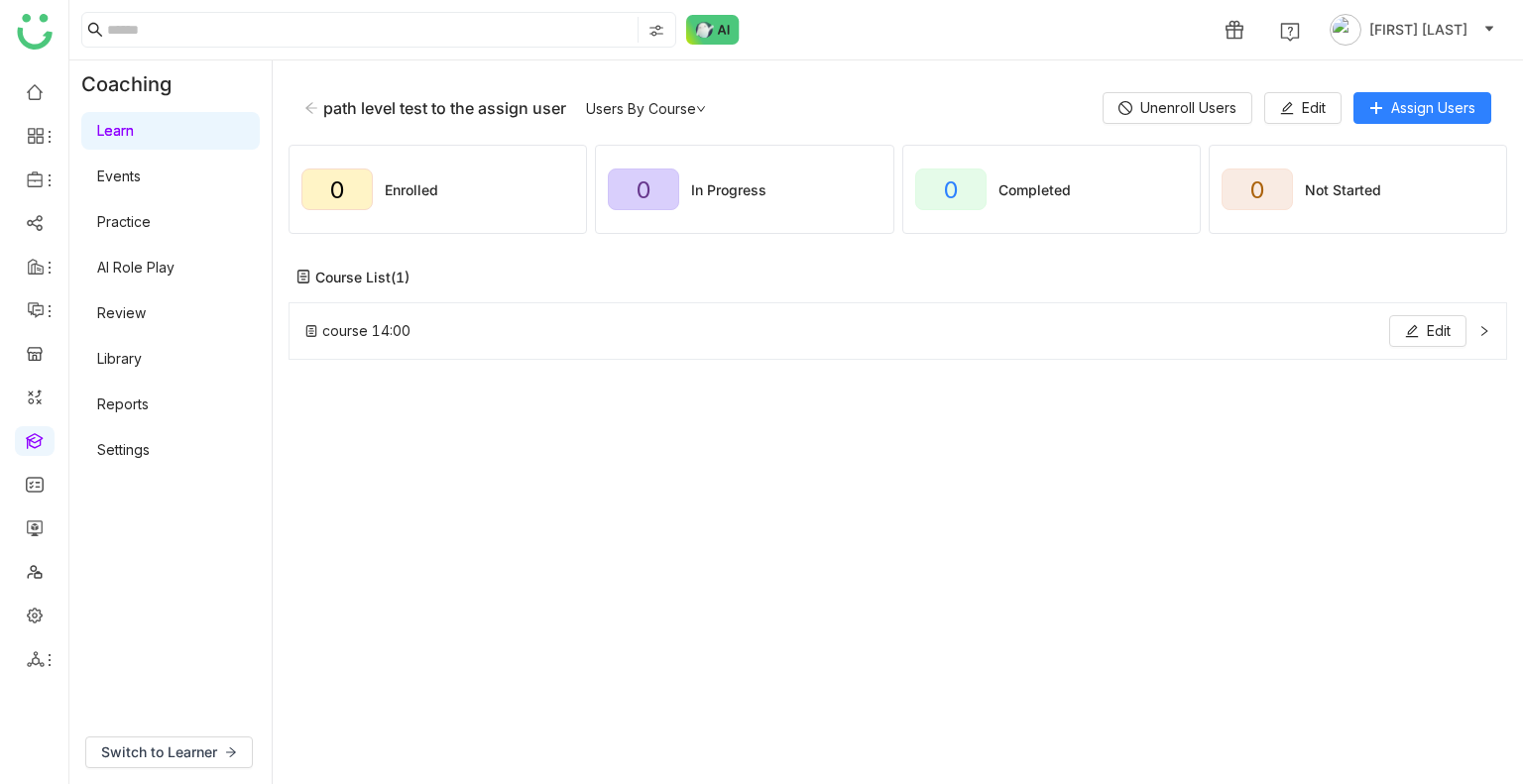 click on "course 14:00  Edit" 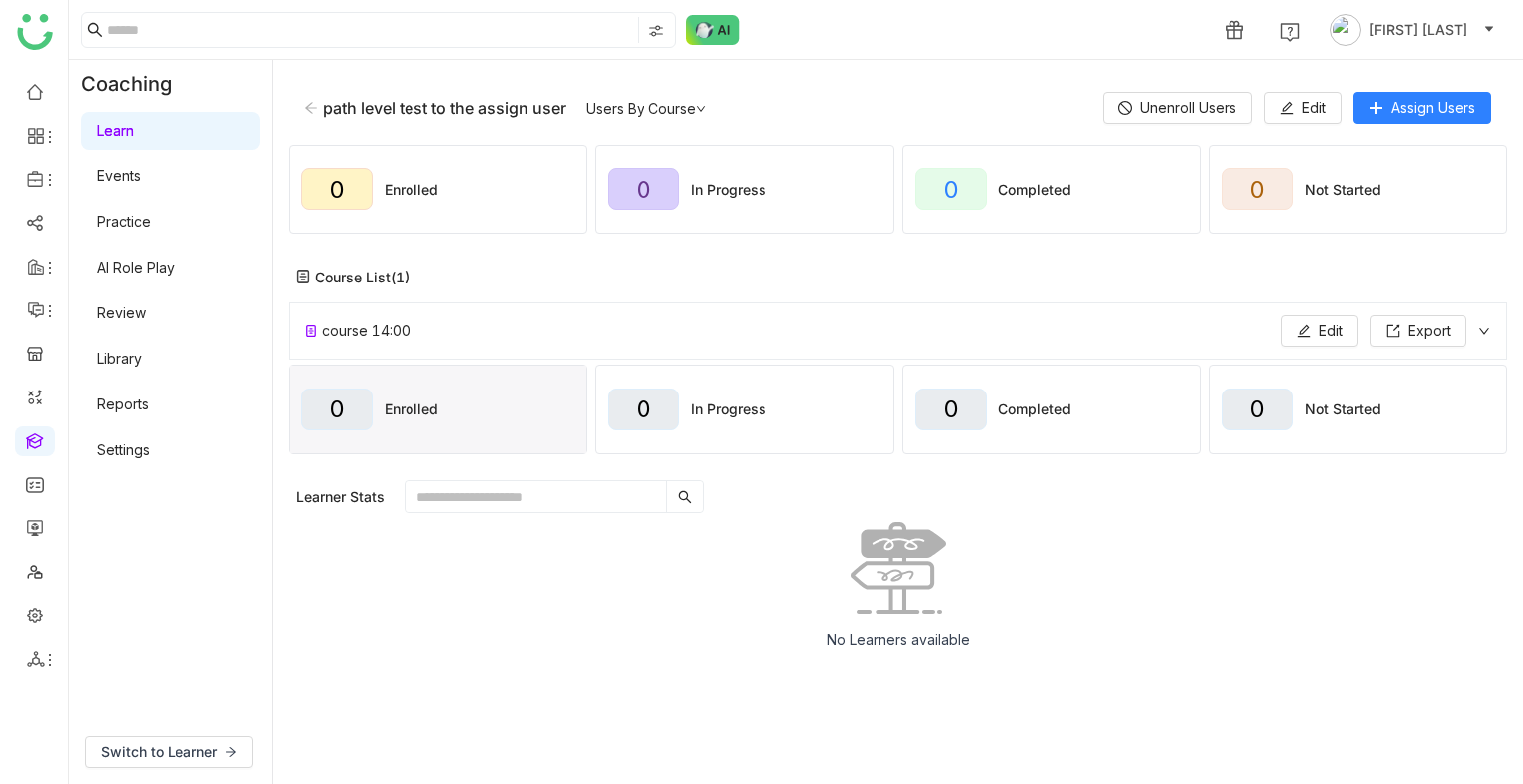 click 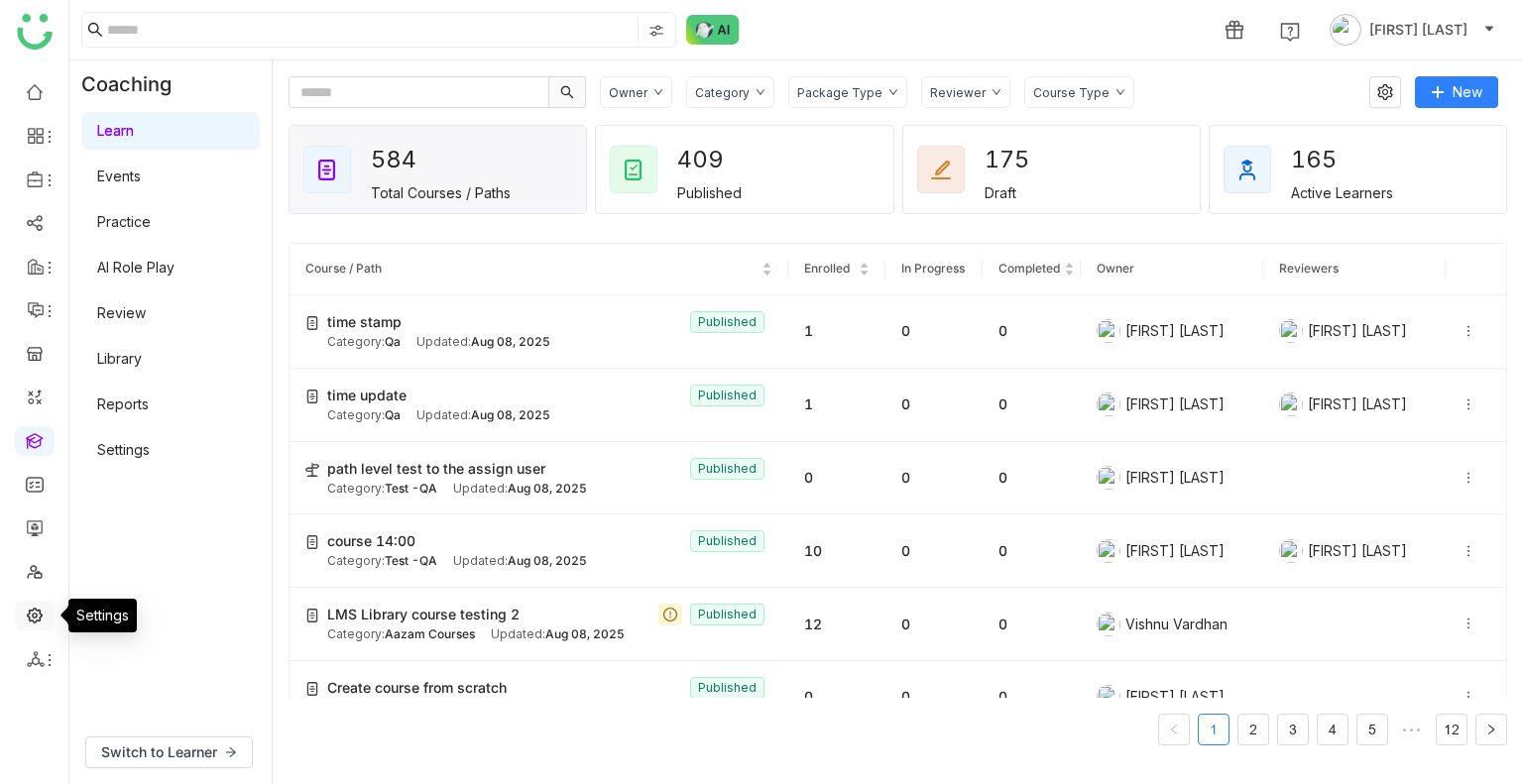 click at bounding box center (35, 614) 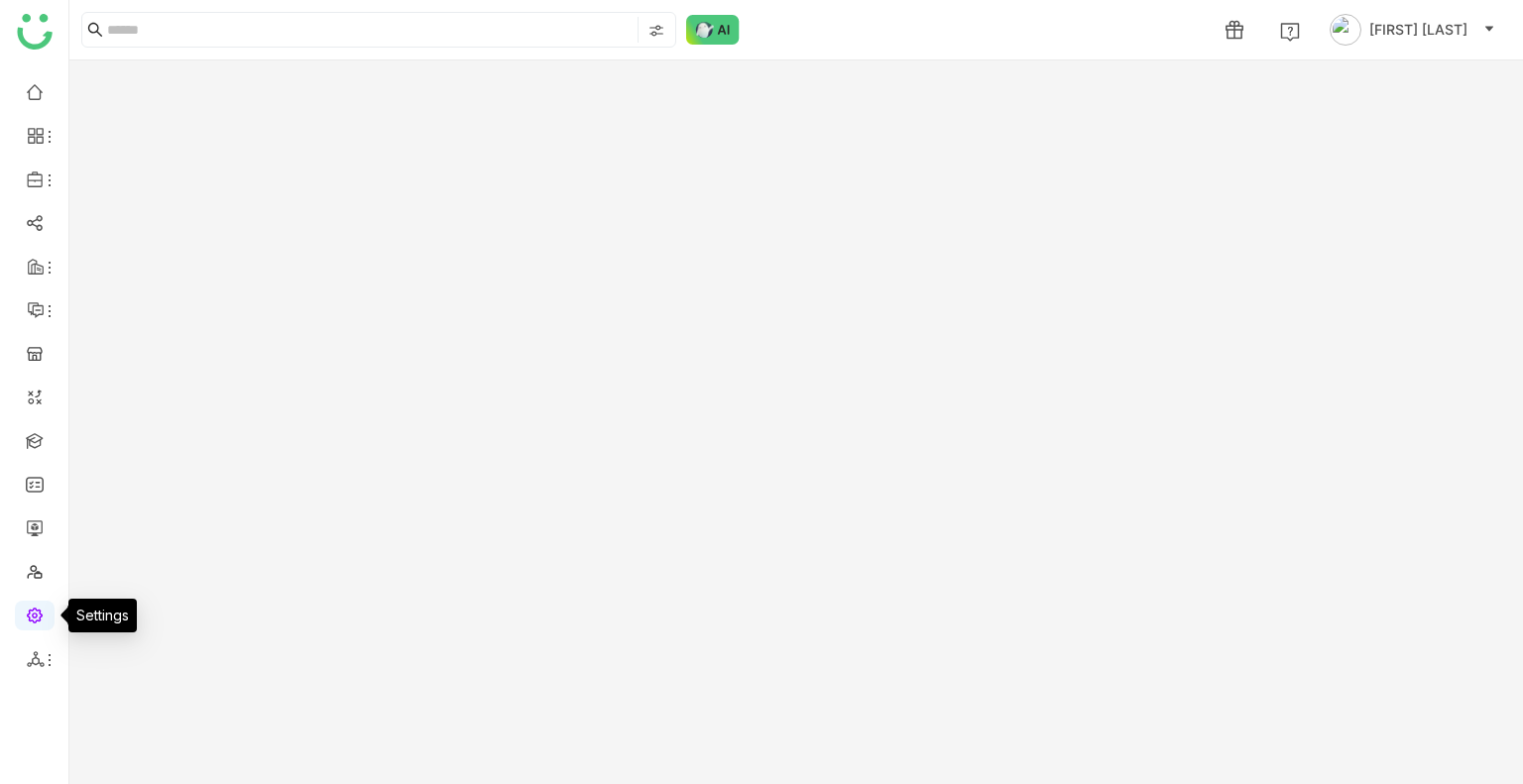 click at bounding box center [35, 614] 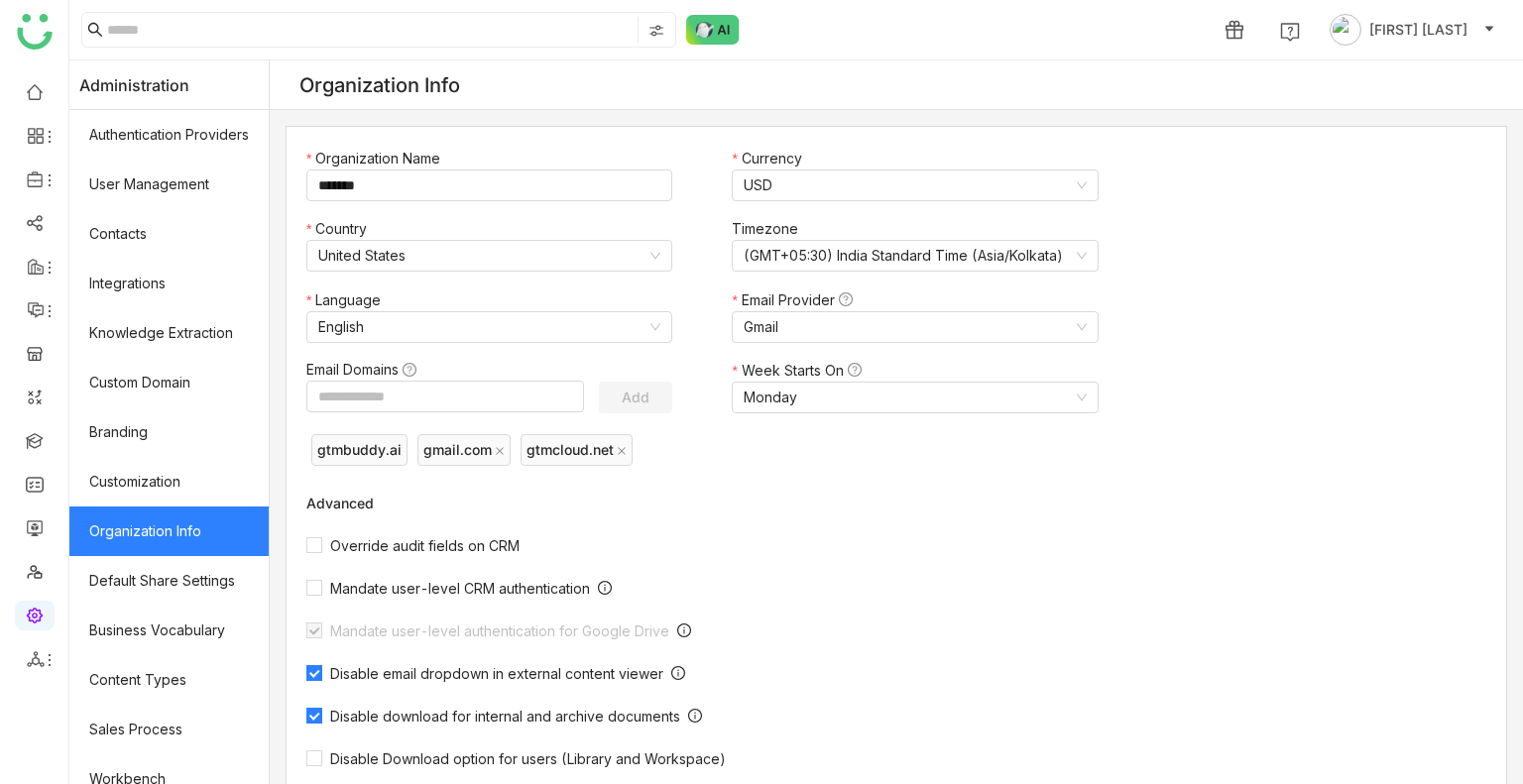scroll, scrollTop: 514, scrollLeft: 0, axis: vertical 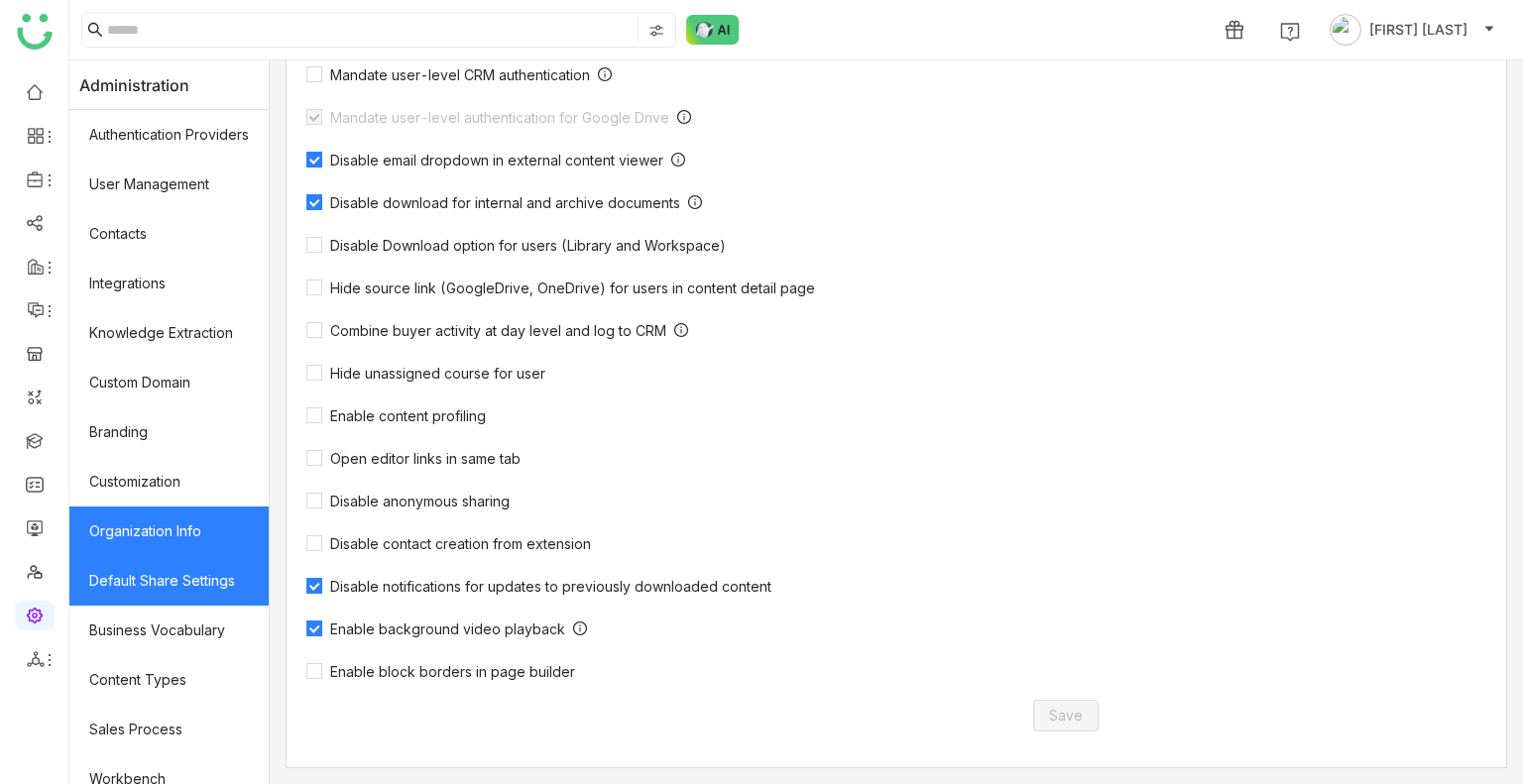 click on "Default Share Settings" 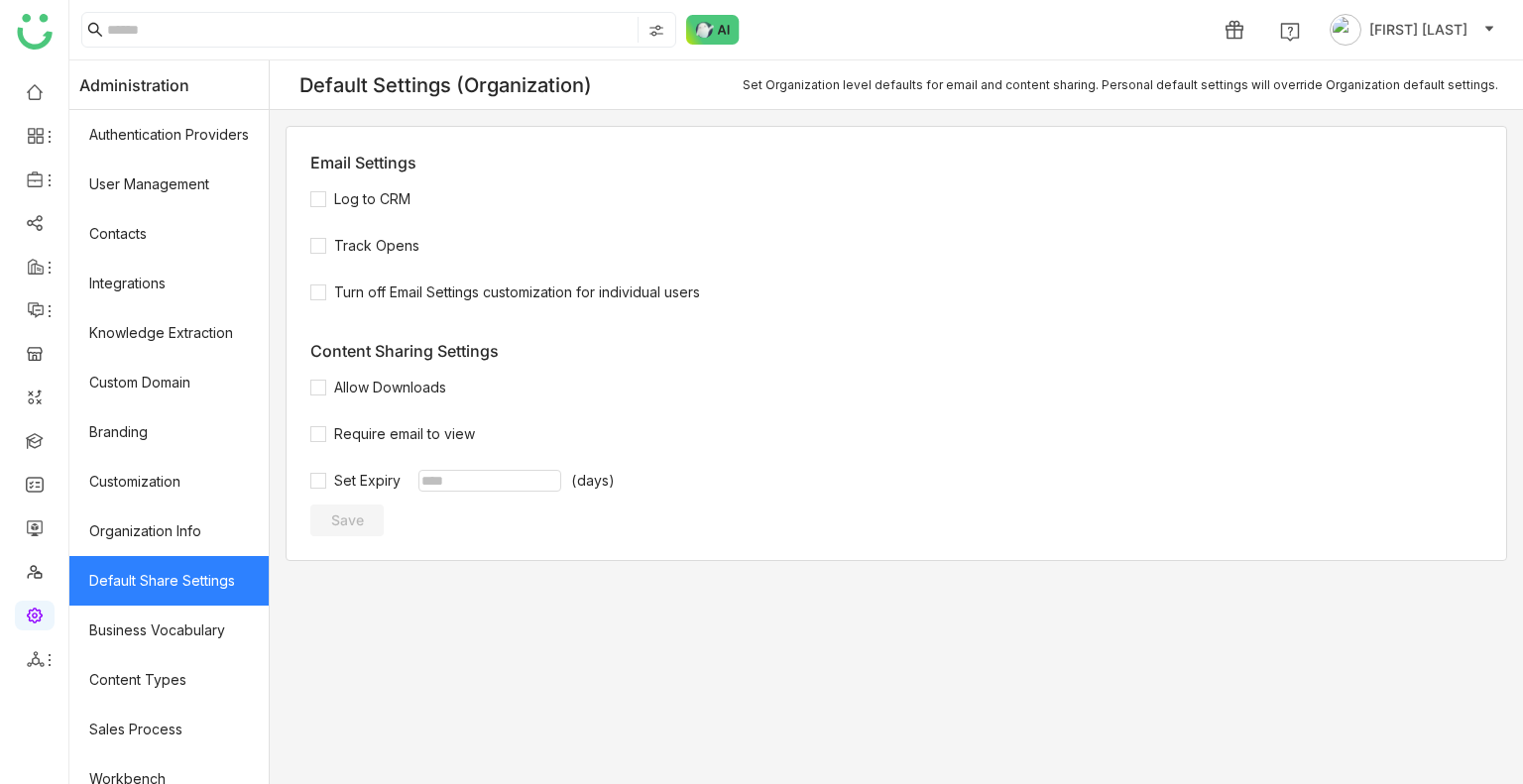 scroll, scrollTop: 0, scrollLeft: 0, axis: both 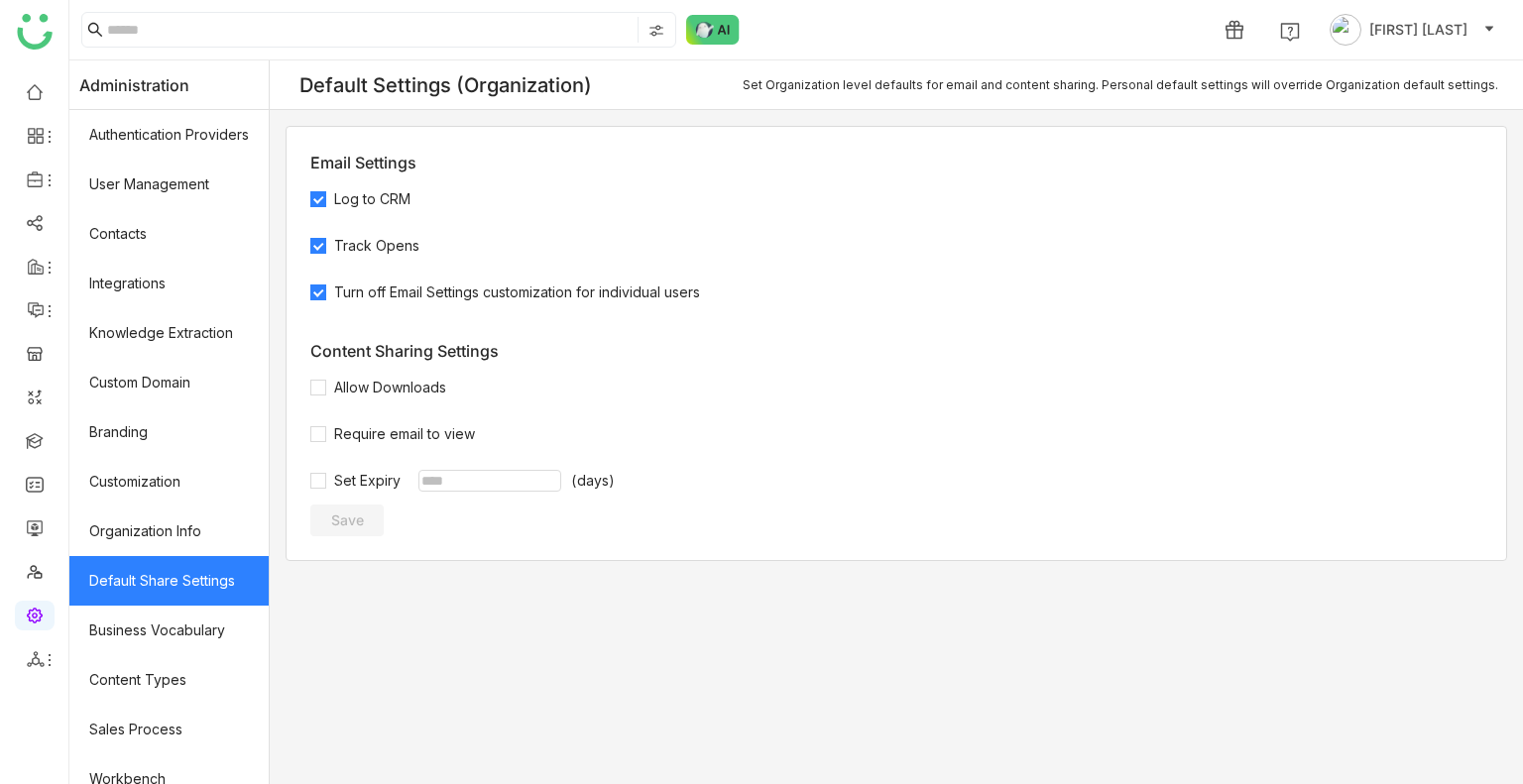 click on "Default Share Settings" 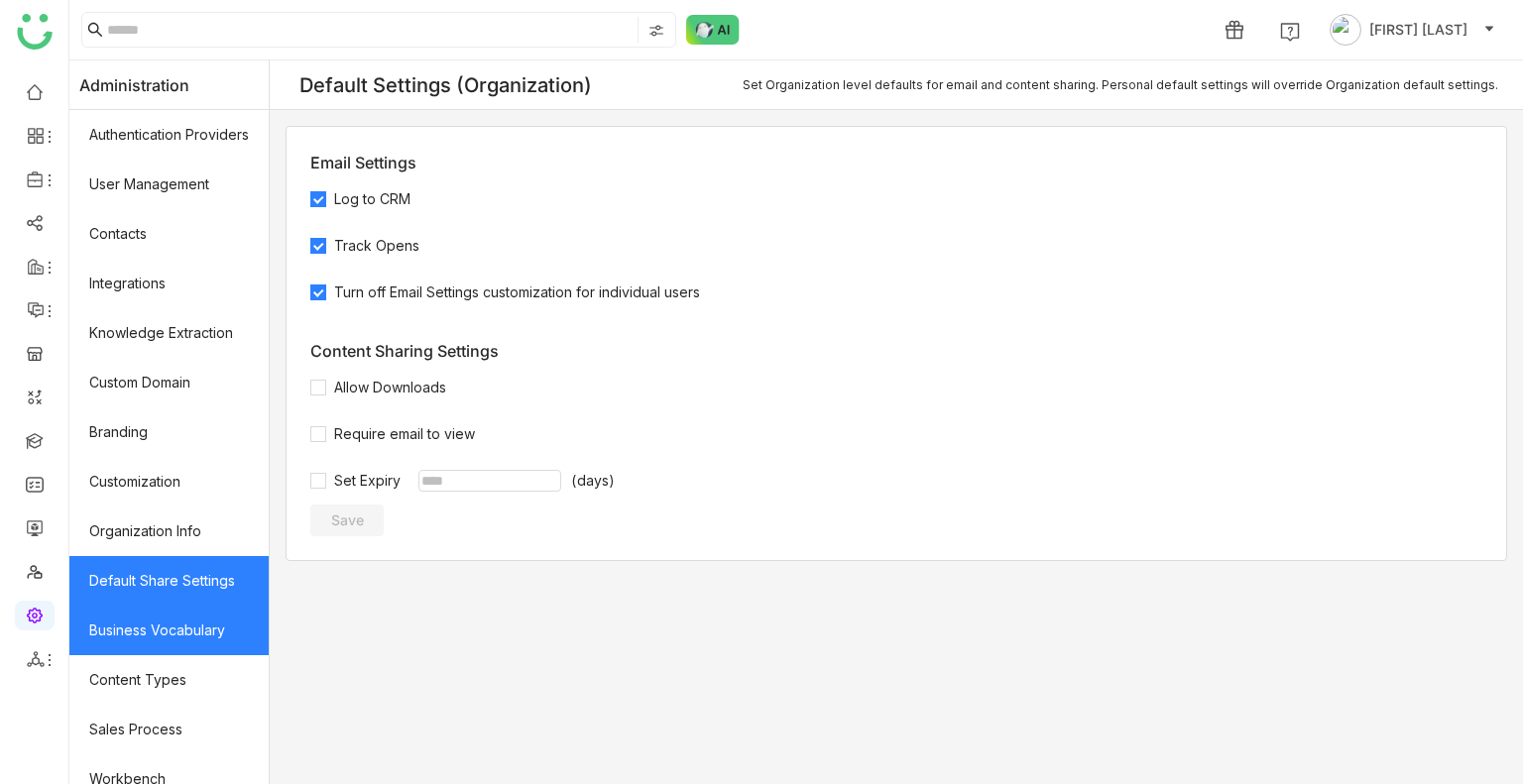 click on "Business Vocabulary" 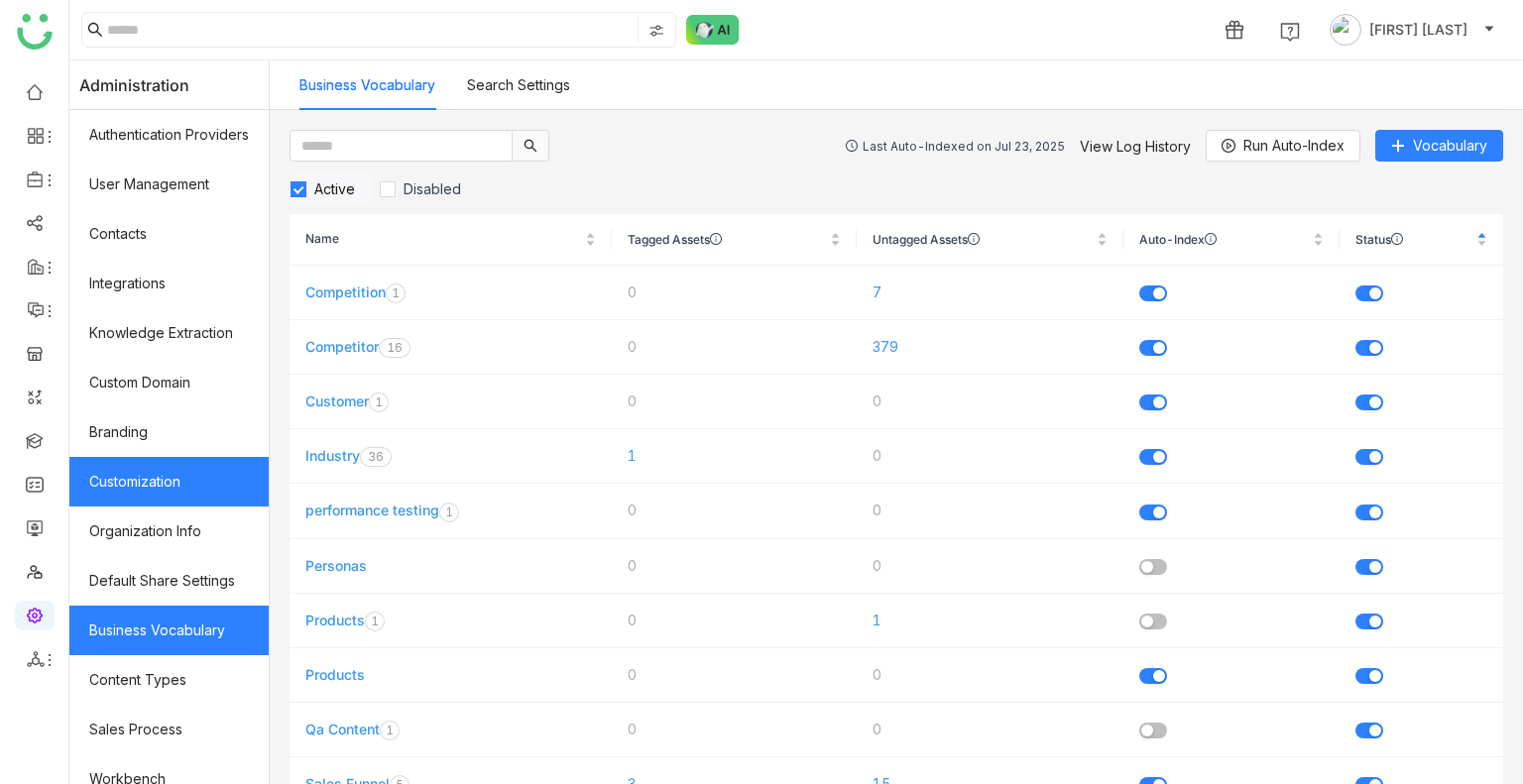 click on "Customization" 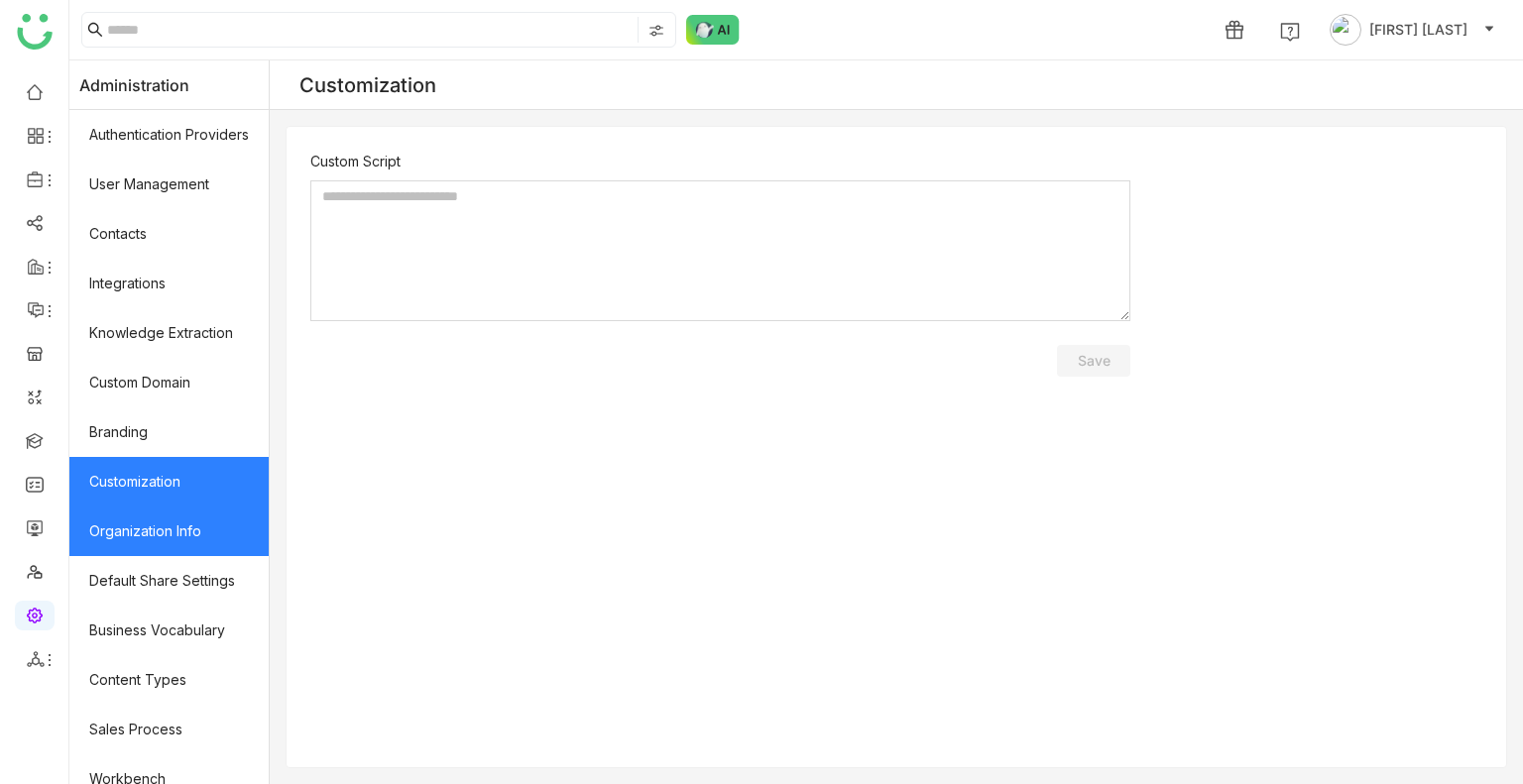click on "Organization Info" 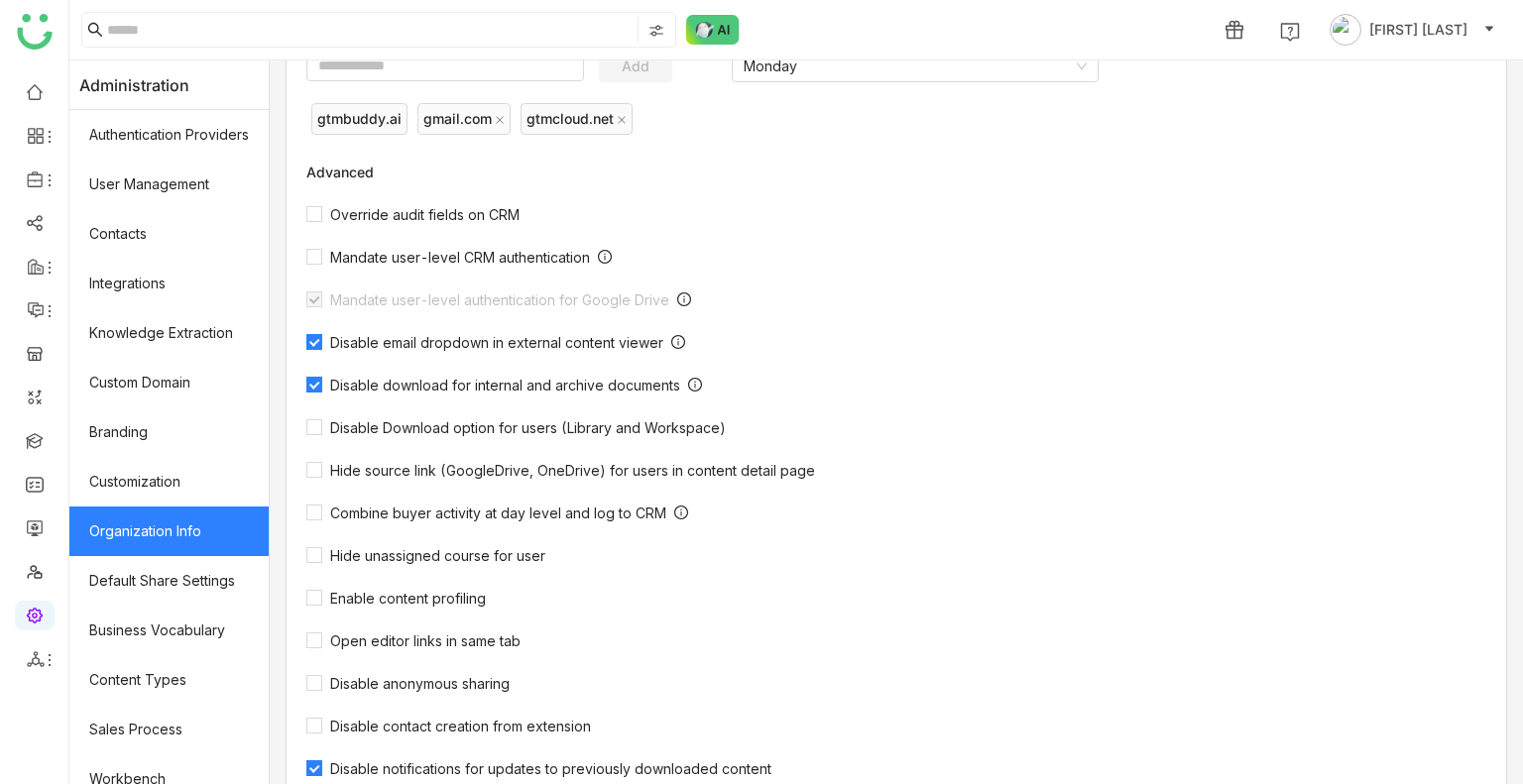 scroll, scrollTop: 514, scrollLeft: 0, axis: vertical 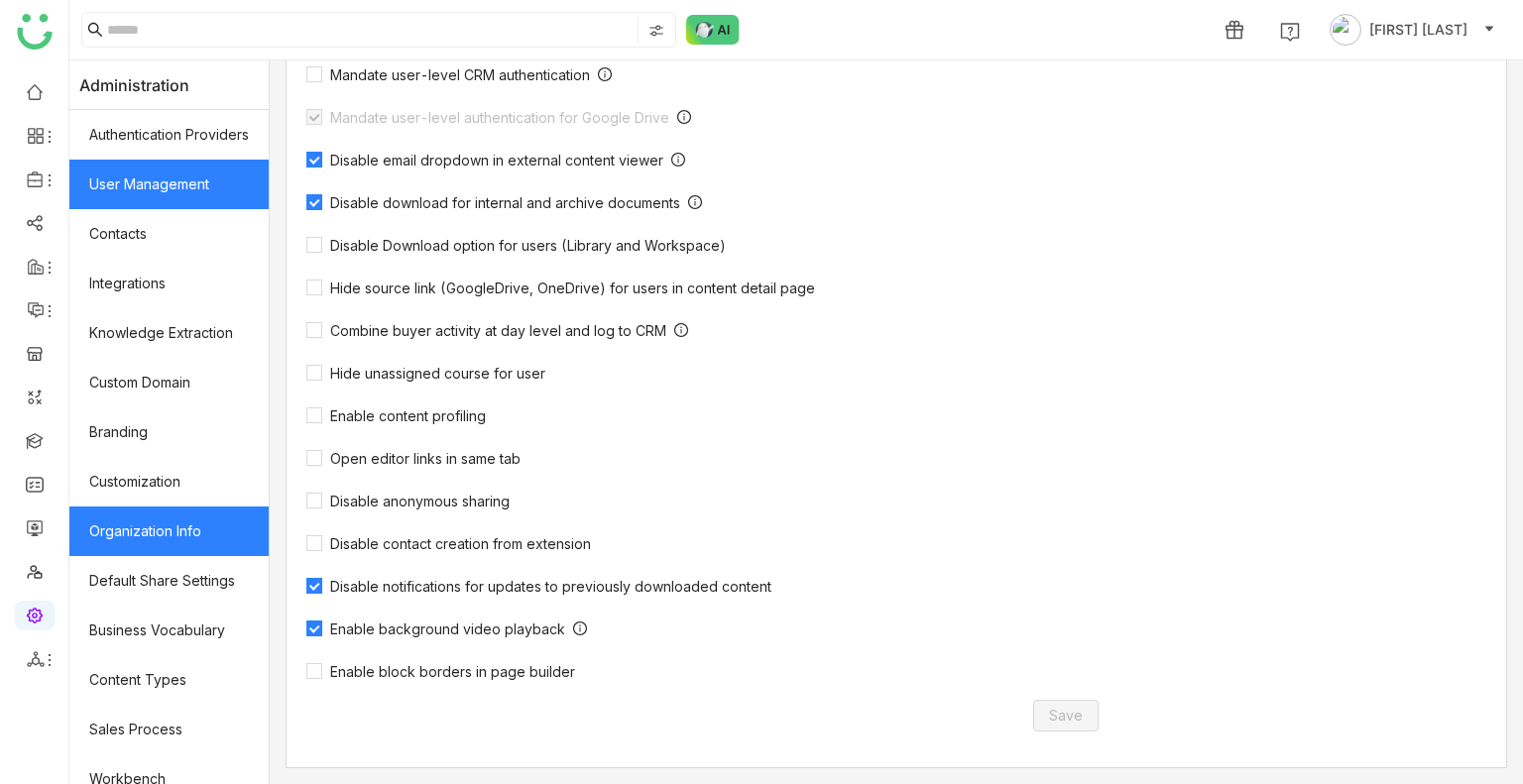 click on "User Management" 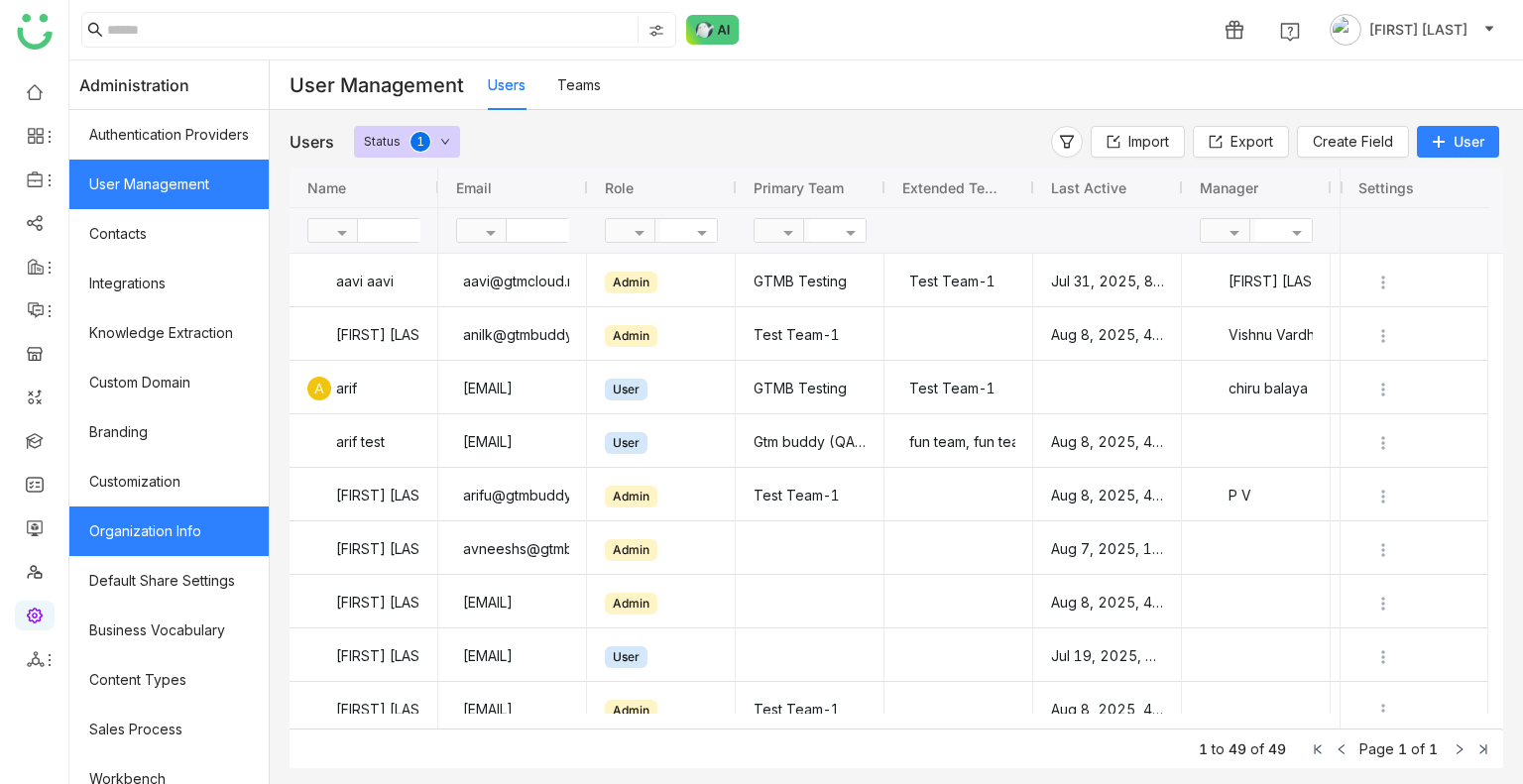 scroll, scrollTop: 267, scrollLeft: 0, axis: vertical 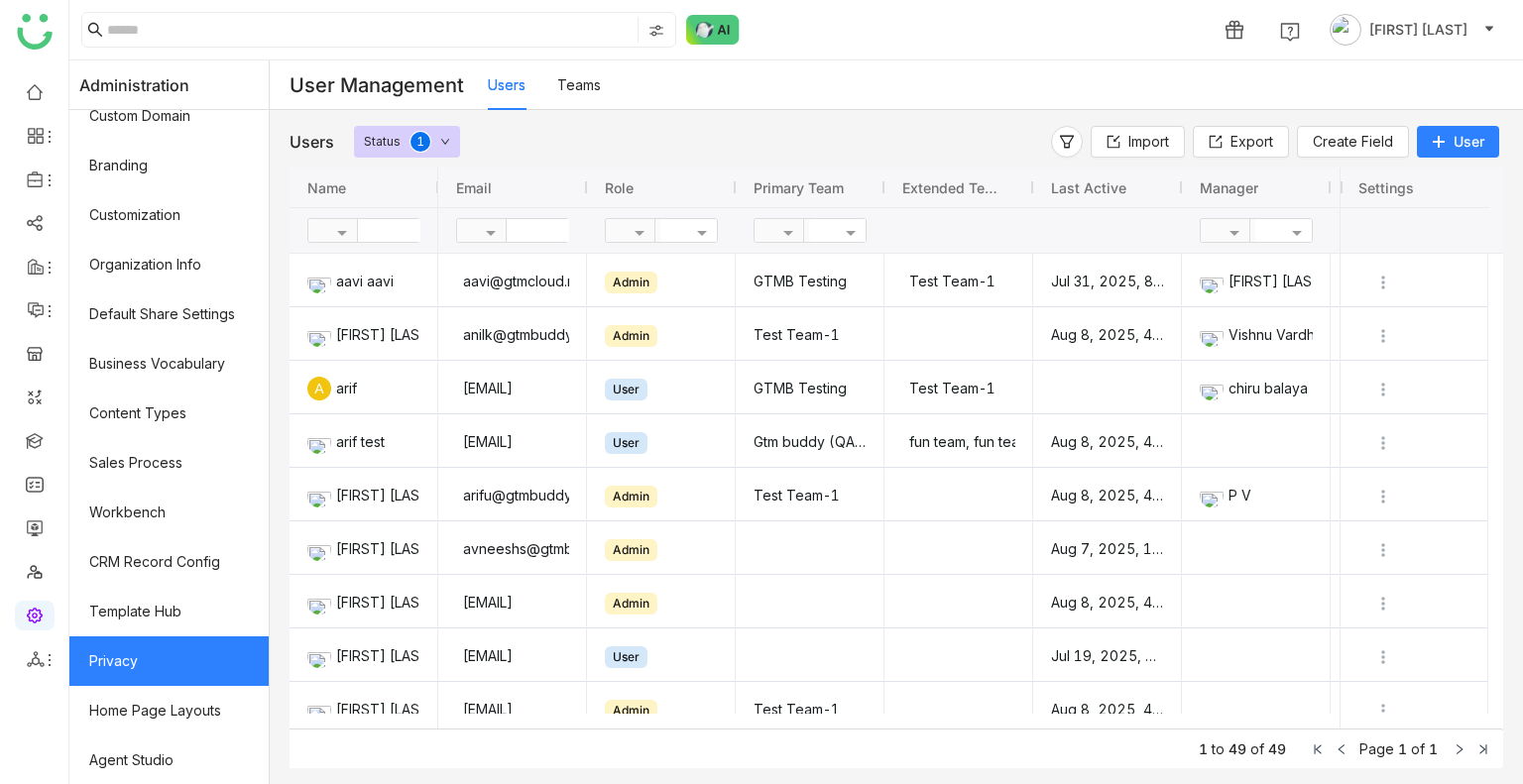click on "Privacy" 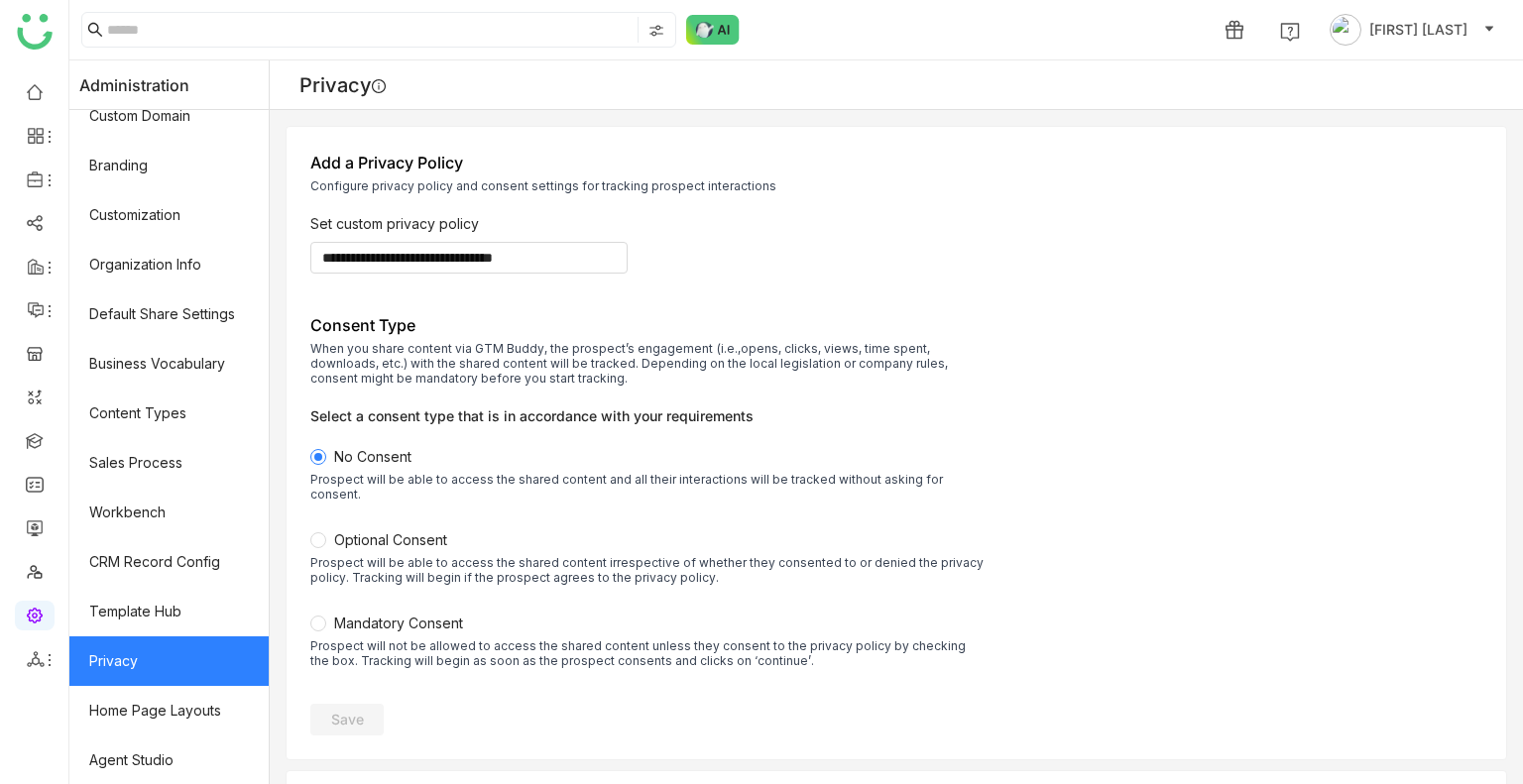 click on "Optional Consent  Prospect will be able to access the shared content irrespective of whether they consented to or denied the privacy policy. Tracking will begin if the prospect agrees to the privacy policy." 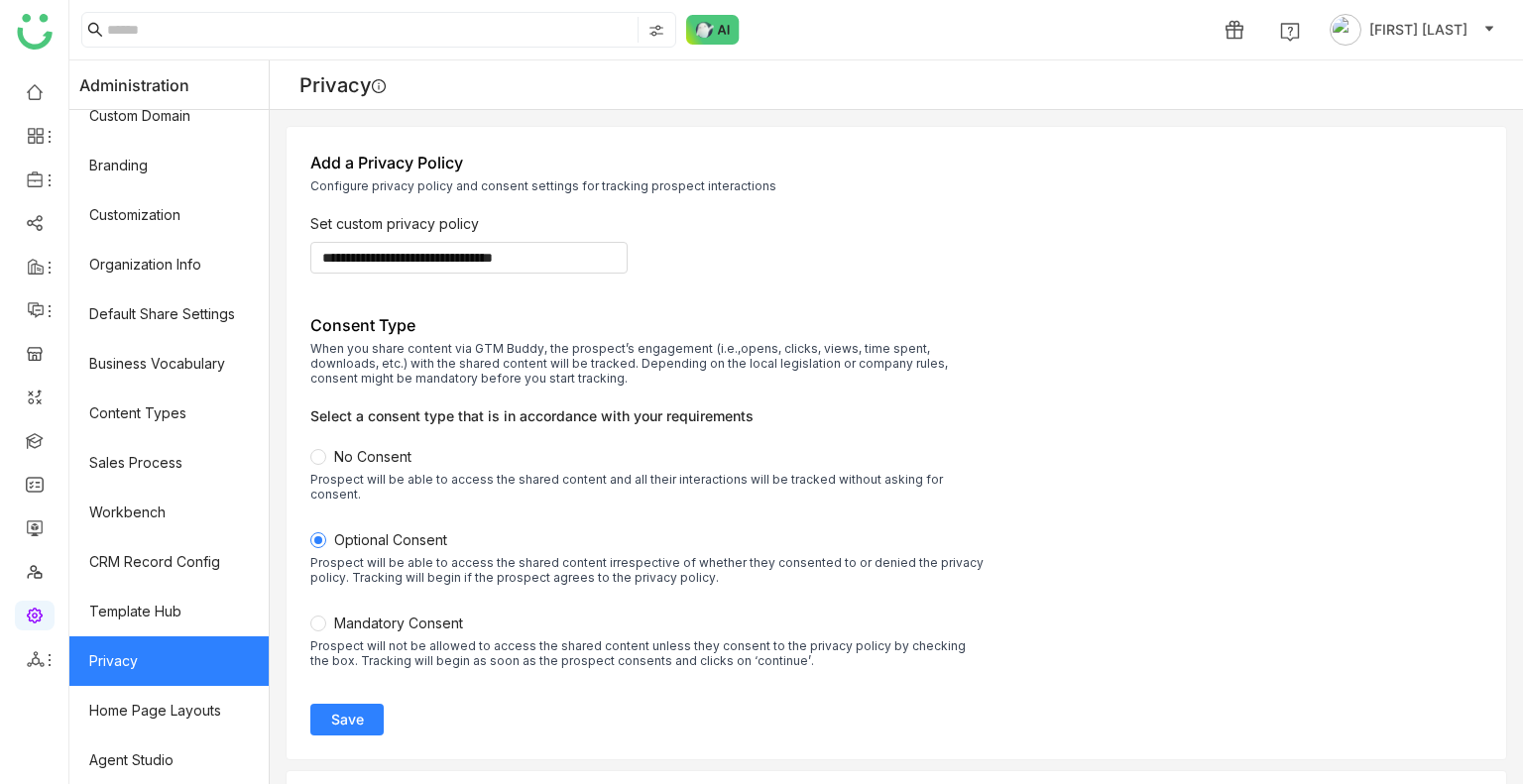 click on "Save" 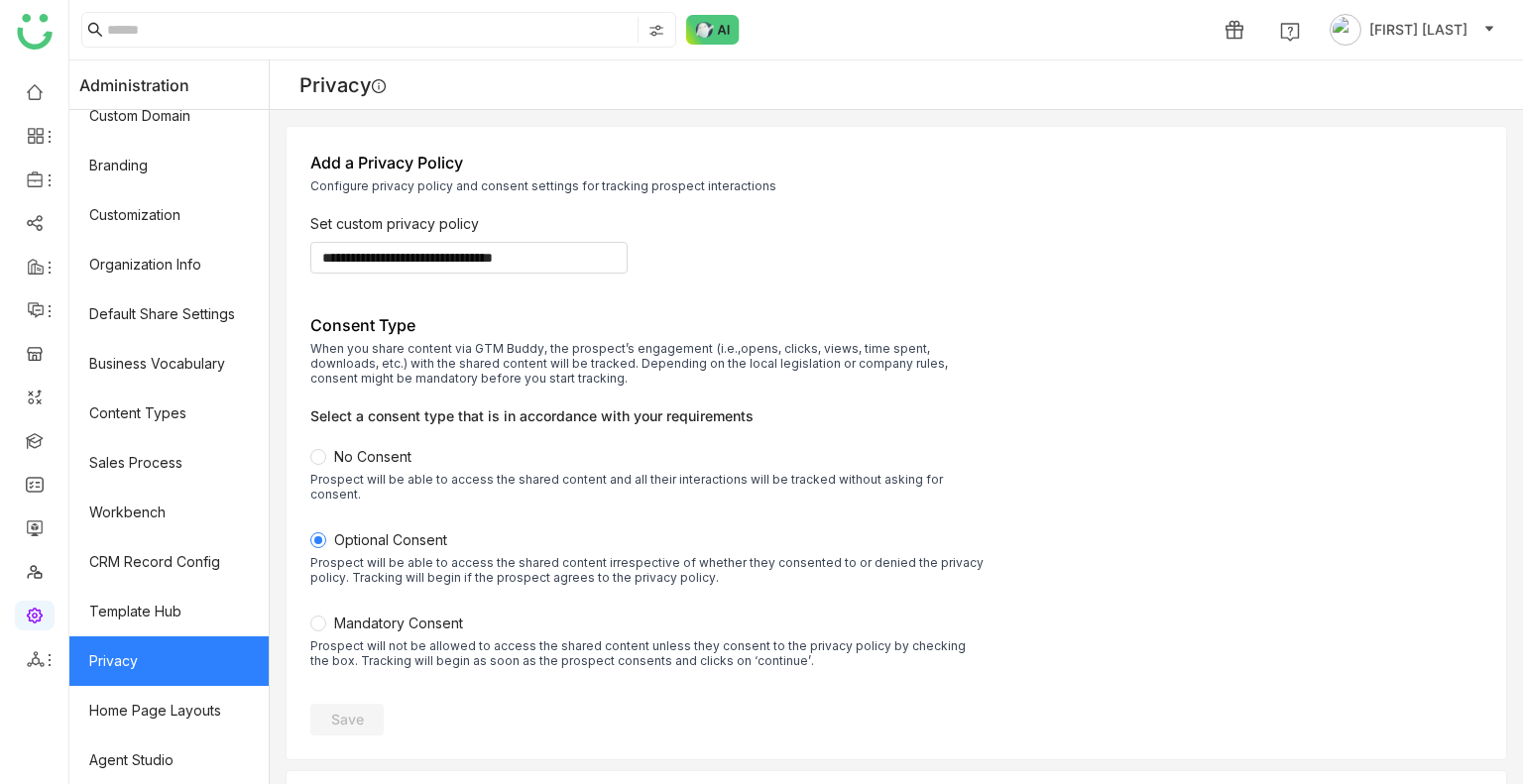 click on "Prospect will not be allowed to access the shared content unless they consent to the privacy policy by checking the box. Tracking will begin as soon as the prospect consents and clicks on ‘continue’." 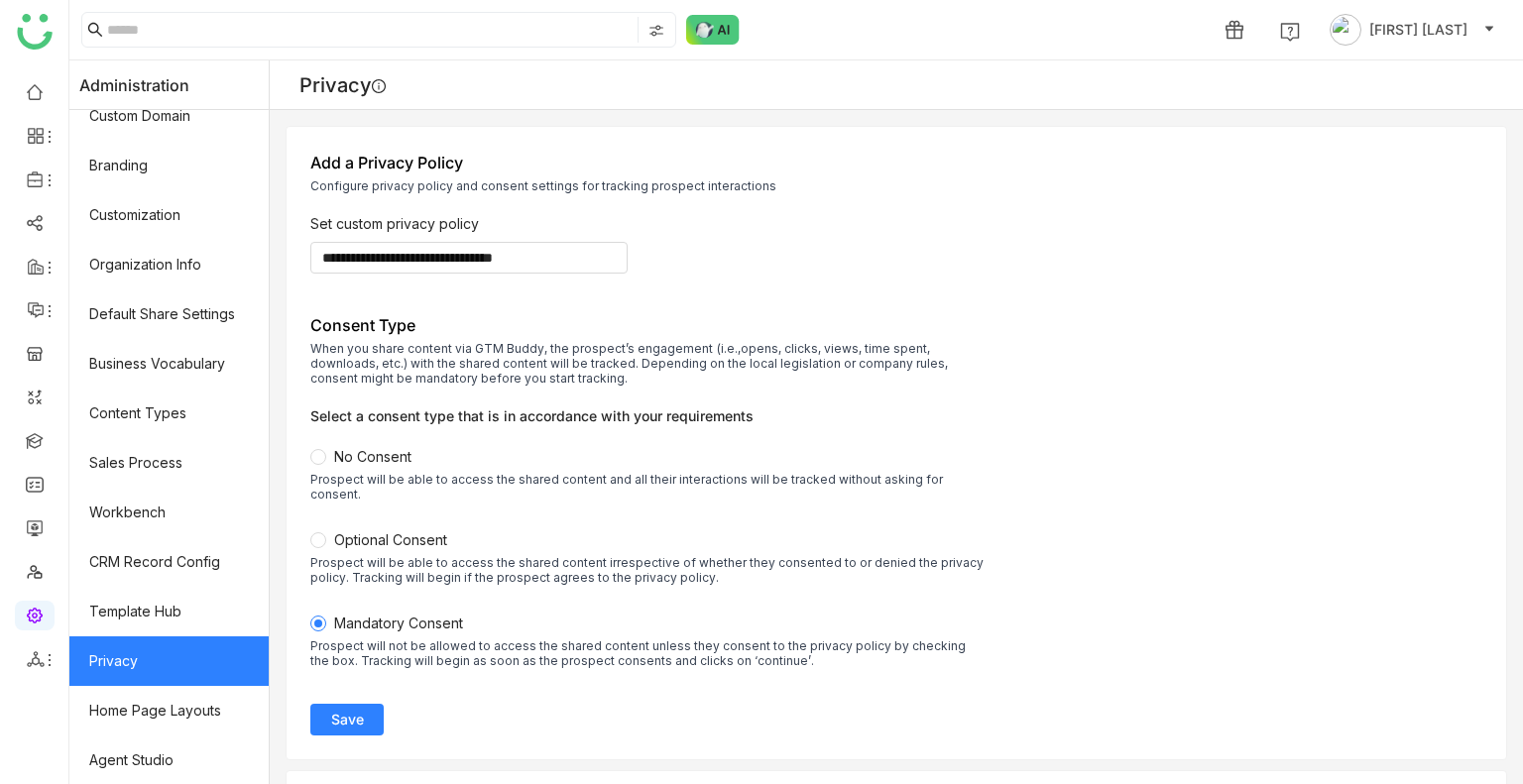 click on "Optional Consent" 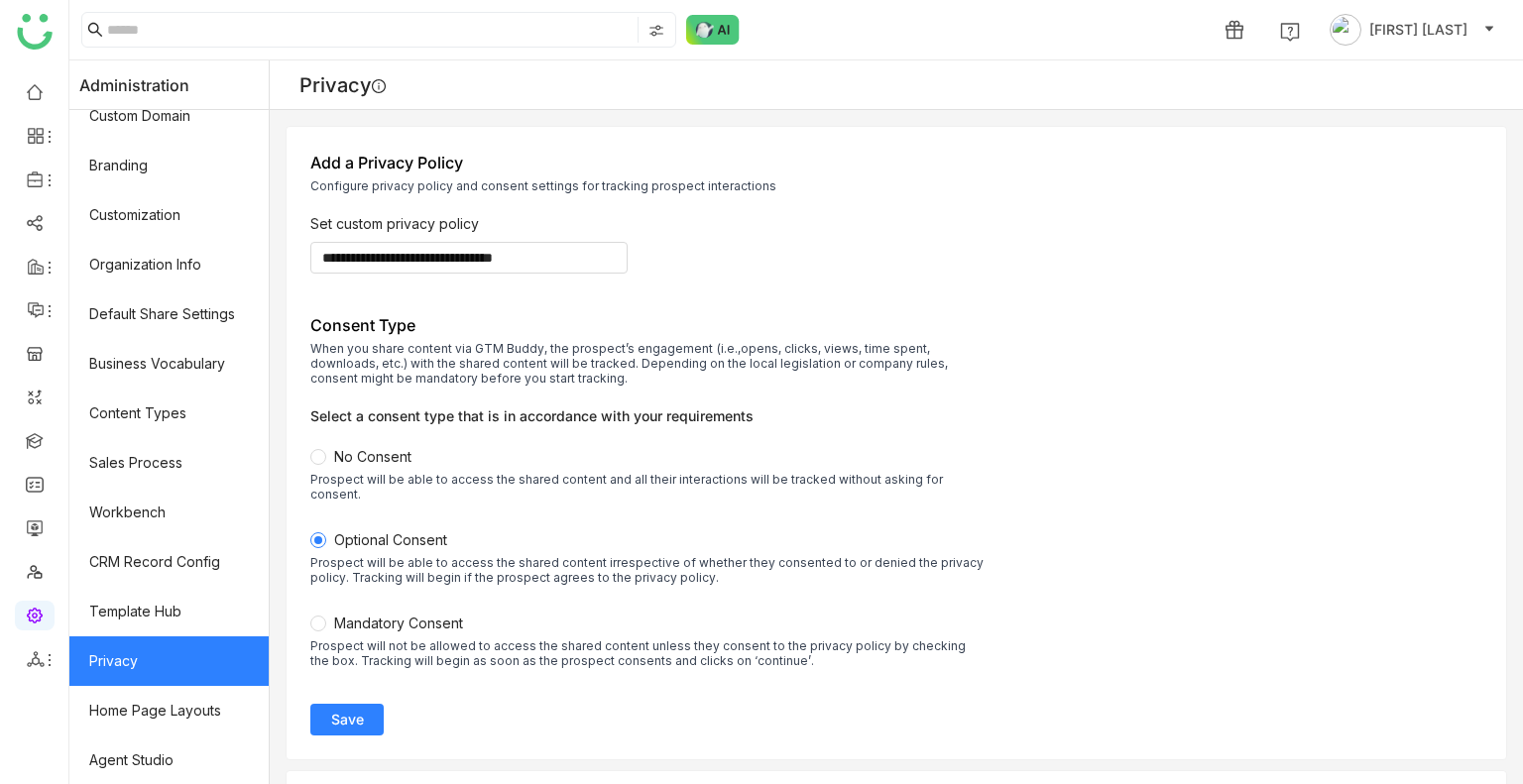 click on "Save" 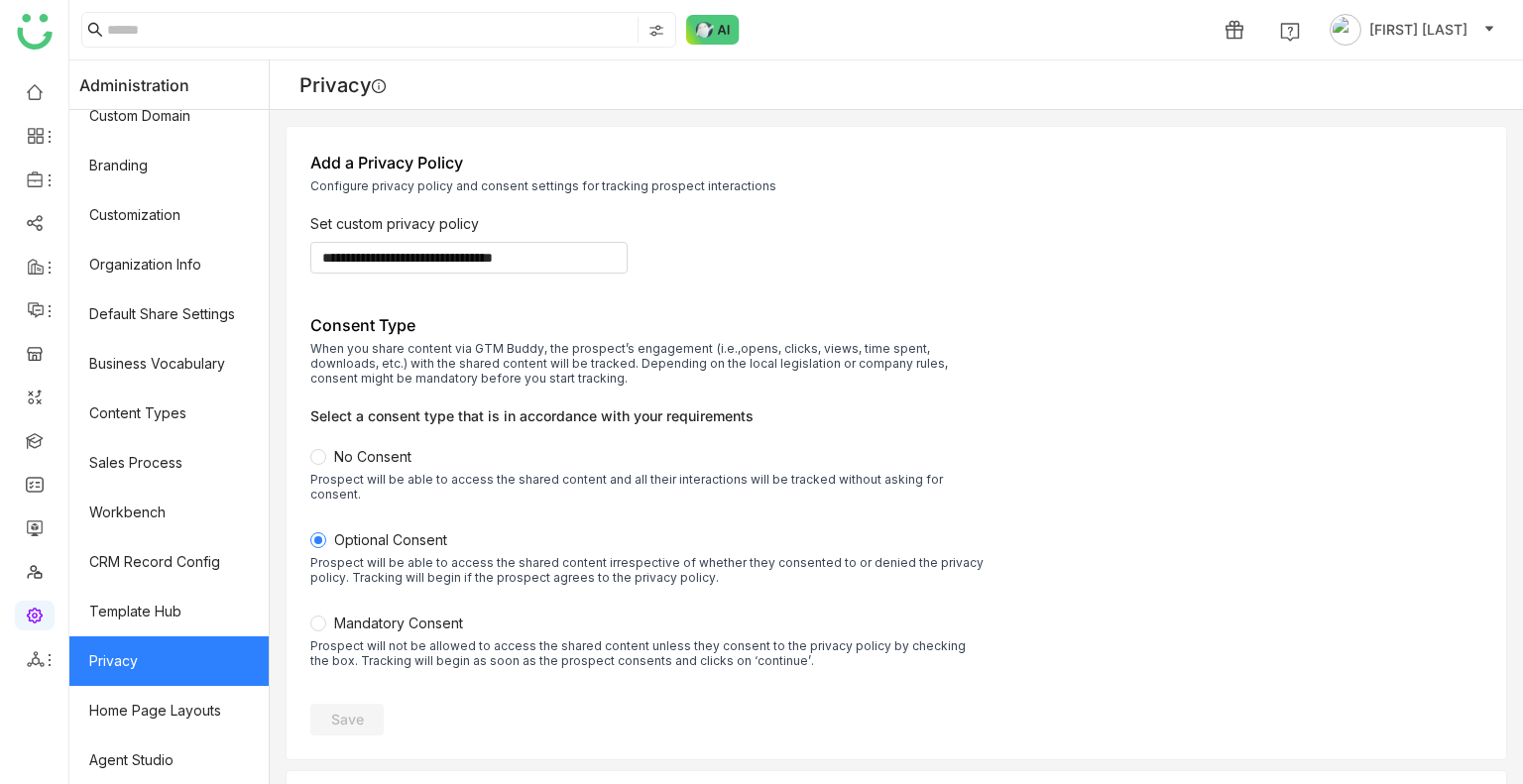 click on "Prospect will not be allowed to access the shared content unless they consent to the privacy policy by checking the box. Tracking will begin as soon as the prospect consents and clicks on ‘continue’." 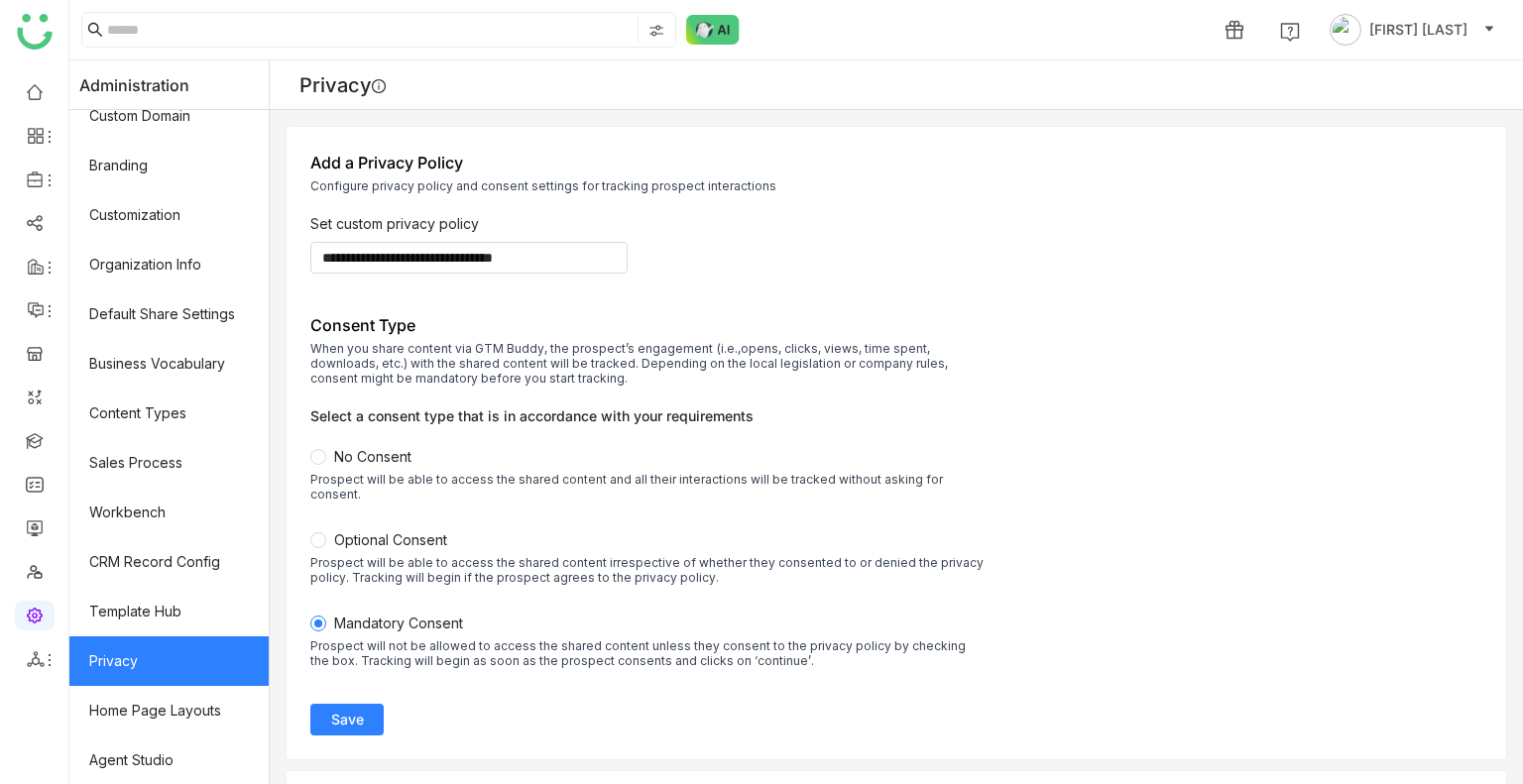 click on "Save" 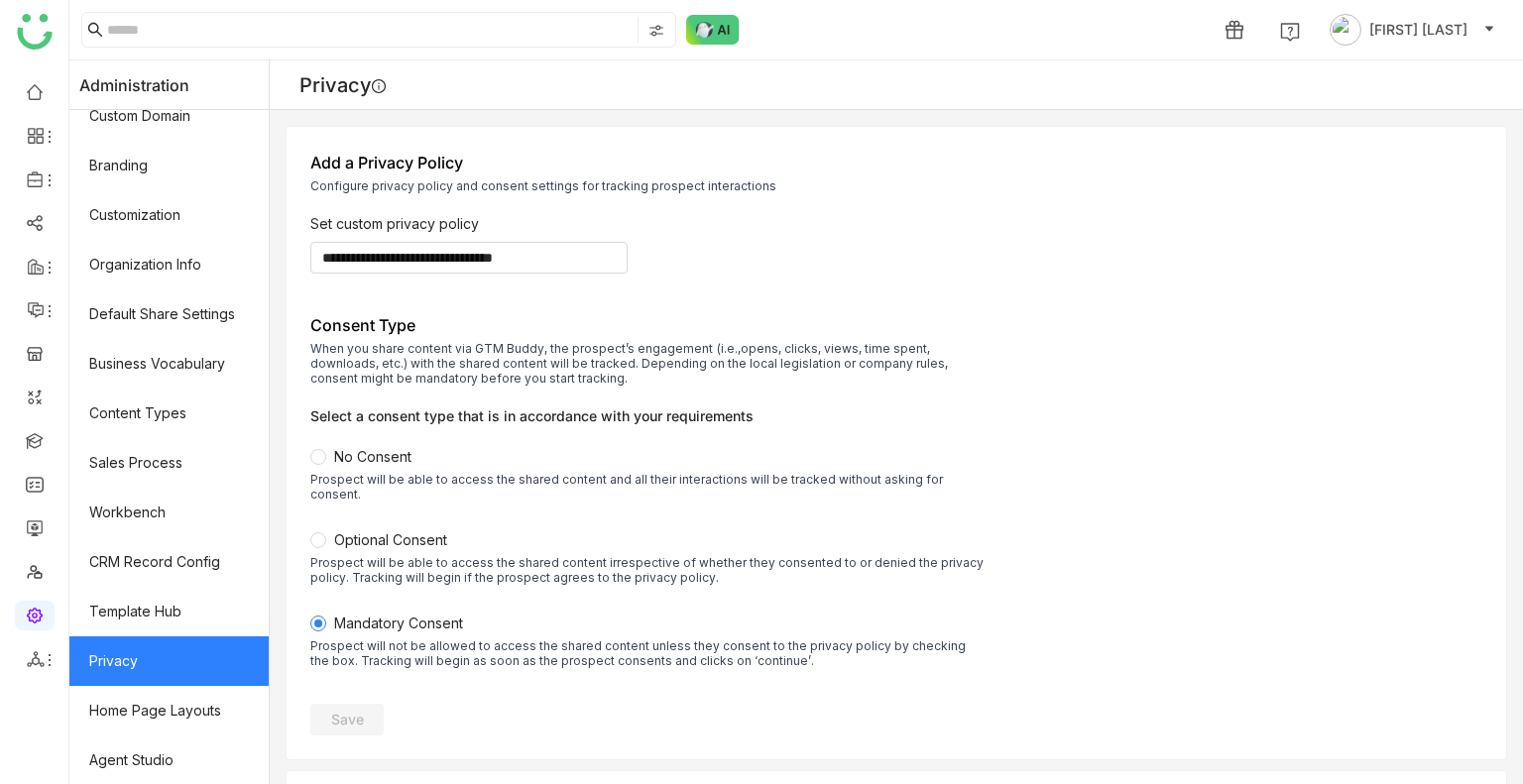 click on "Prospect will be able to access the shared content irrespective of whether they consented to or denied the privacy policy. Tracking will begin if the prospect agrees to the privacy policy." 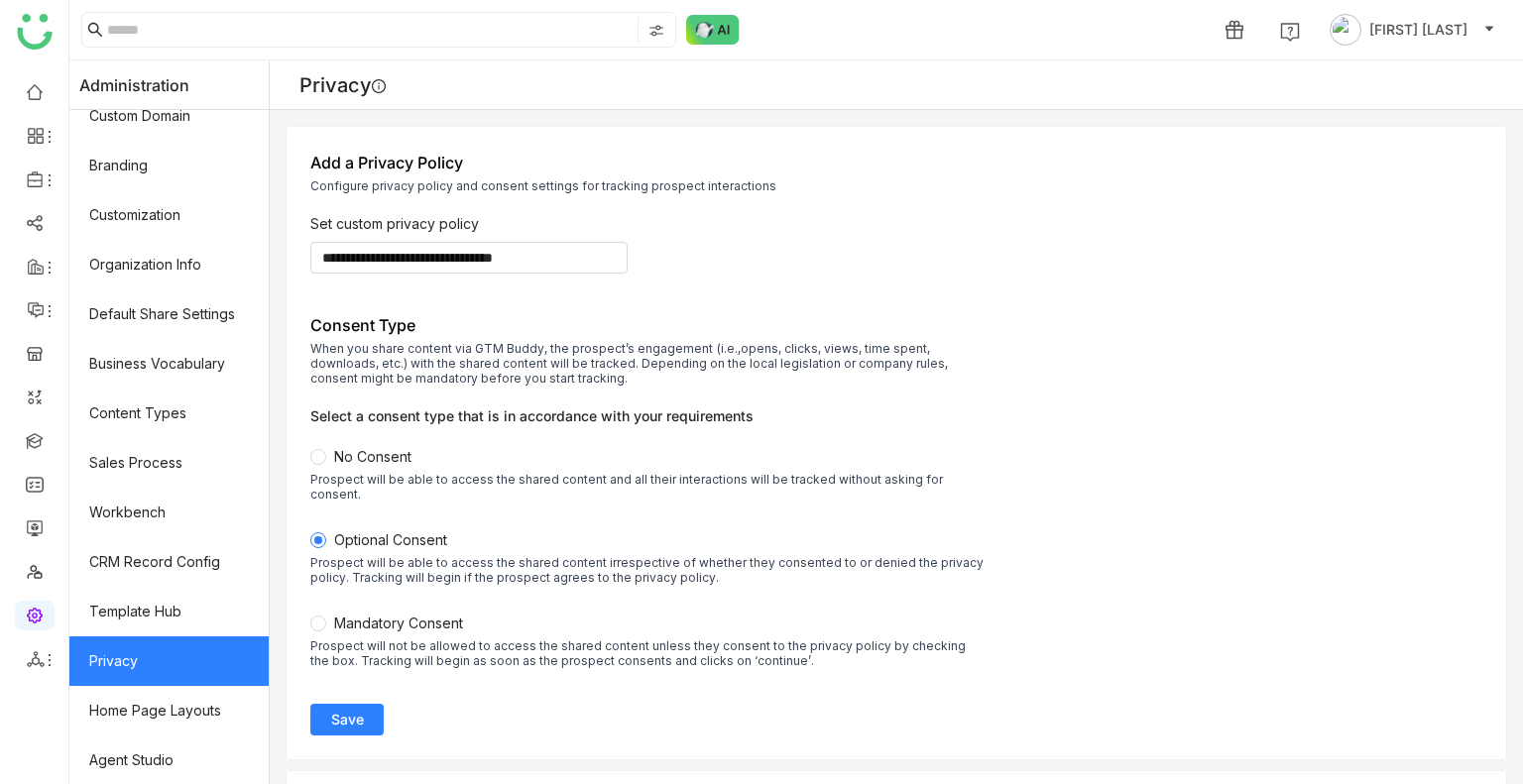 click on "Save" 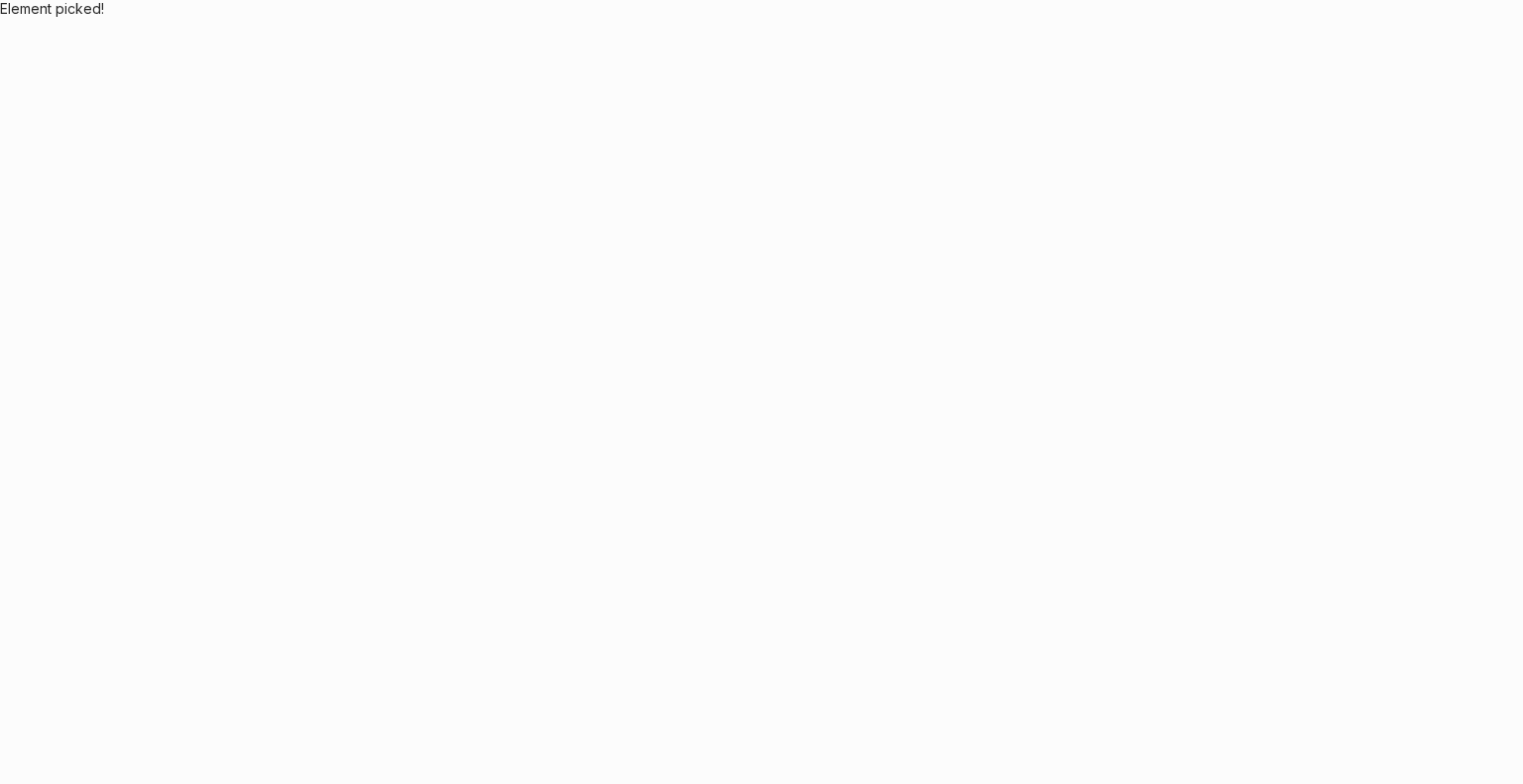 scroll, scrollTop: 0, scrollLeft: 0, axis: both 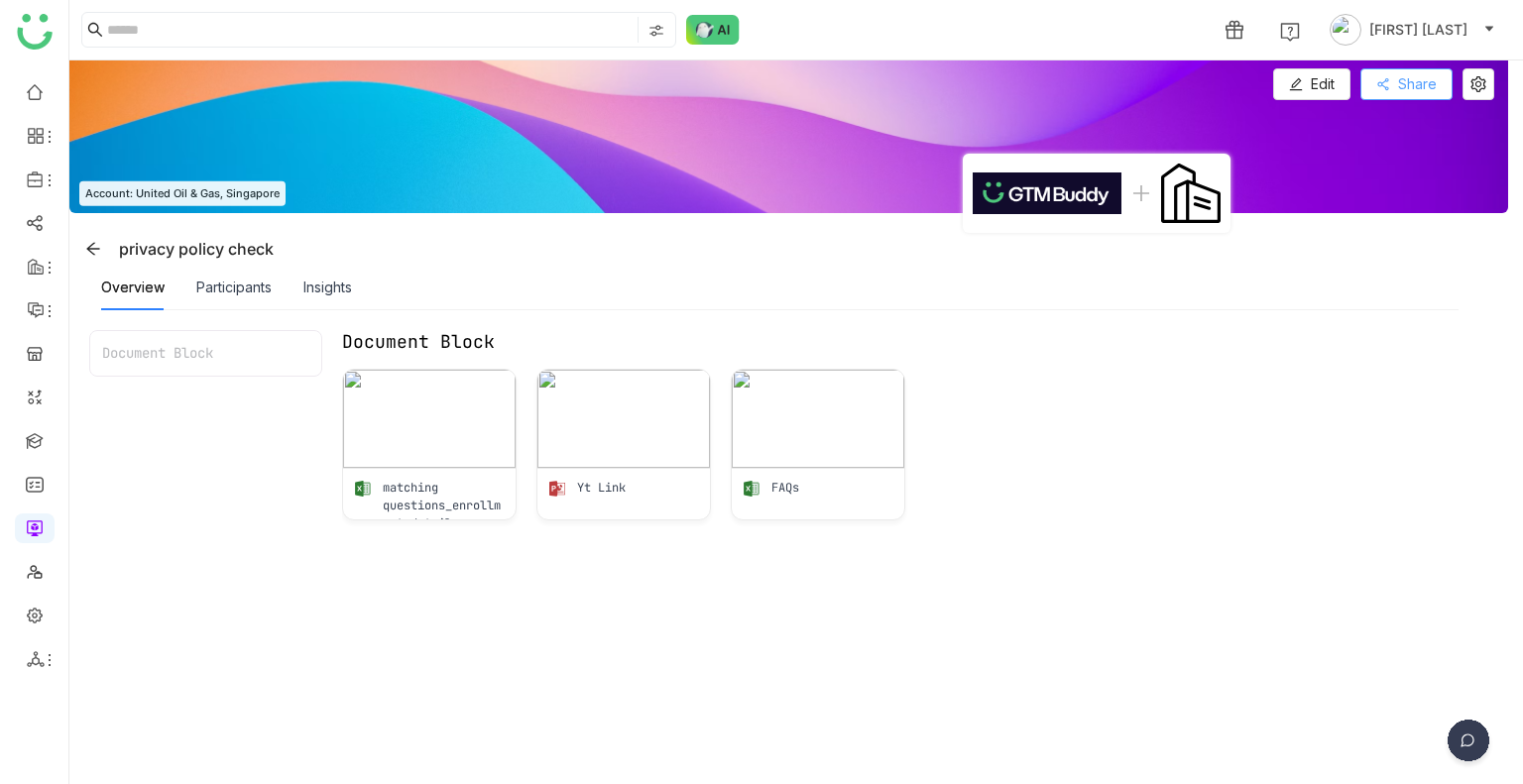 click 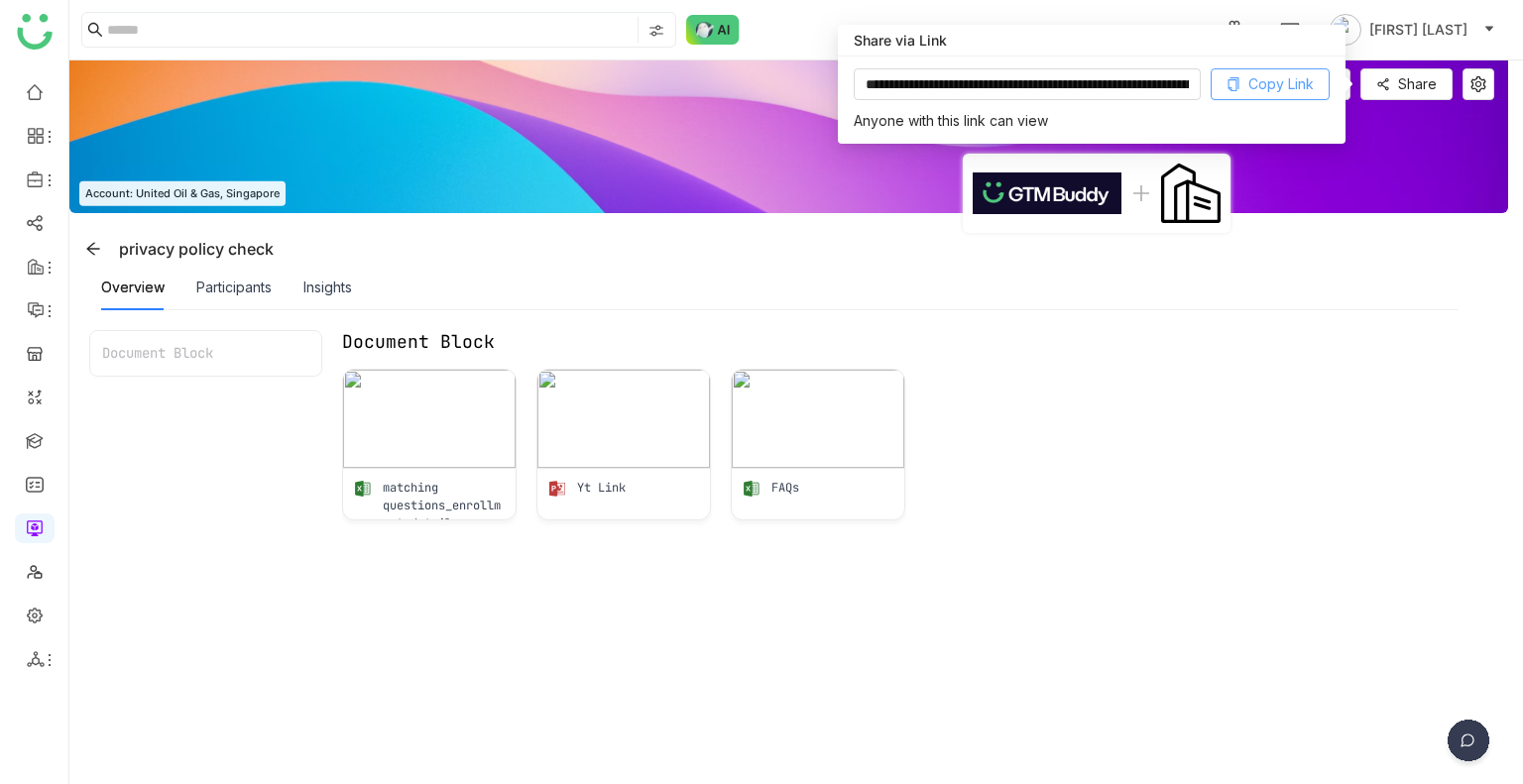 click on "Copy Link" at bounding box center (1281, 84) 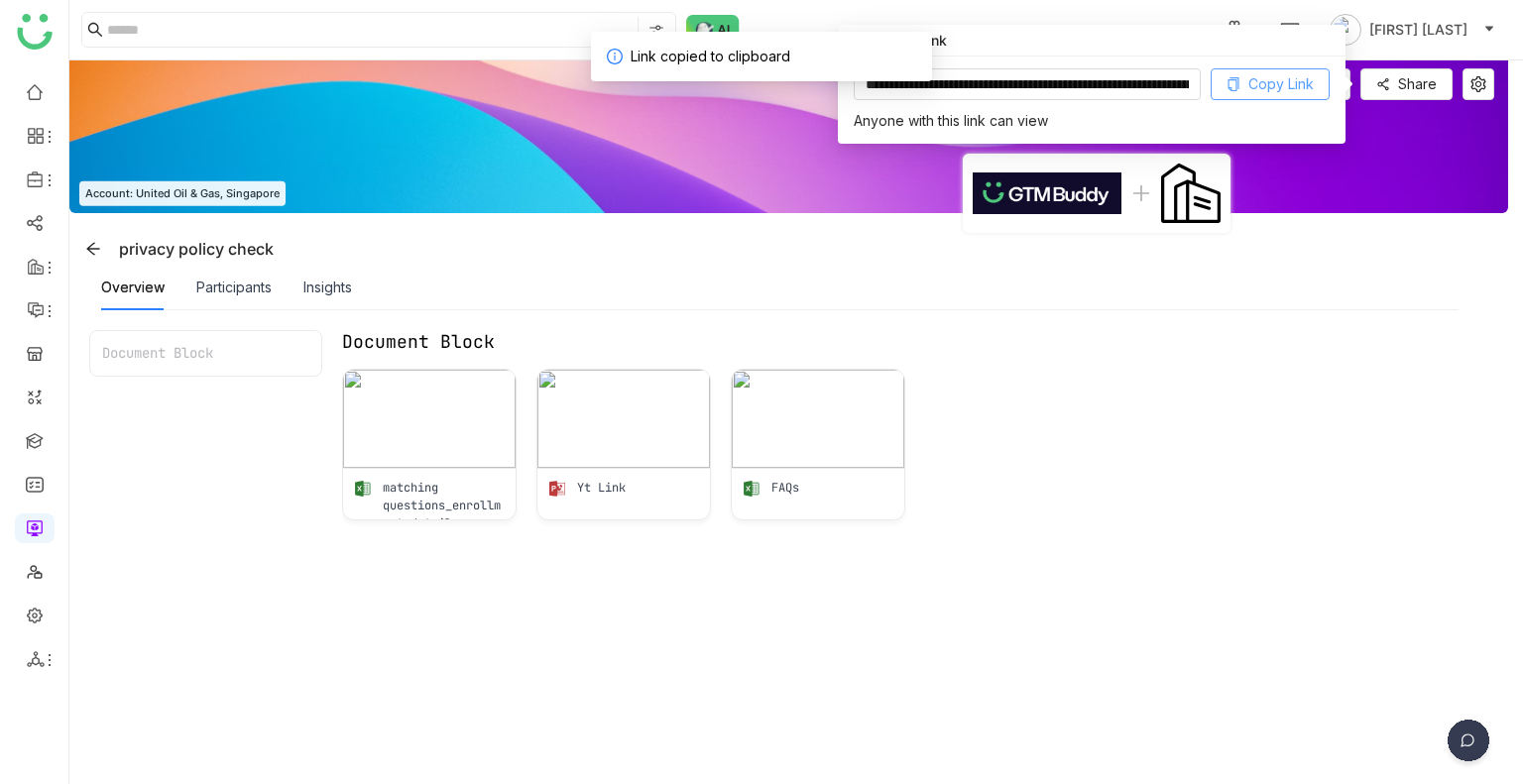 type 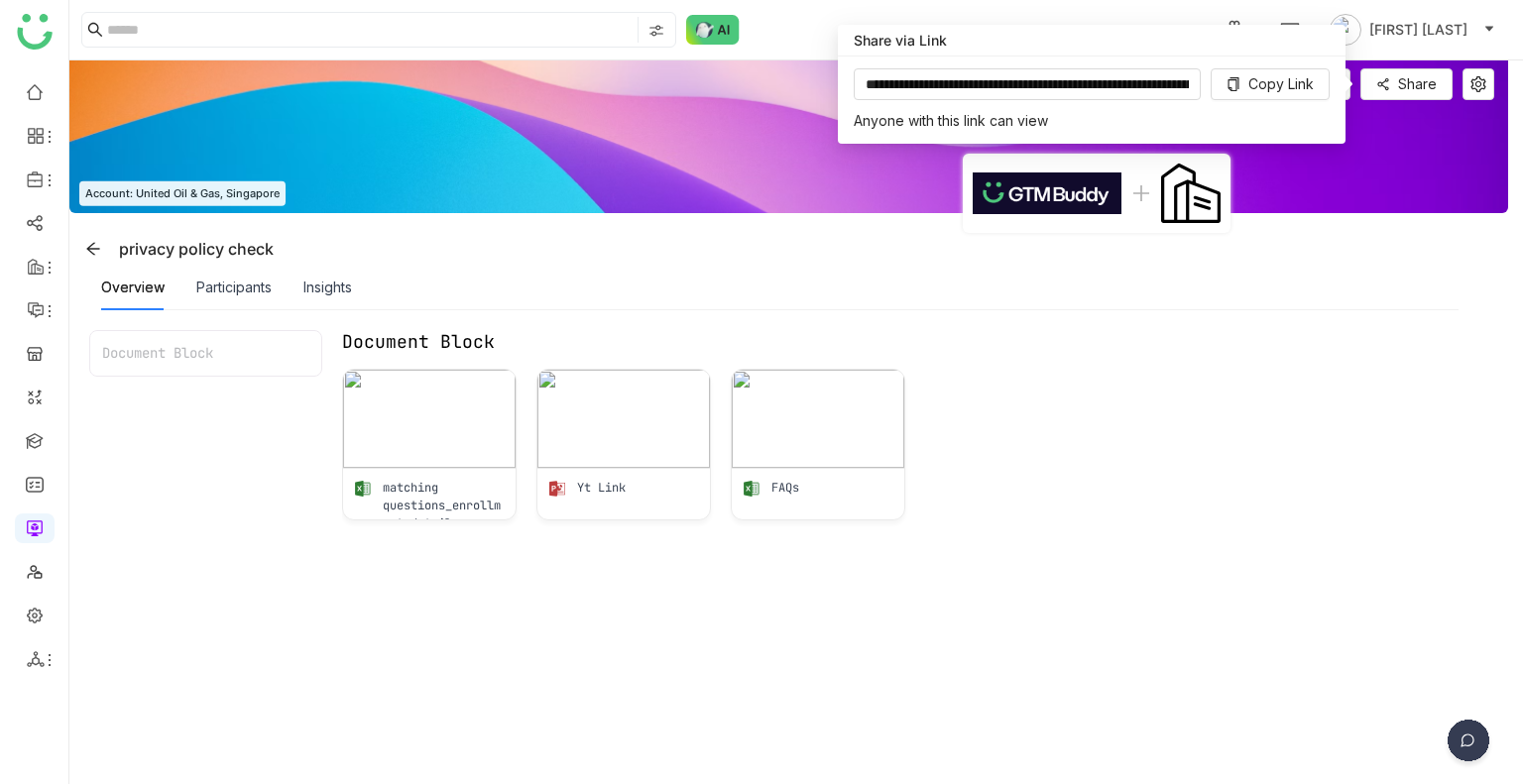 click on "matching questions_enrollment_detail Yt Link FAQs" at bounding box center (915, 444) 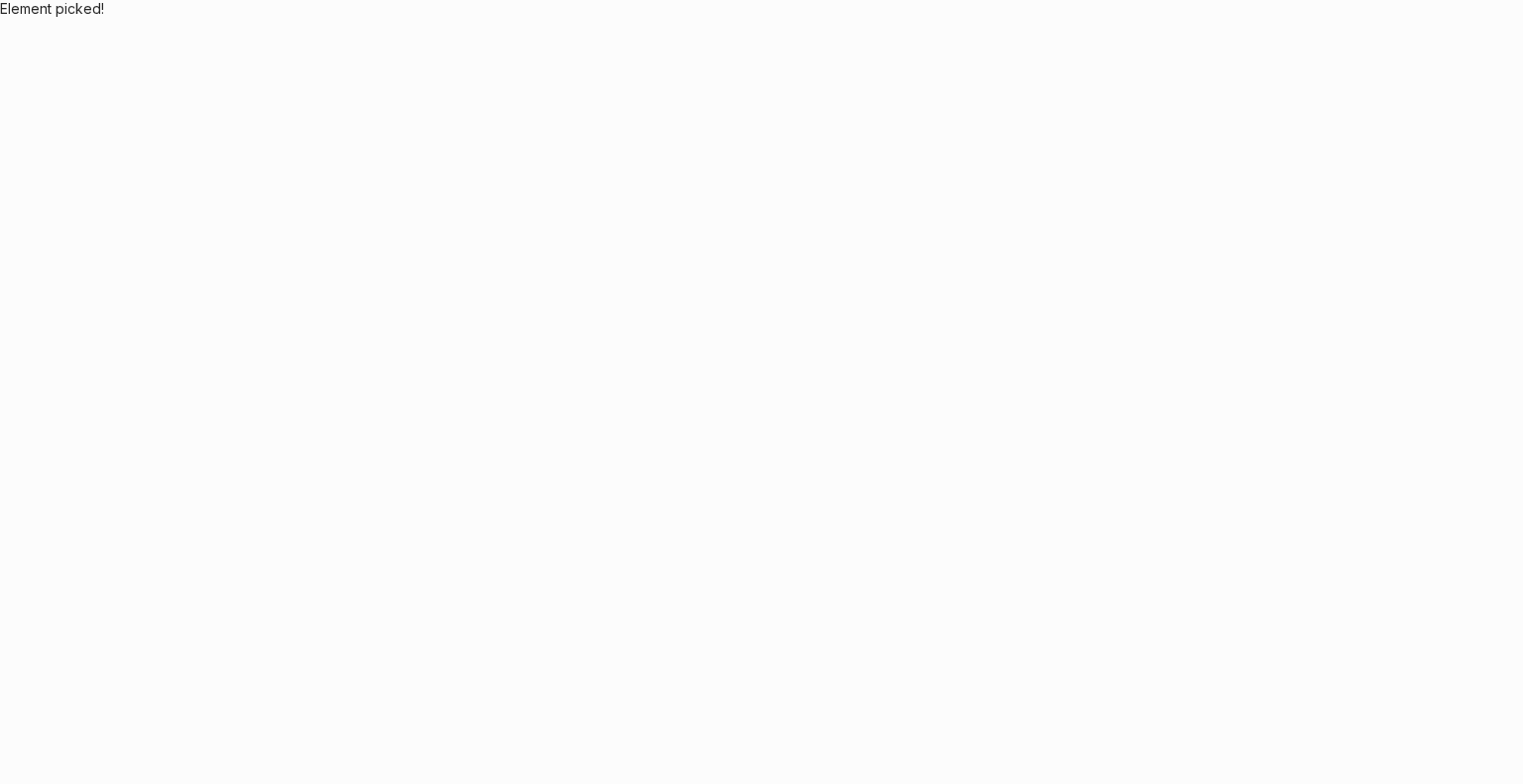scroll, scrollTop: 0, scrollLeft: 0, axis: both 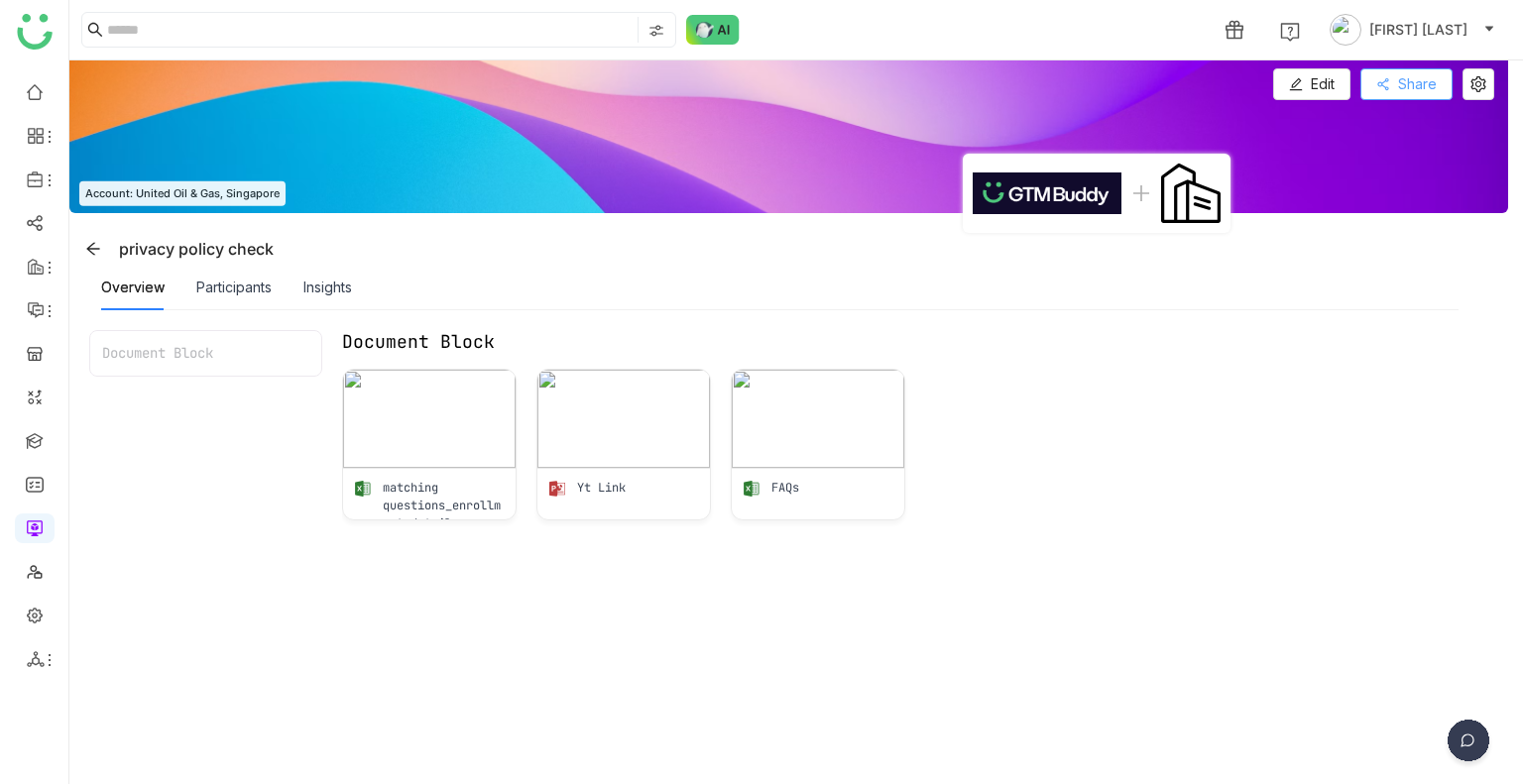 click on "Share" at bounding box center (1406, 84) 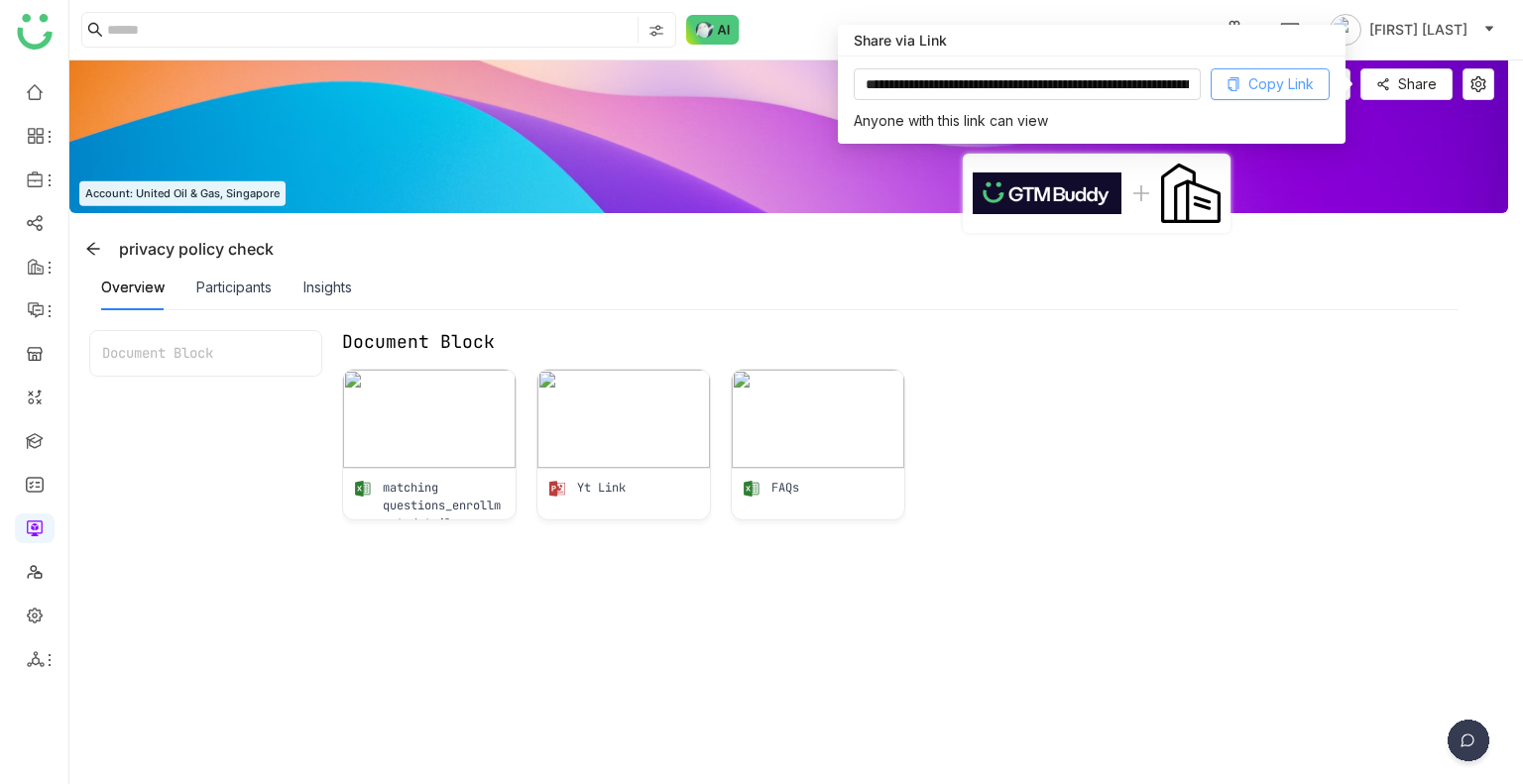 click on "Copy Link" at bounding box center (1270, 84) 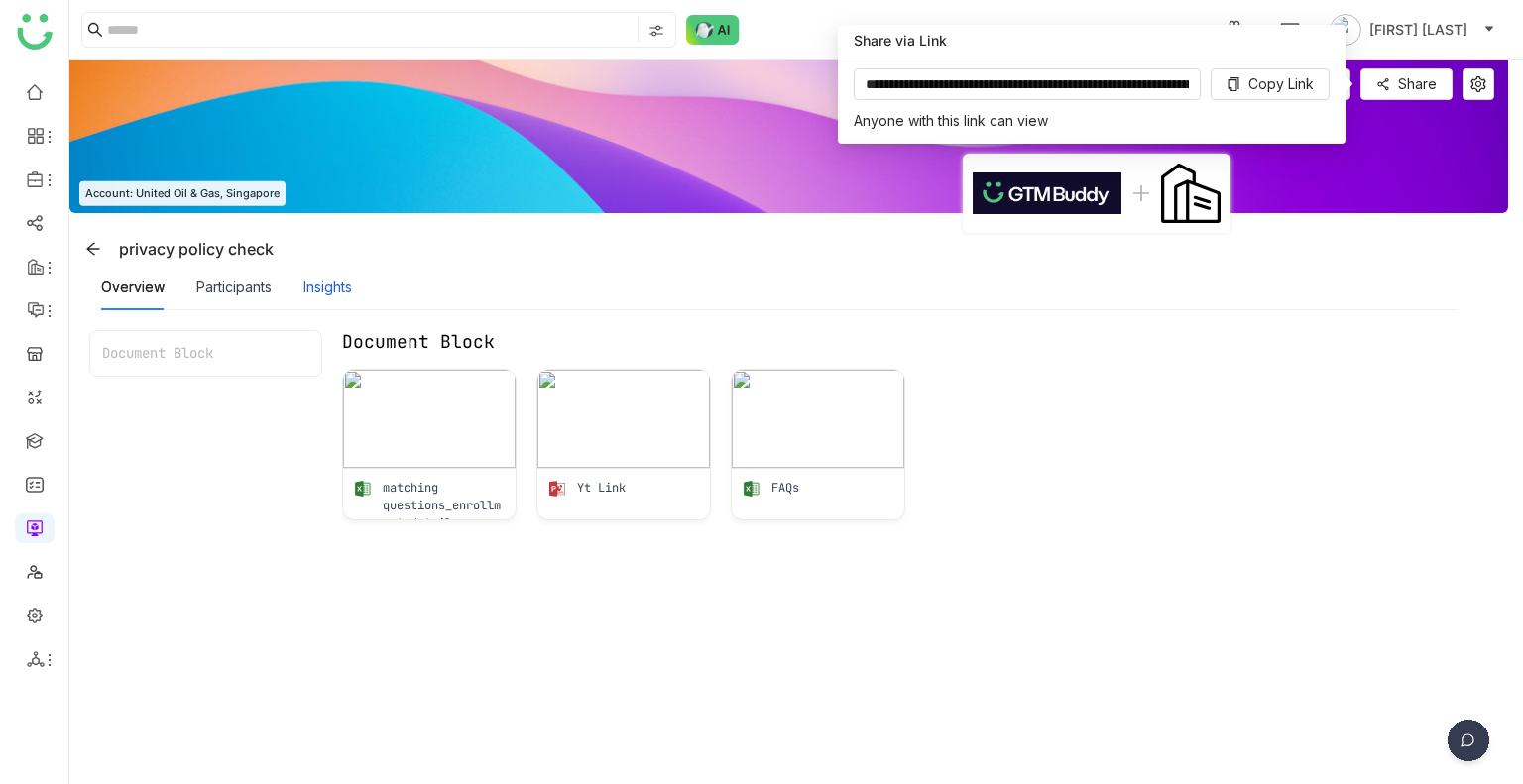 click on "Insights" at bounding box center (327, 287) 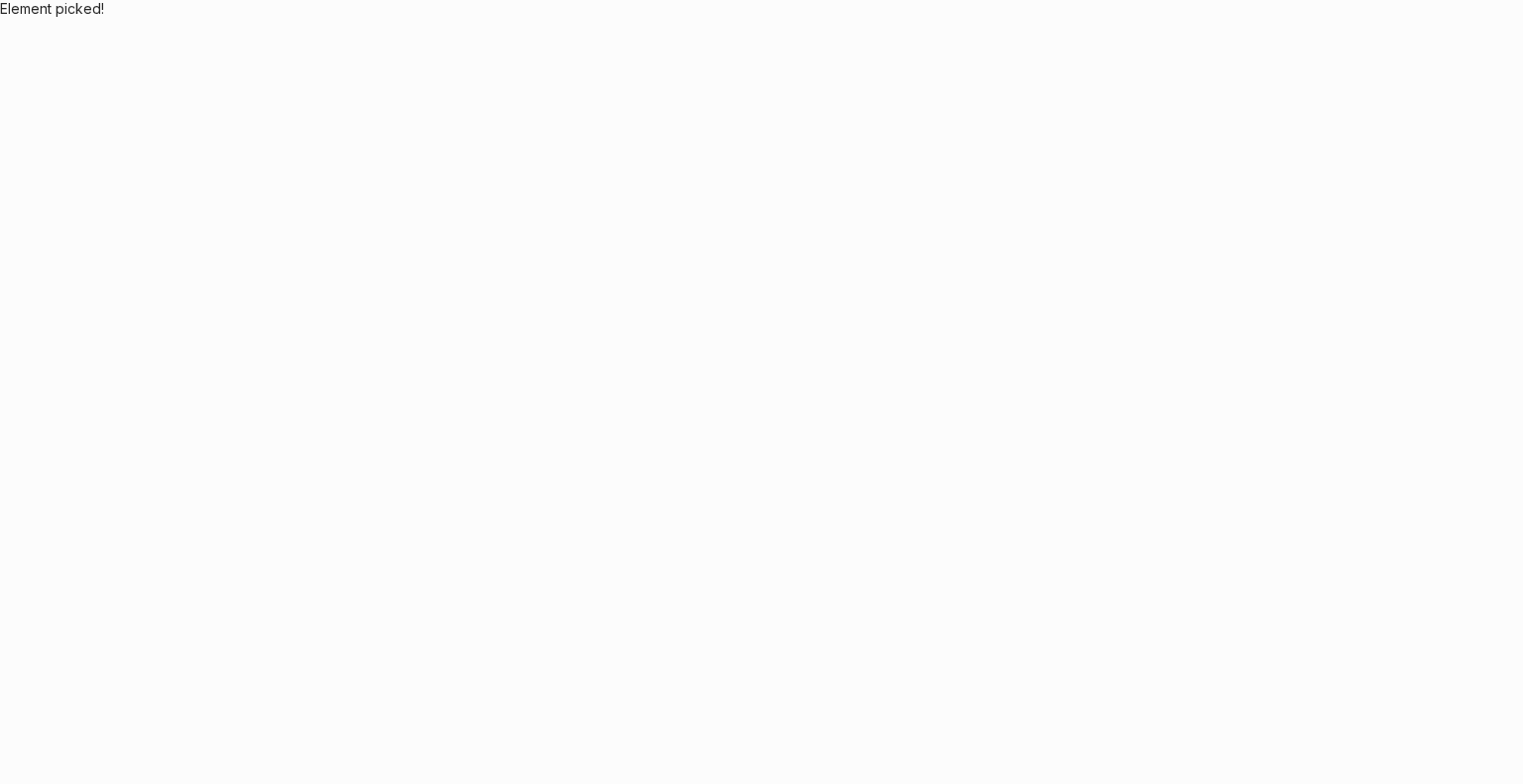 scroll, scrollTop: 0, scrollLeft: 0, axis: both 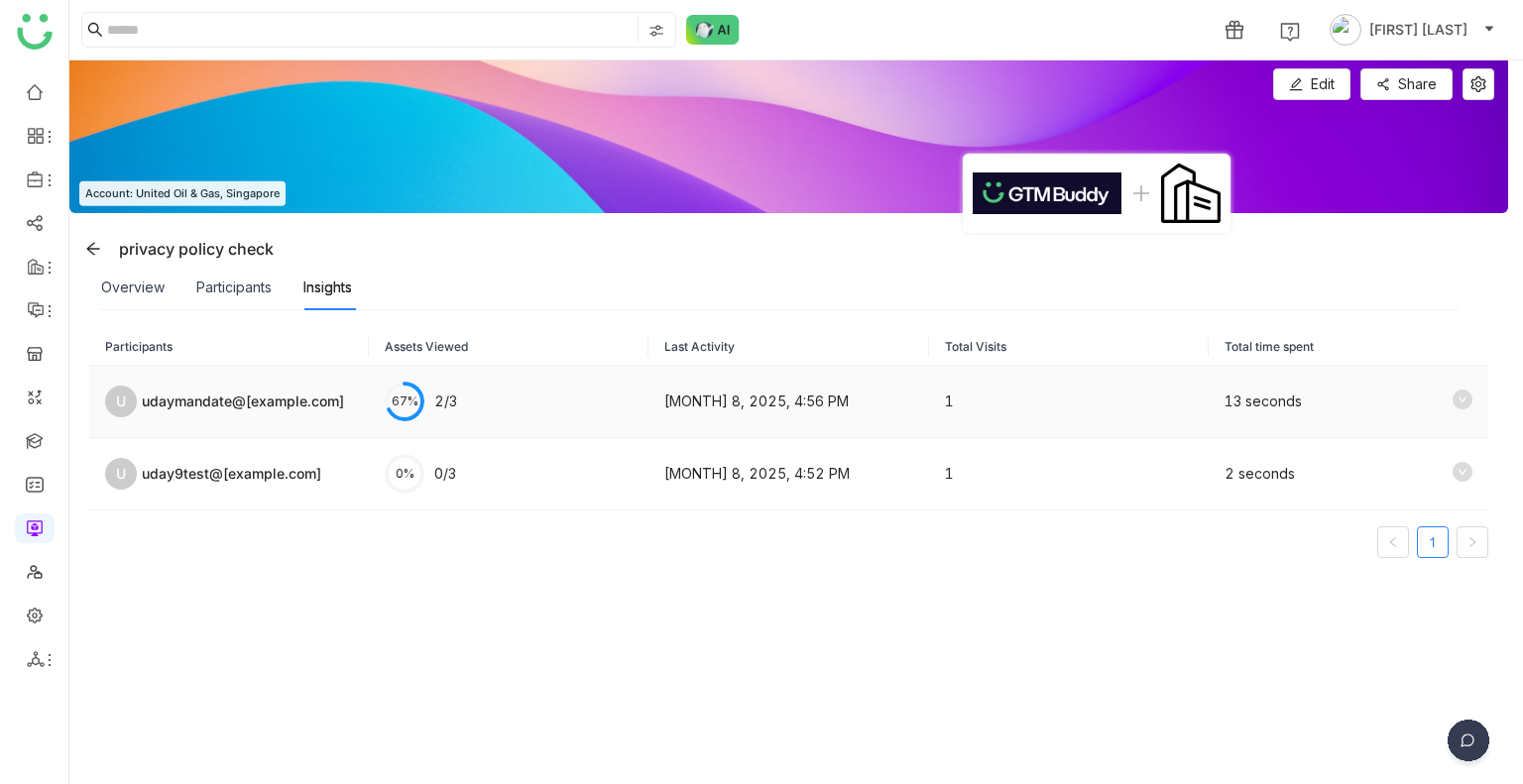 click 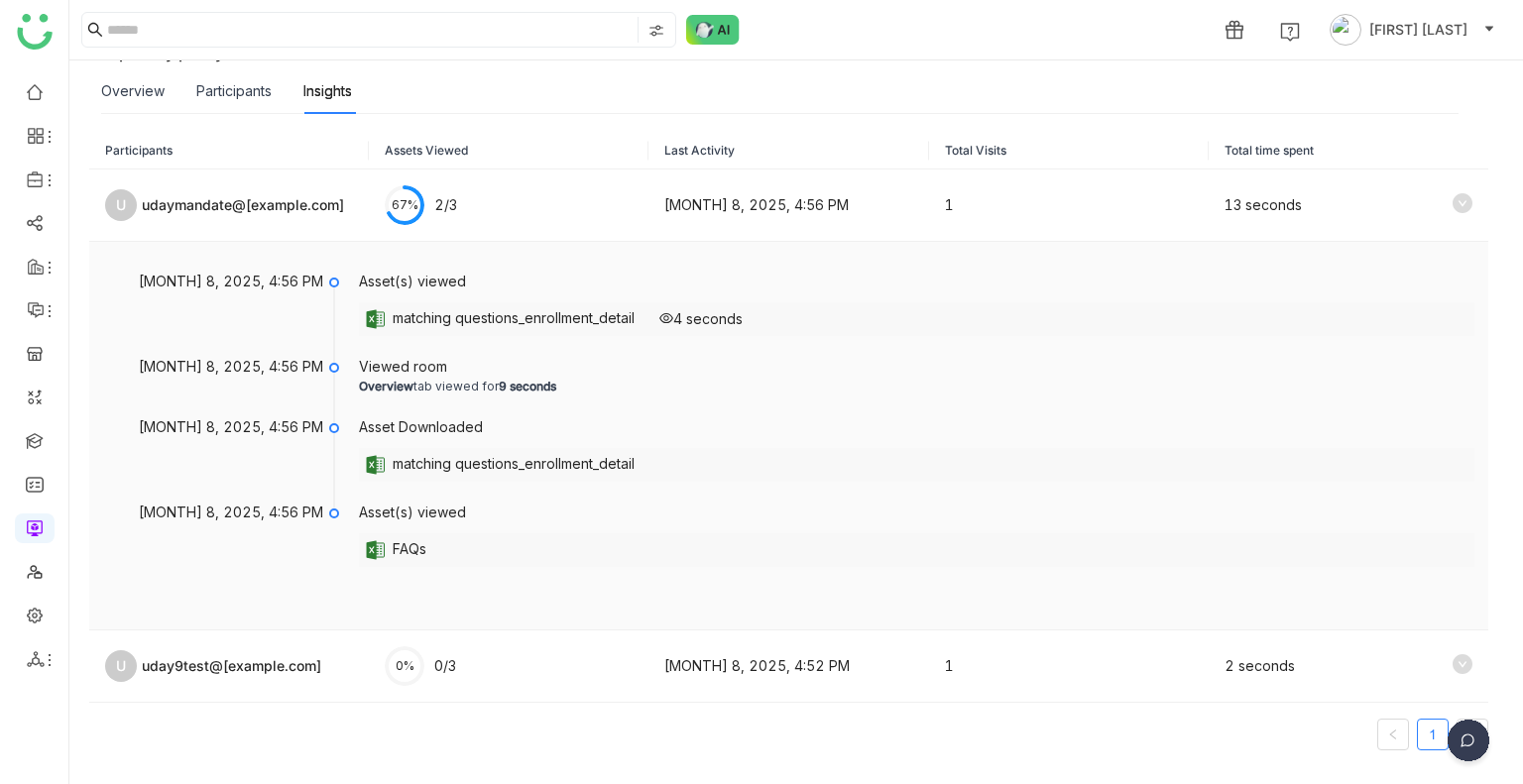 scroll, scrollTop: 0, scrollLeft: 0, axis: both 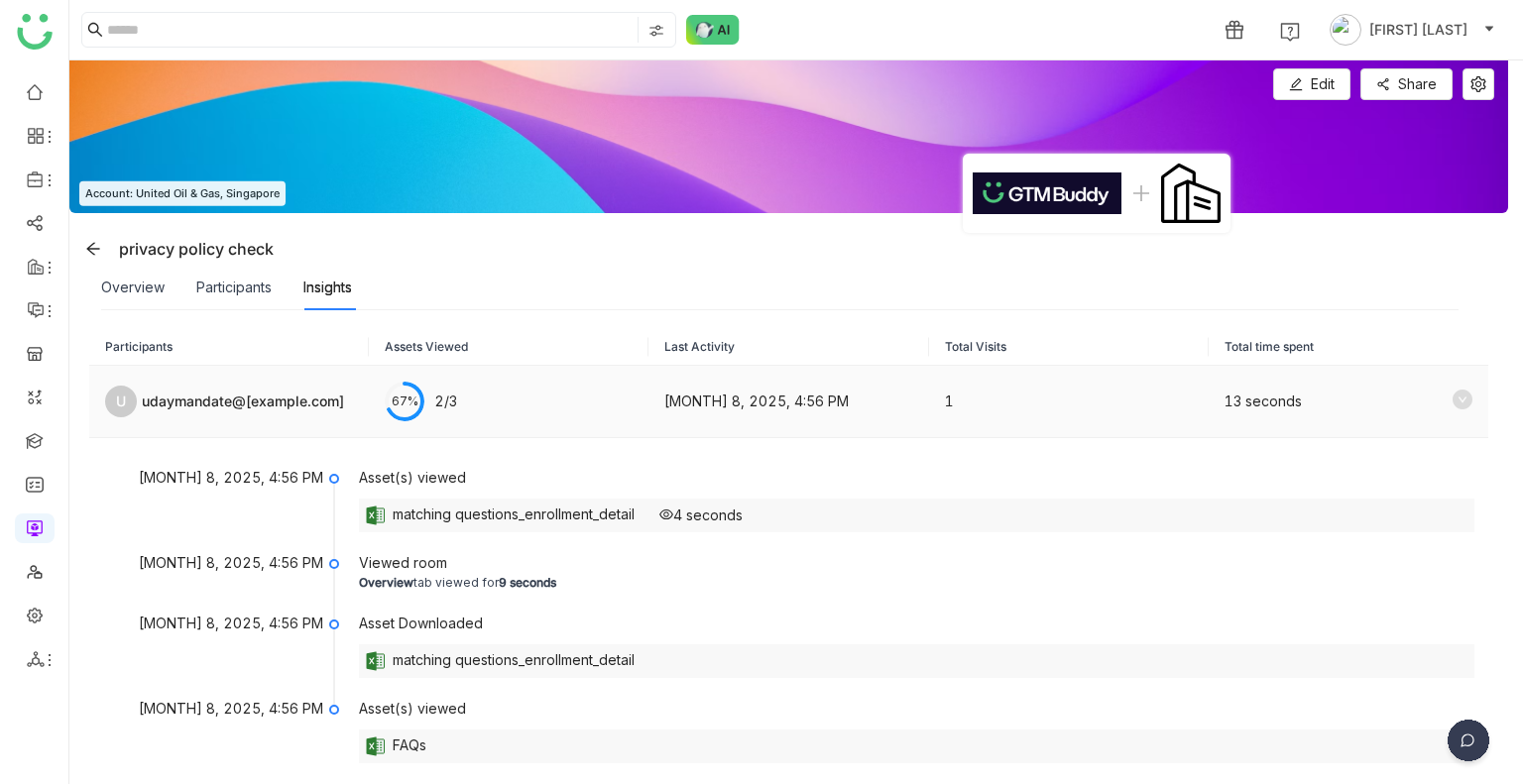 click 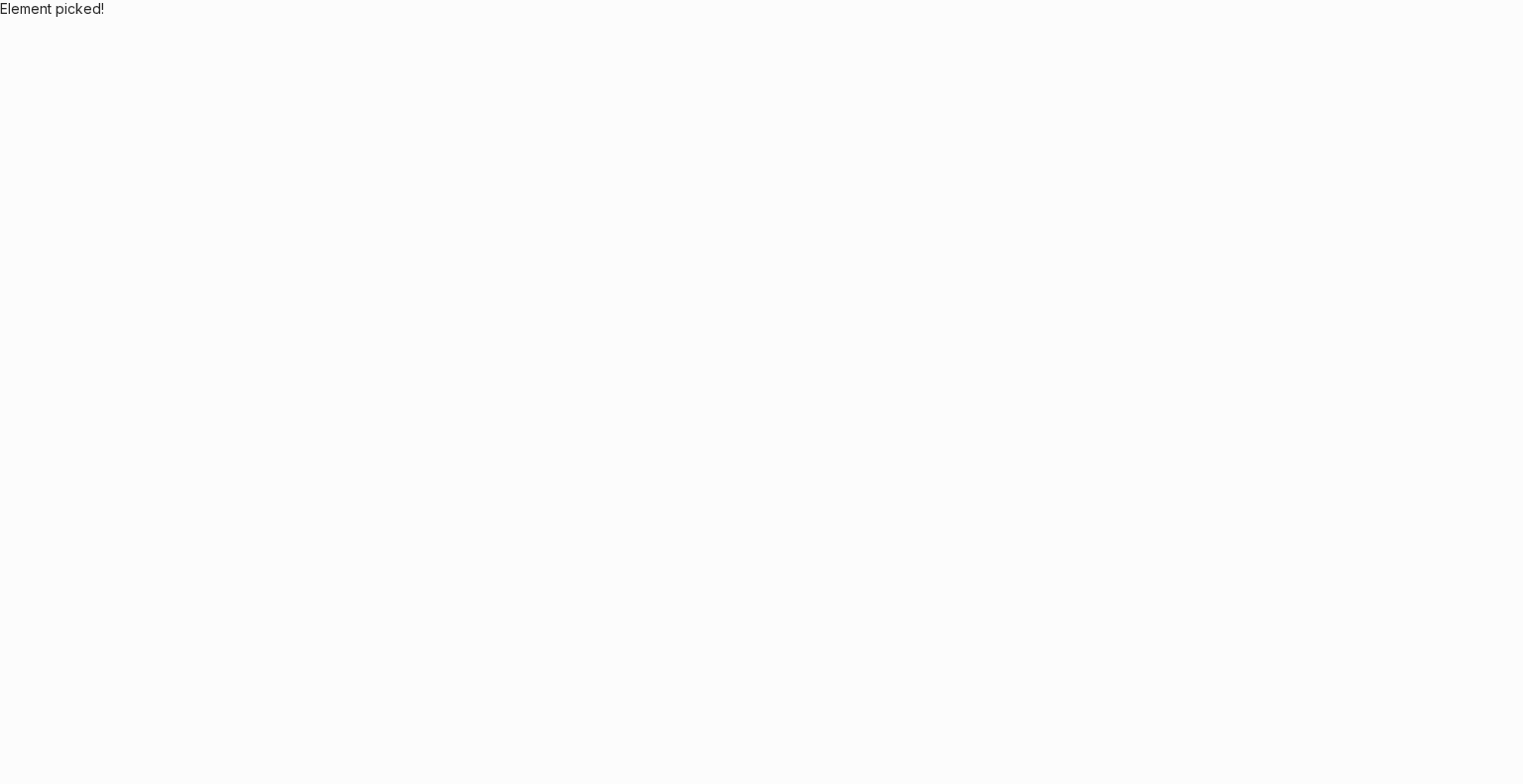 scroll, scrollTop: 0, scrollLeft: 0, axis: both 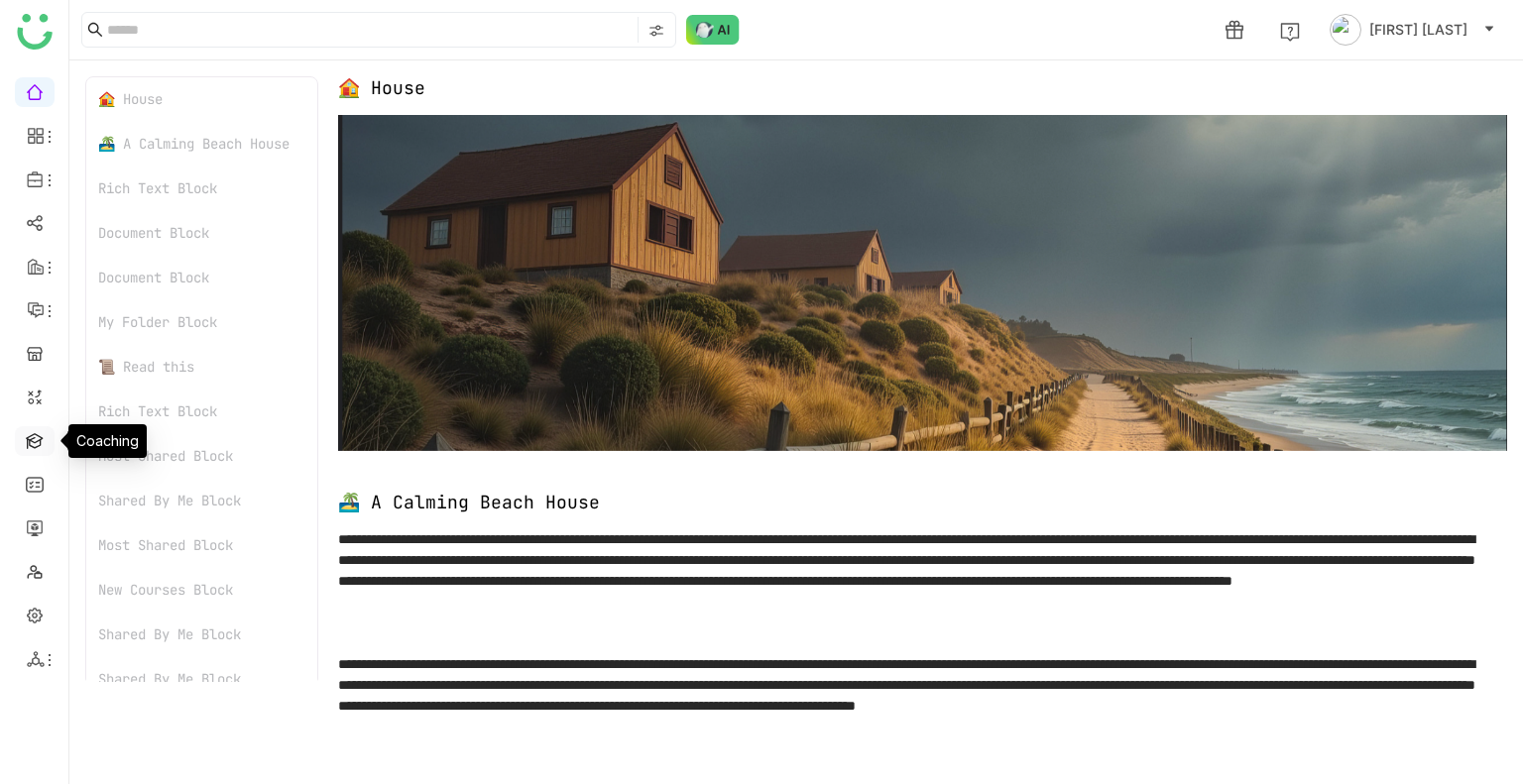 click at bounding box center (35, 439) 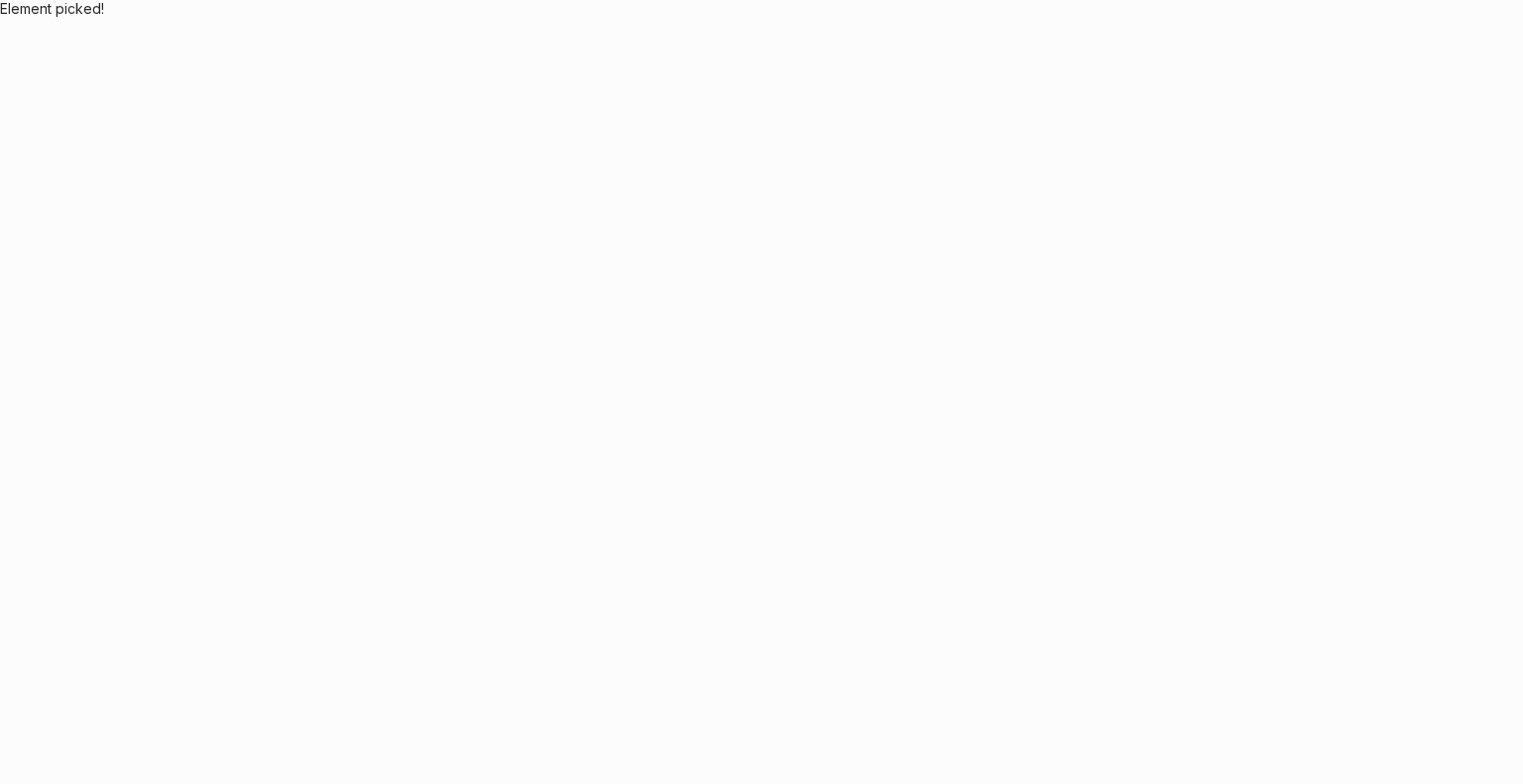 scroll, scrollTop: 0, scrollLeft: 0, axis: both 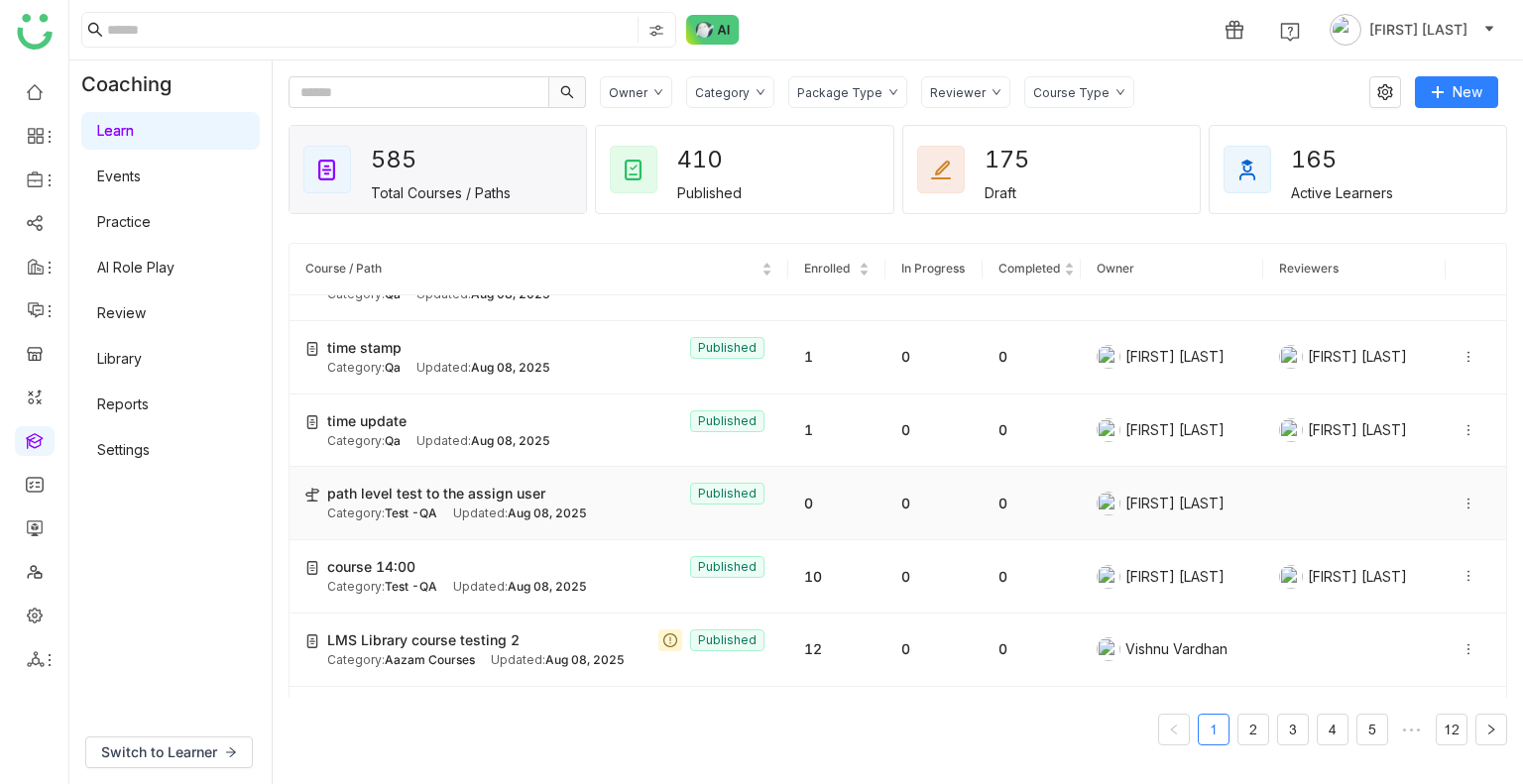 click 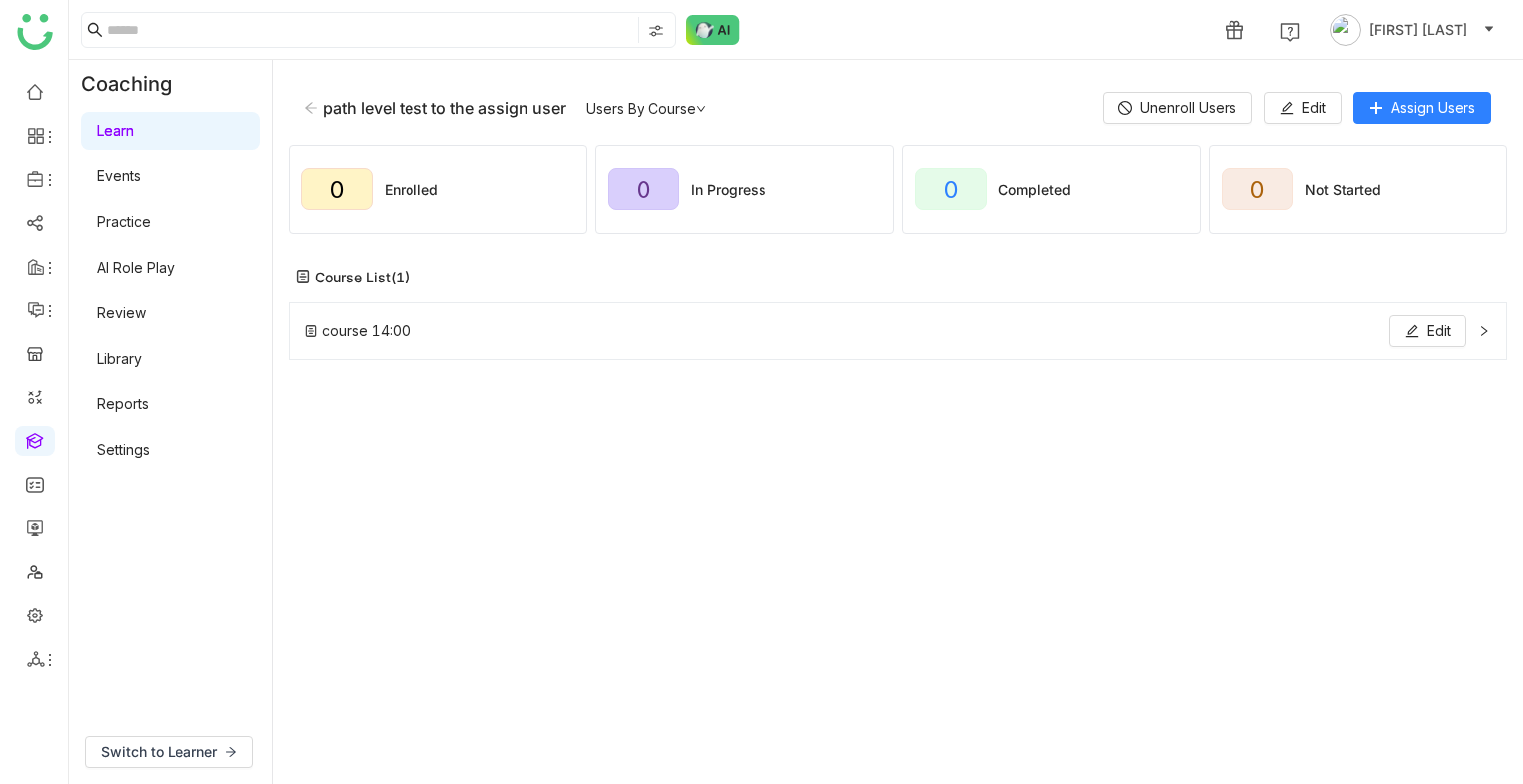 click 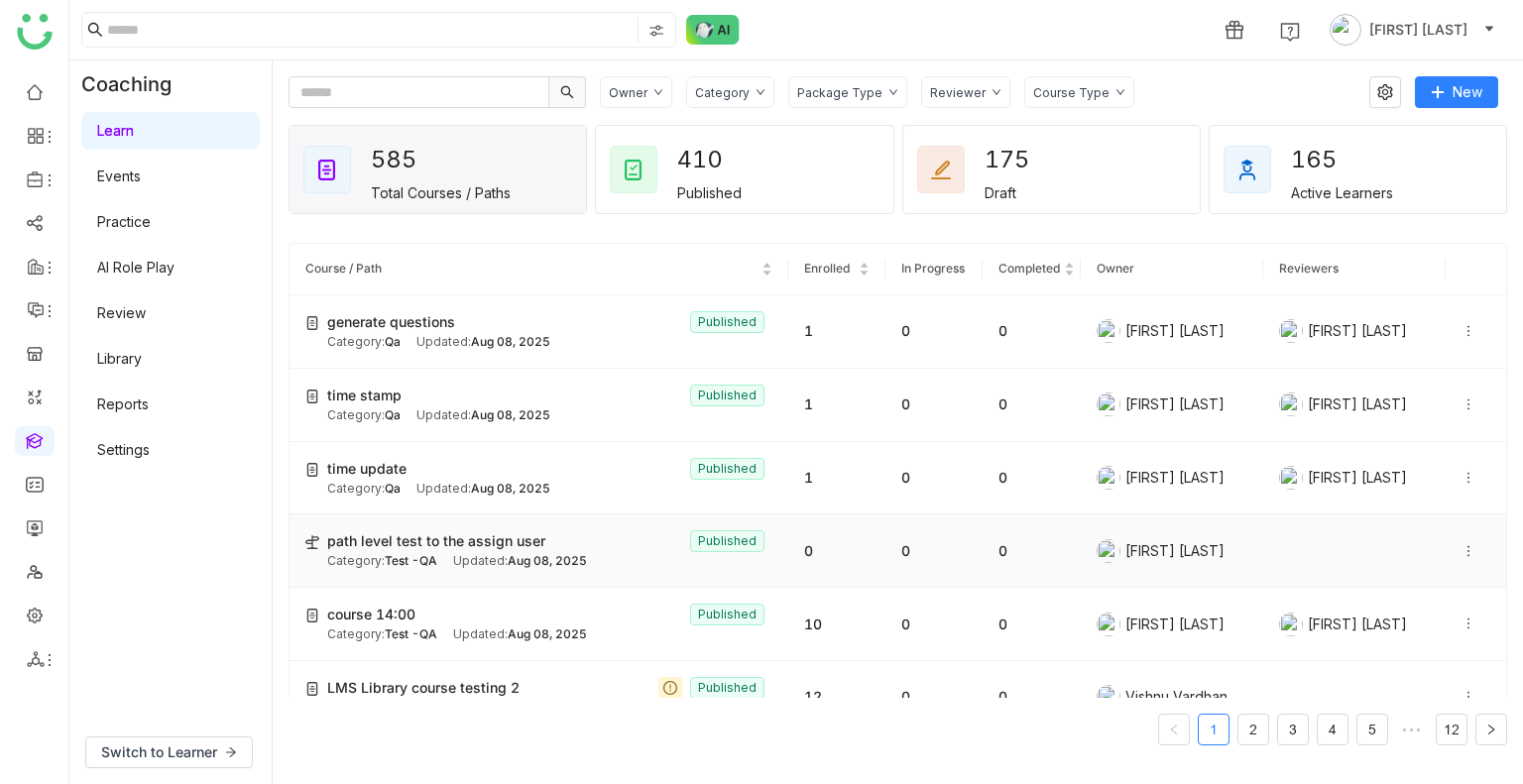 click 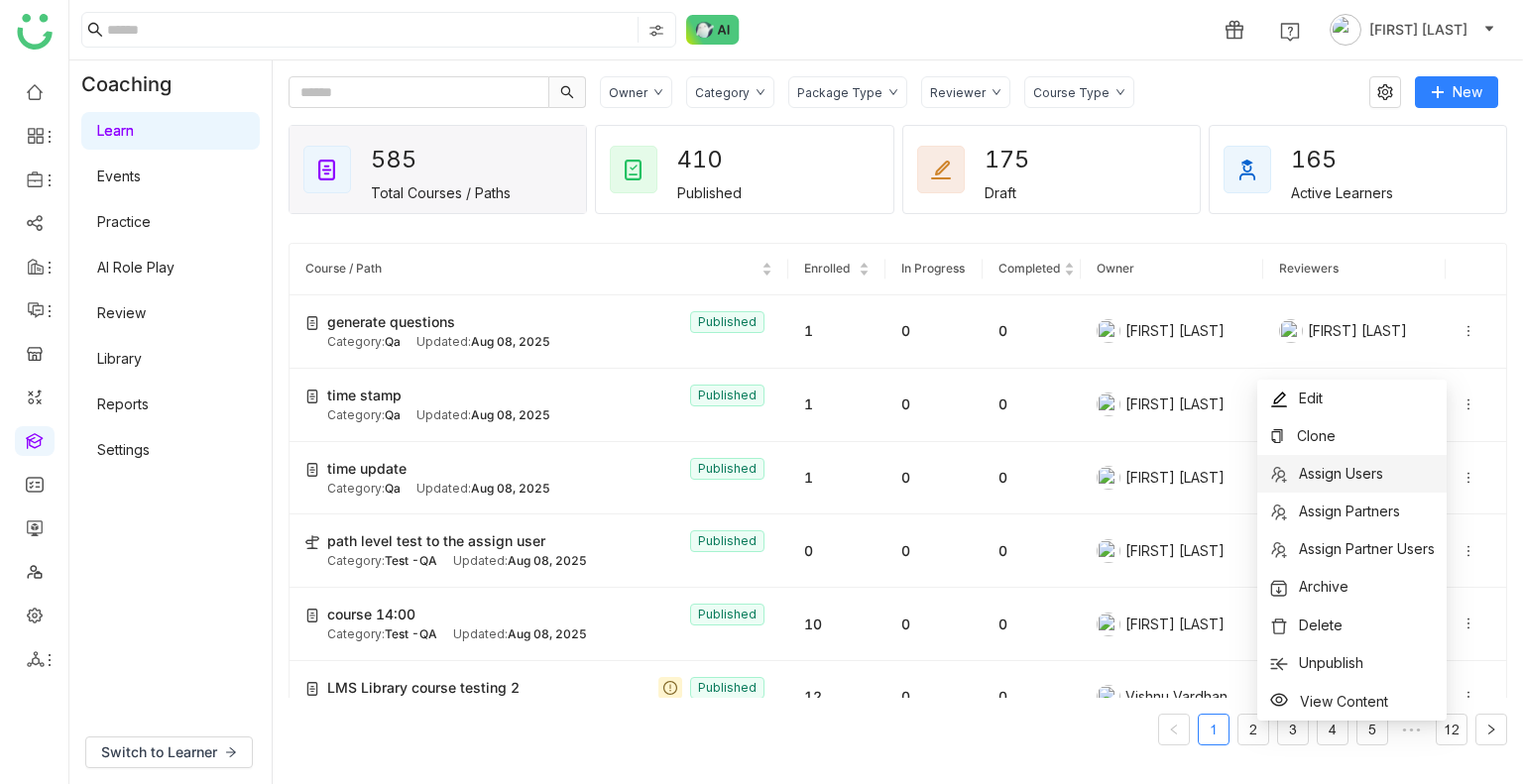 click on "Assign Users" at bounding box center (1341, 473) 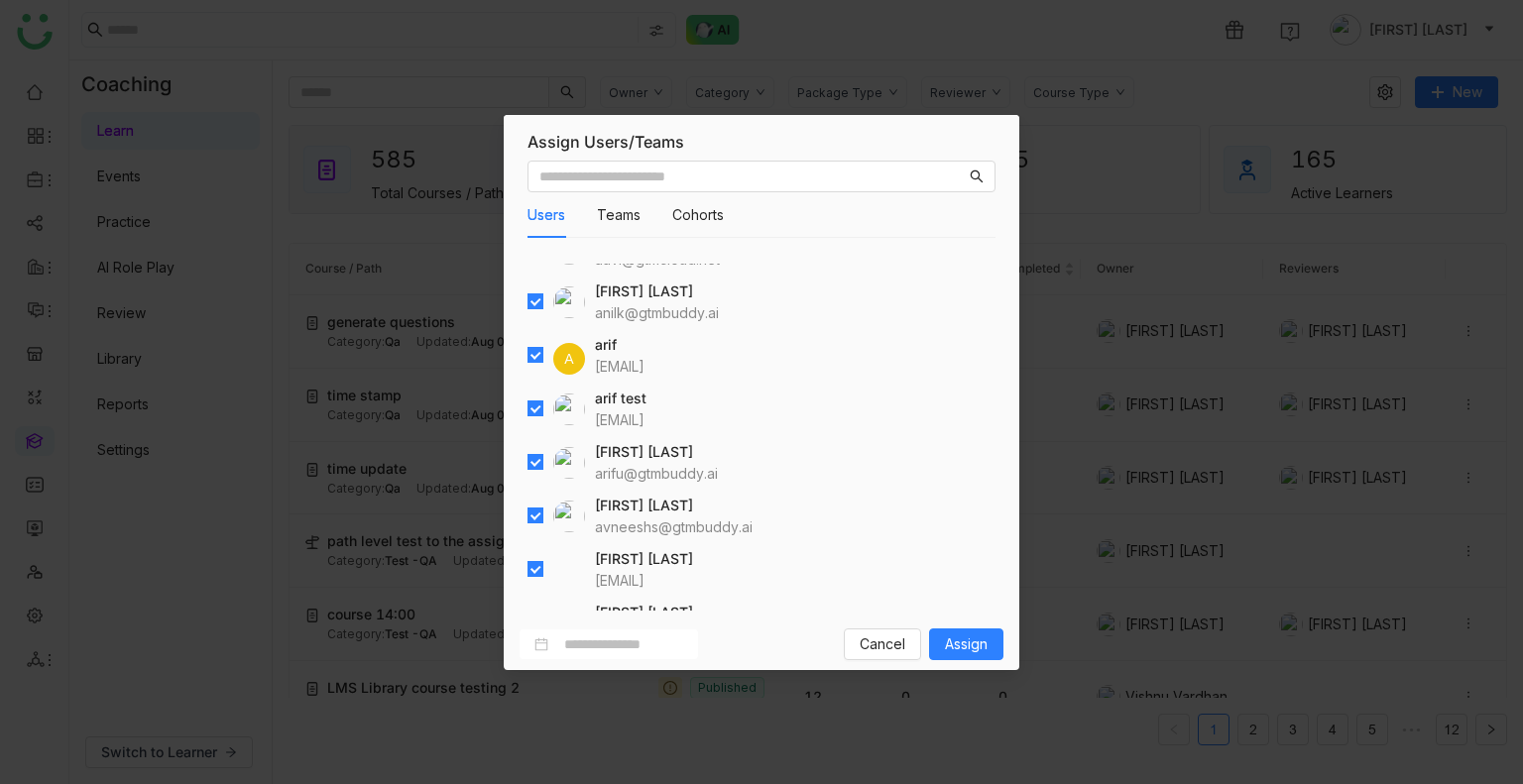 scroll, scrollTop: 0, scrollLeft: 0, axis: both 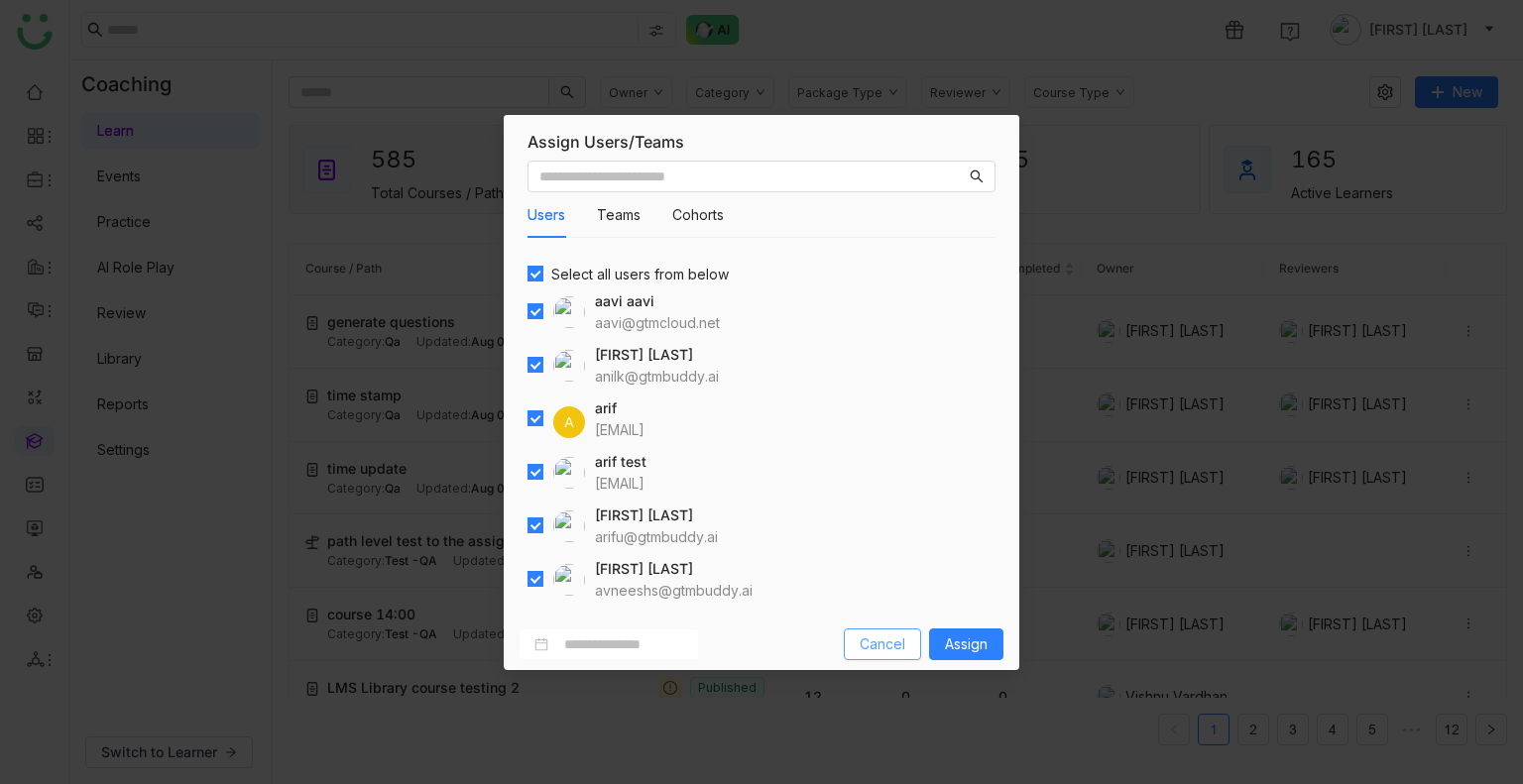 click on "Cancel" at bounding box center (882, 644) 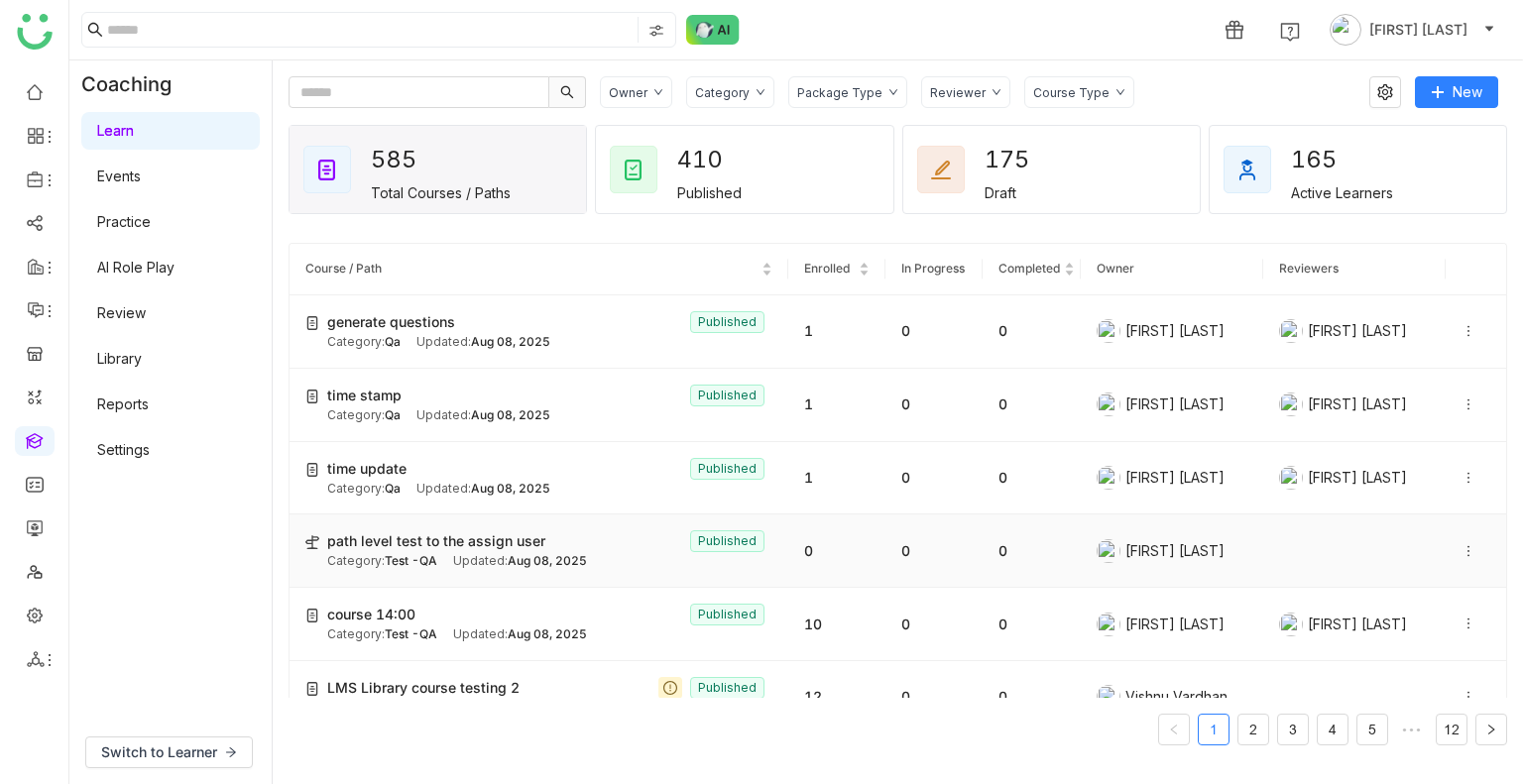 click 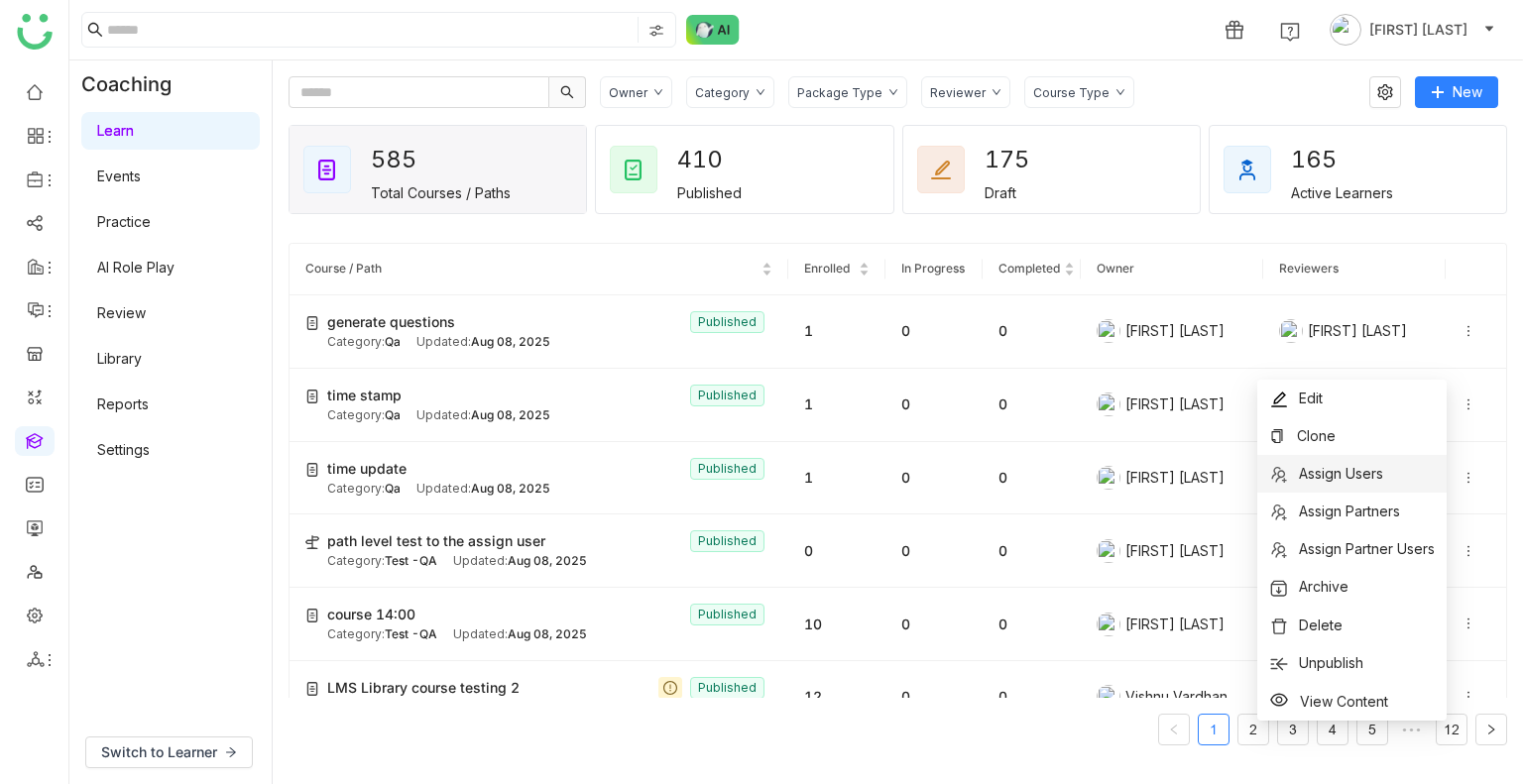 click on "Assign Users" at bounding box center [1351, 474] 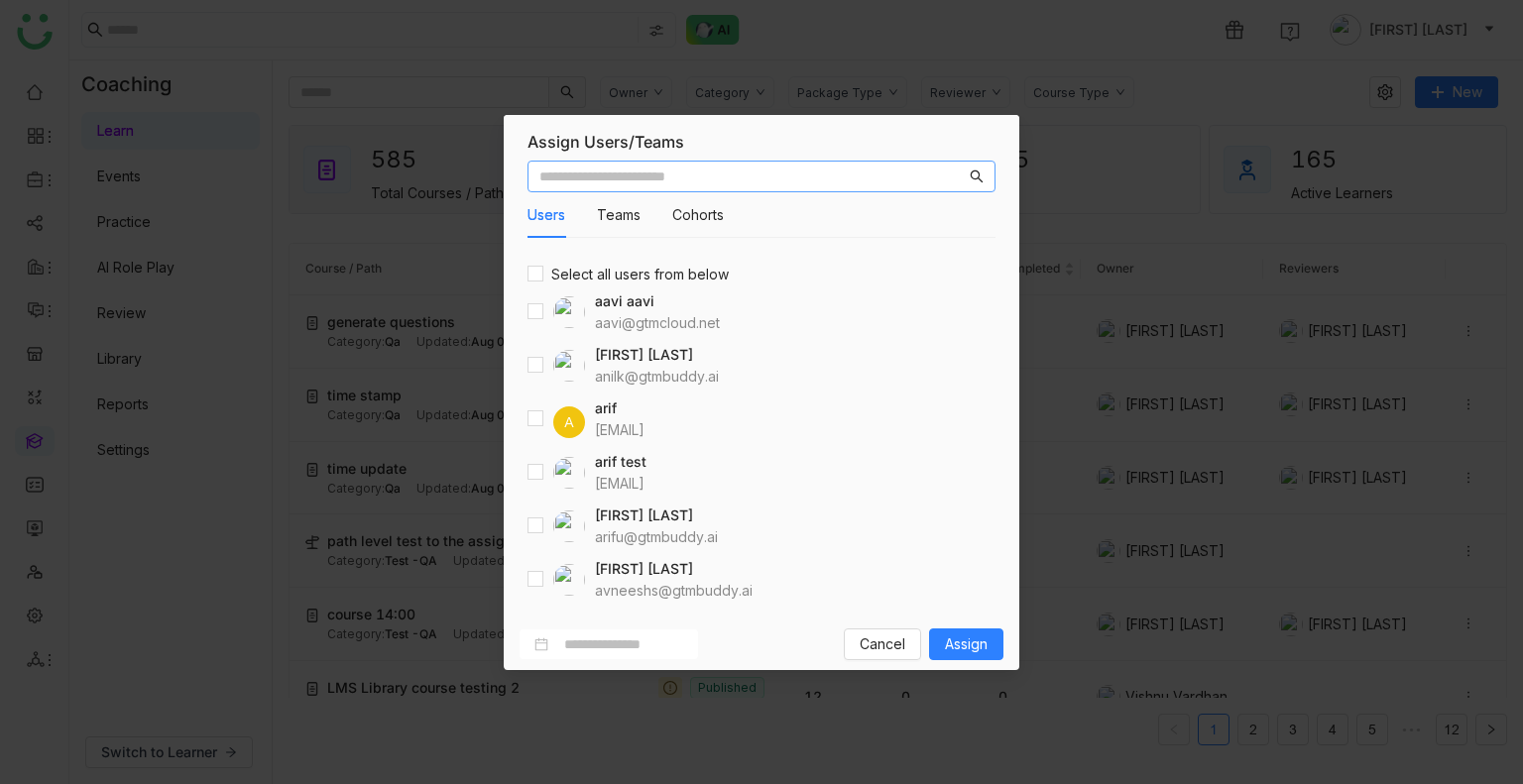 click at bounding box center [753, 176] 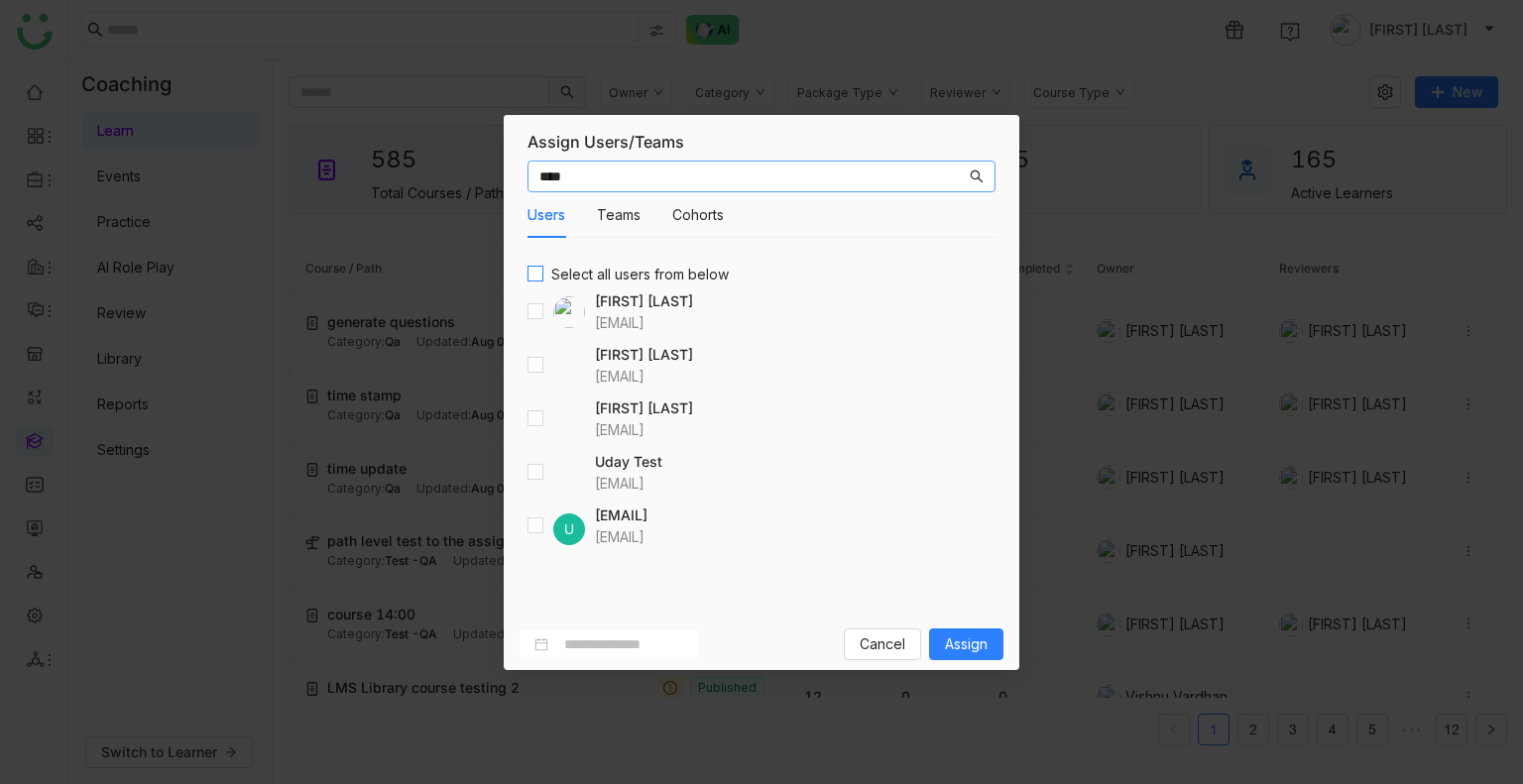 type on "****" 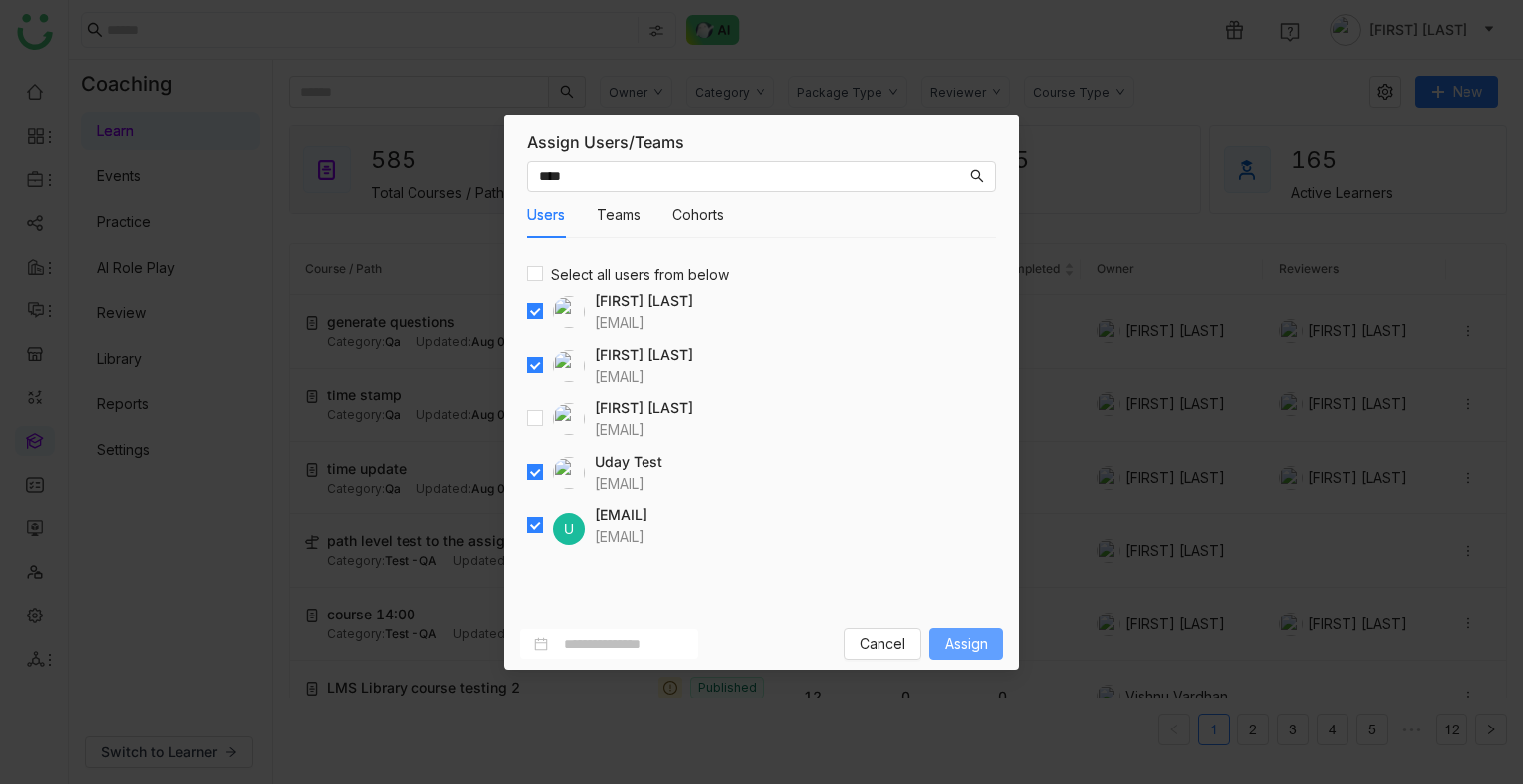 click on "Assign" at bounding box center [966, 644] 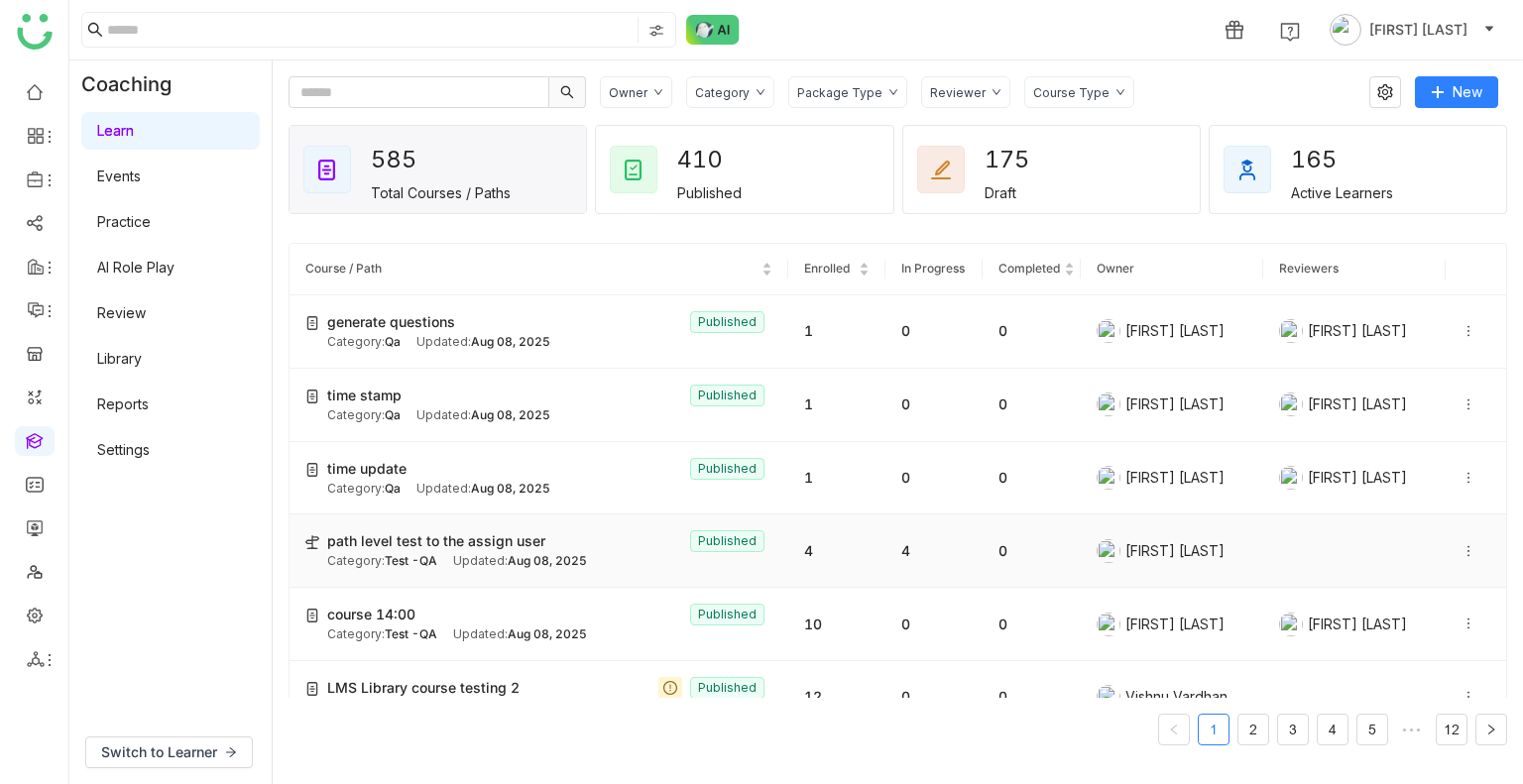click on "Category:  Test -QA Updated:   Aug 08, 2025" 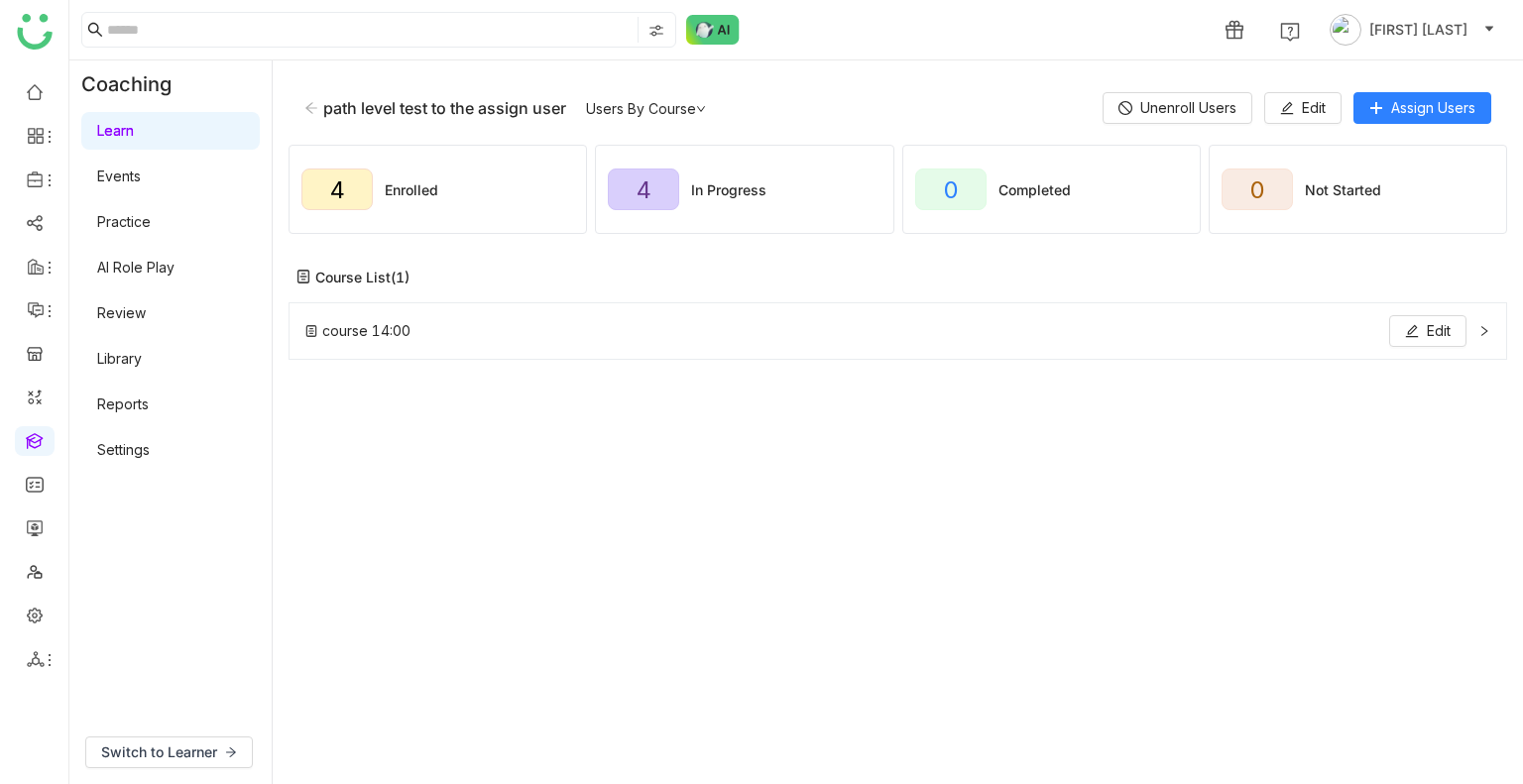 click 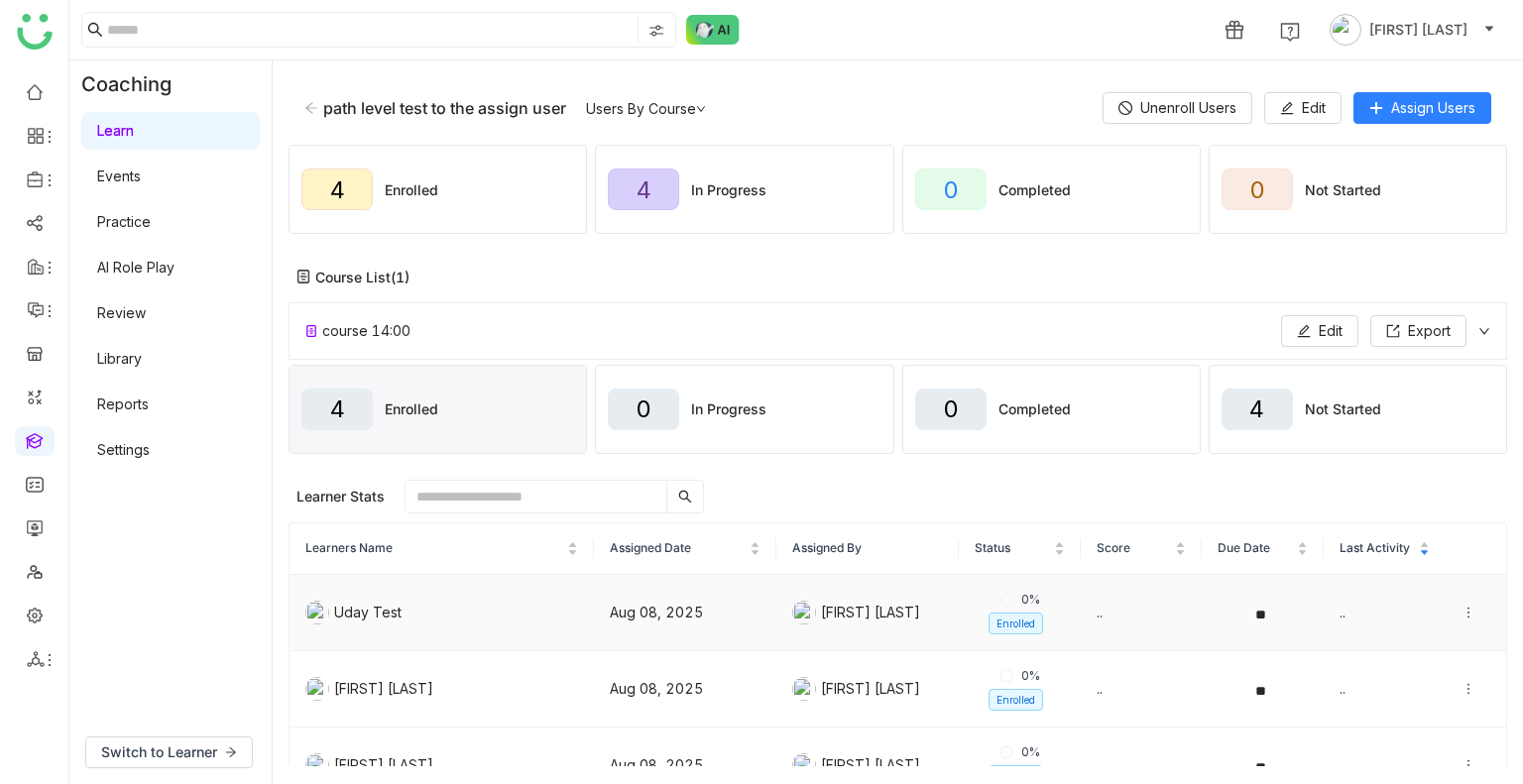 scroll, scrollTop: 170, scrollLeft: 0, axis: vertical 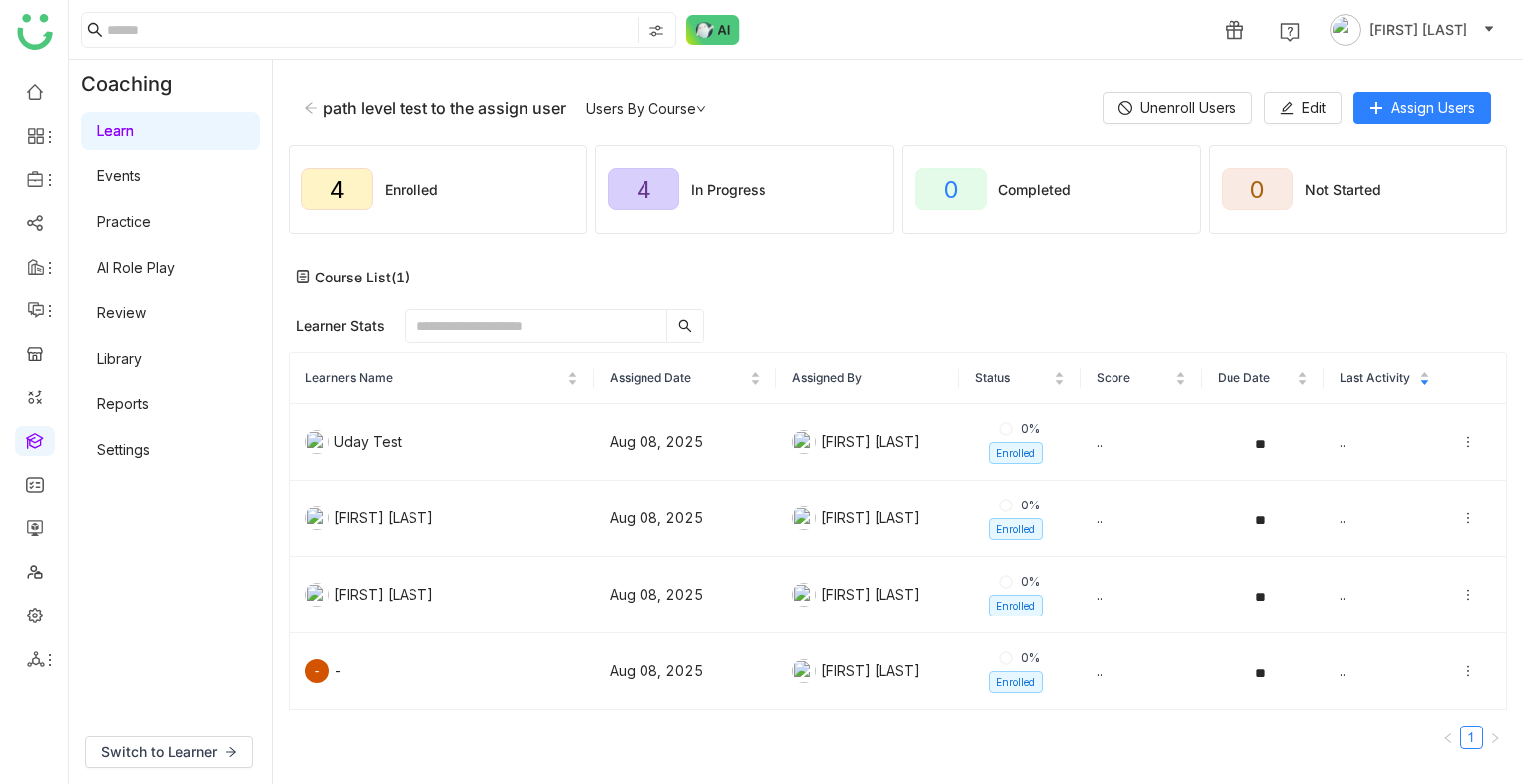 click 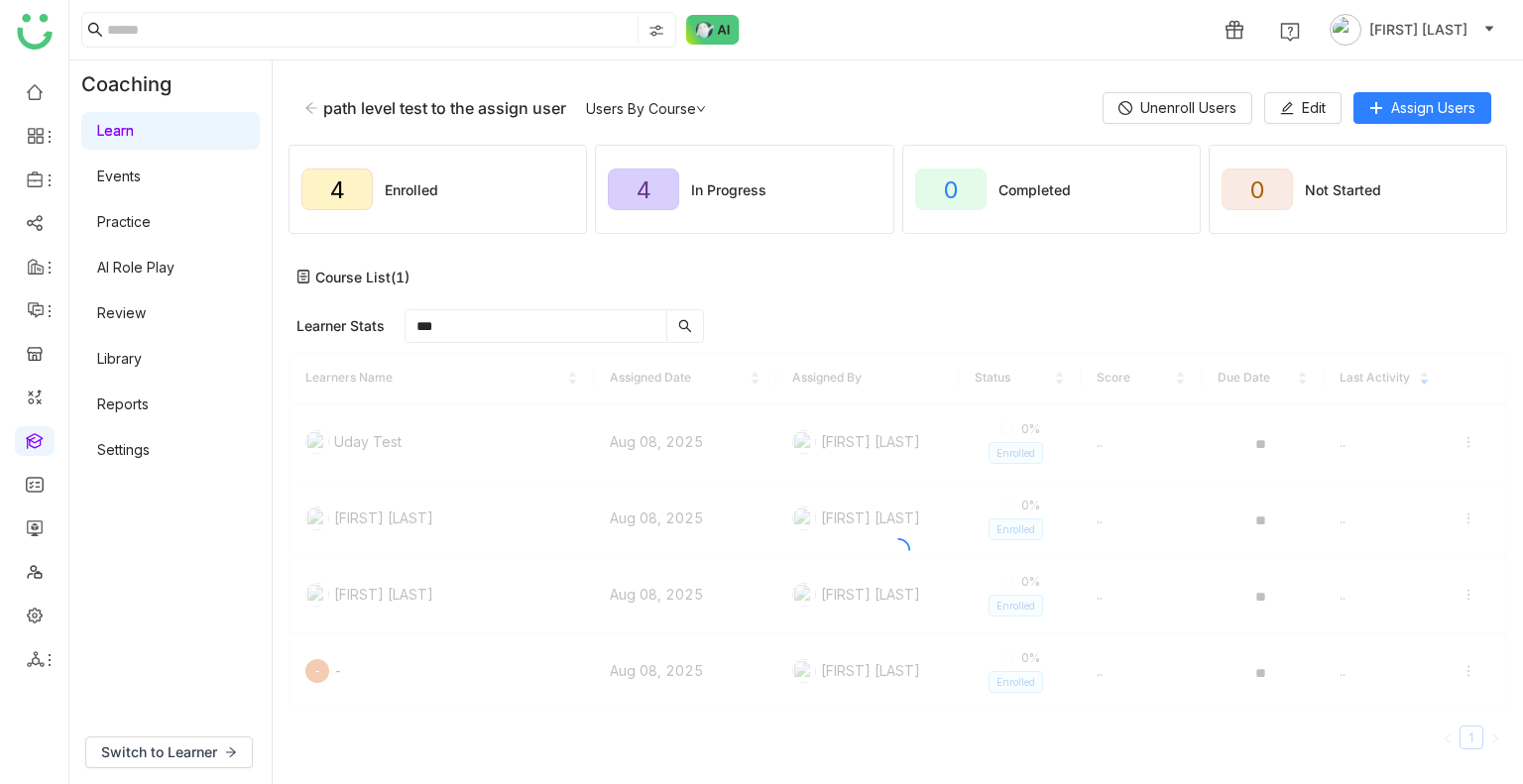 scroll, scrollTop: 0, scrollLeft: 0, axis: both 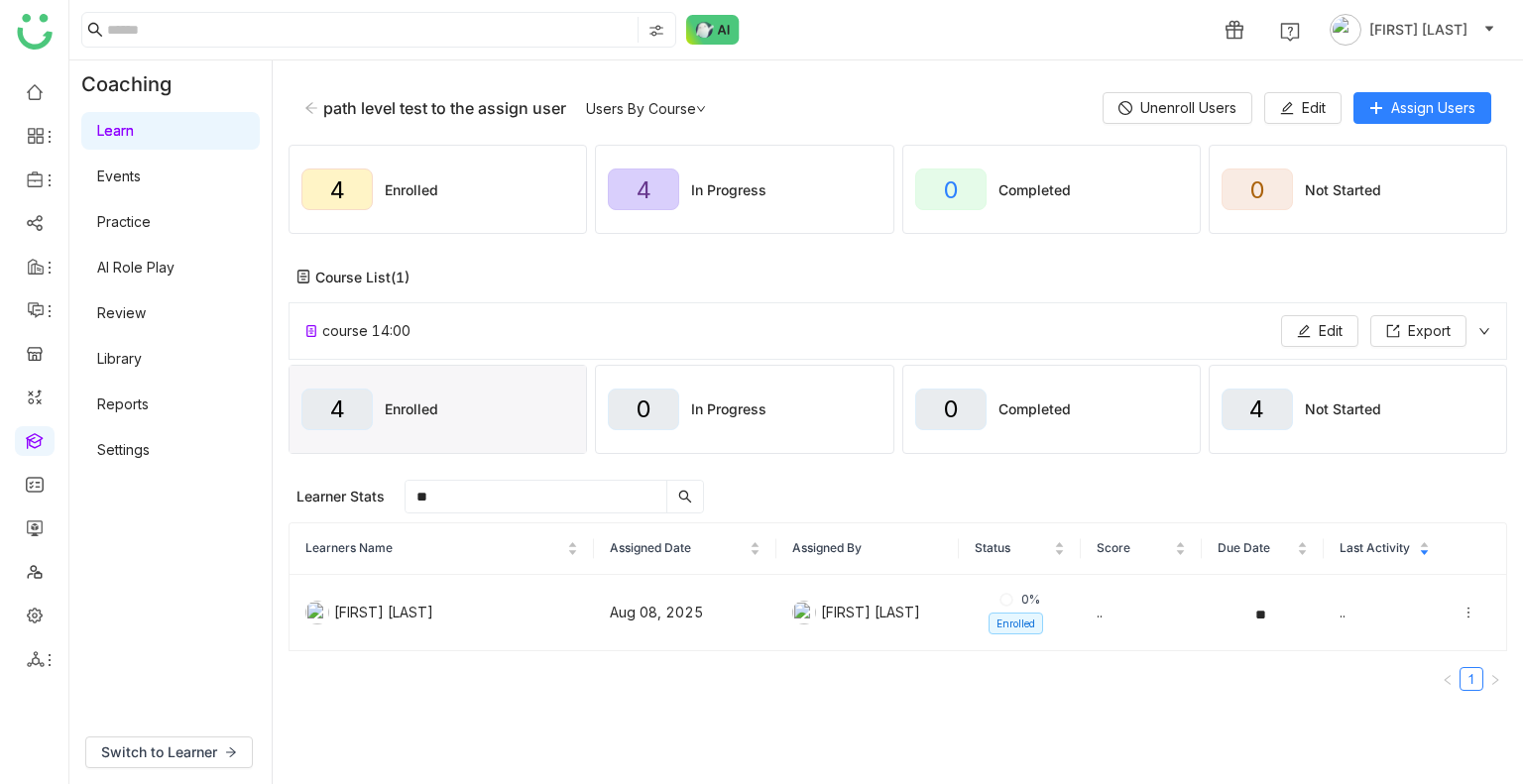 type on "*" 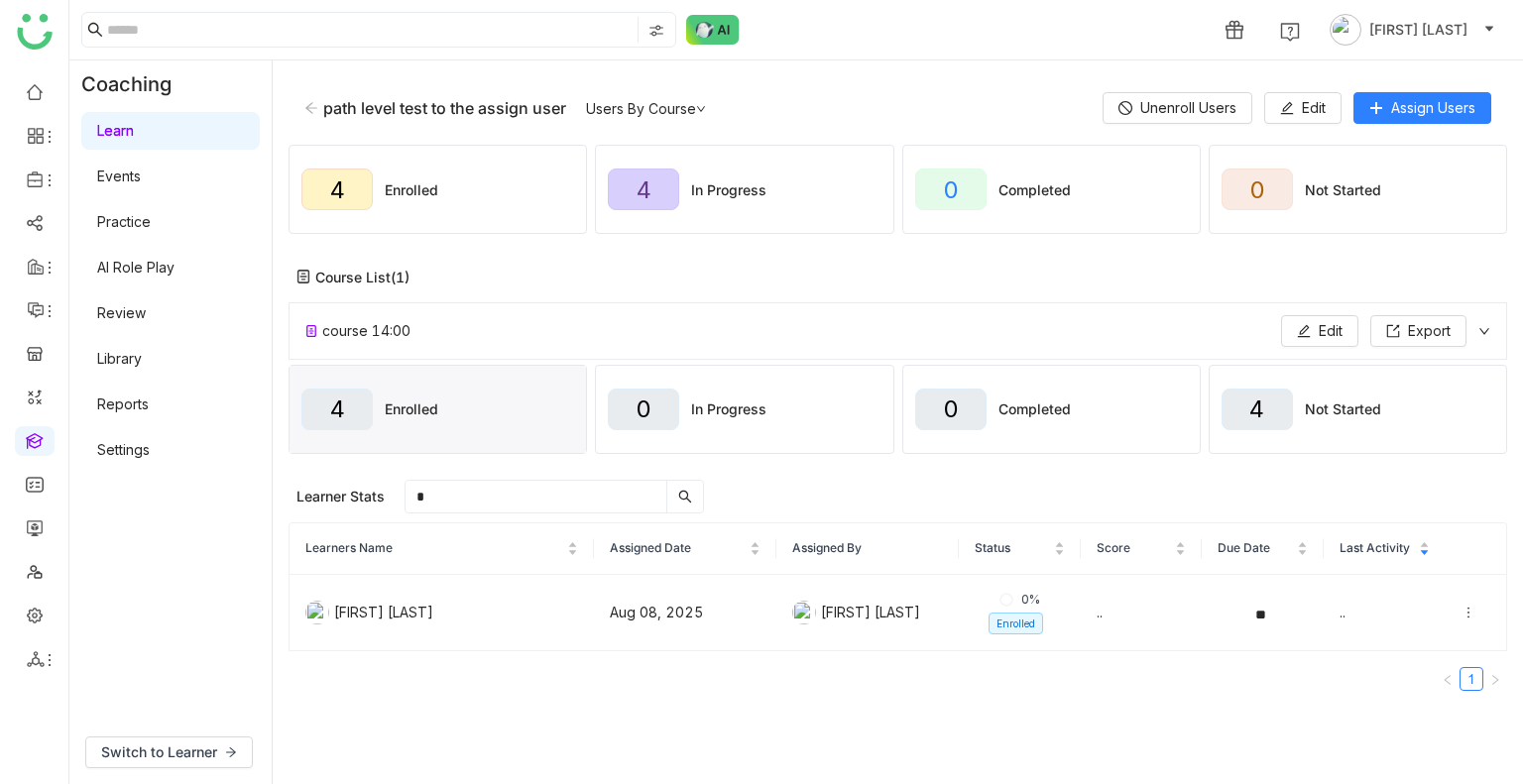 type 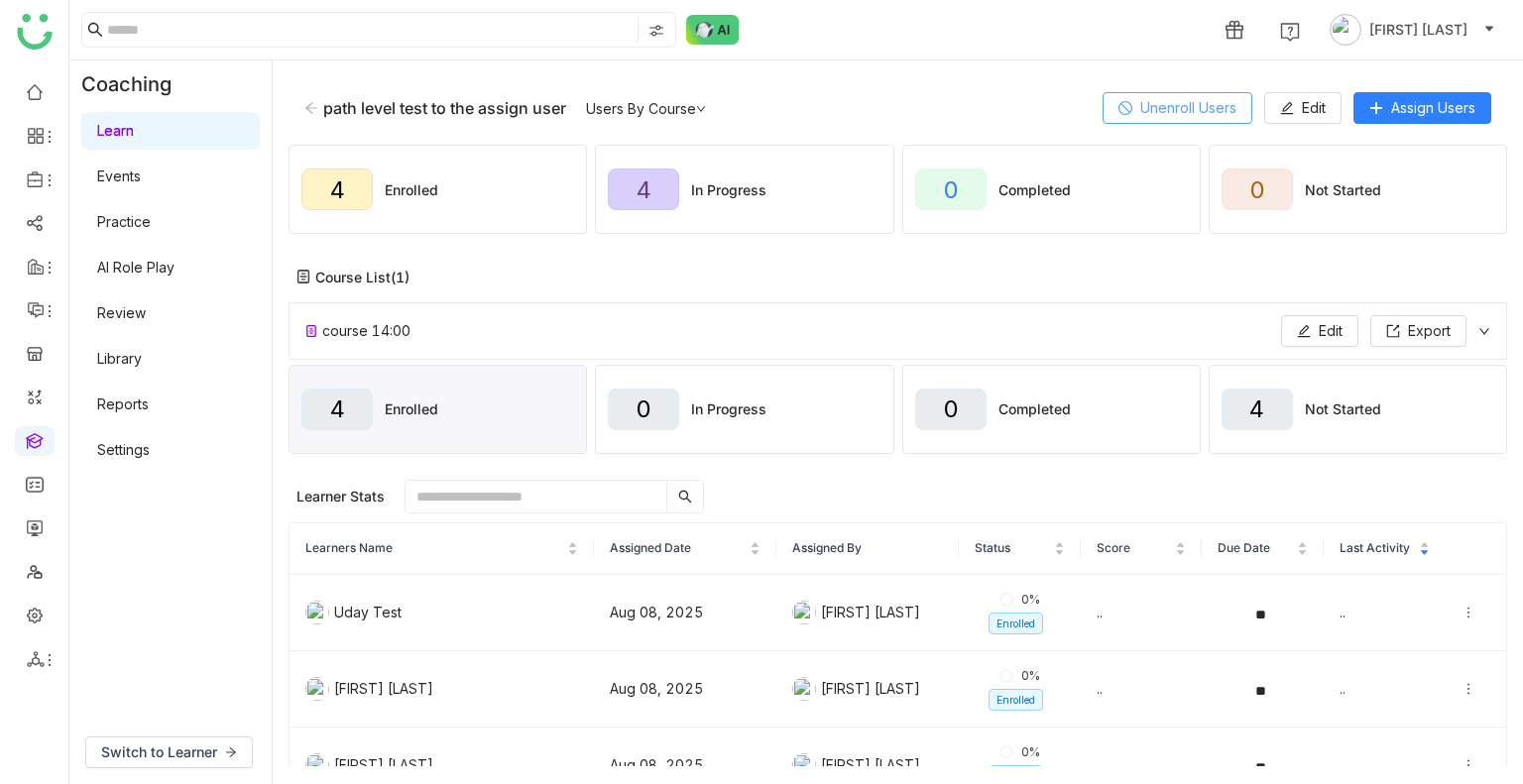 click on "Unenroll Users" 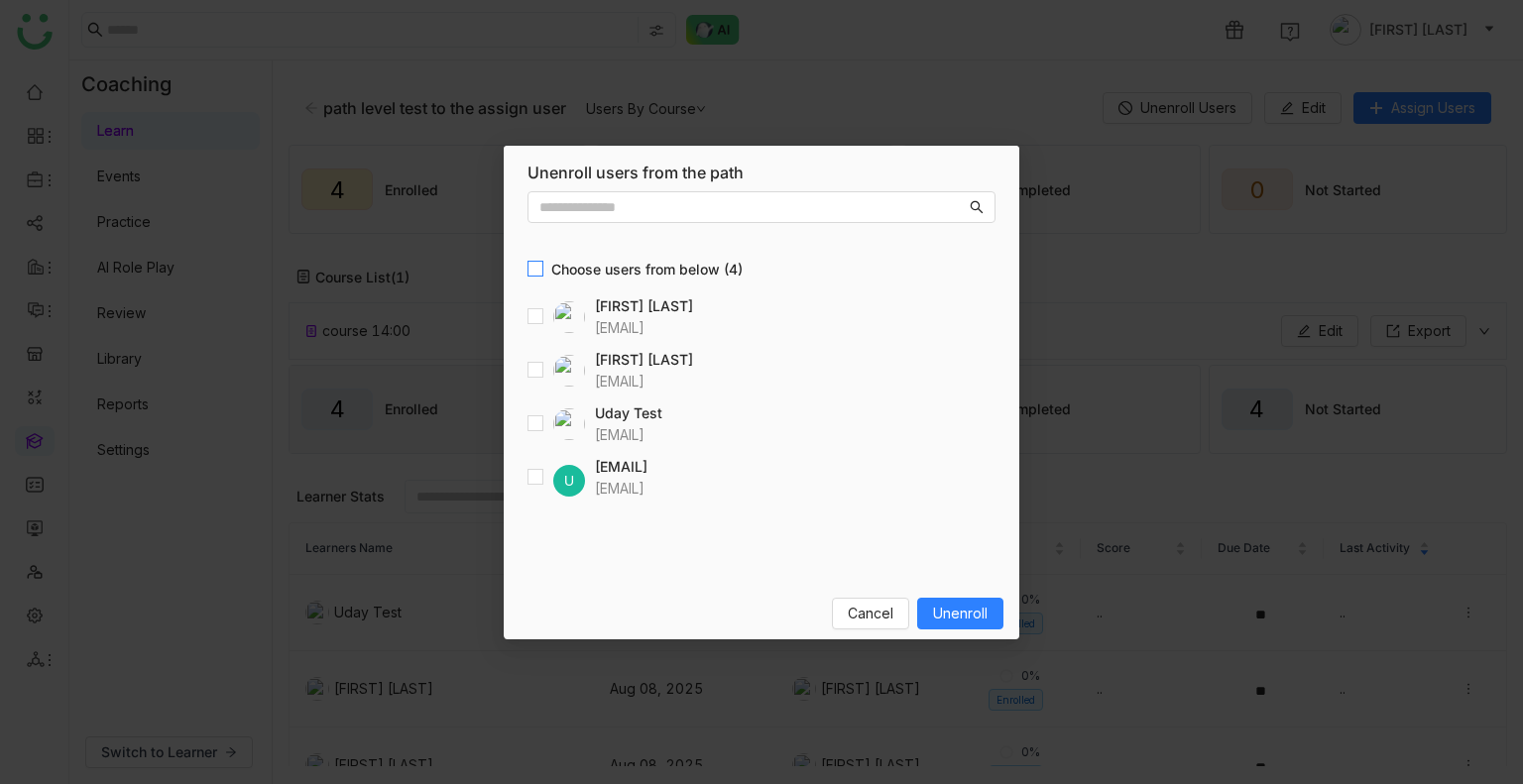click on "Choose users from below (4)" at bounding box center [762, 257] 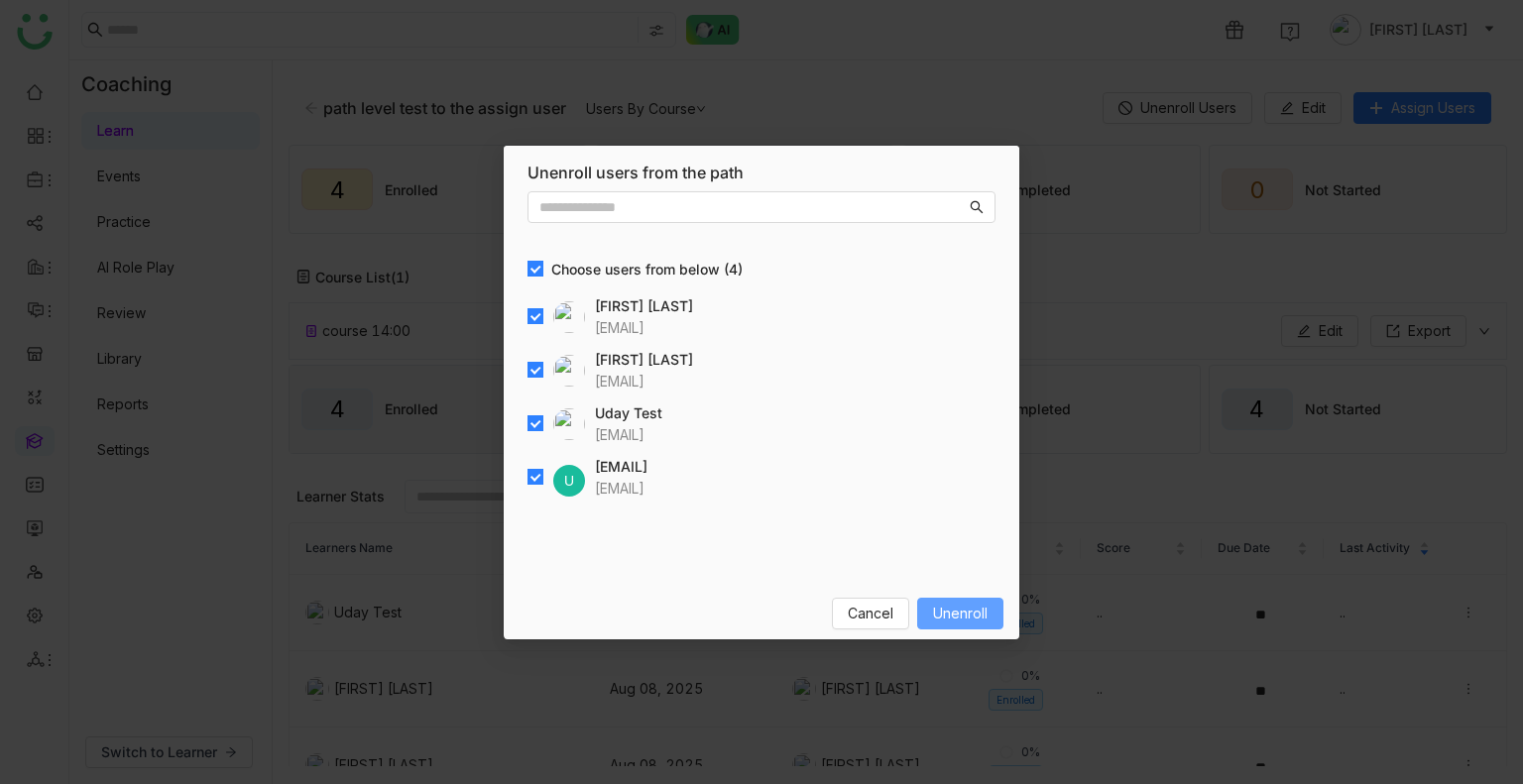 click on "Unenroll" at bounding box center [960, 614] 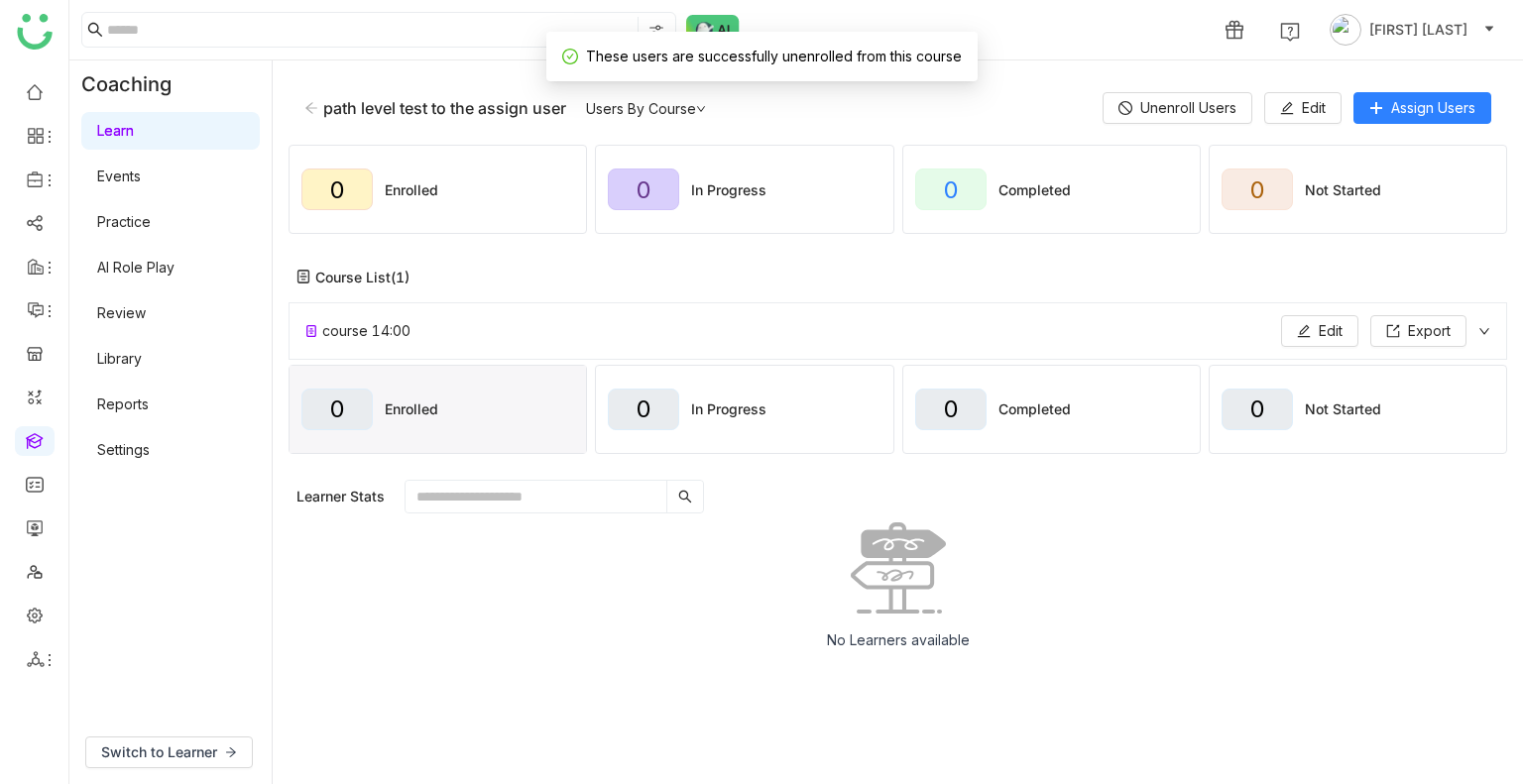 click on "No Learners available" 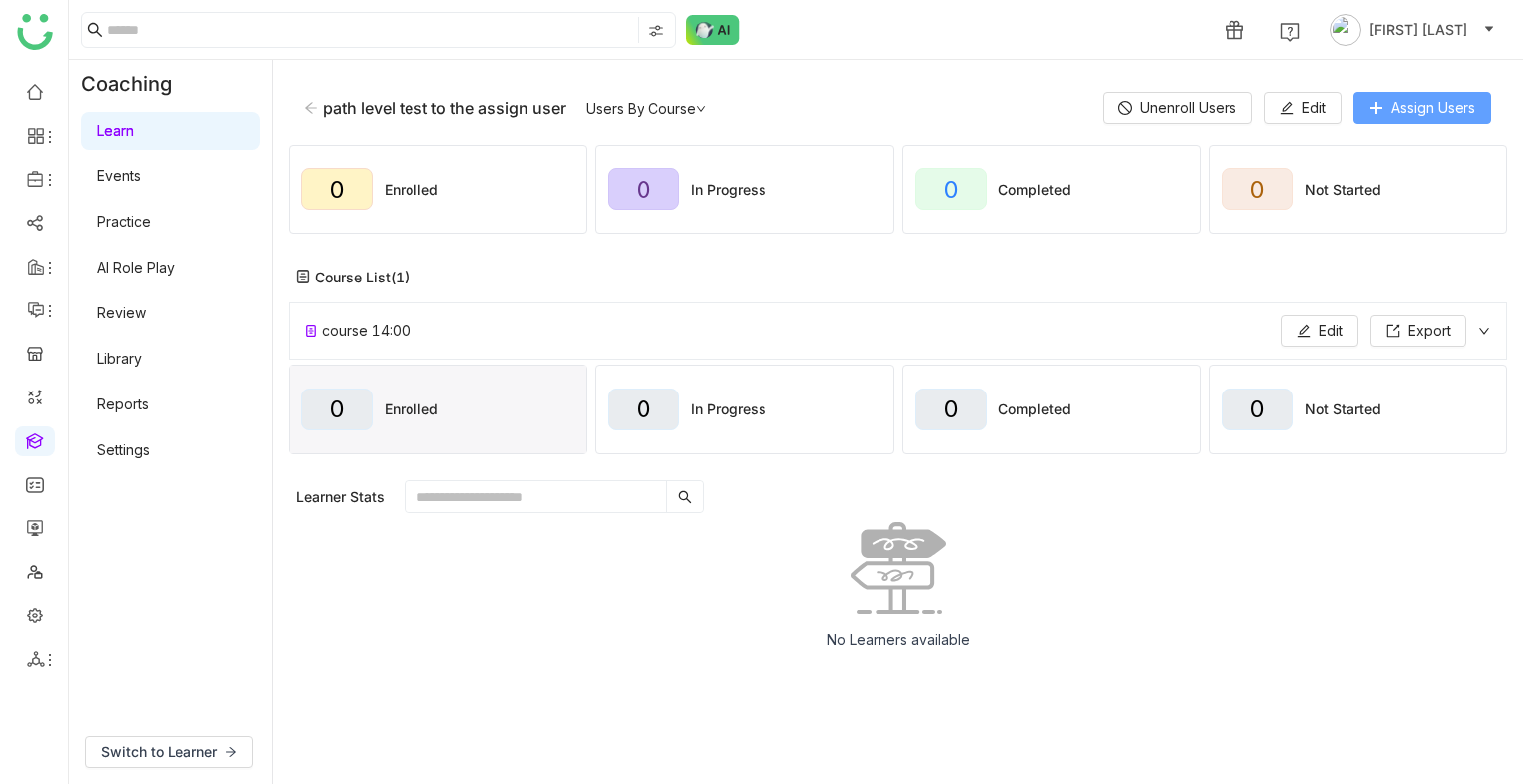 click on "Assign Users" 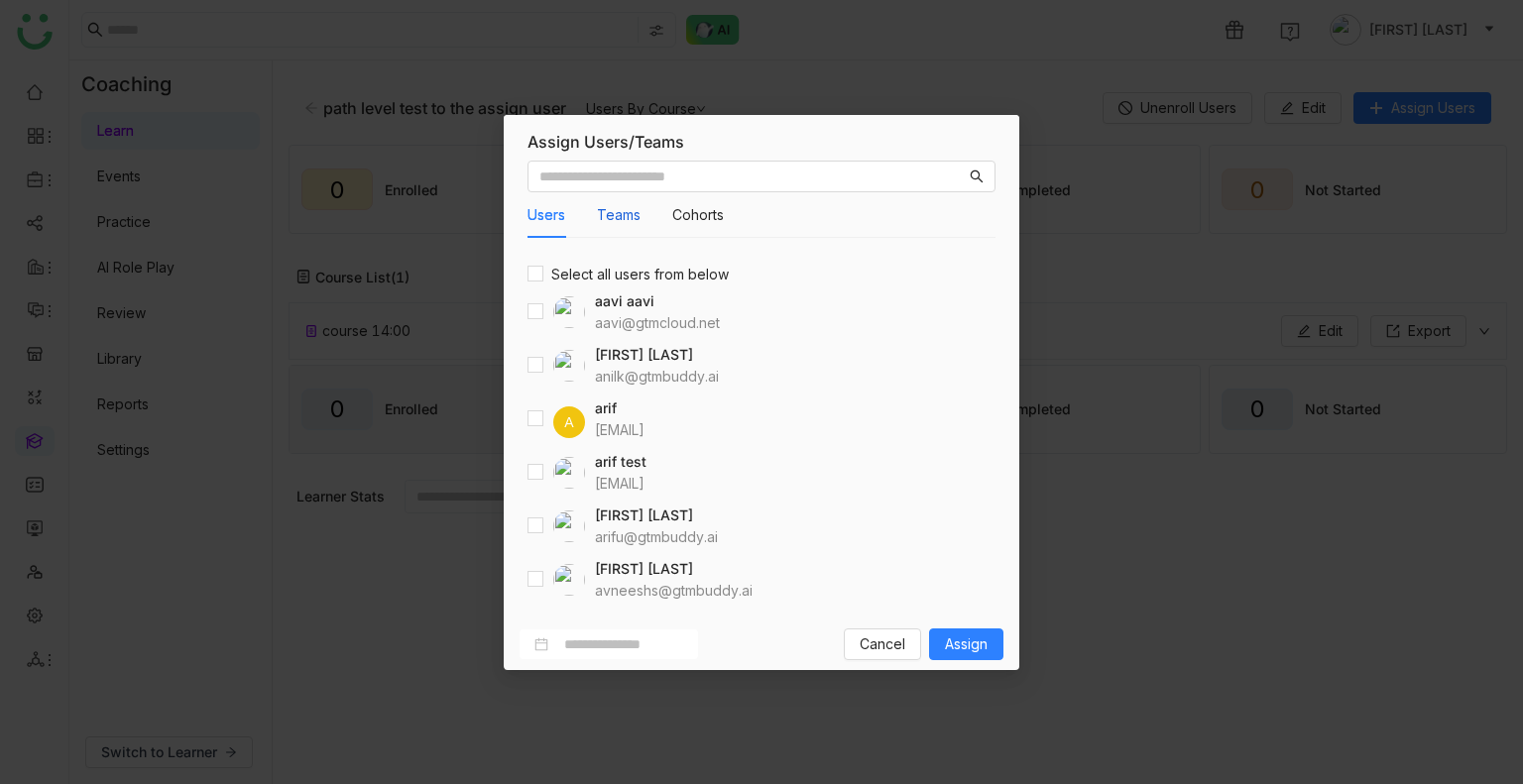 click on "Teams" at bounding box center (619, 215) 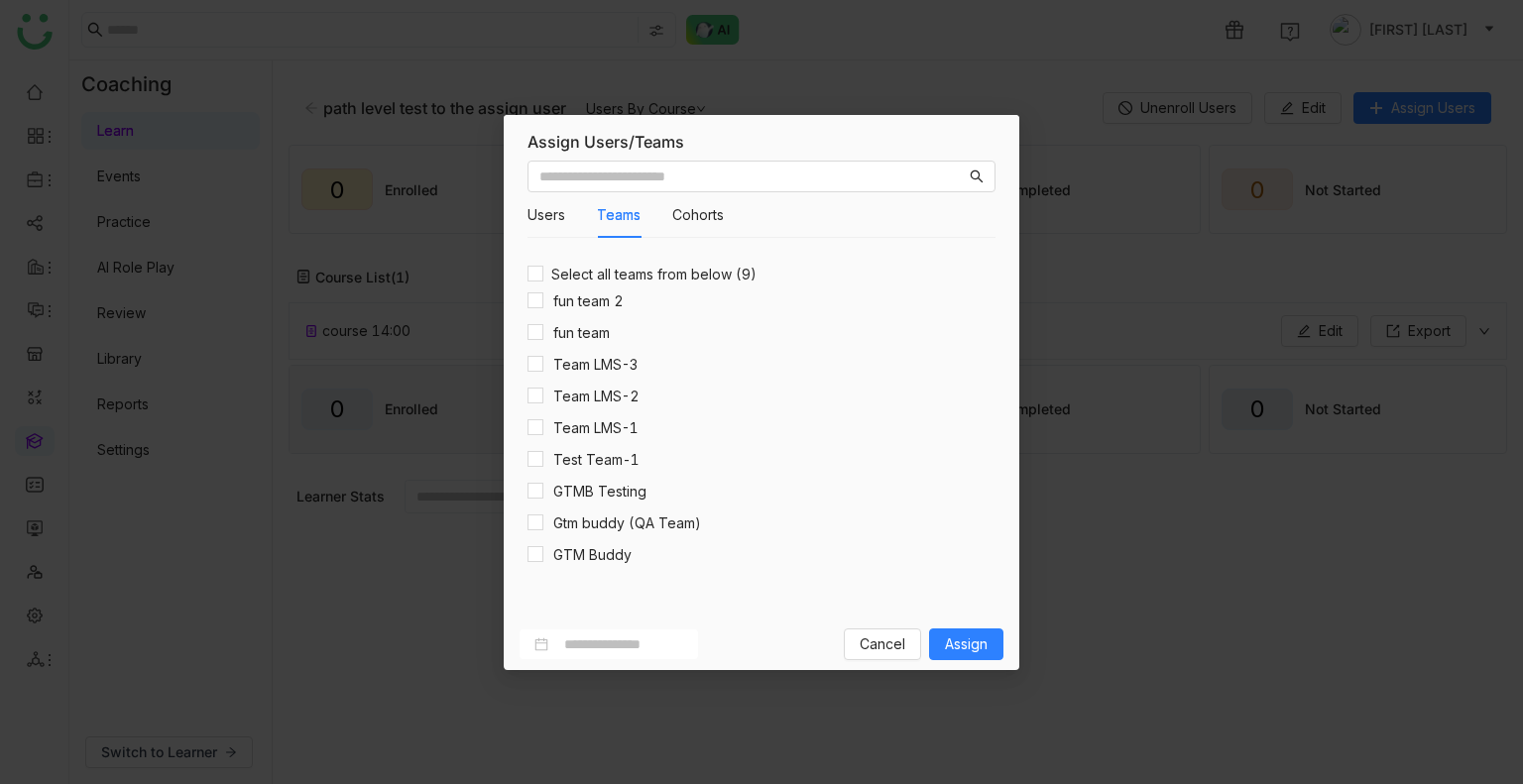 click on "Users   Teams   Cohorts   Select all users from below   aavi aavi   aavi@gtmcloud.net   Anil Reddy Kesireddy   anilk@gtmbuddy.ai   A   arif   ariuddinkhan24@gmail.com   arif test   bugtest1mail@gmail.com   Arif uddin   arifu@gtmbuddy.ai   Avneesh Srivastava   avneeshs@gtmbuddy.ai   Azam Hussain   azamh@gtmbuddy.ai   Azam Hussain   azamhussain9247@gmail.com   Azhar Uddin   azharuddin@gtmbuddy.ai   Bhanu Parihar   bhanup@gtmbuddy.ai   Bhupendra Singh Bhandari   bhupendra@gtmbuddy.ai   Chandramani Tiwary   mani@gtmbuddy.ai   chiru balaya   chirubalaya216@gmail.com   Select all teams from below (9)   fun team 2   fun team   Team LMS-3   Team LMS-2   Team LMS-1   Test Team-1   GTMB Testing    Gtm buddy (QA Team)   GTM Buddy" at bounding box center [762, 386] 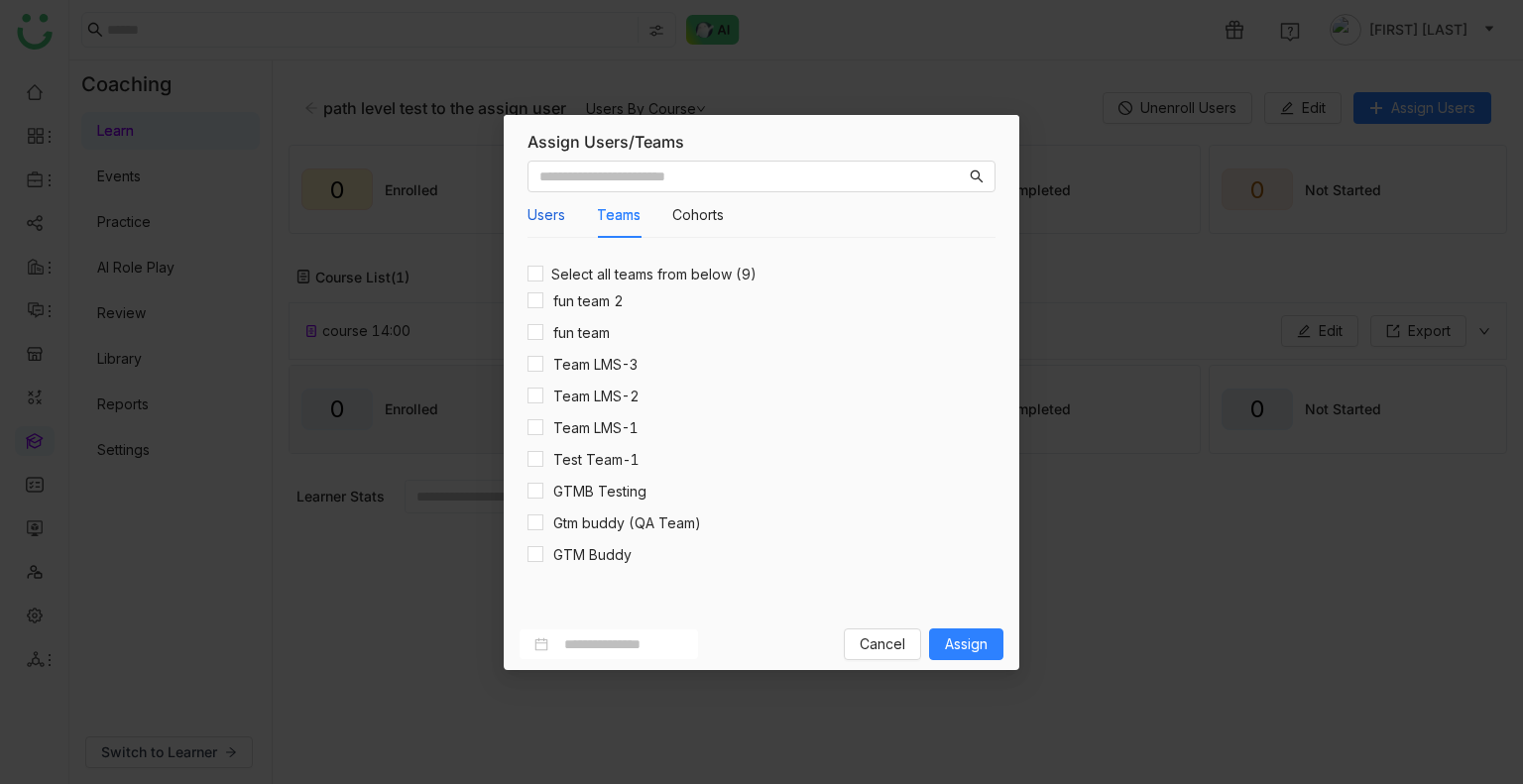 click on "Users" at bounding box center (546, 215) 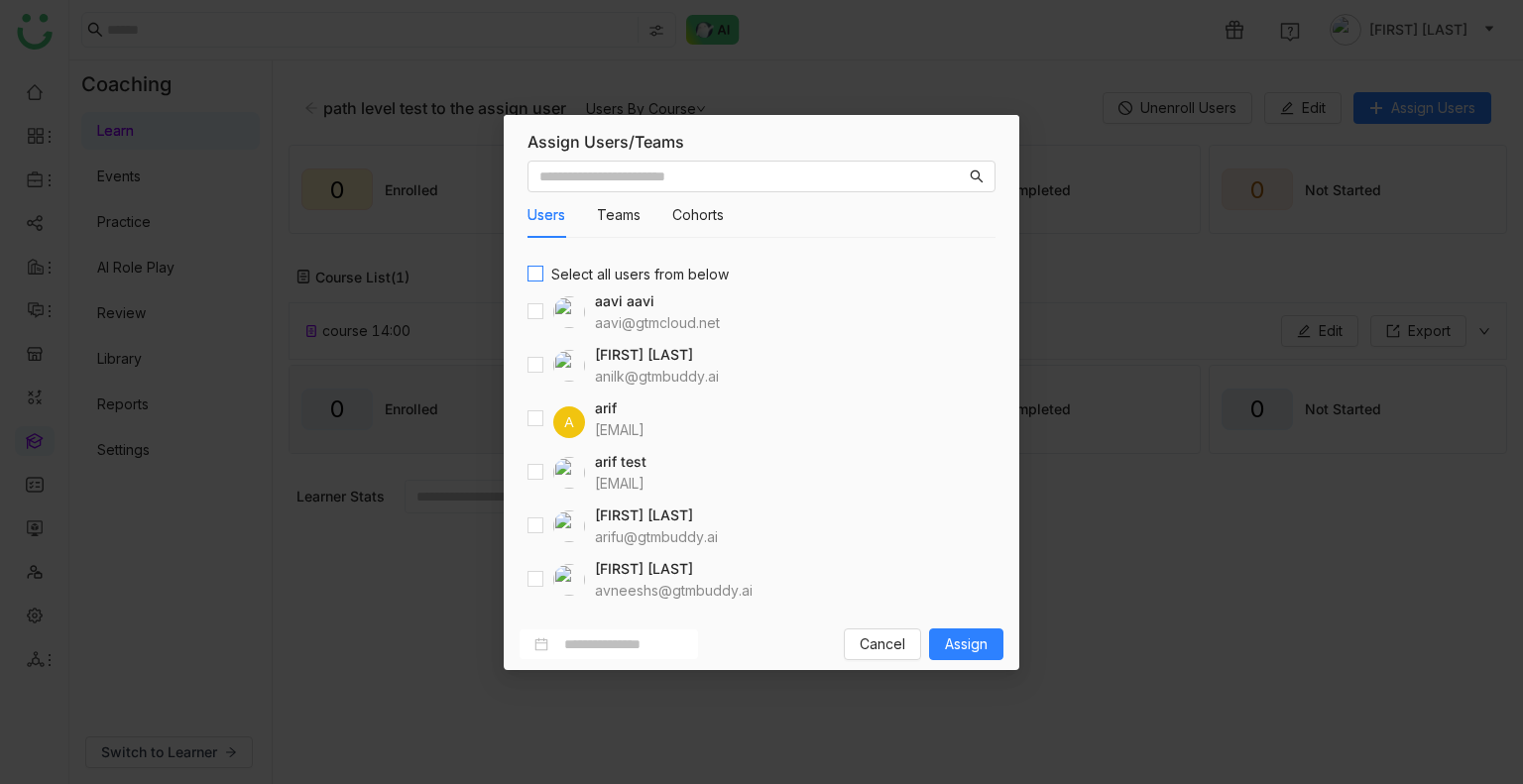 click on "Select all users from below" at bounding box center [640, 275] 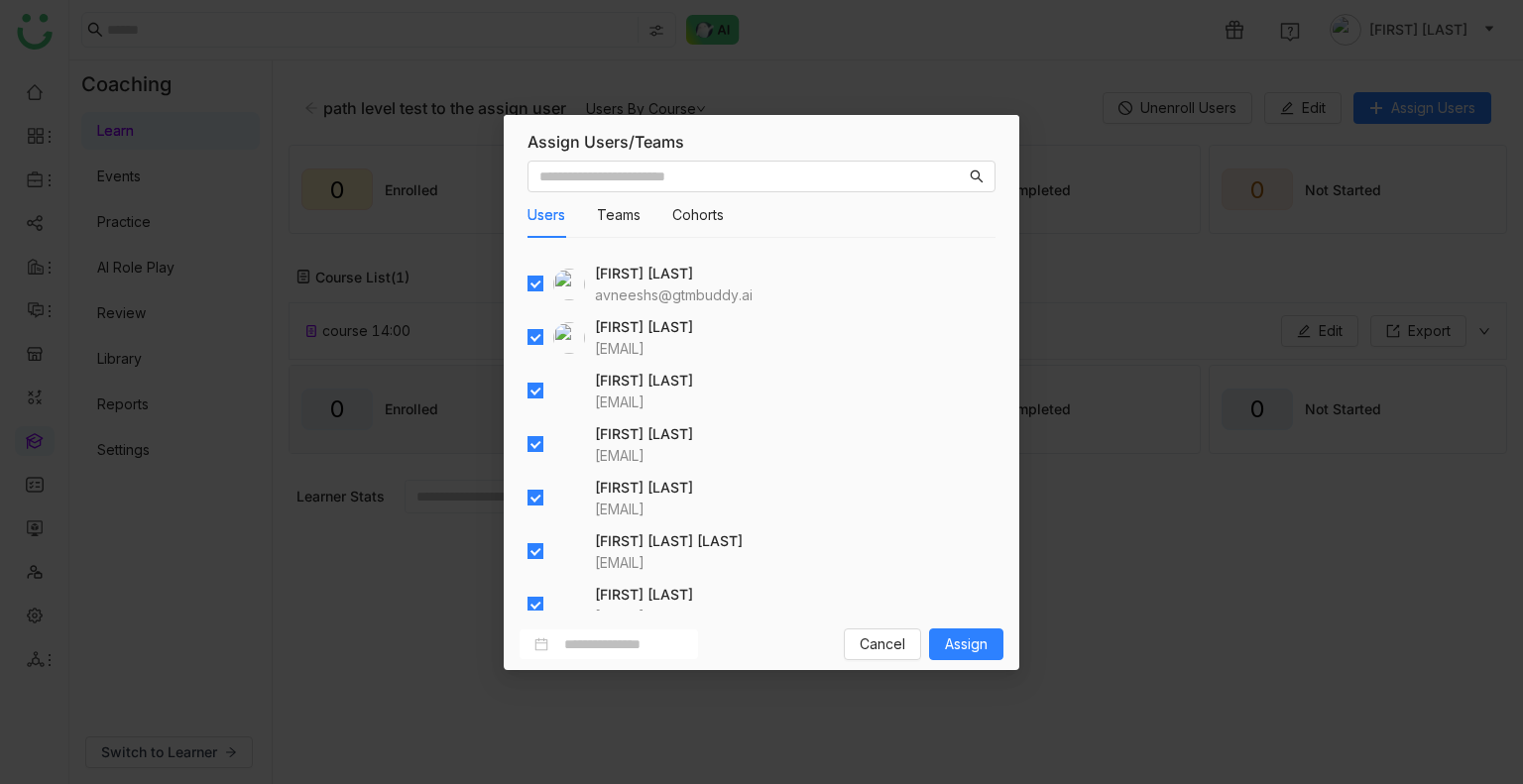 scroll, scrollTop: 0, scrollLeft: 0, axis: both 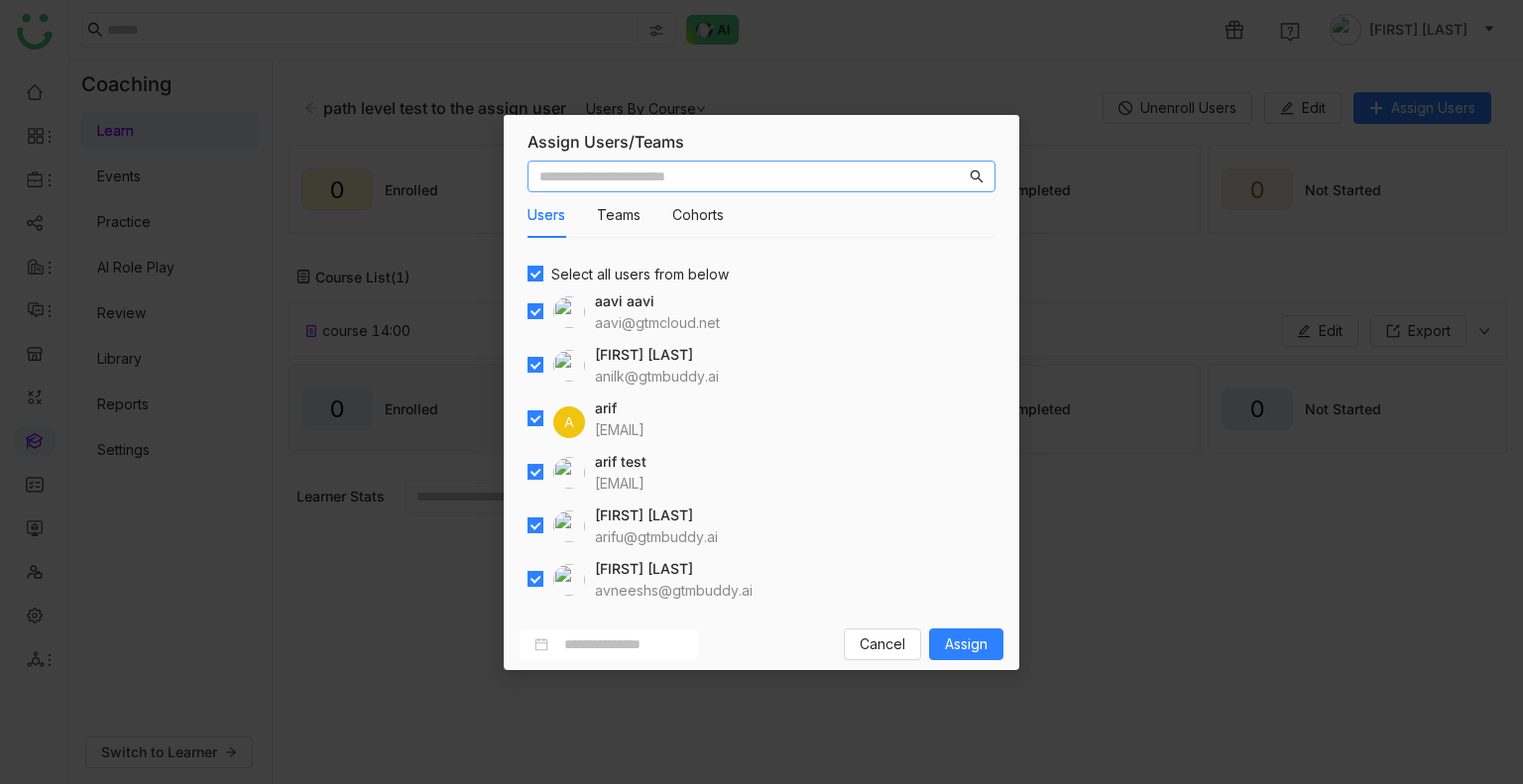 click at bounding box center (753, 176) 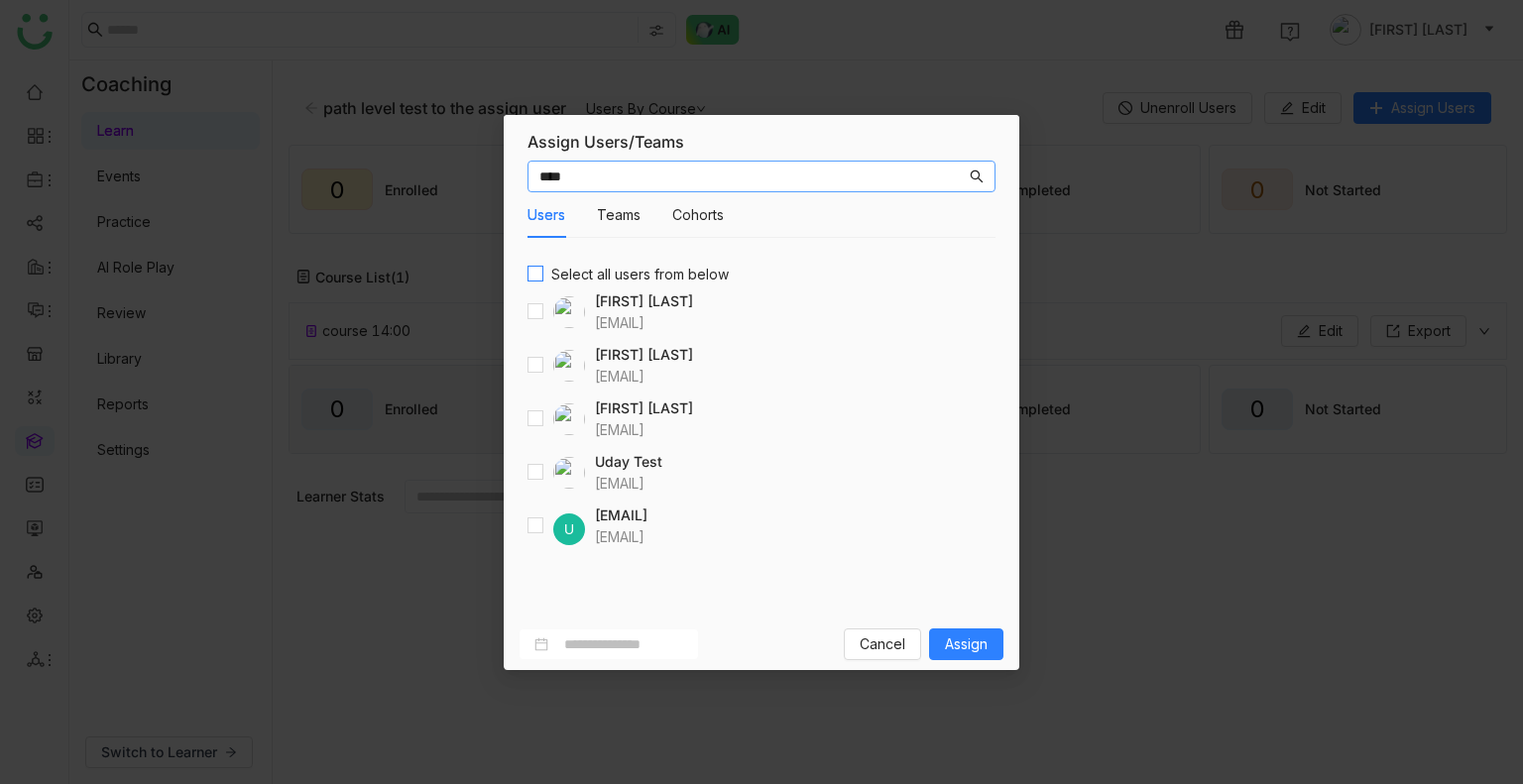 type on "****" 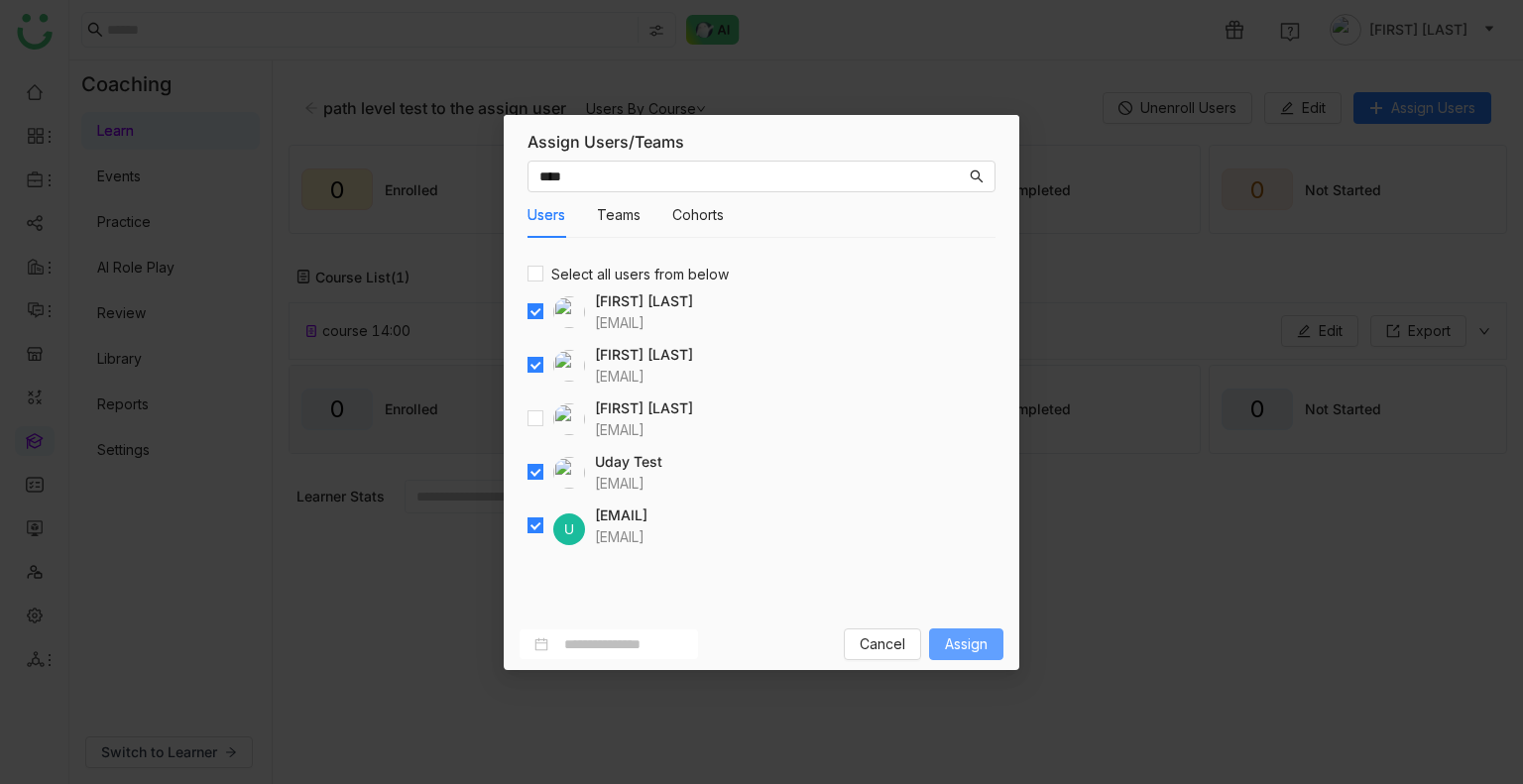 click on "Assign" at bounding box center [966, 644] 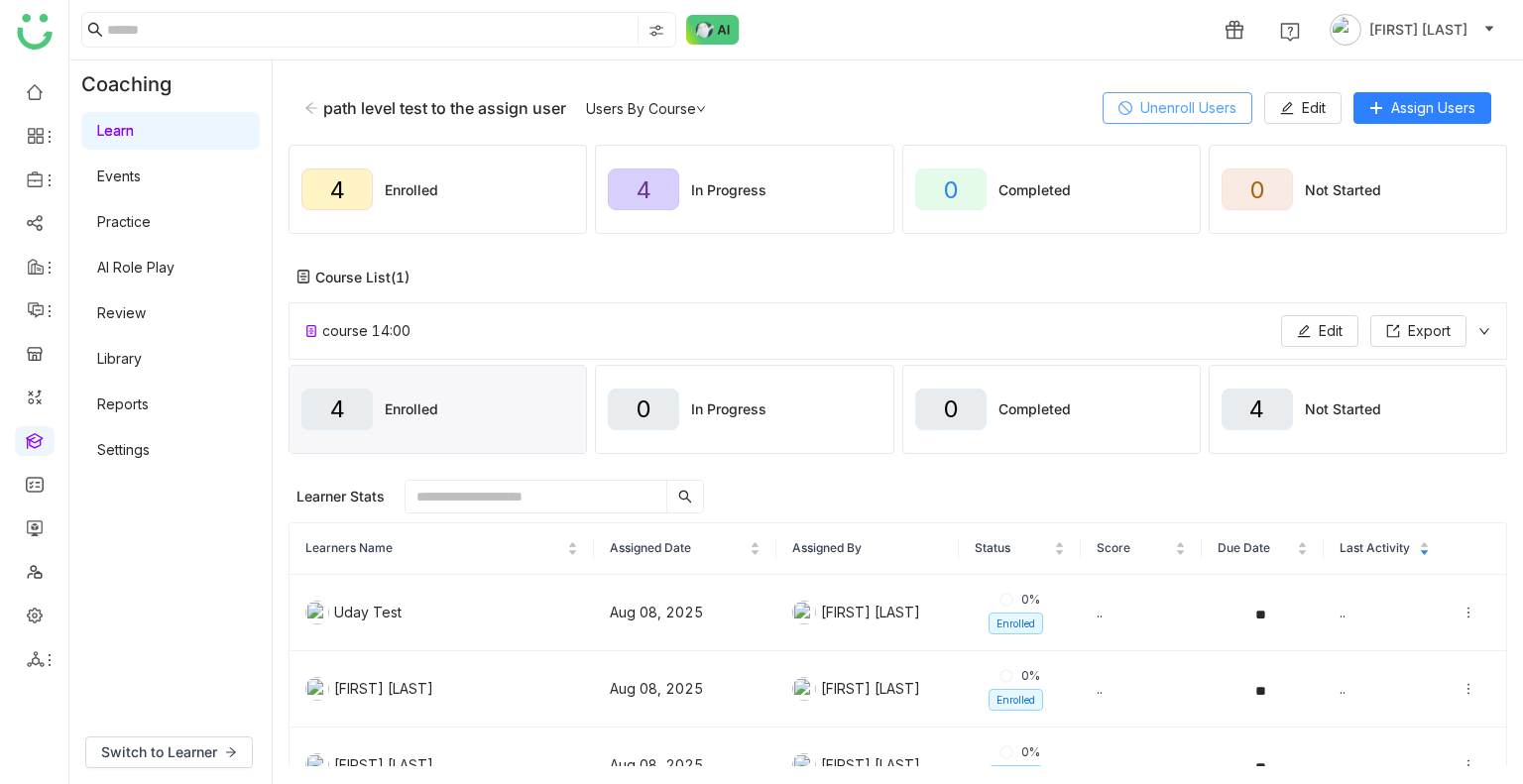 click on "Unenroll Users" 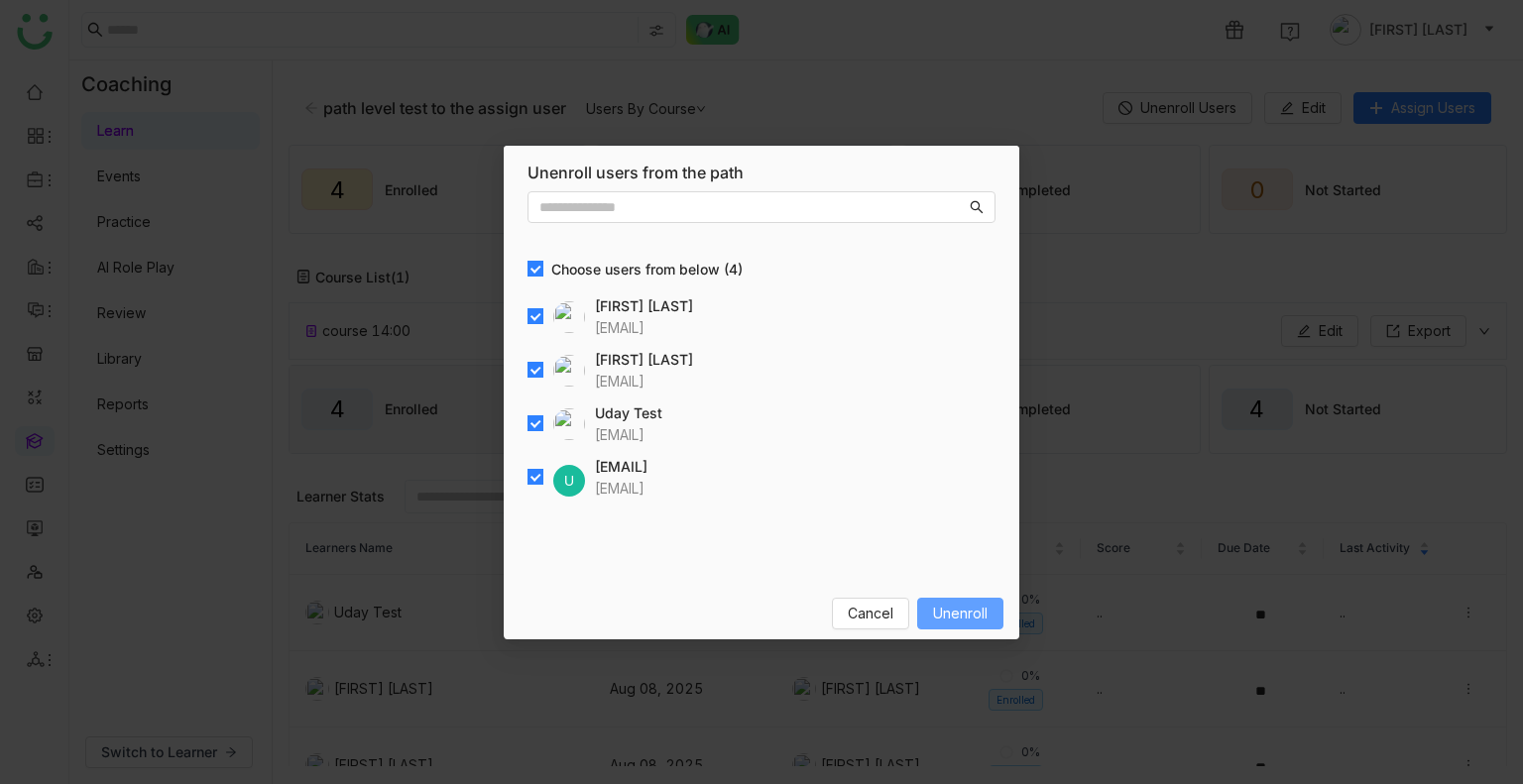 click on "Unenroll" at bounding box center (960, 614) 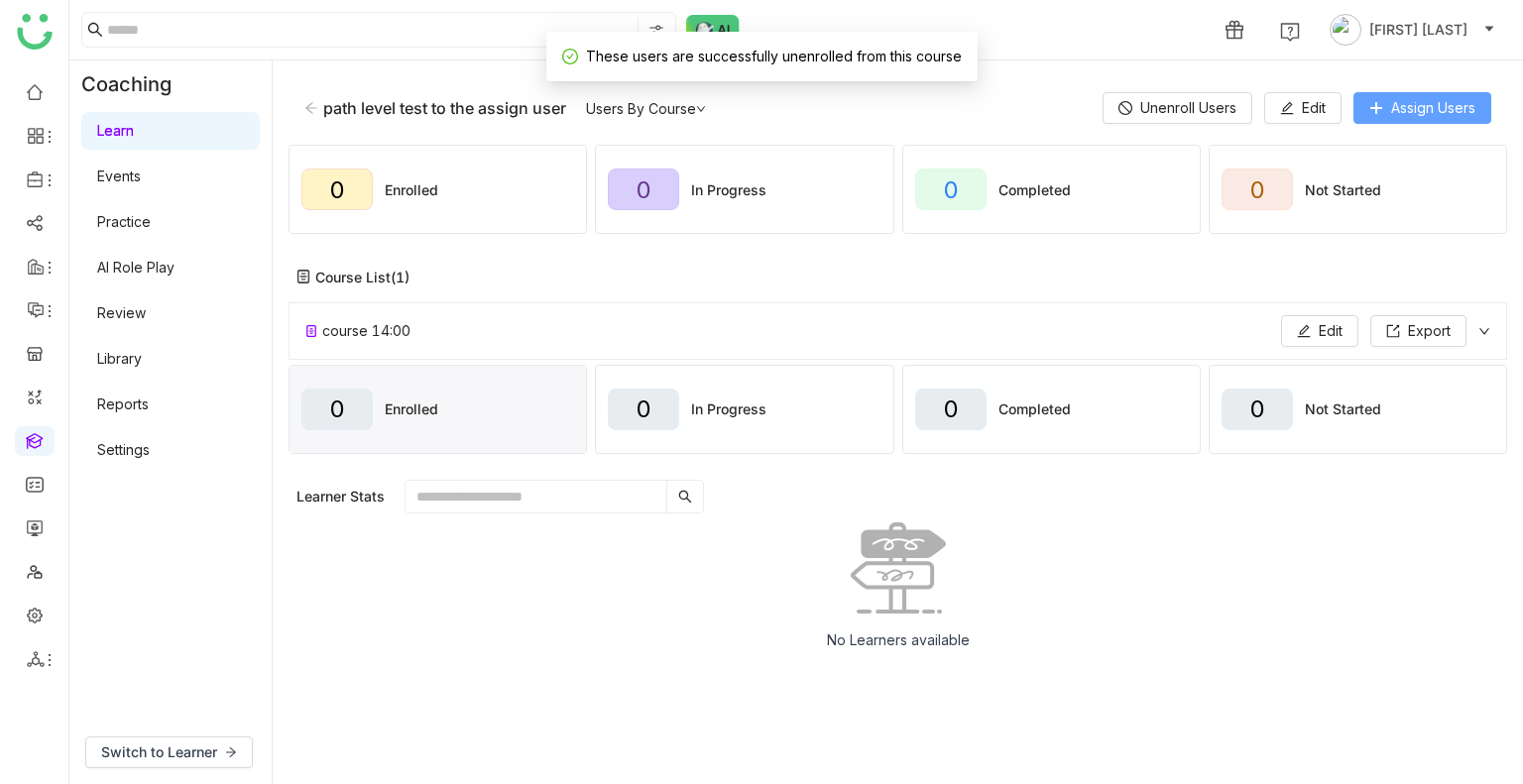 click on "Assign Users" 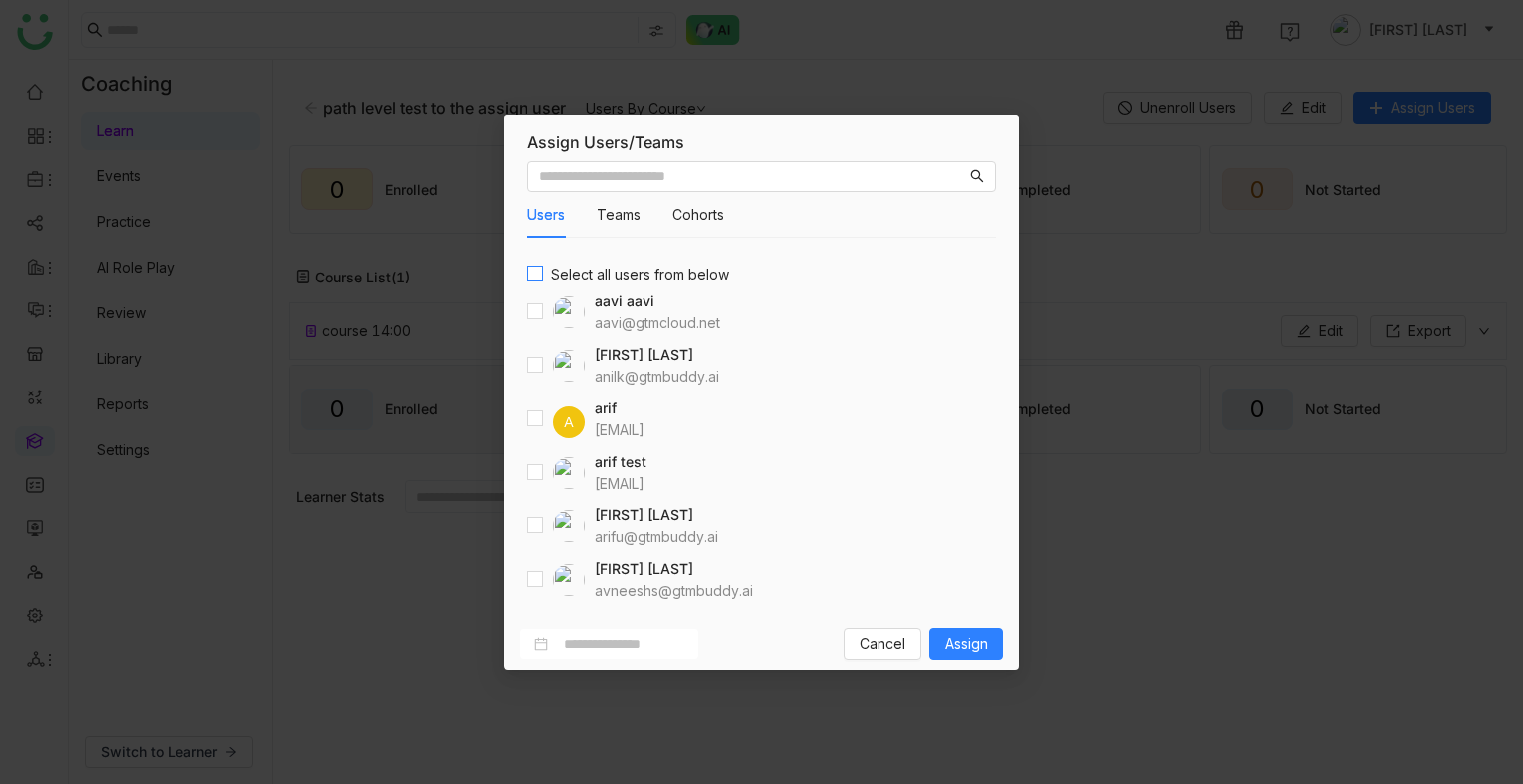 click on "Select all users from below" at bounding box center (640, 275) 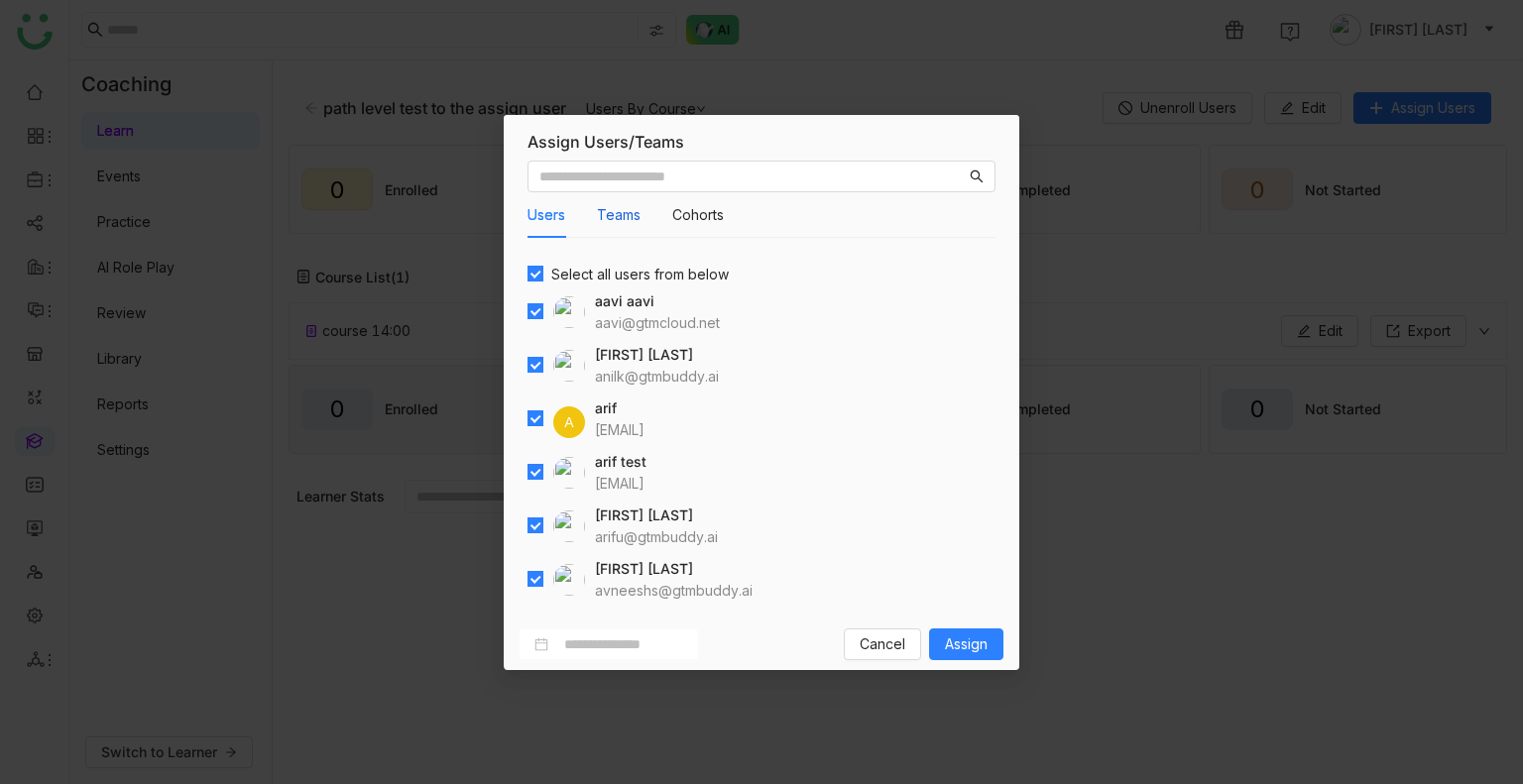 click on "Teams" at bounding box center (619, 215) 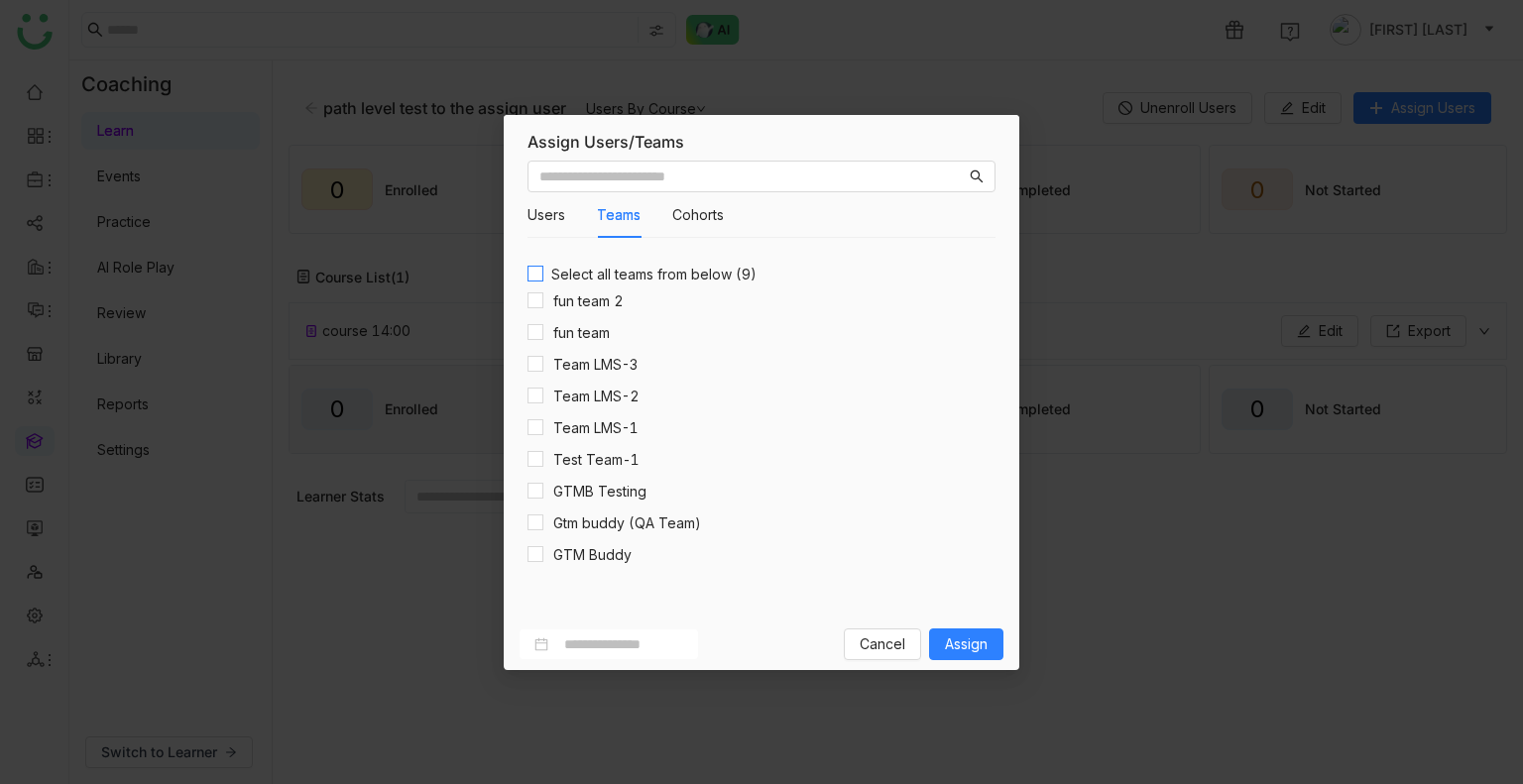 click on "Select all teams from below (9)" at bounding box center (653, 275) 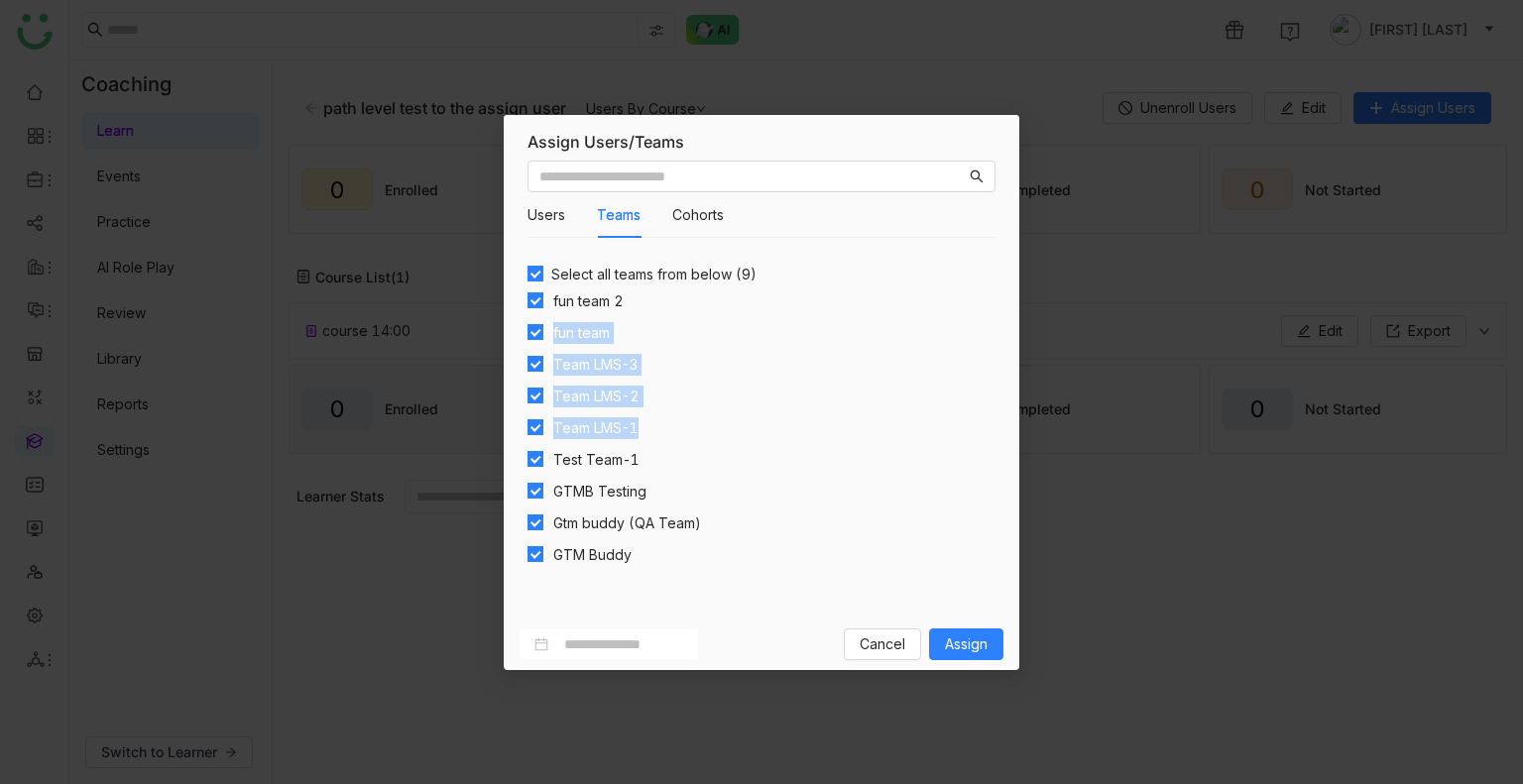 click on "Users   Teams   Cohorts   Select all users from below   aavi aavi   aavi@gtmcloud.net   Anil Reddy Kesireddy   anilk@gtmbuddy.ai   A   arif   ariuddinkhan24@gmail.com   arif test   bugtest1mail@gmail.com   Arif uddin   arifu@gtmbuddy.ai   Avneesh Srivastava   avneeshs@gtmbuddy.ai   Azam Hussain   azamh@gtmbuddy.ai   Azam Hussain   azamhussain9247@gmail.com   Azhar Uddin   azharuddin@gtmbuddy.ai   Bhanu Parihar   bhanup@gtmbuddy.ai   Bhupendra Singh Bhandari   bhupendra@gtmbuddy.ai   Chandramani Tiwary   mani@gtmbuddy.ai   chiru balaya   chirubalaya216@gmail.com   Select all teams from below (9)   fun team 2   fun team   Team LMS-3   Team LMS-2   Team LMS-1   Test Team-1   GTMB Testing    Gtm buddy (QA Team)   GTM Buddy" at bounding box center [762, 386] 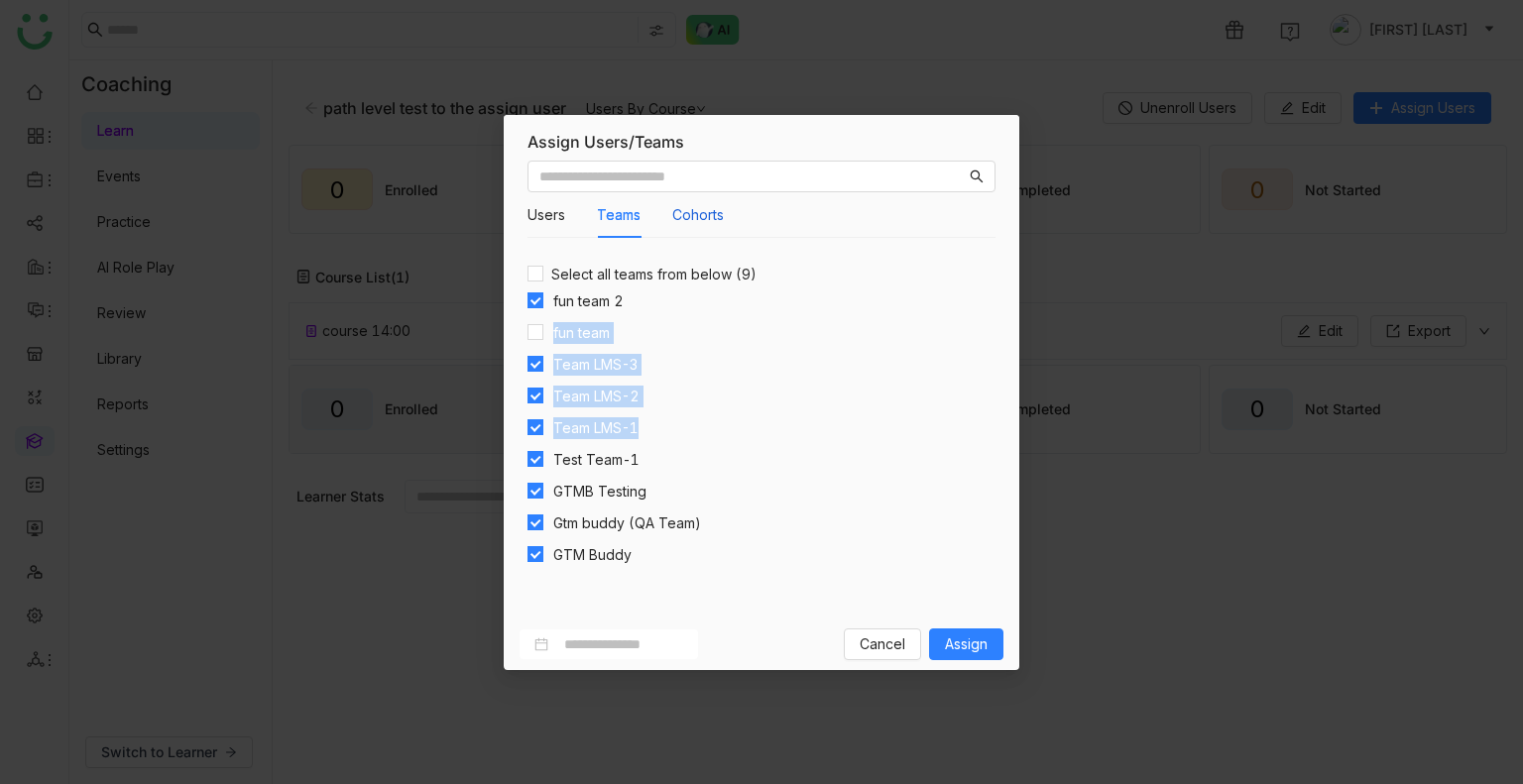 click on "Cohorts" at bounding box center (698, 215) 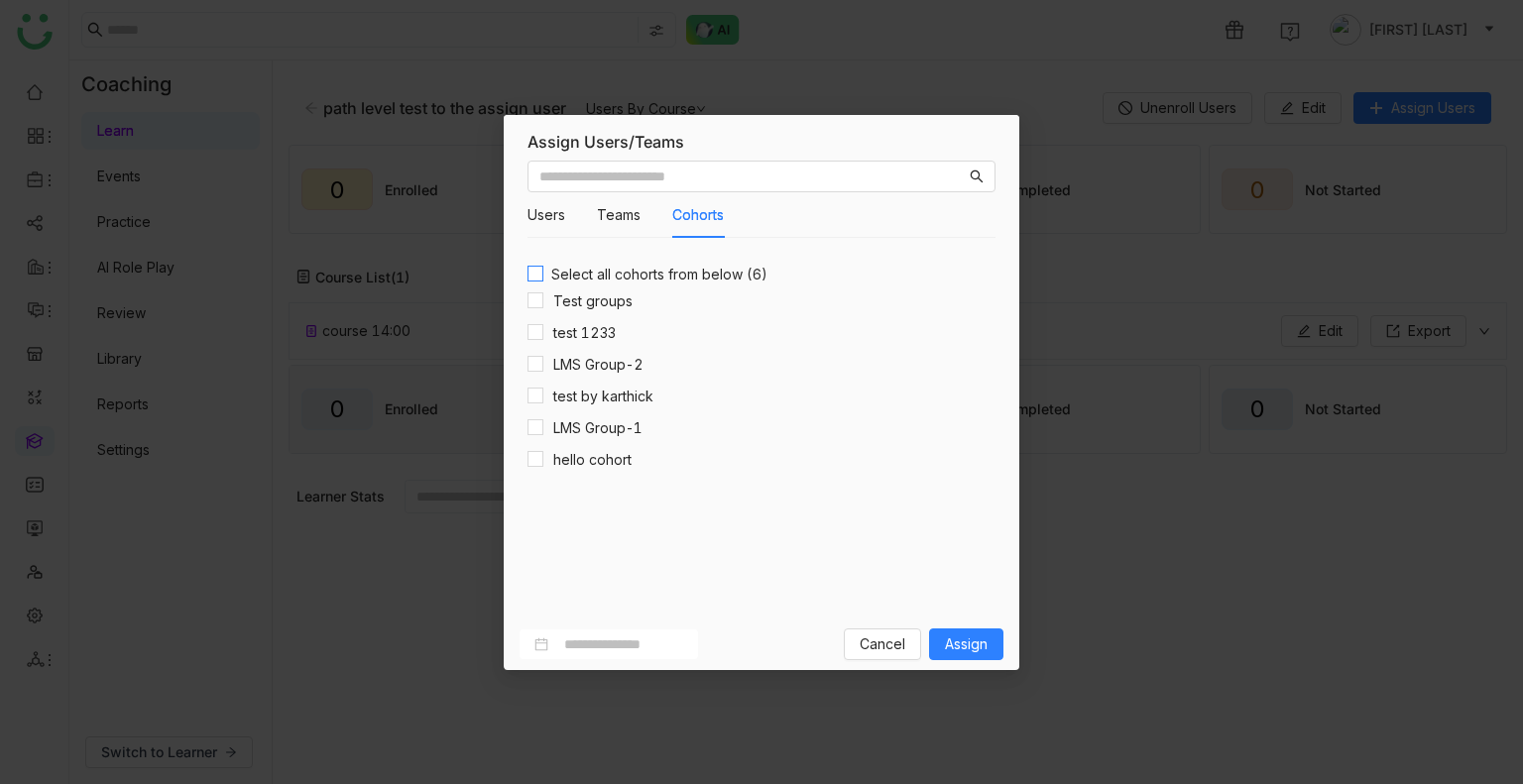click on "Select all cohorts from below (6)" at bounding box center [659, 275] 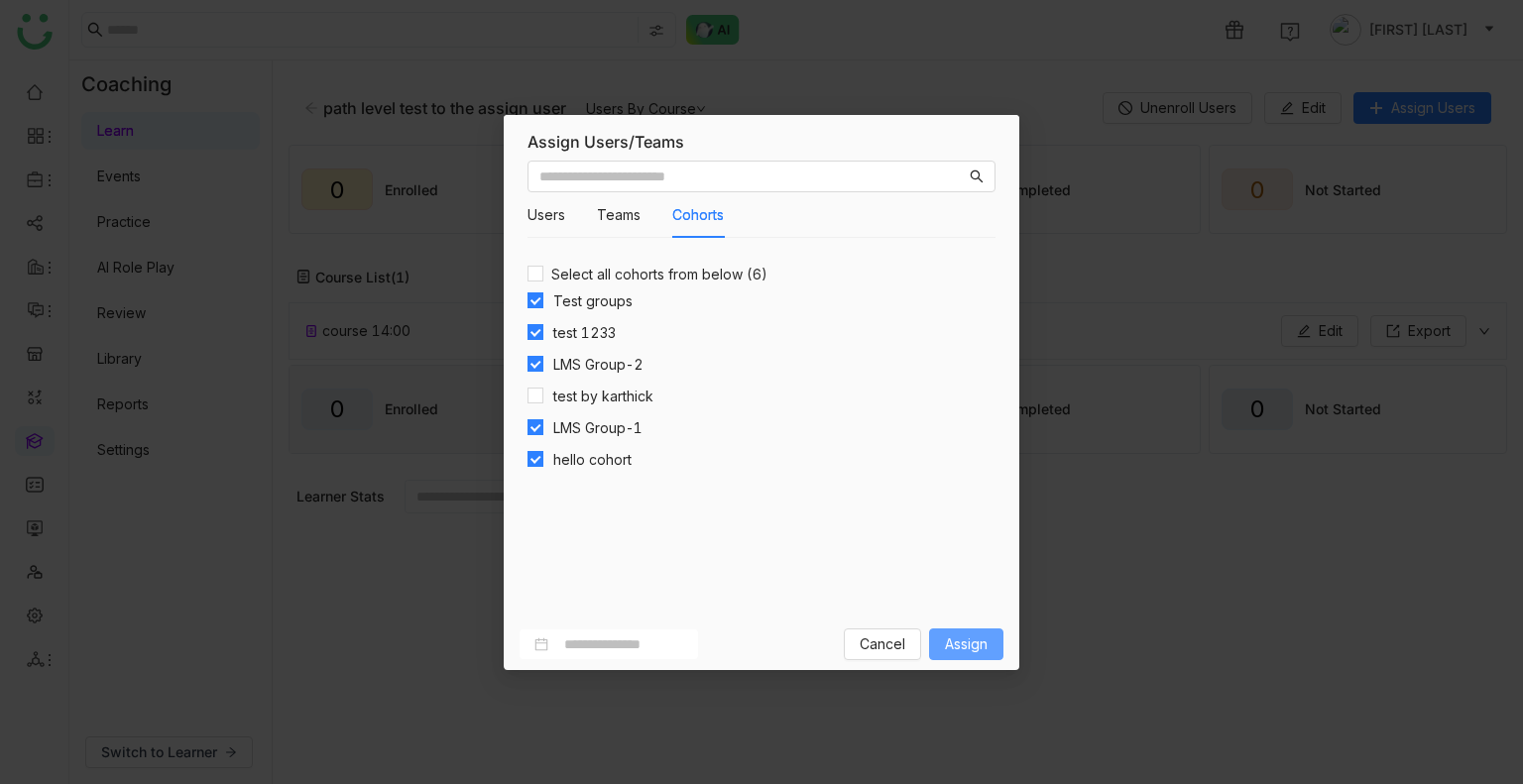 click on "Assign" at bounding box center (966, 644) 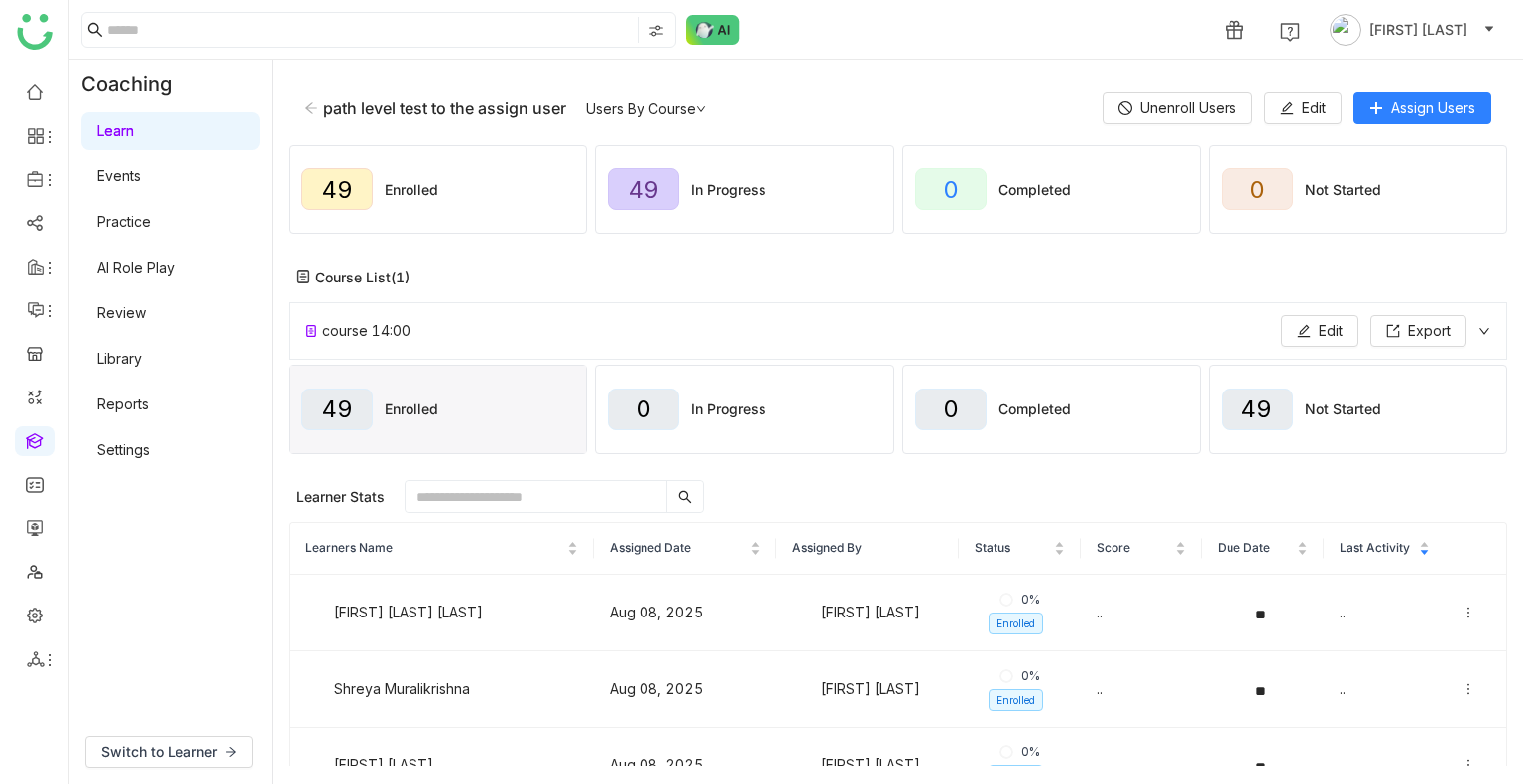 scroll, scrollTop: 125, scrollLeft: 0, axis: vertical 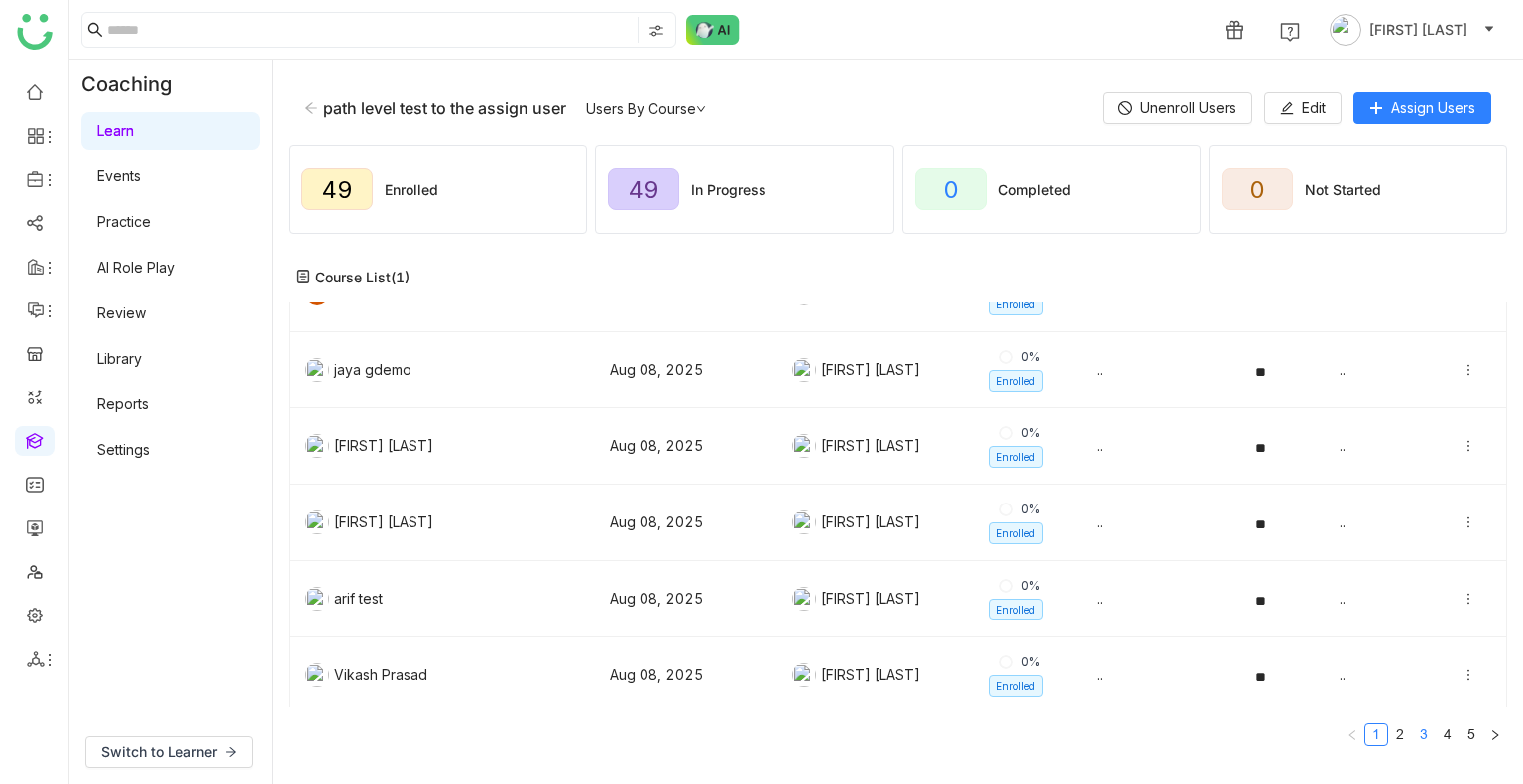 click on "3" 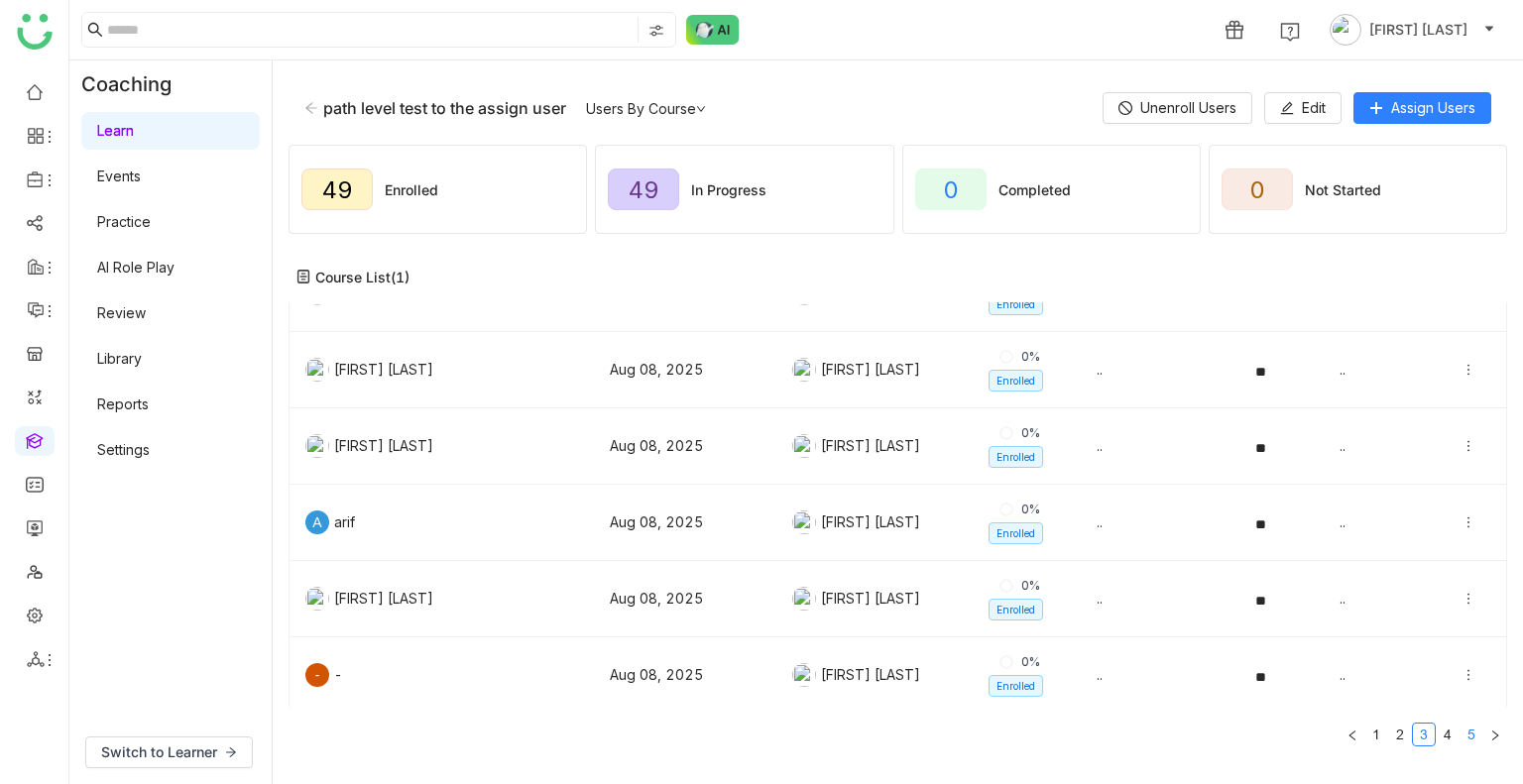 click on "5" 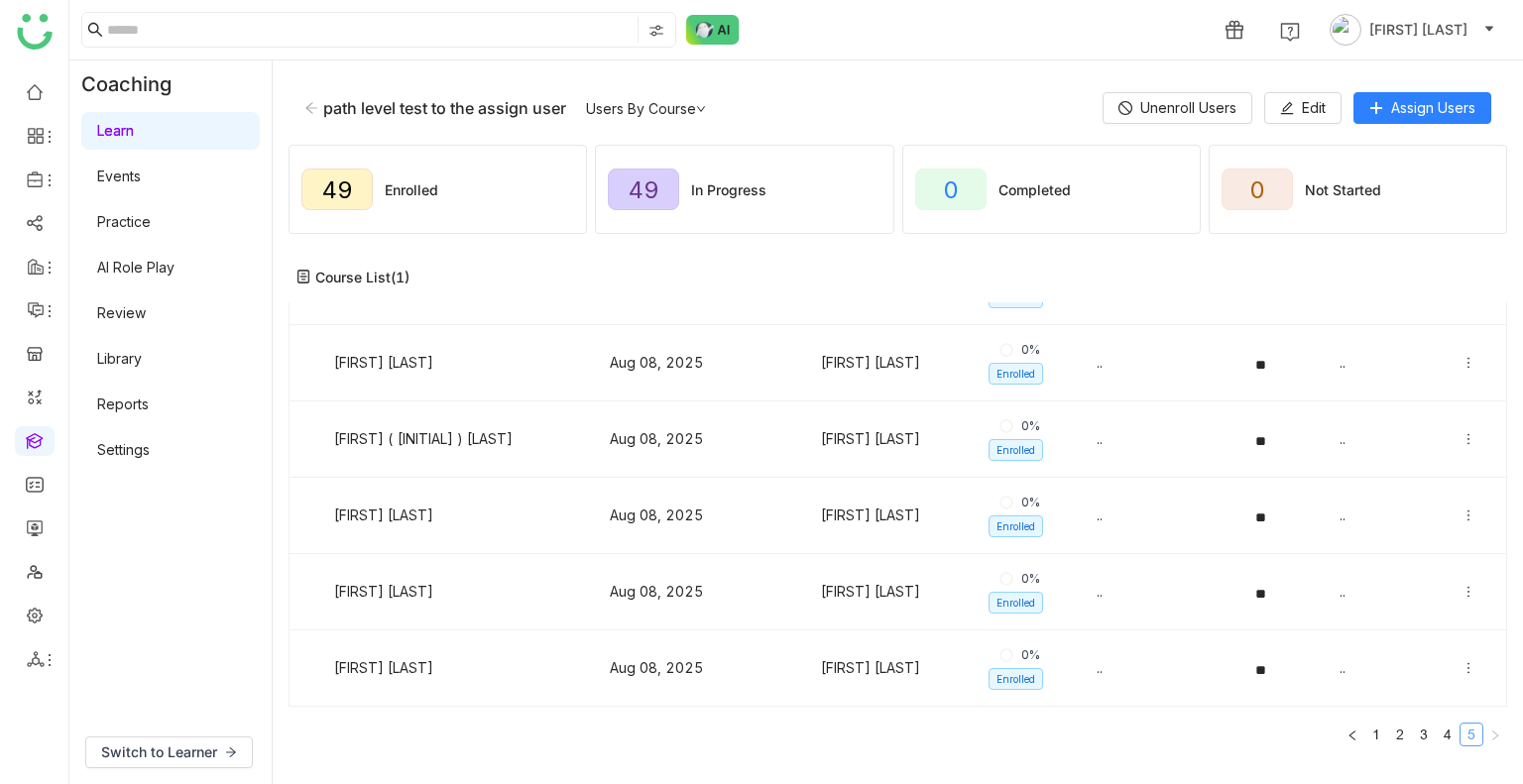scroll, scrollTop: 50, scrollLeft: 0, axis: vertical 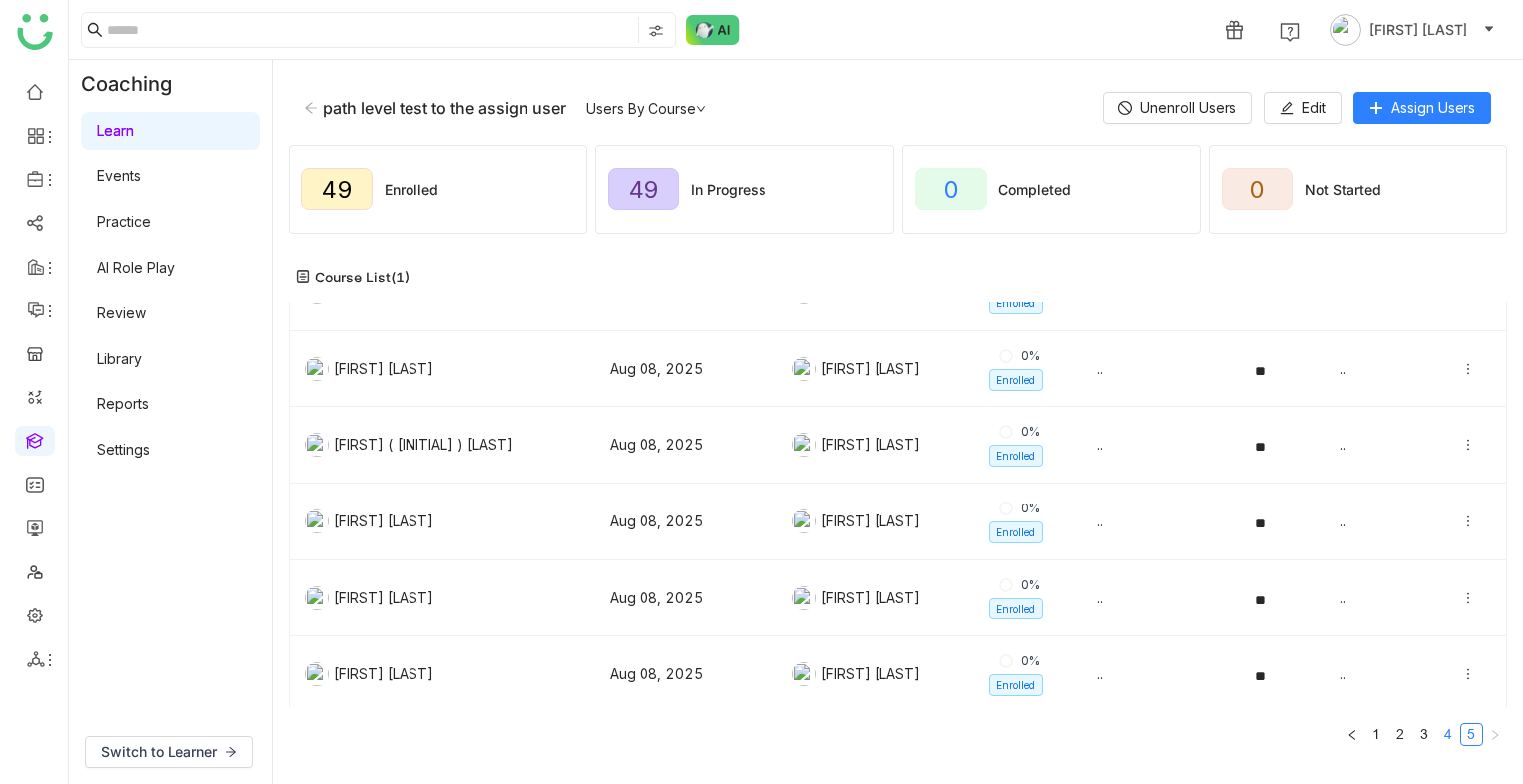 click on "4" 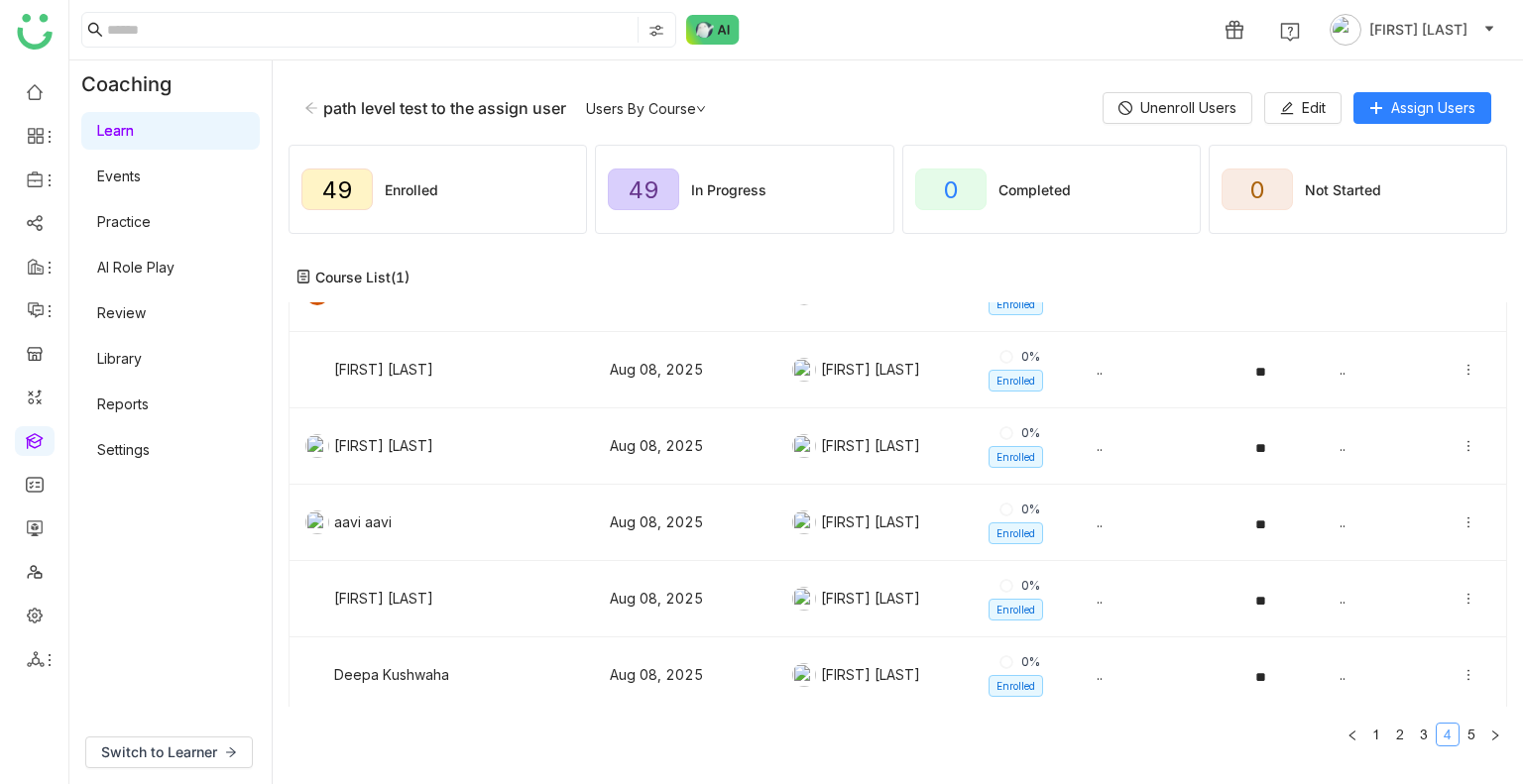 scroll, scrollTop: 0, scrollLeft: 0, axis: both 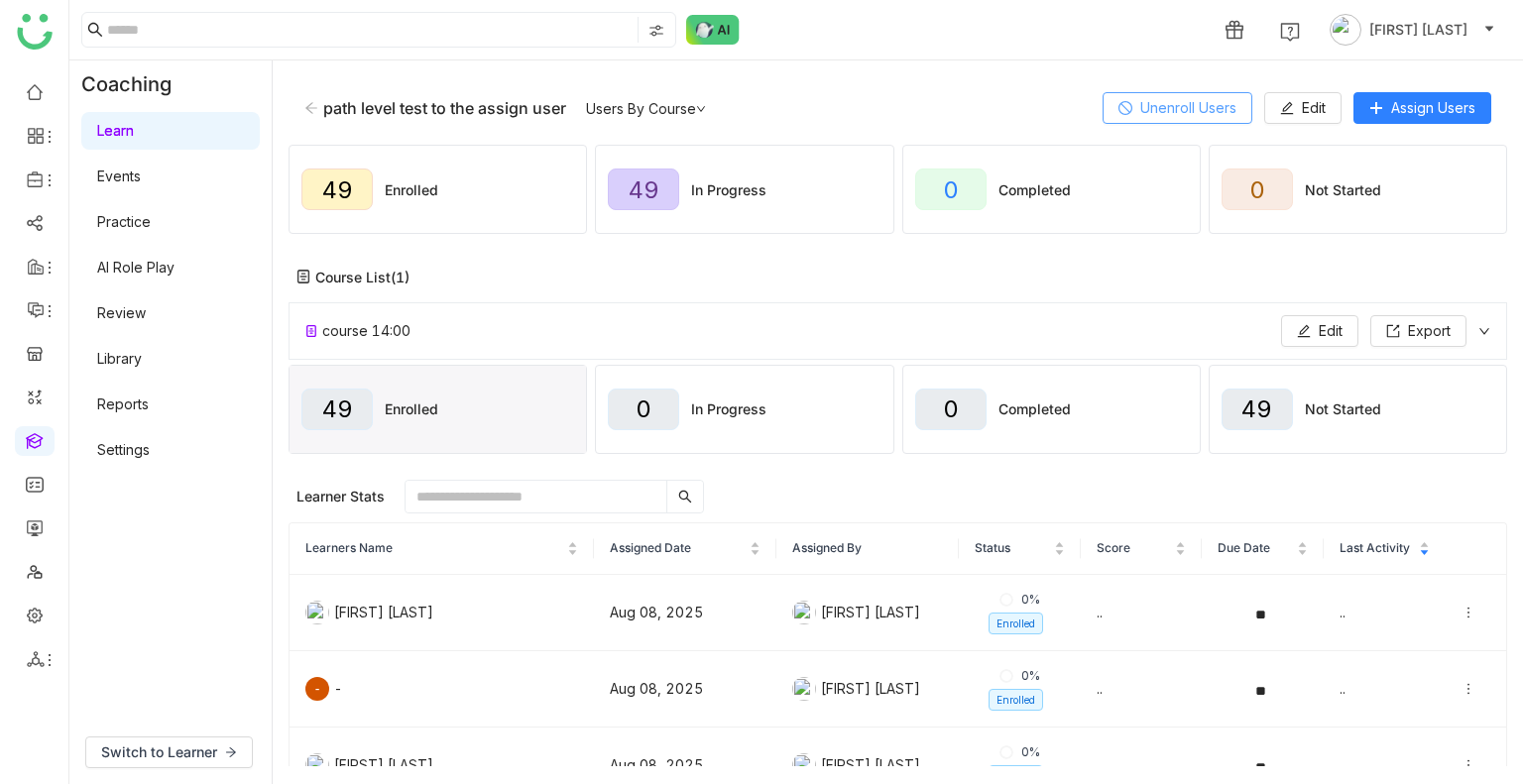 click on "Unenroll Users" 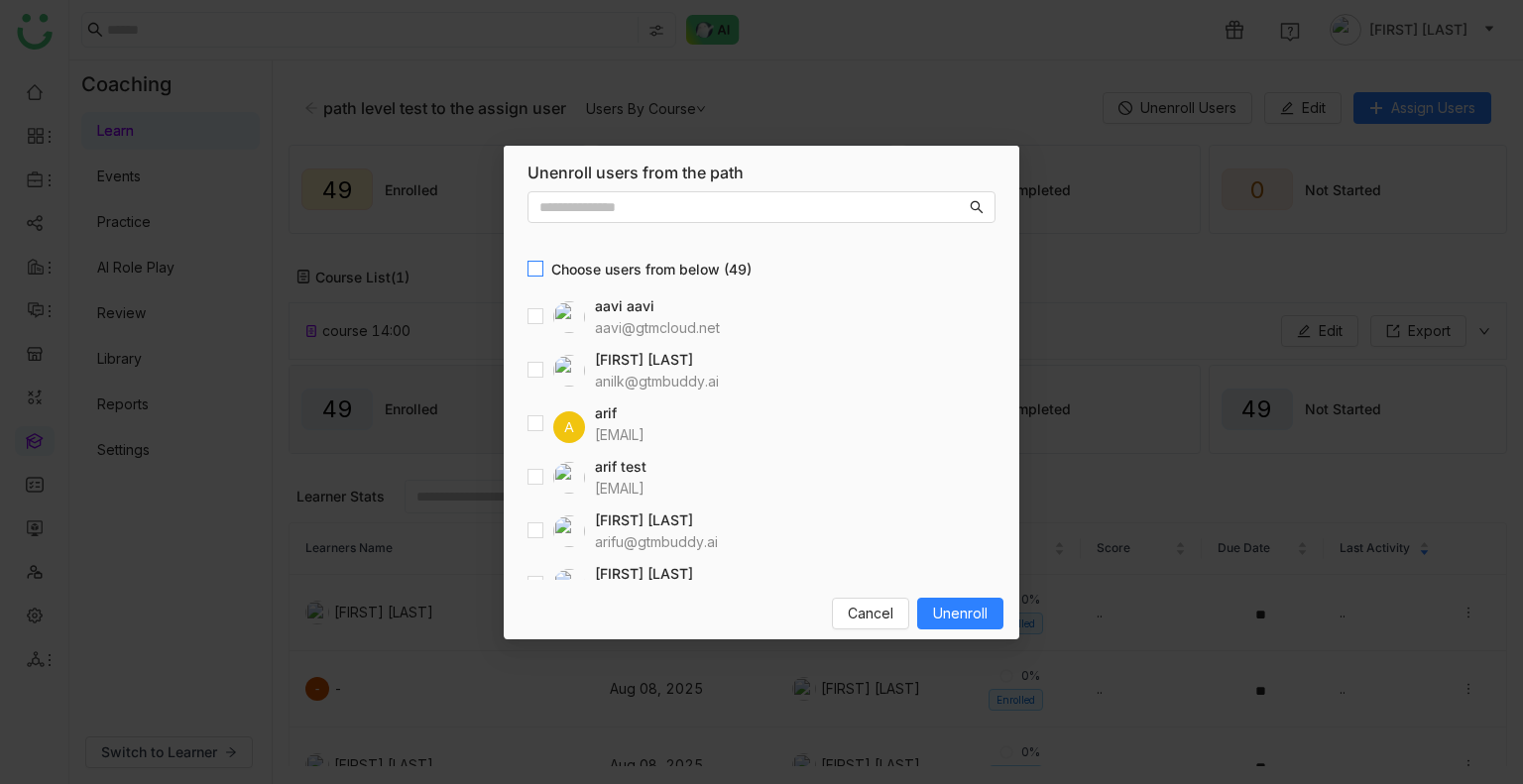 click on "Choose users from below (49)" at bounding box center [651, 270] 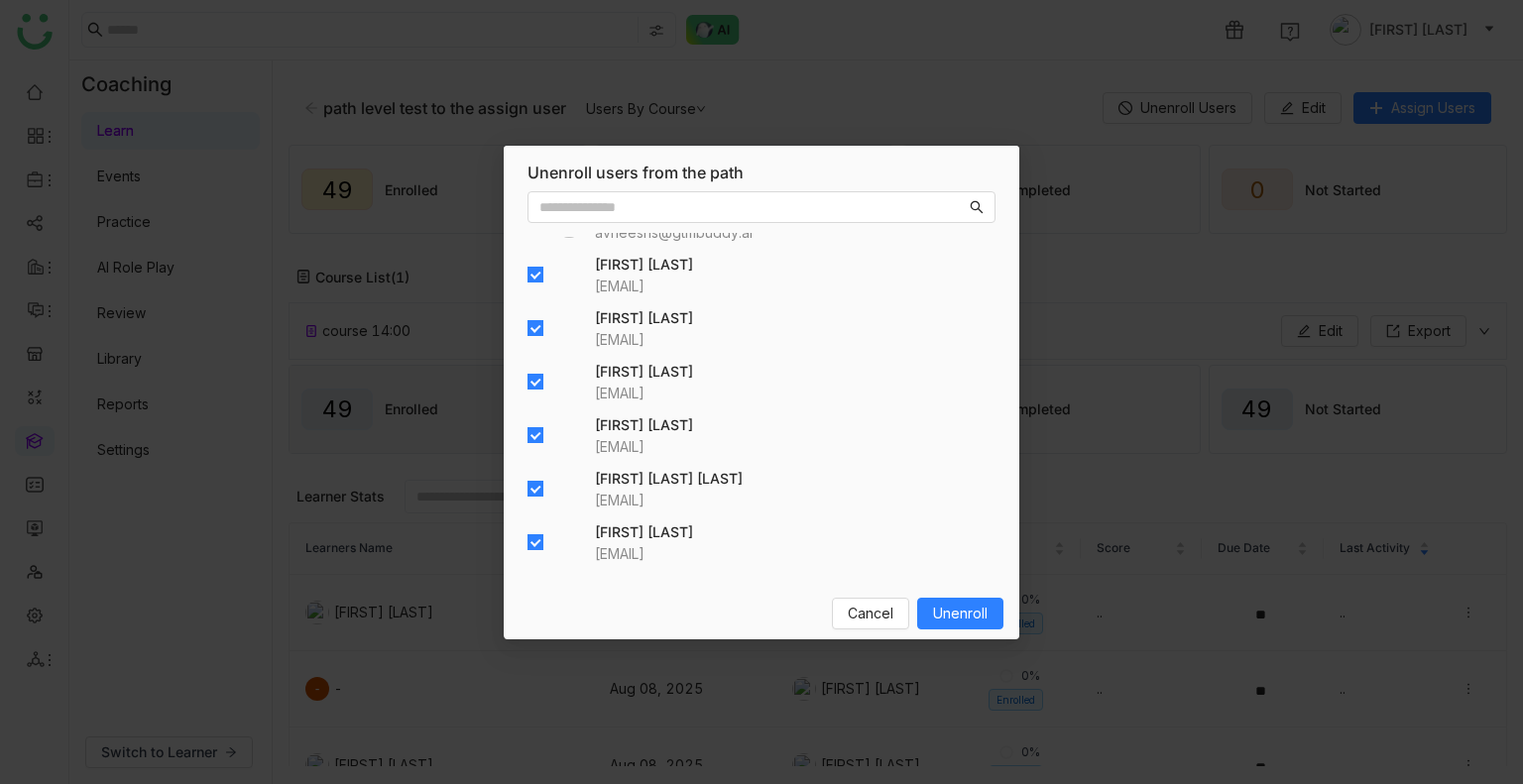 scroll, scrollTop: 512, scrollLeft: 0, axis: vertical 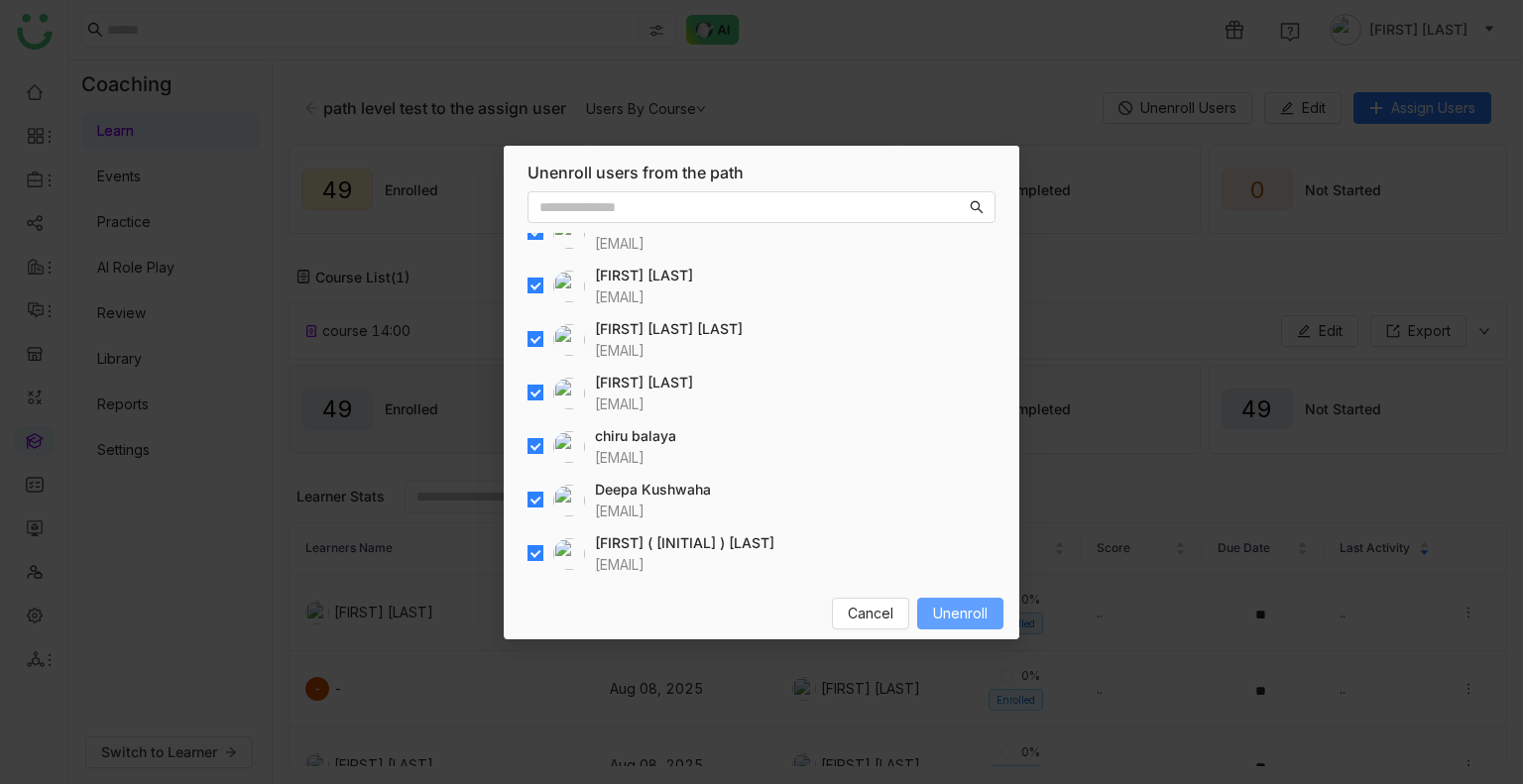click on "Unenroll" at bounding box center [960, 614] 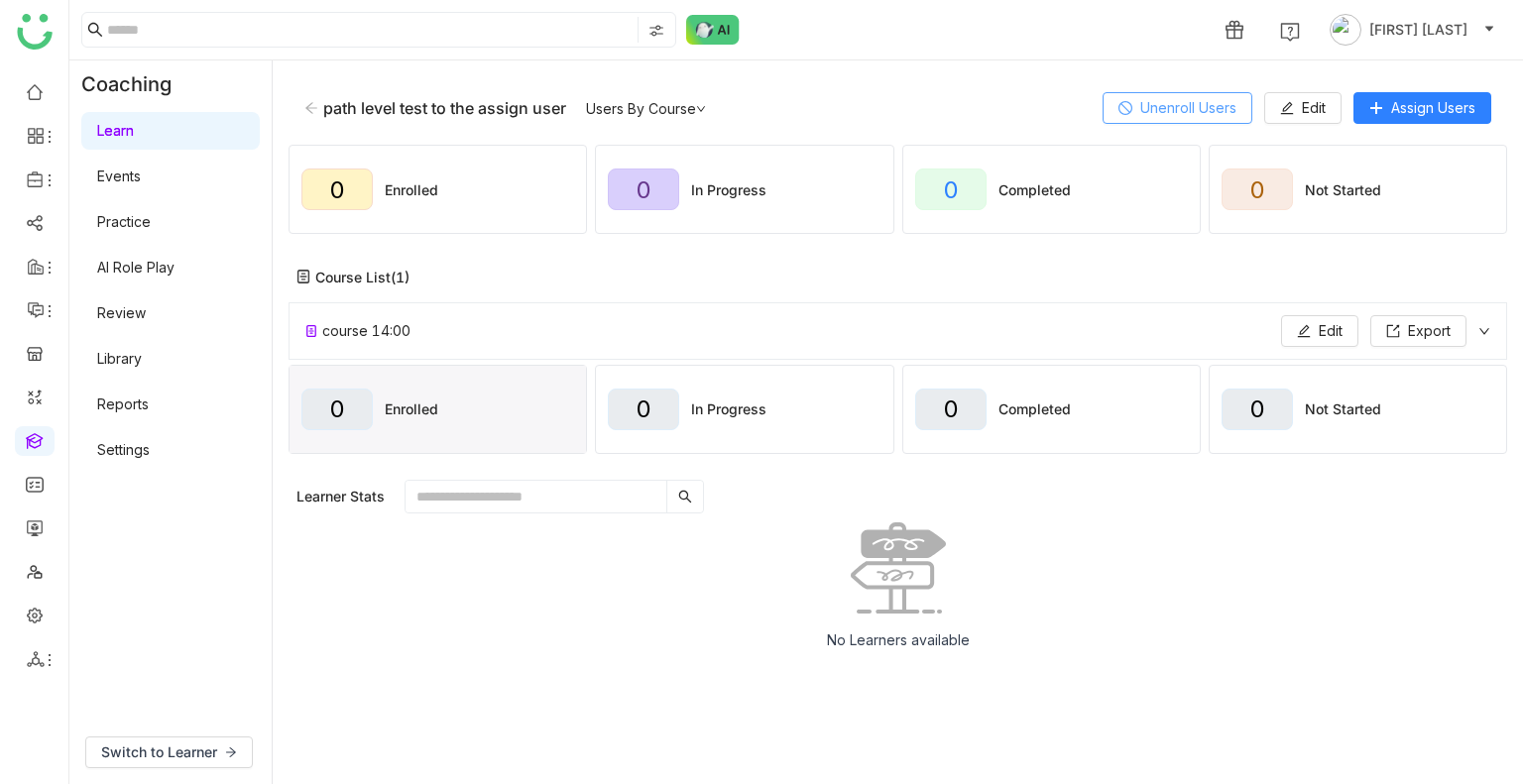 click on "Unenroll Users" 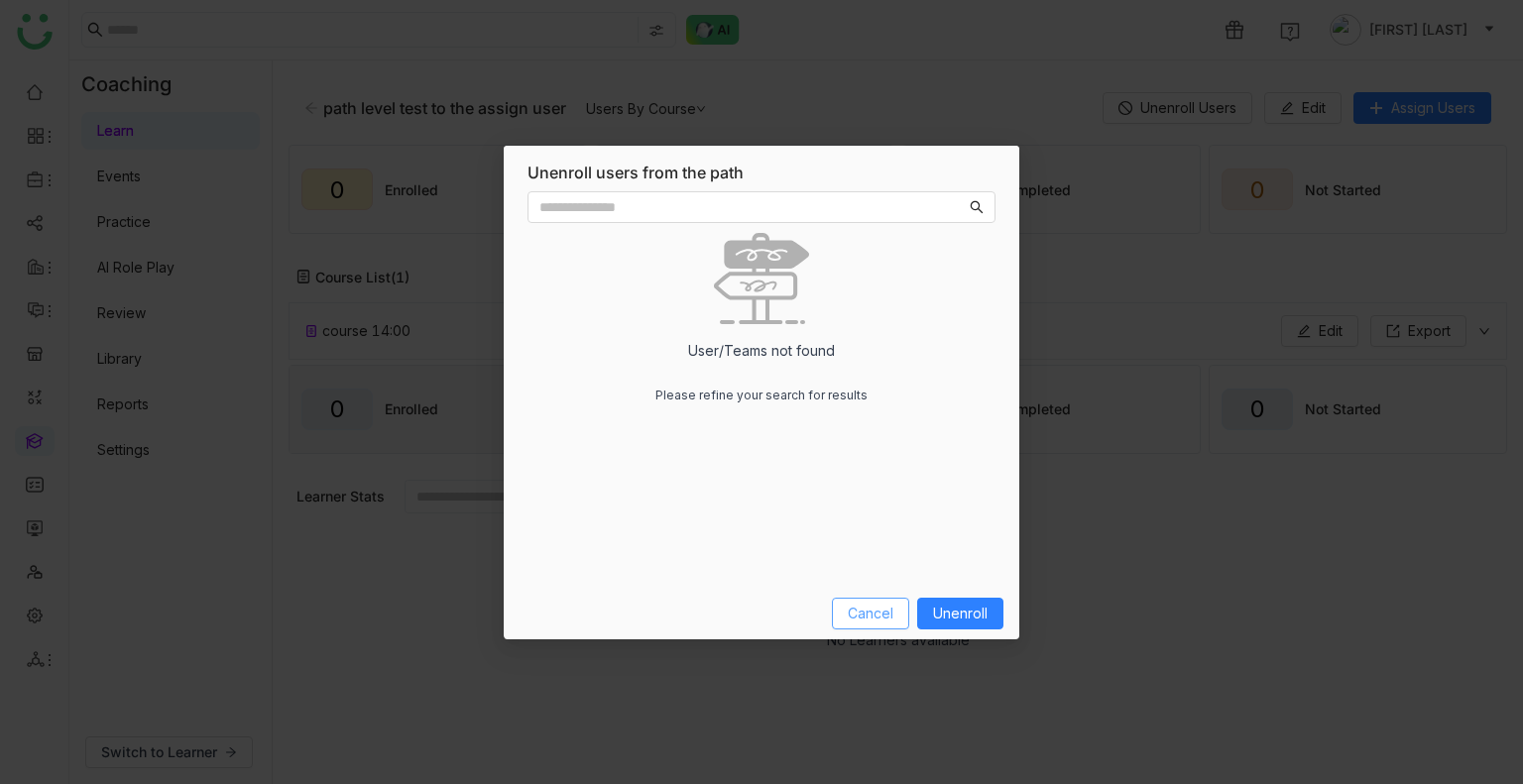 click on "Cancel" at bounding box center [871, 614] 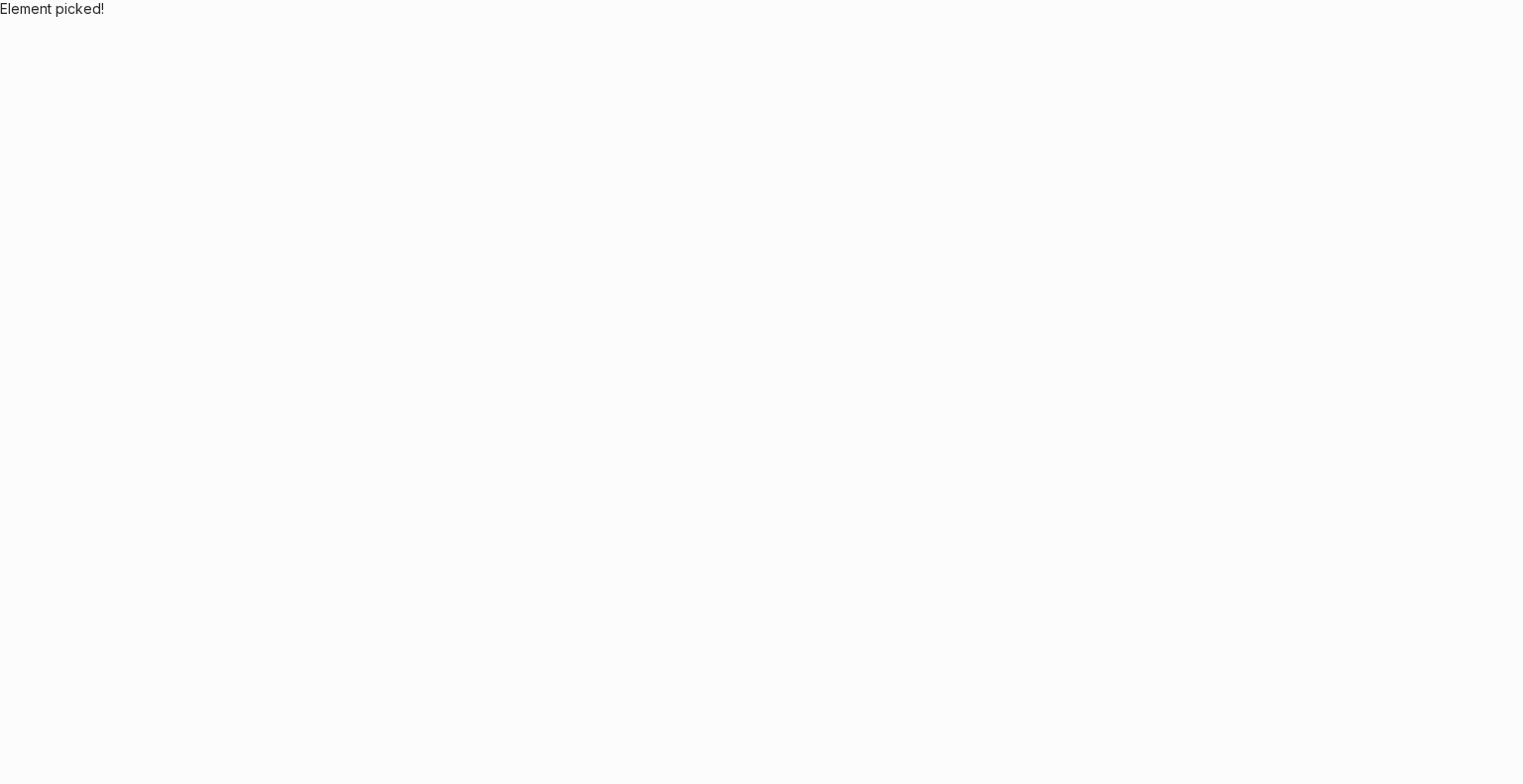scroll, scrollTop: 0, scrollLeft: 0, axis: both 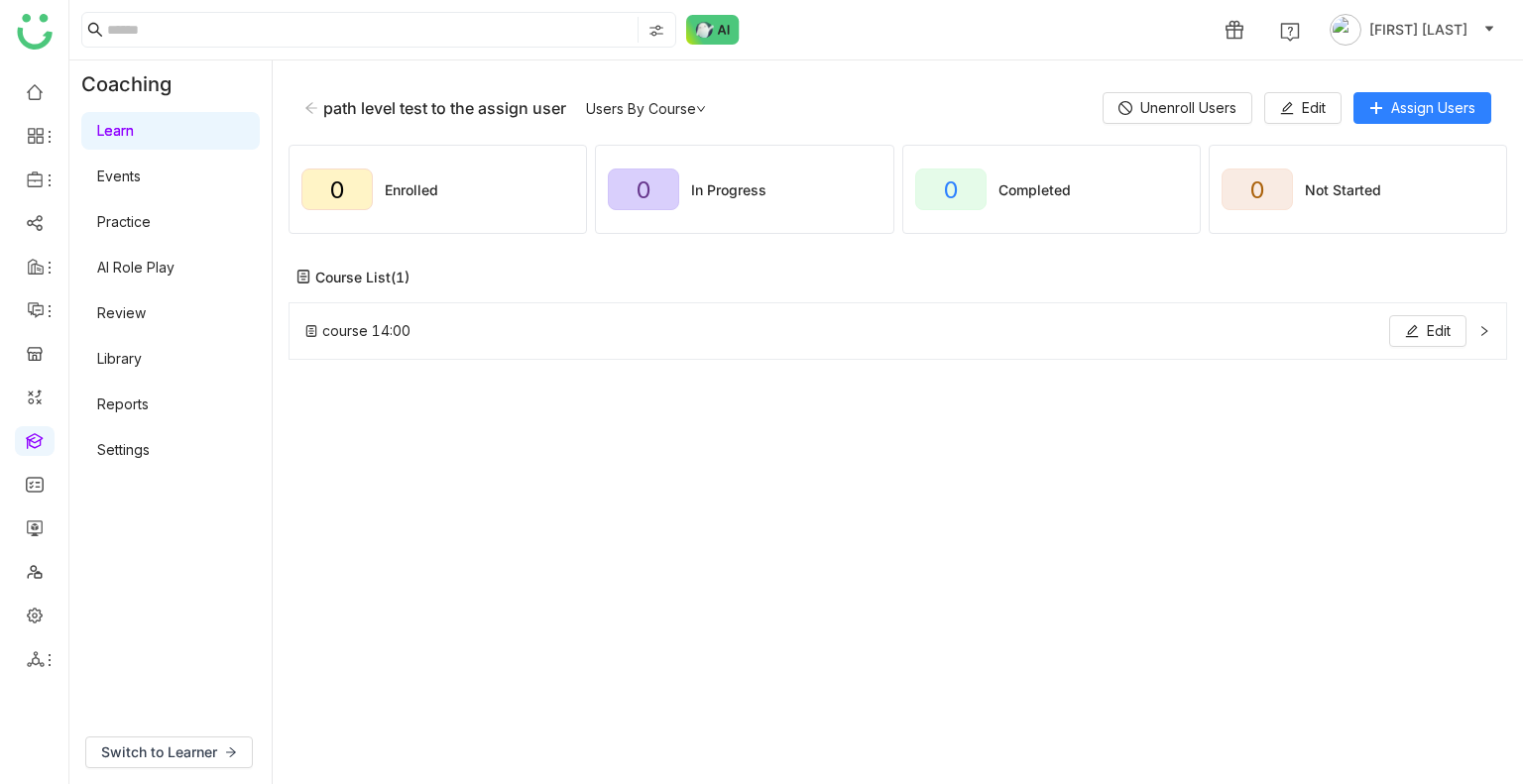click on "course 14:00  Edit" 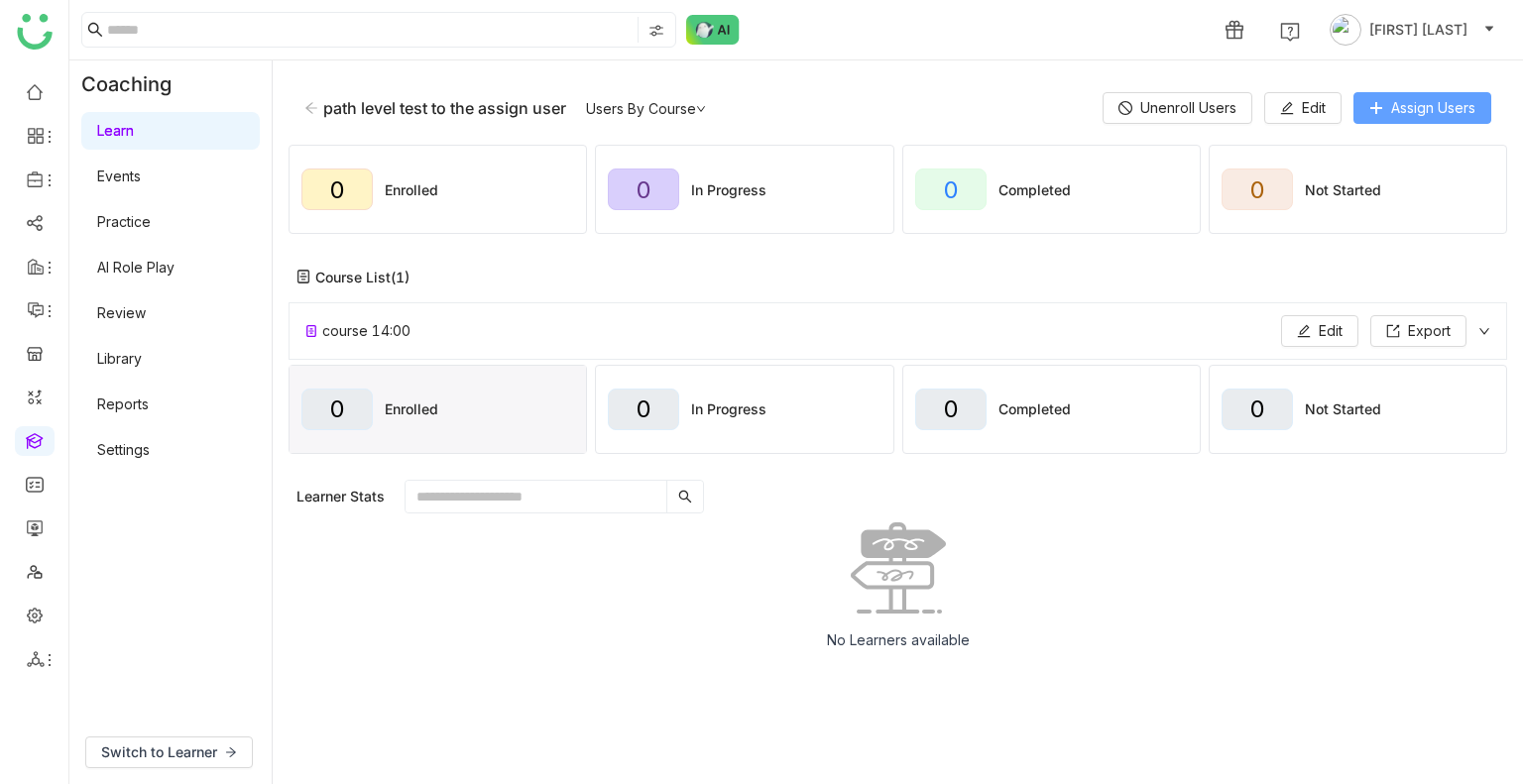 click on "Assign Users" 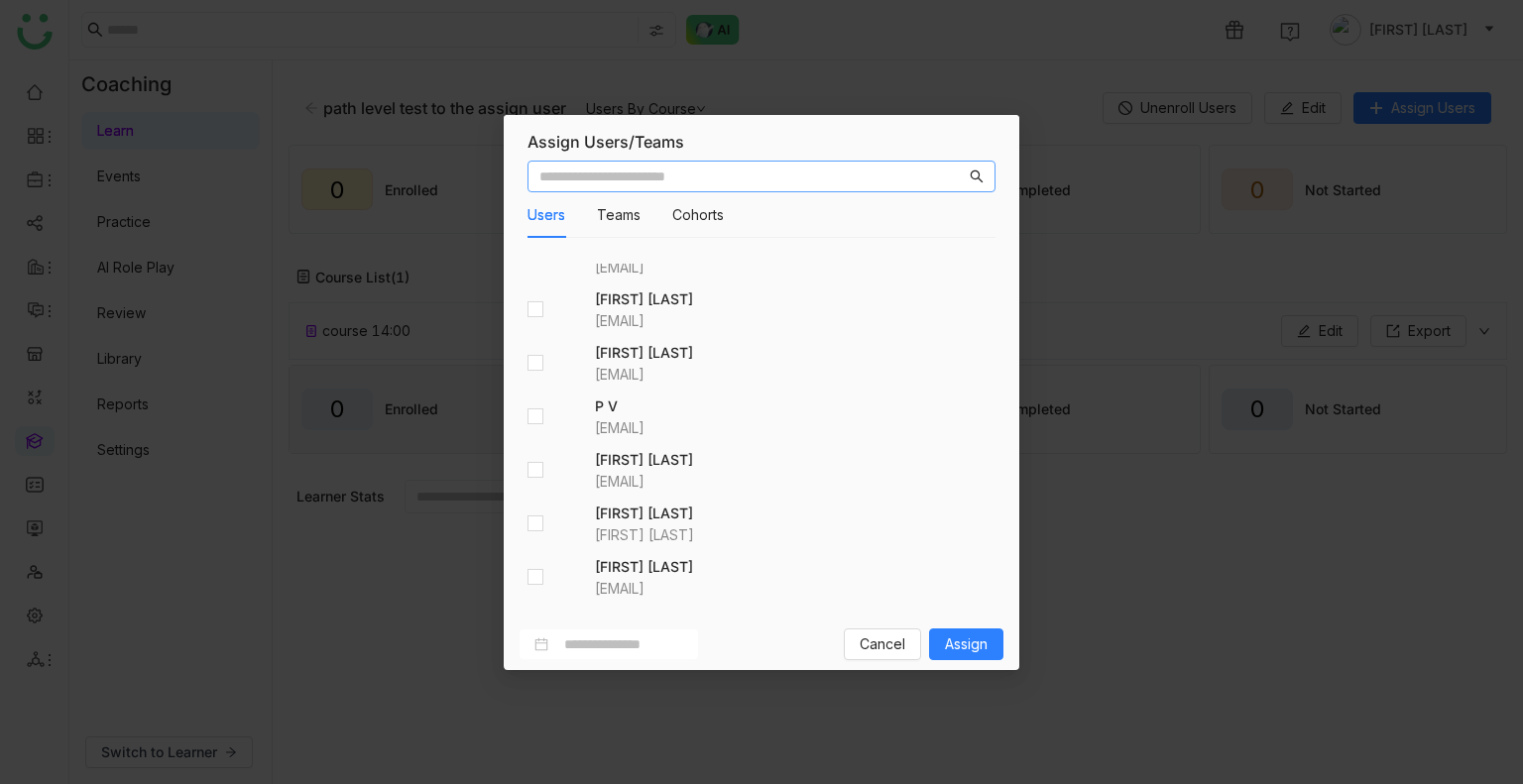 scroll, scrollTop: 1547, scrollLeft: 0, axis: vertical 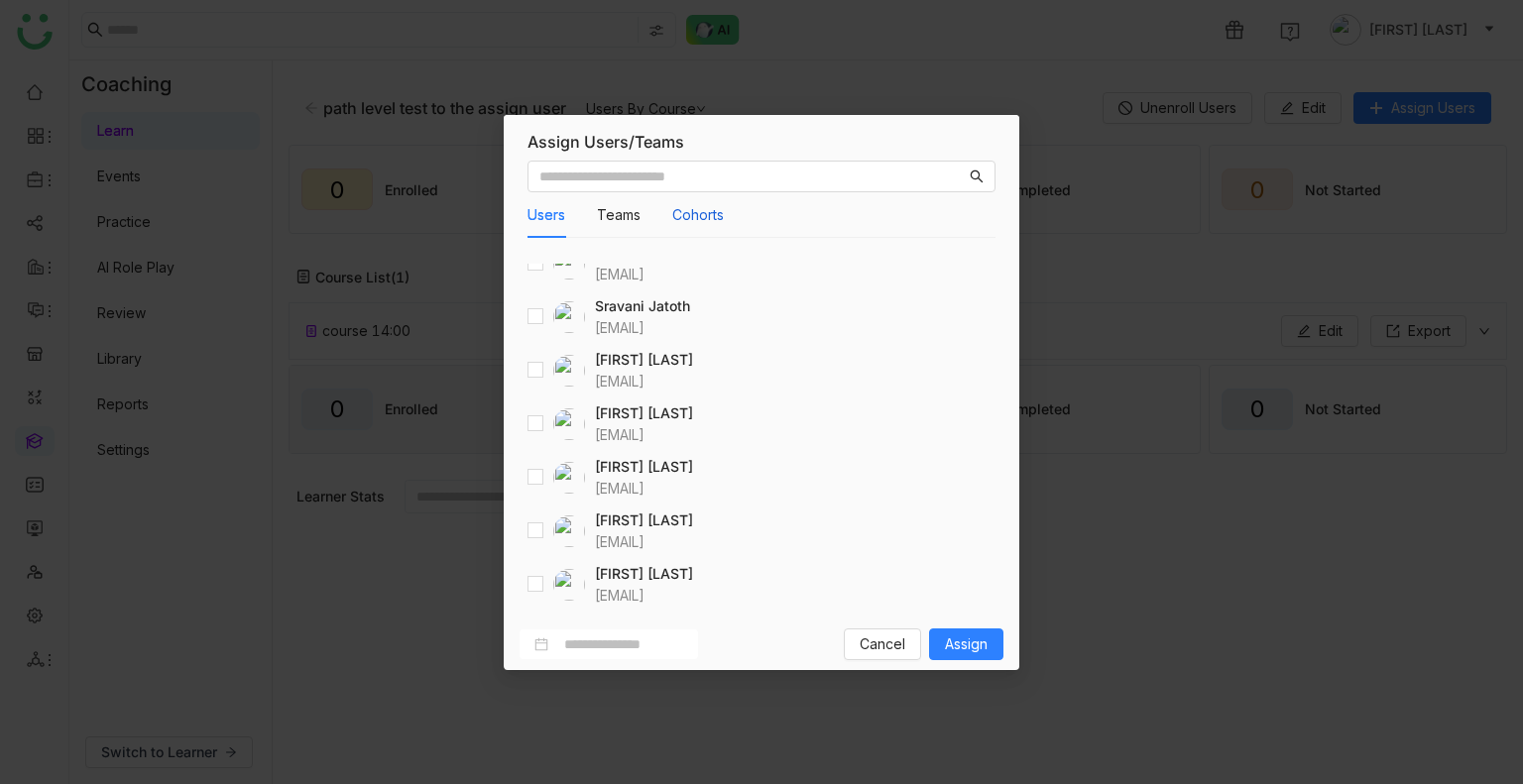 click on "Cohorts" at bounding box center (698, 215) 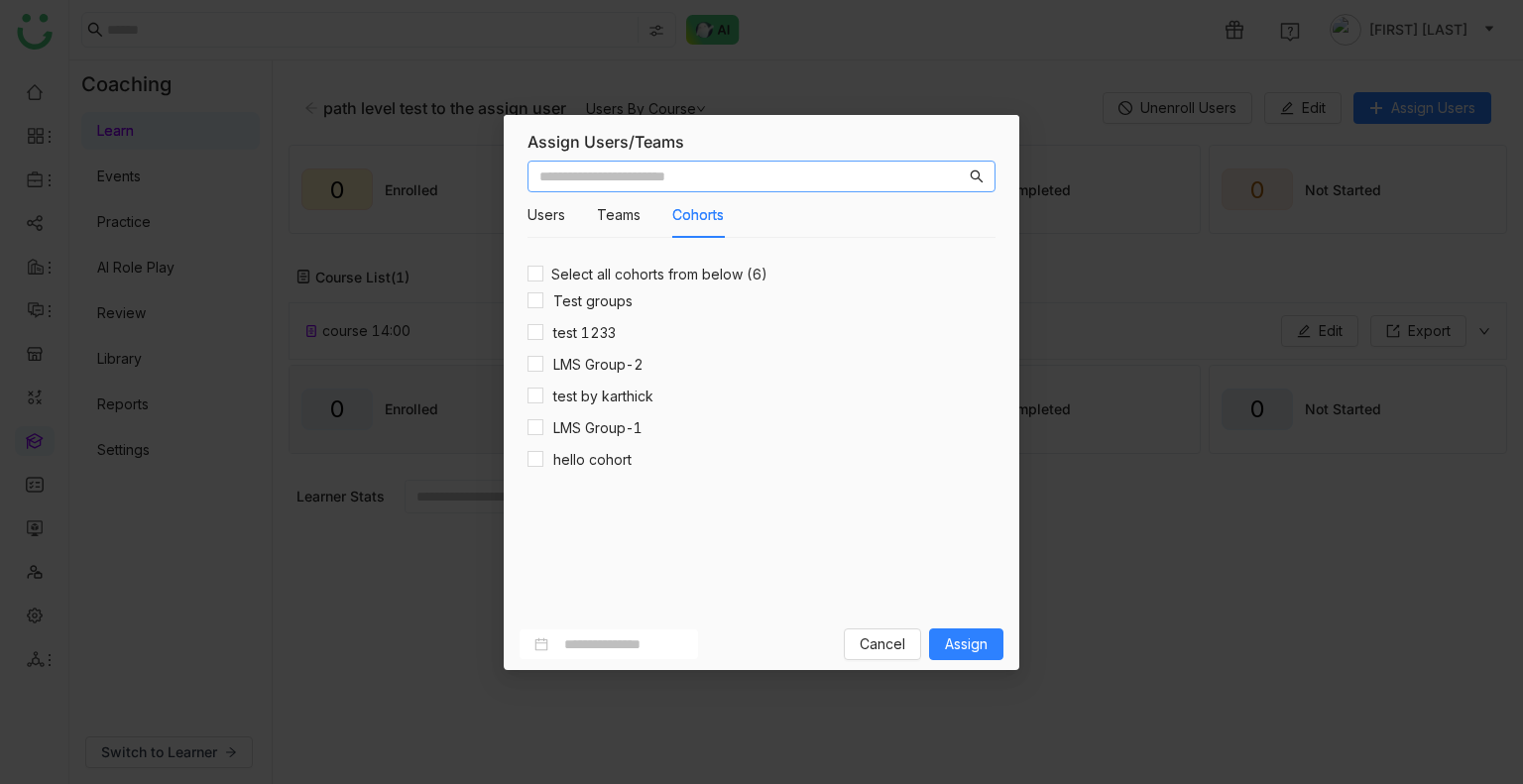 click at bounding box center [753, 176] 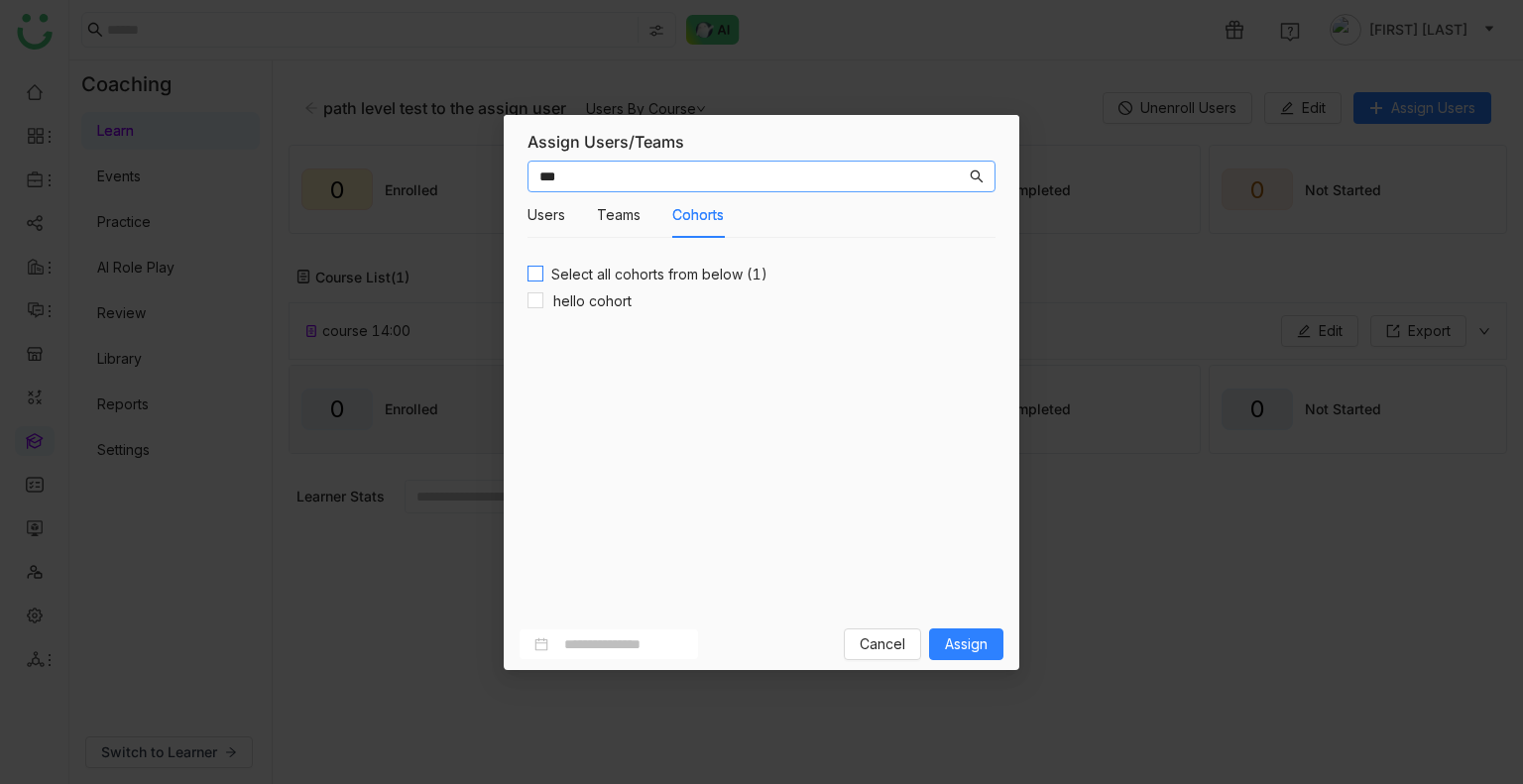 type on "***" 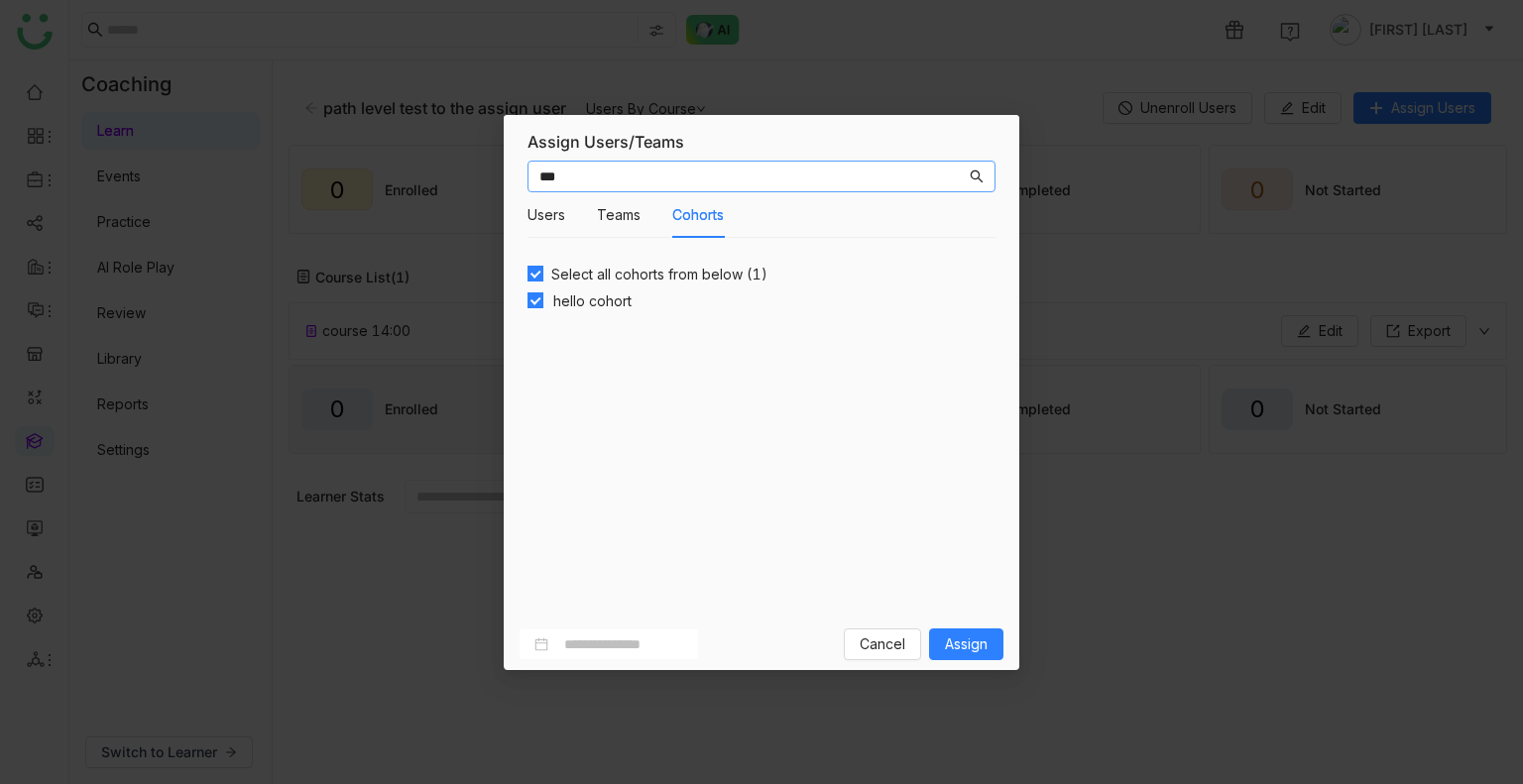 click on "***" at bounding box center (753, 176) 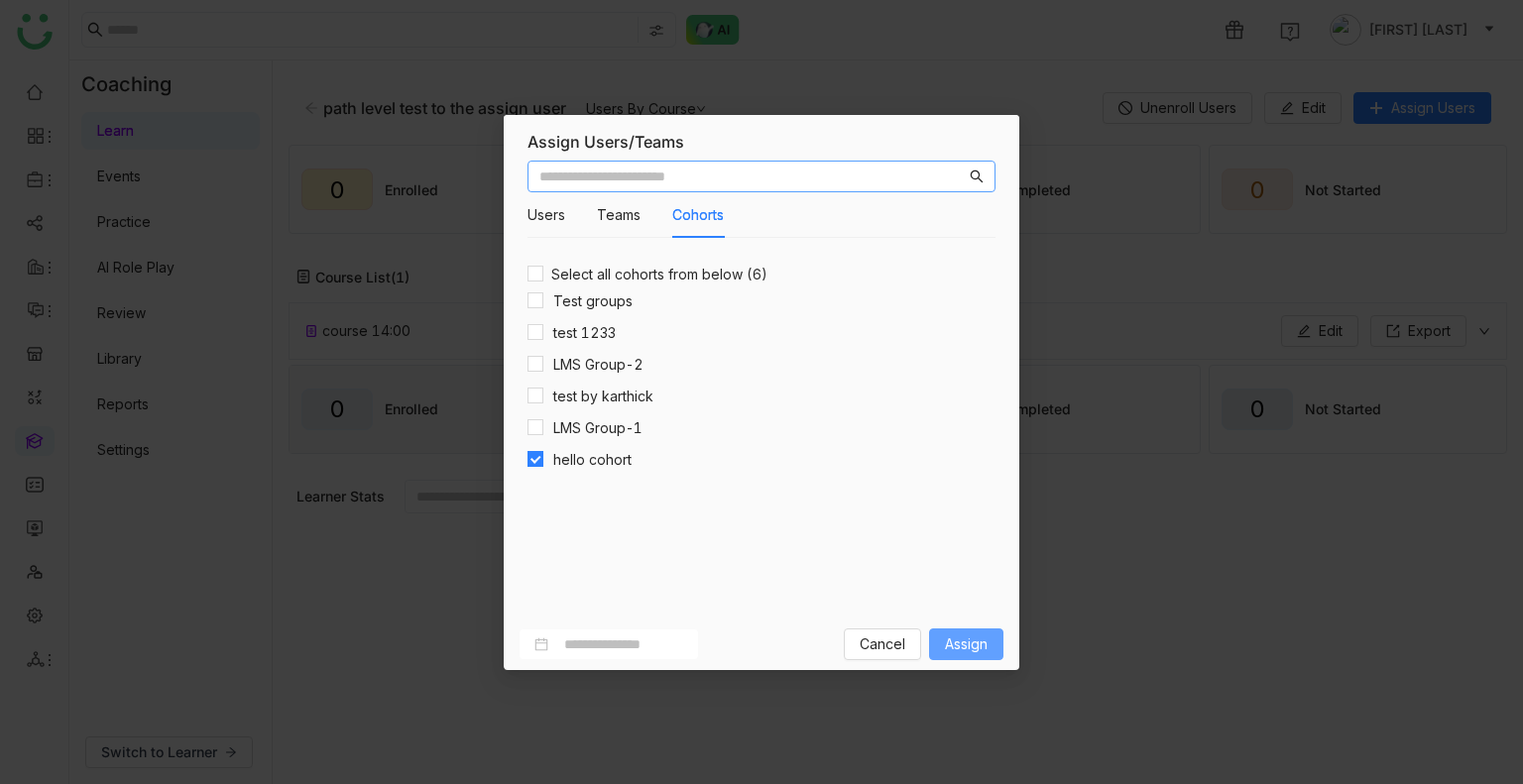 type 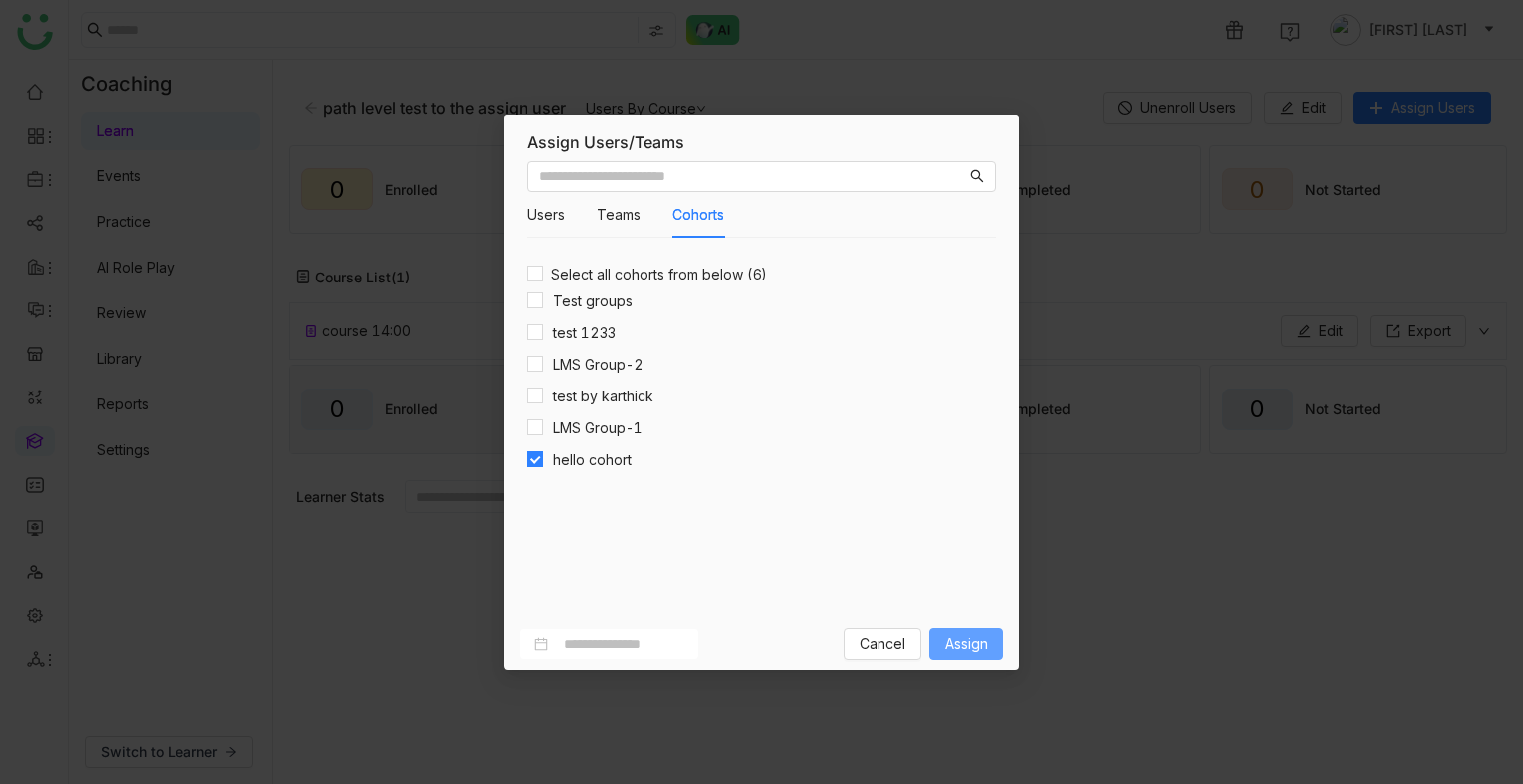 click on "Assign" at bounding box center [966, 644] 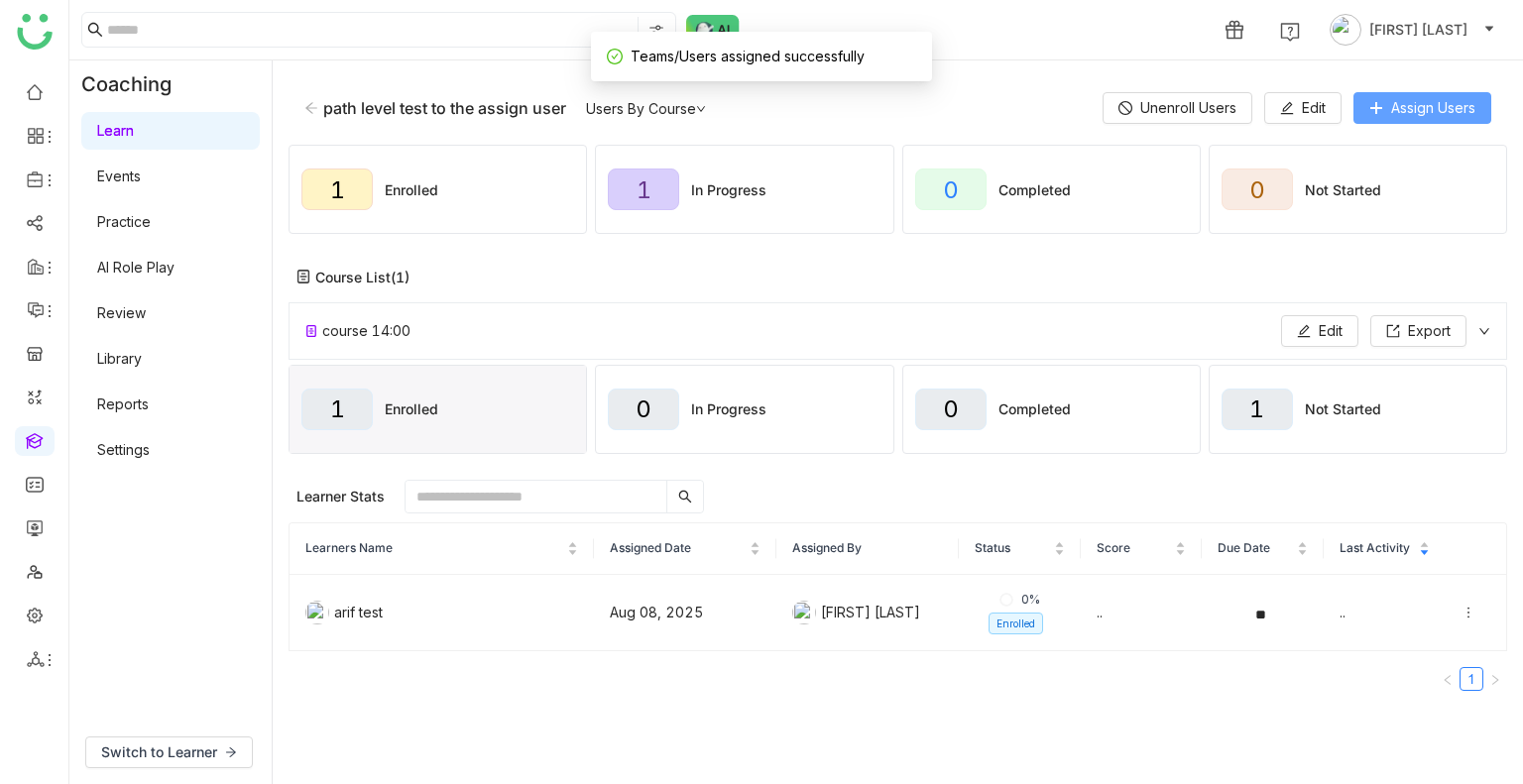 click on "Assign Users" 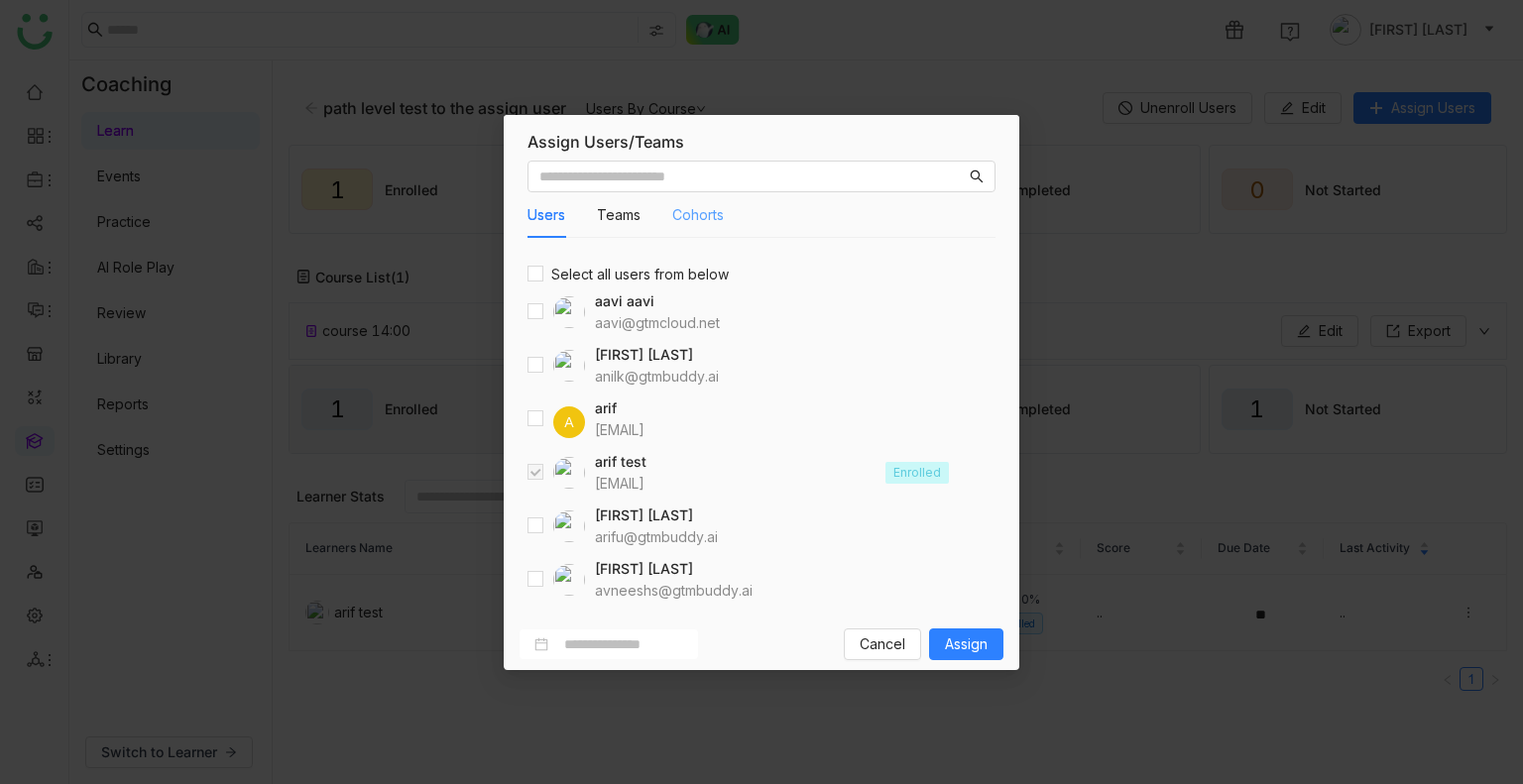 click on "Cohorts" at bounding box center (698, 215) 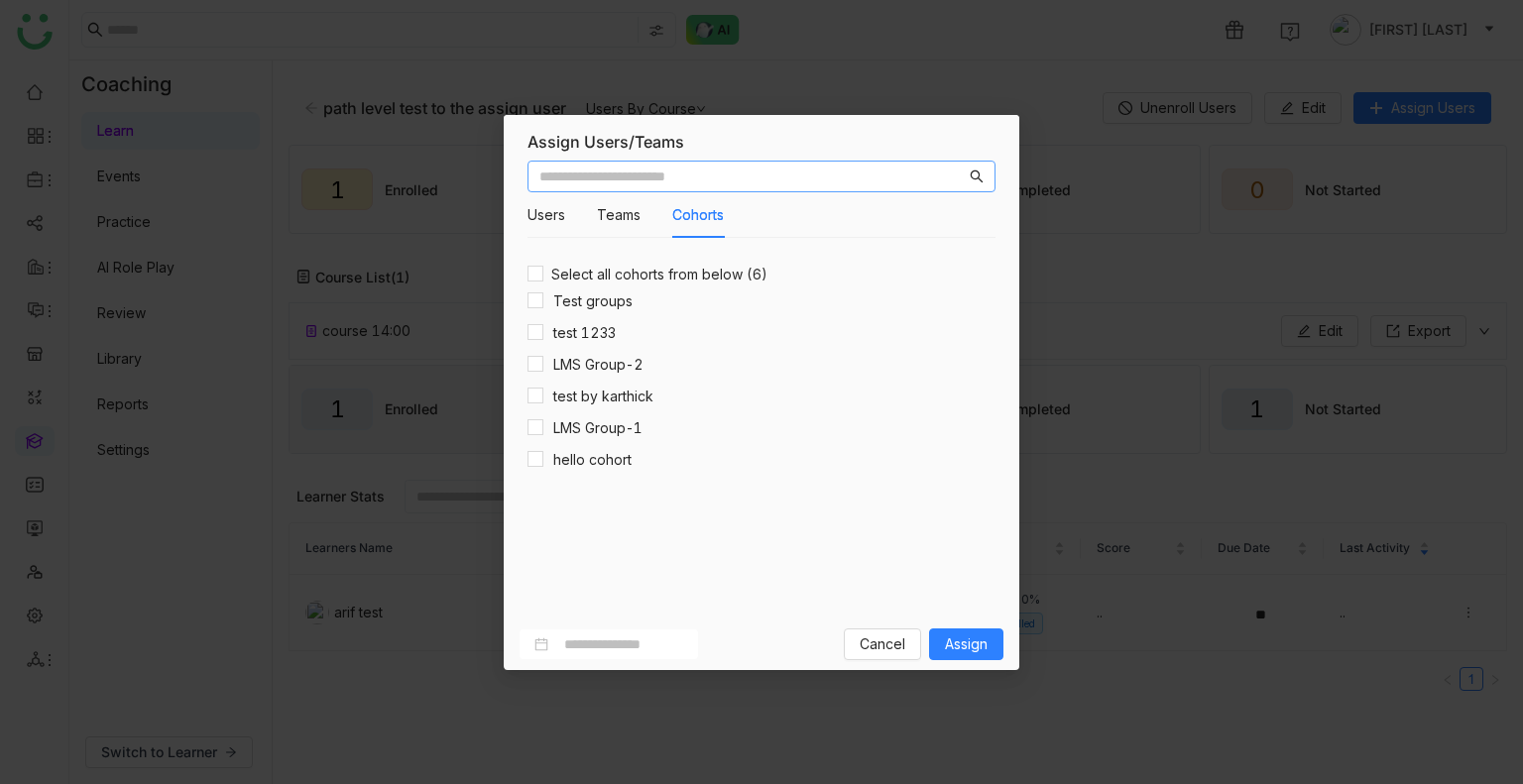 click at bounding box center [753, 176] 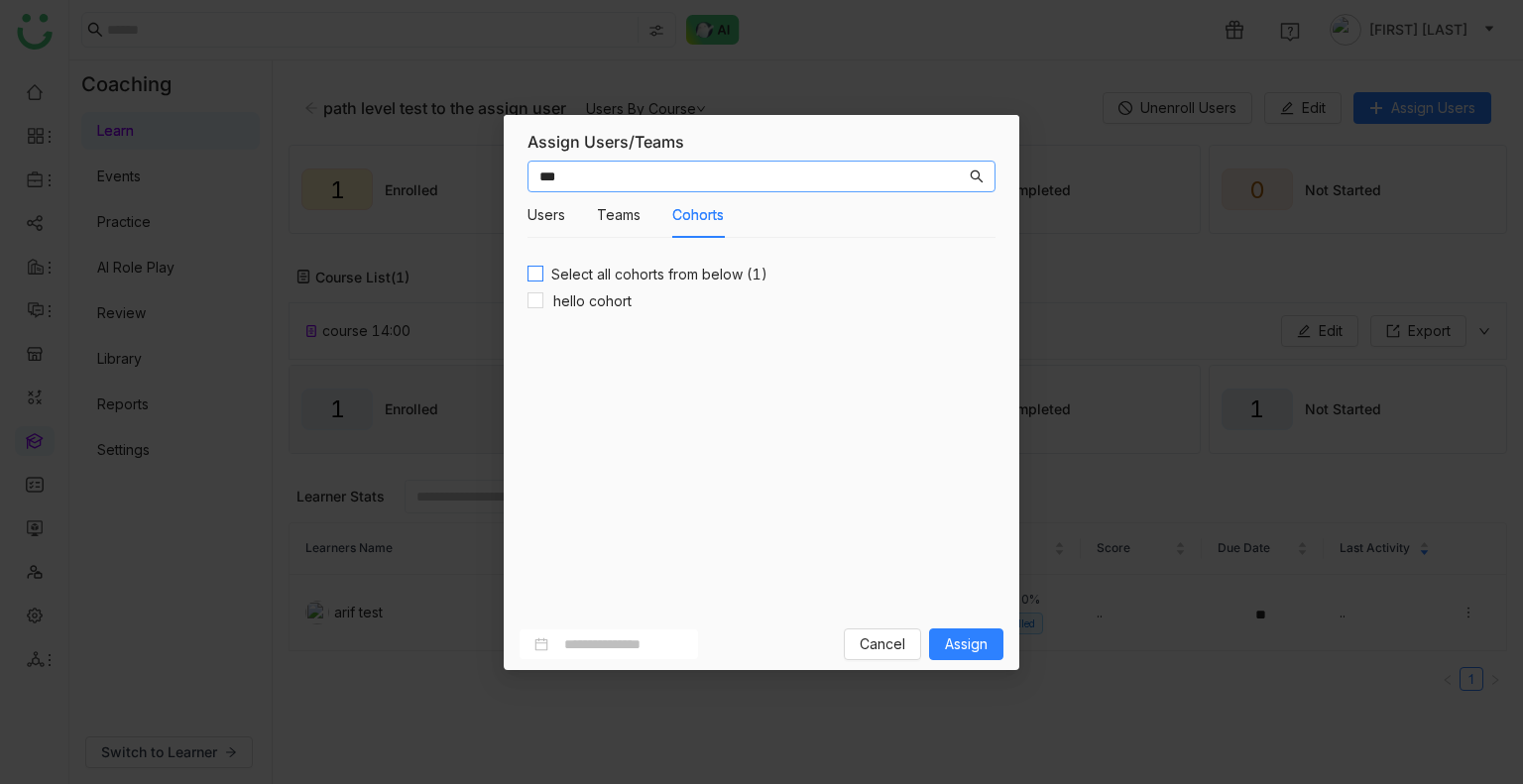 type on "***" 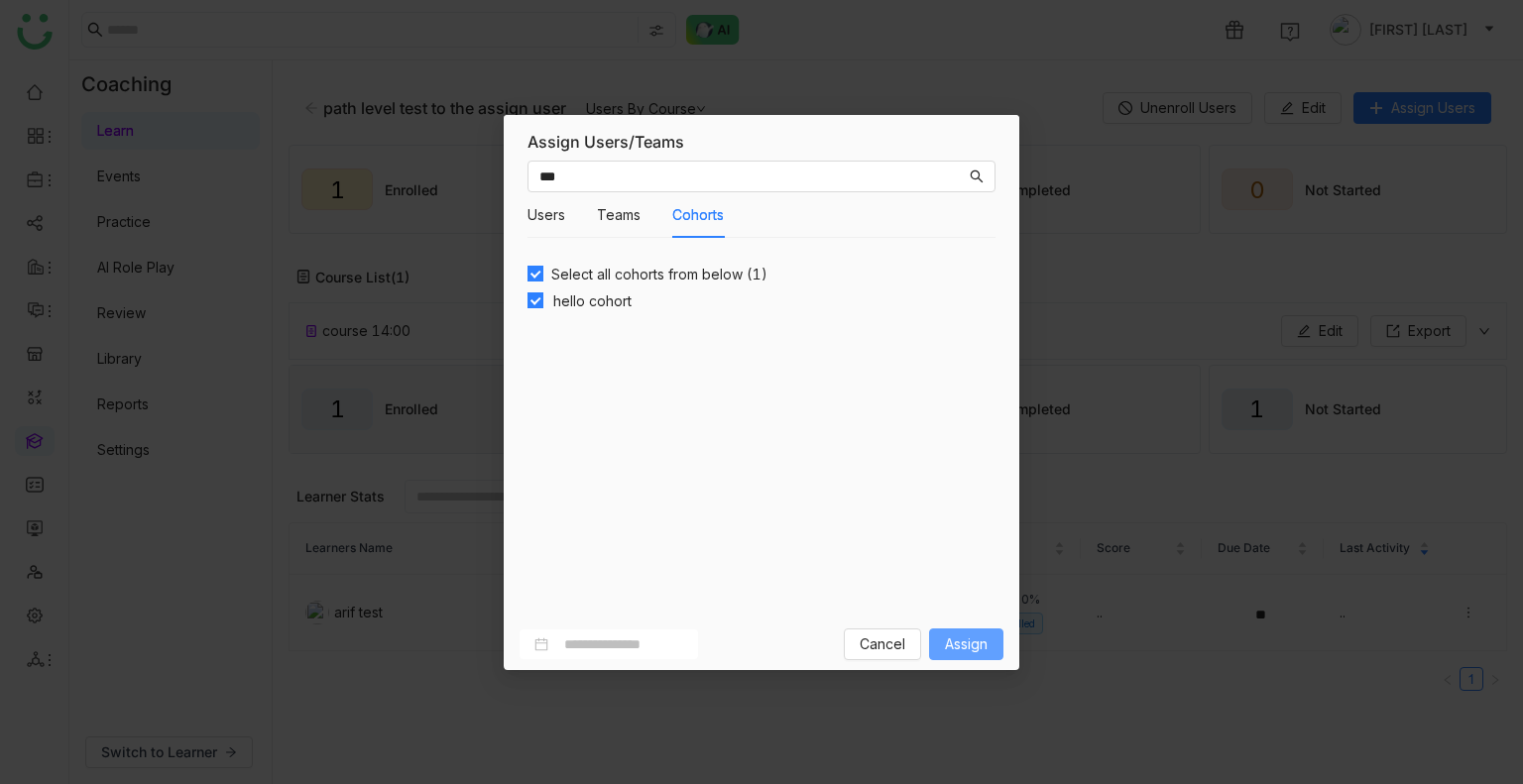 click on "Assign" at bounding box center [966, 644] 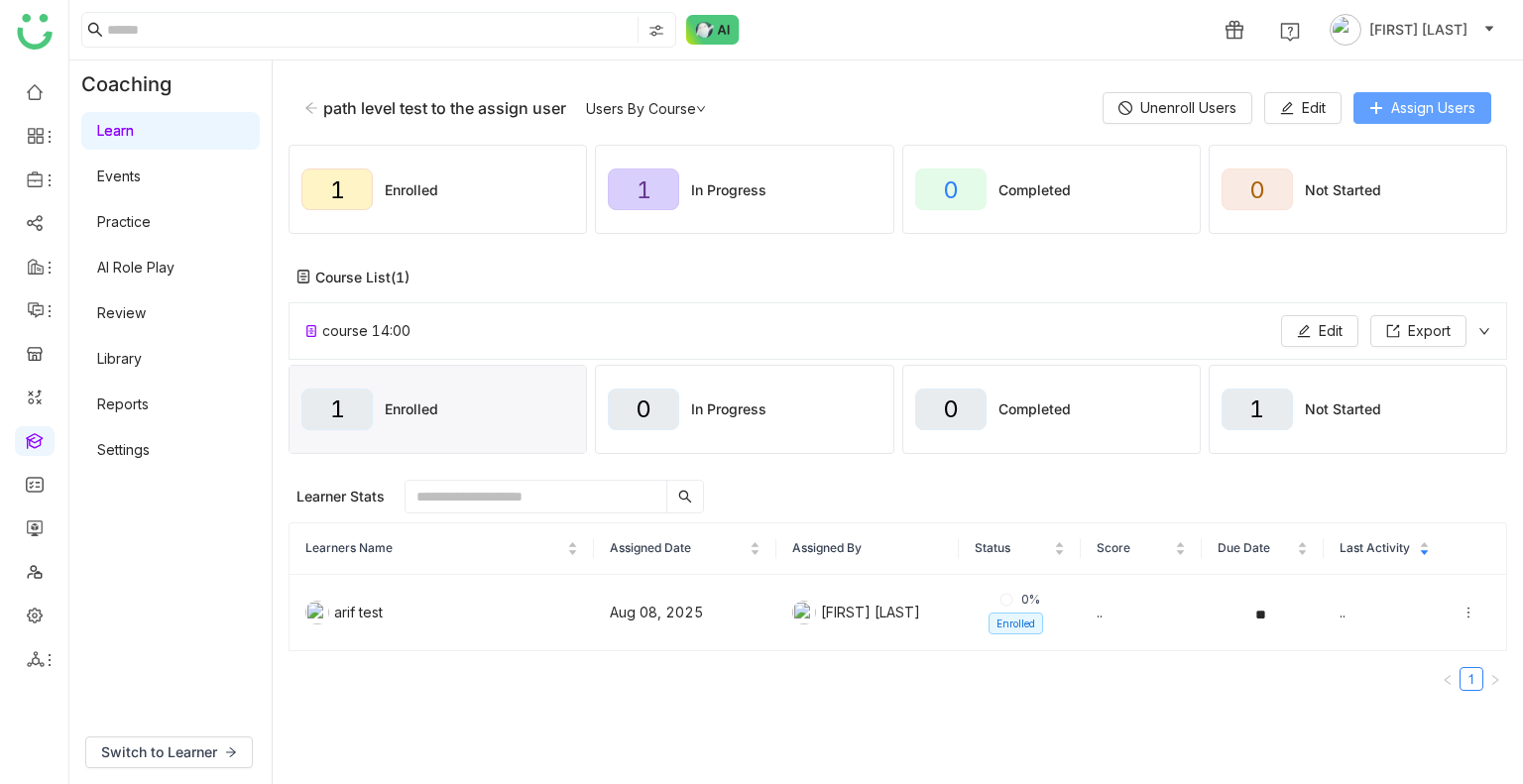 click on "Assign Users" 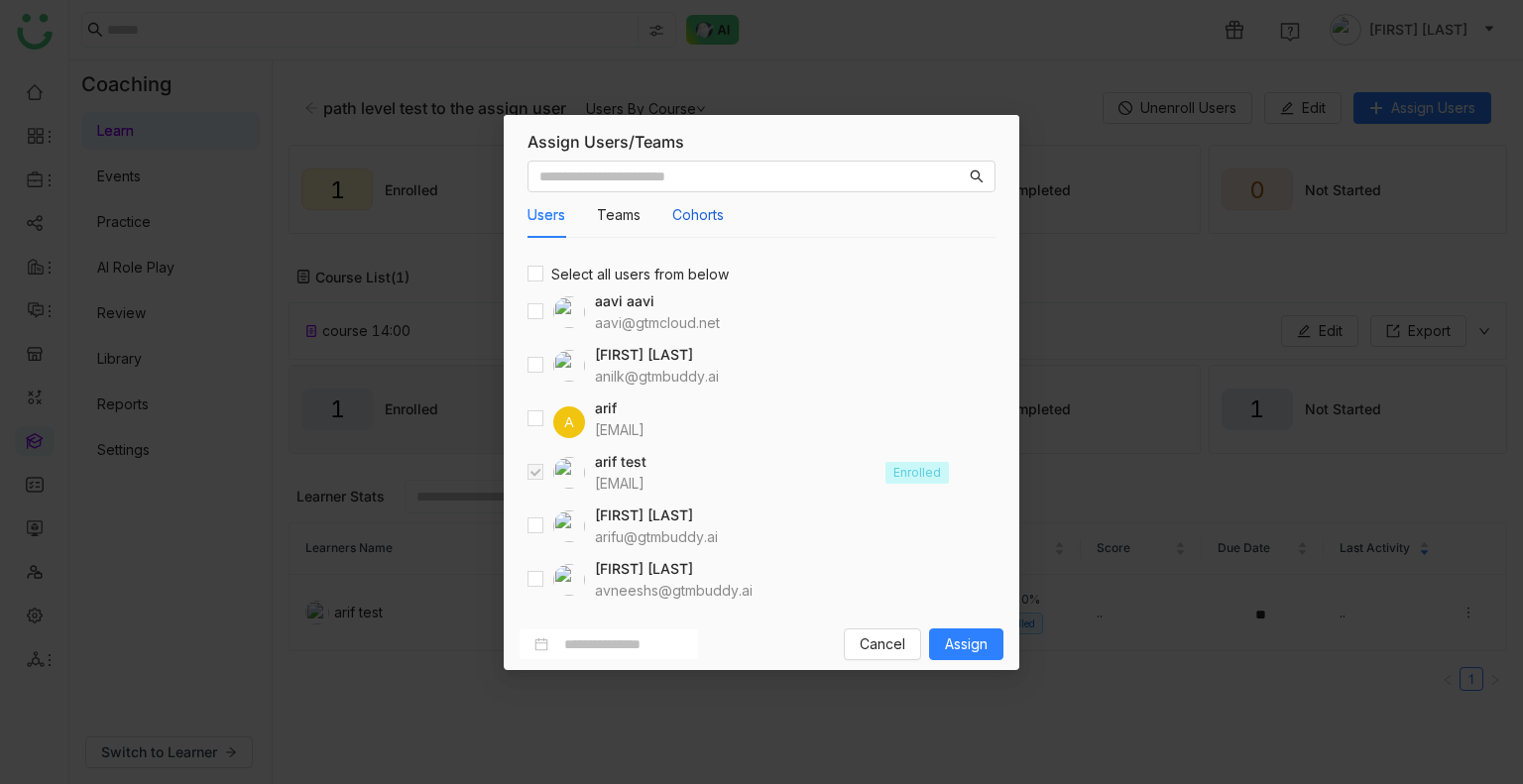 click on "Cohorts" at bounding box center (698, 215) 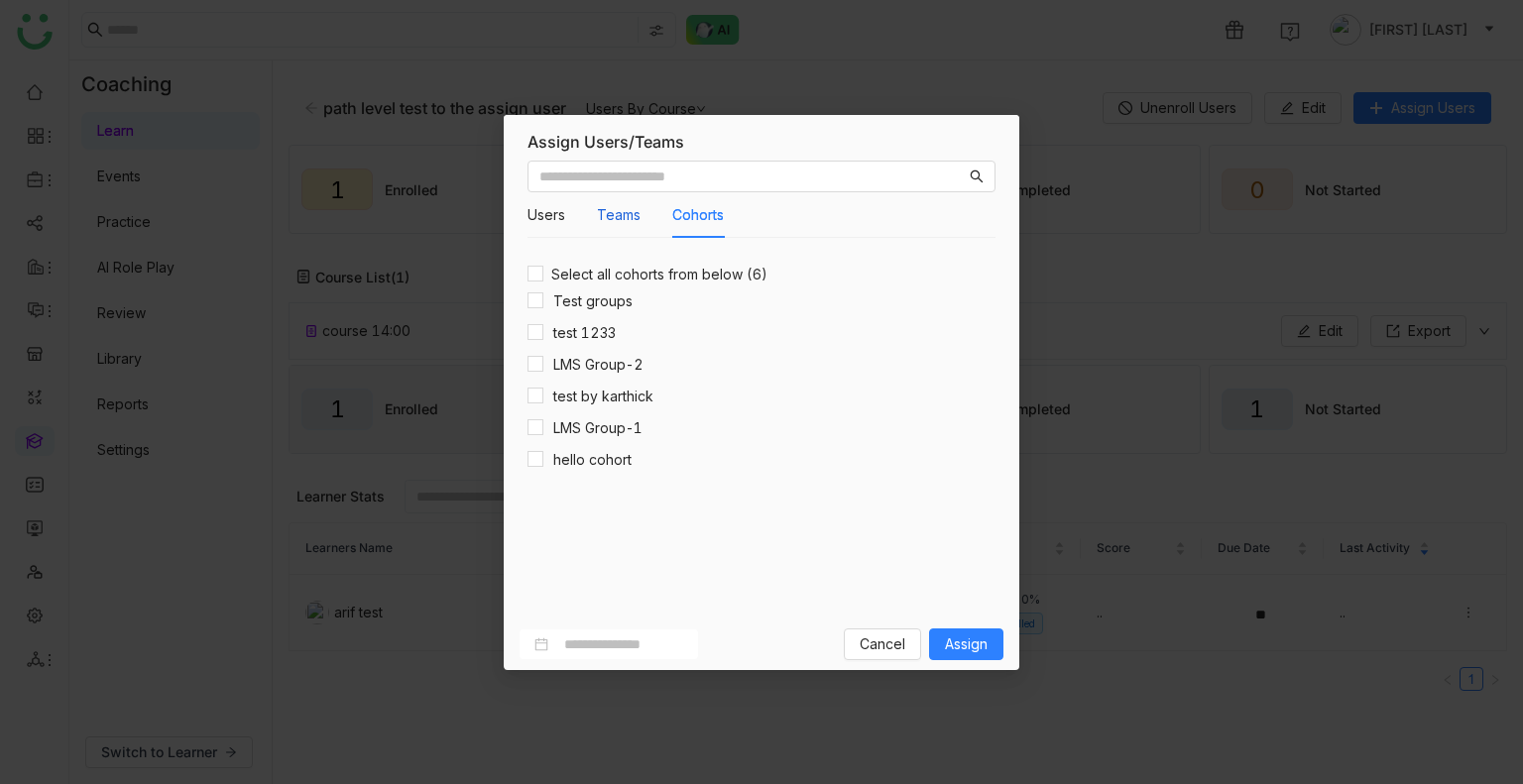 click on "Teams" at bounding box center [619, 215] 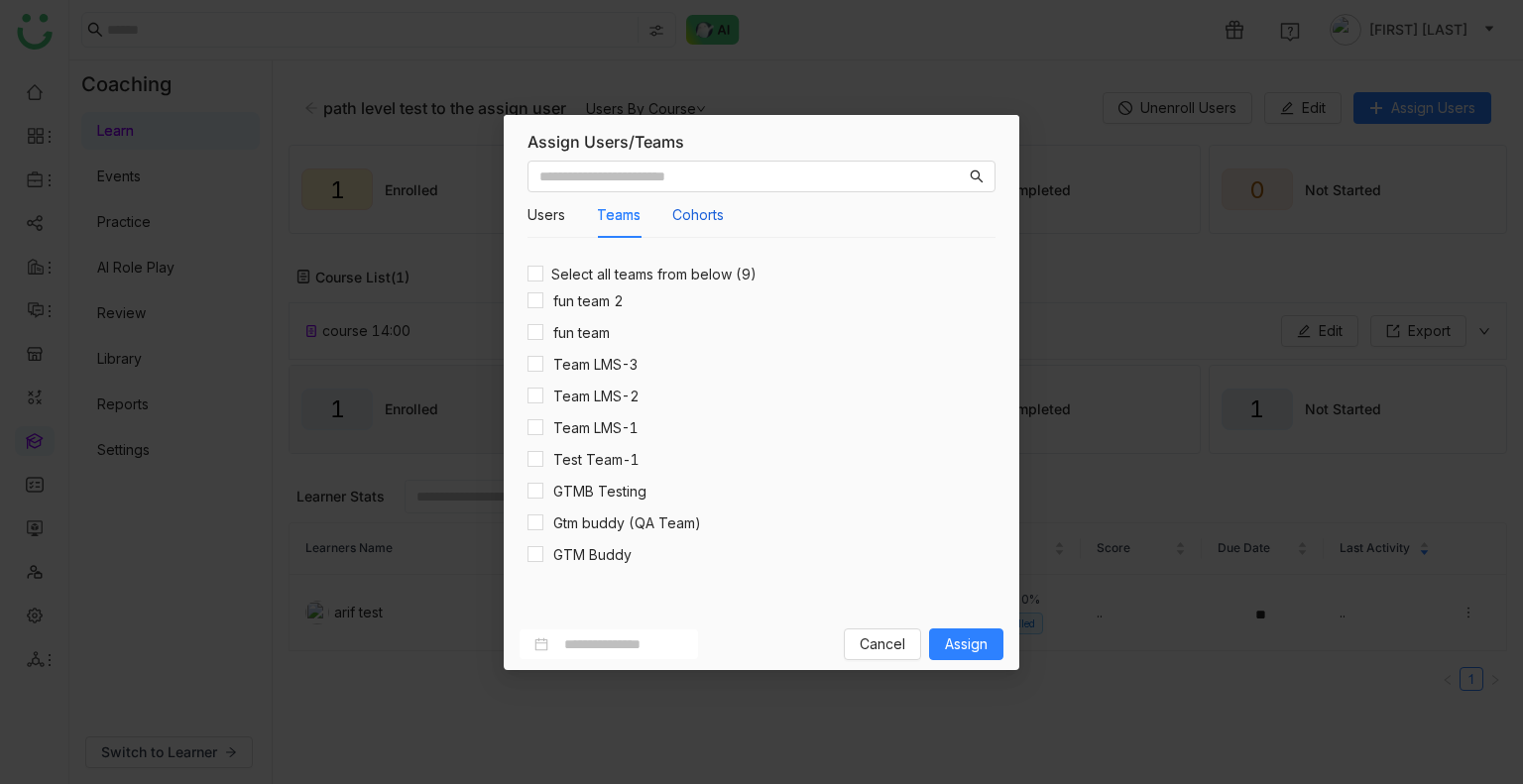 click on "Cohorts" at bounding box center (698, 215) 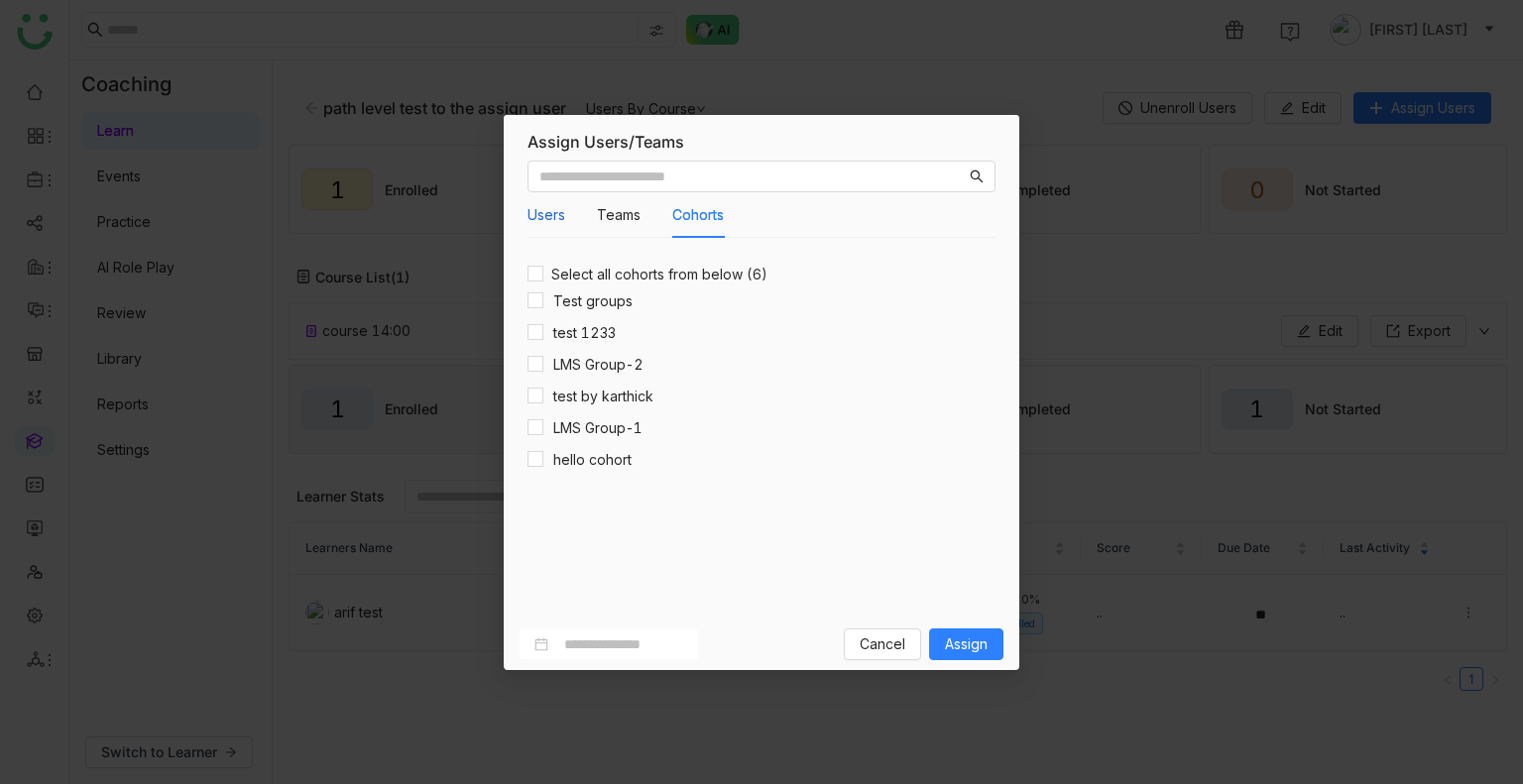 click on "Users" at bounding box center [546, 215] 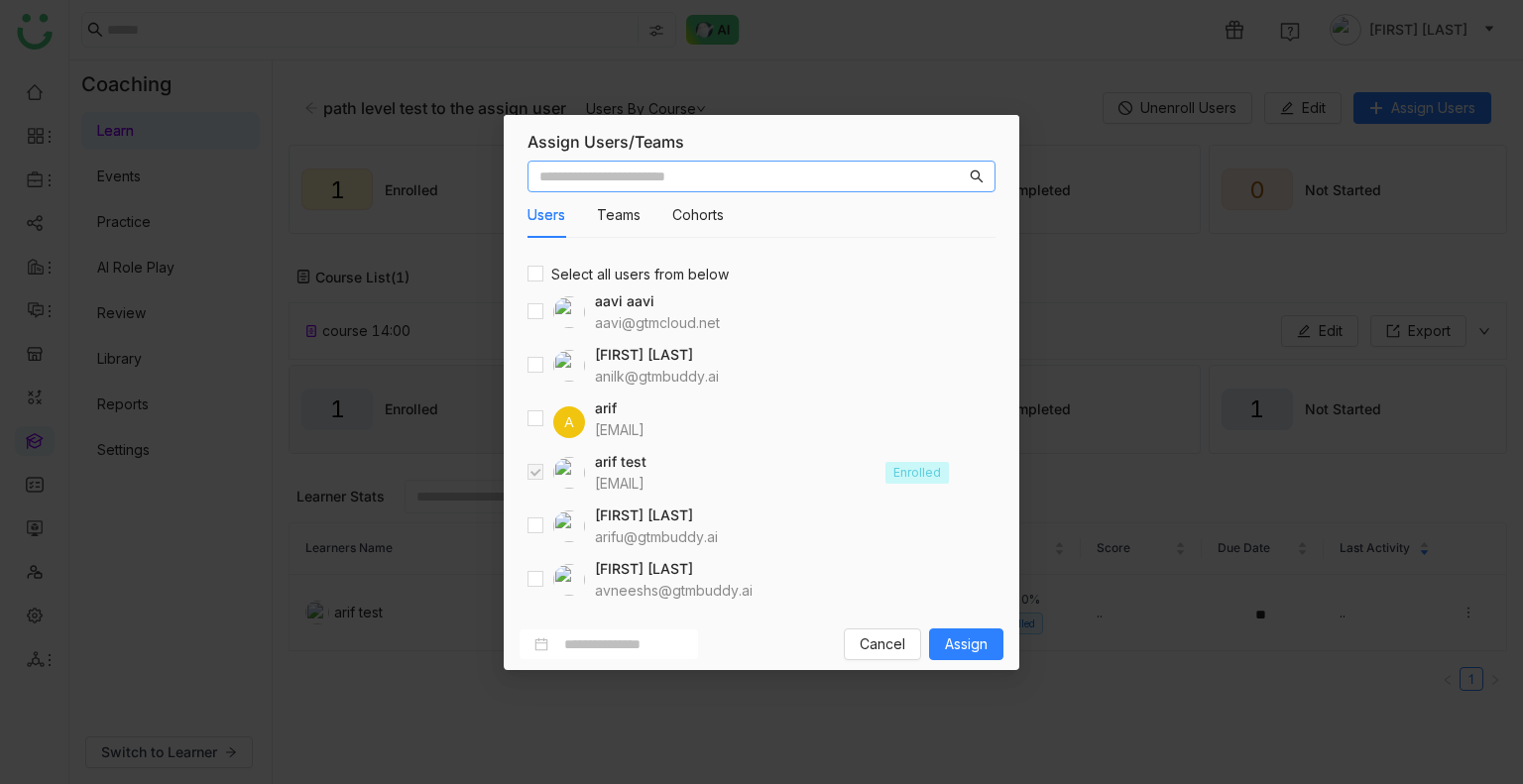 click at bounding box center (753, 176) 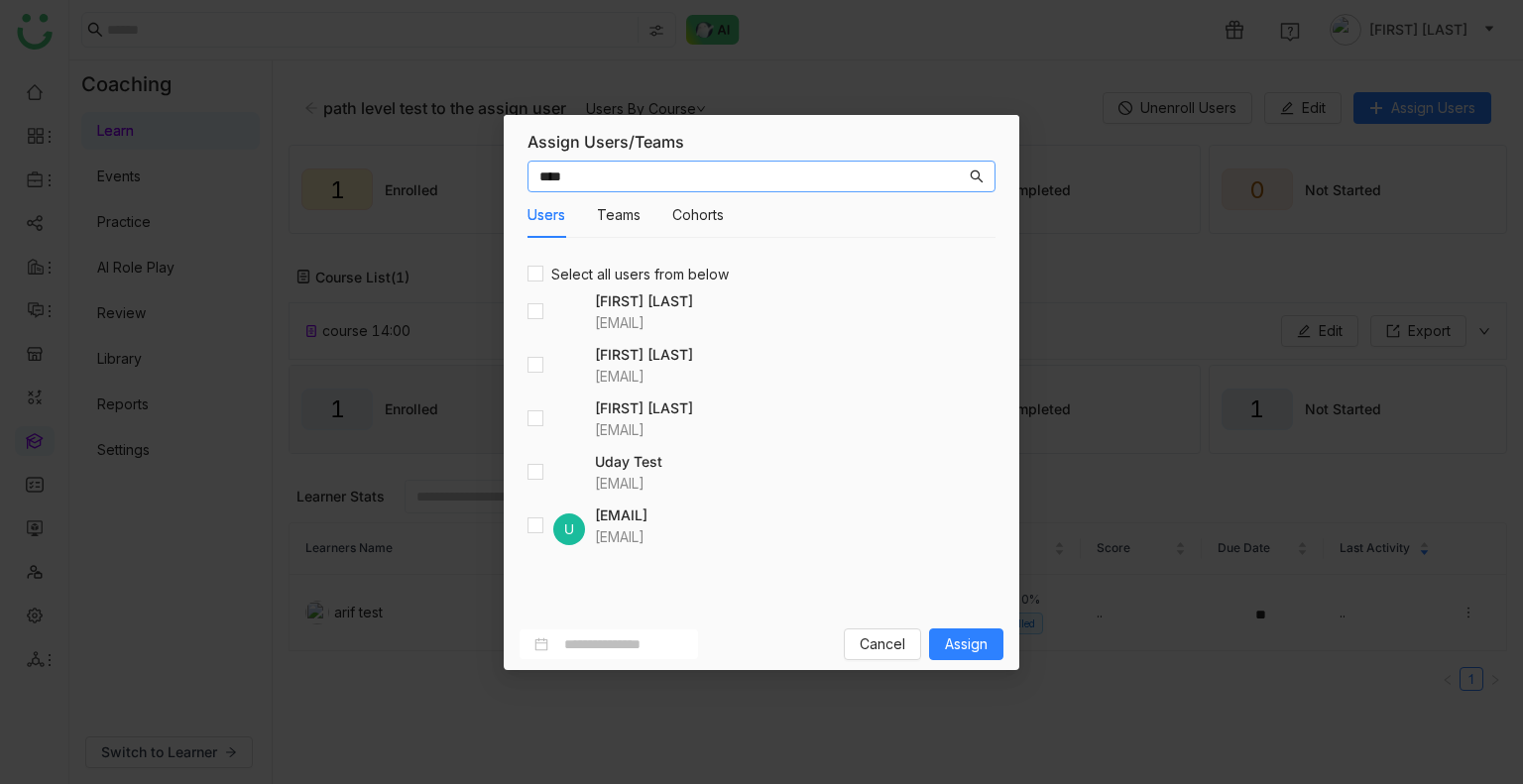 type on "****" 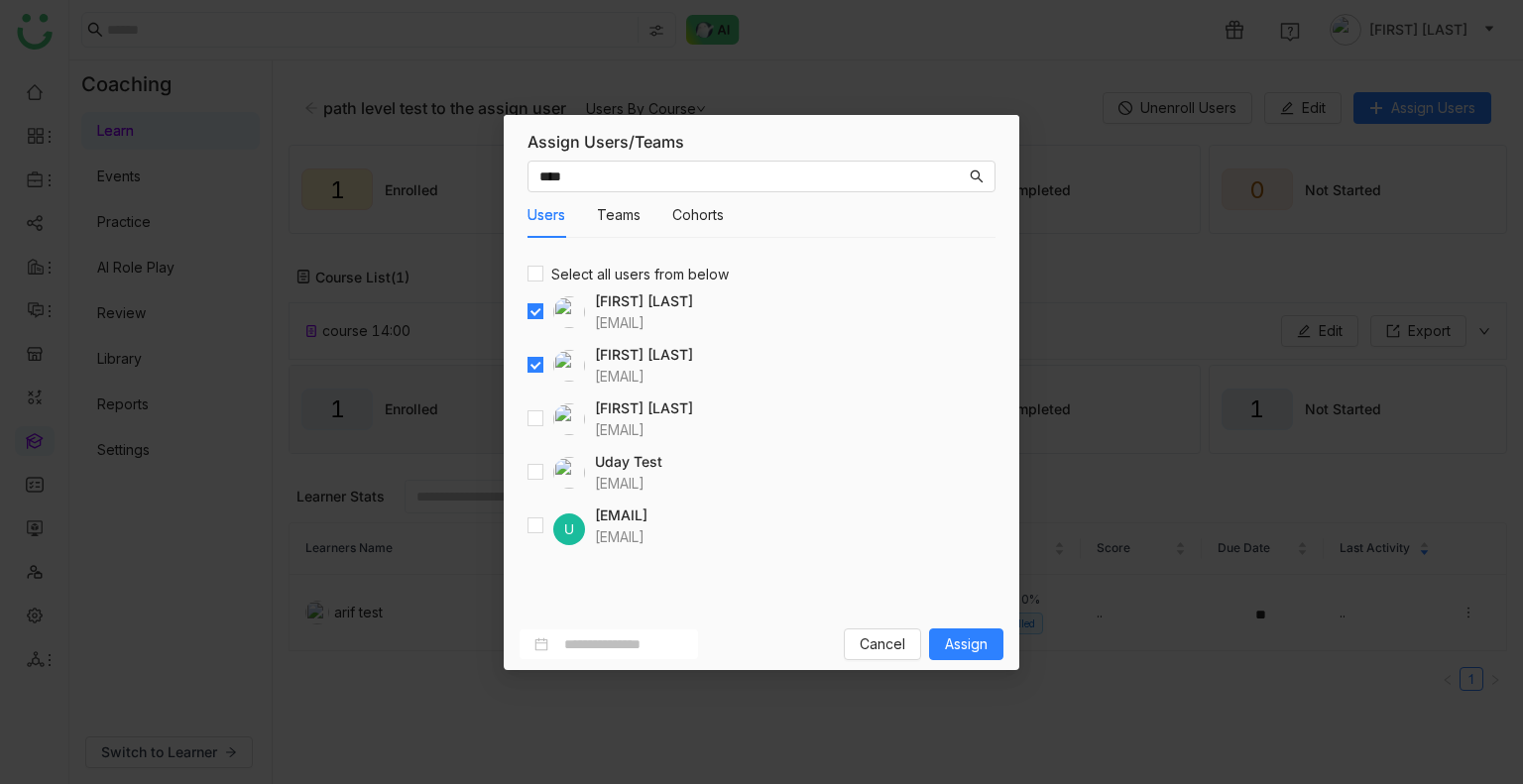 click on "U   udaykk@gmail.com   udaykk@gmail.com" at bounding box center (762, 526) 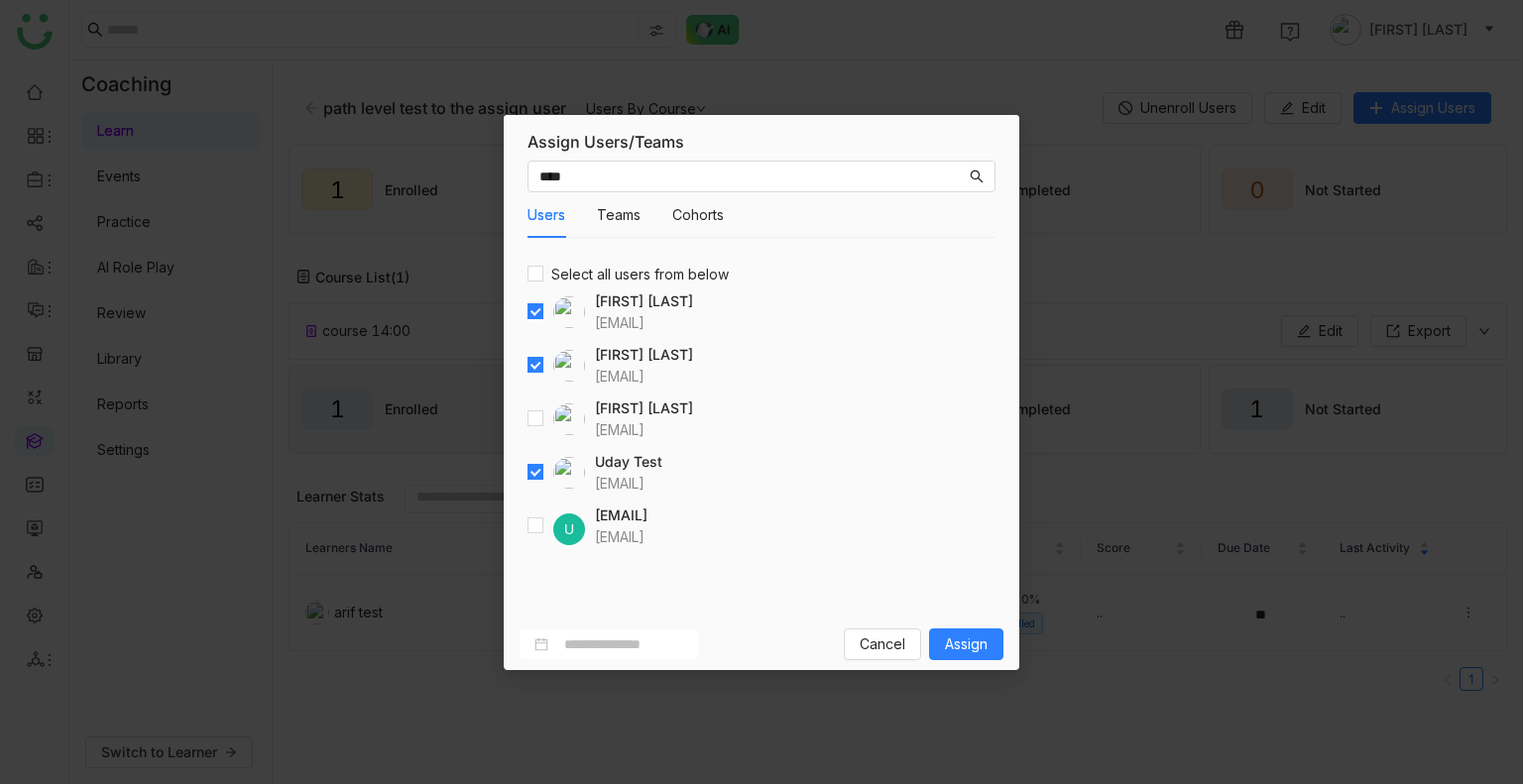 click at bounding box center [556, 419] 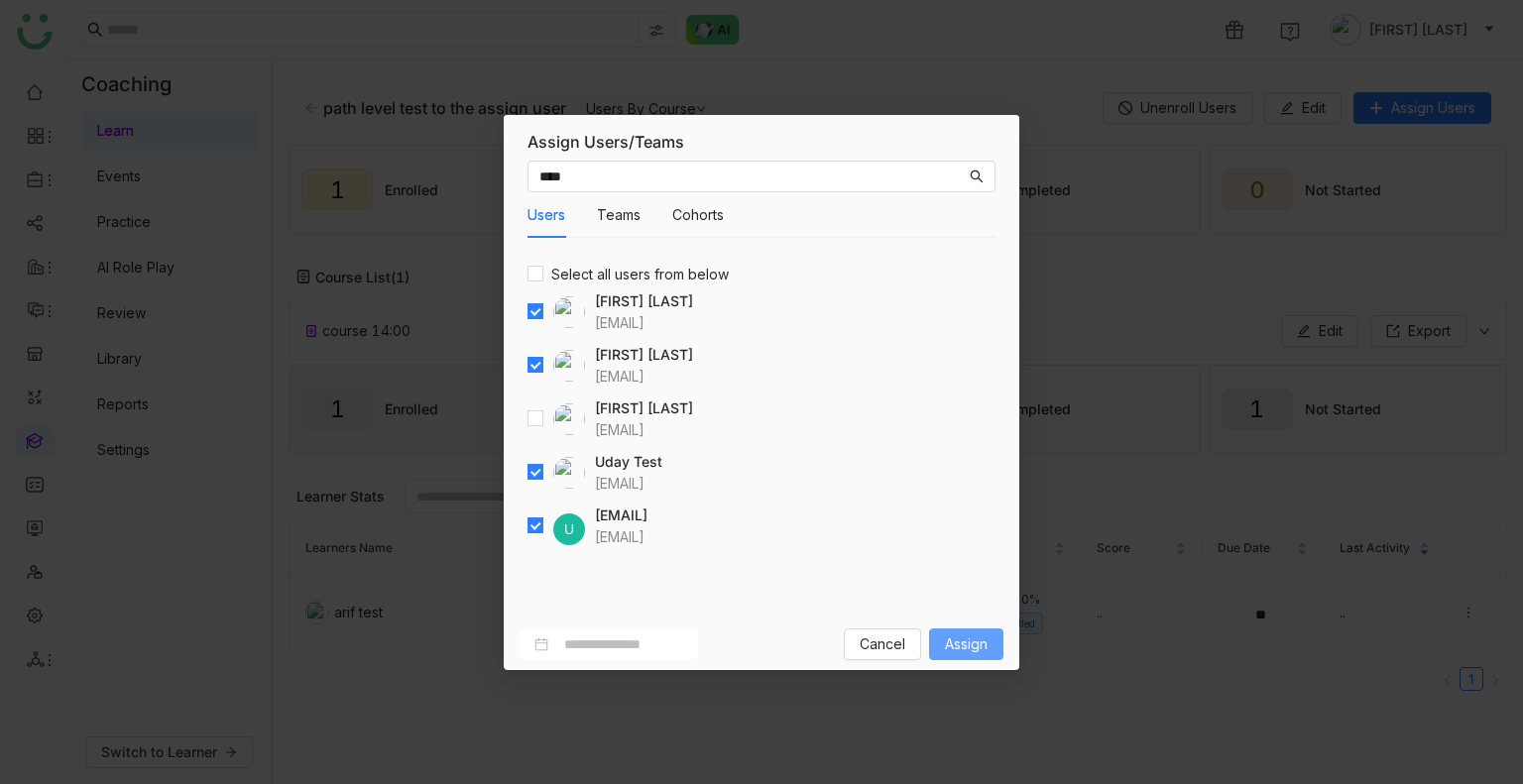 click on "Assign" at bounding box center (966, 644) 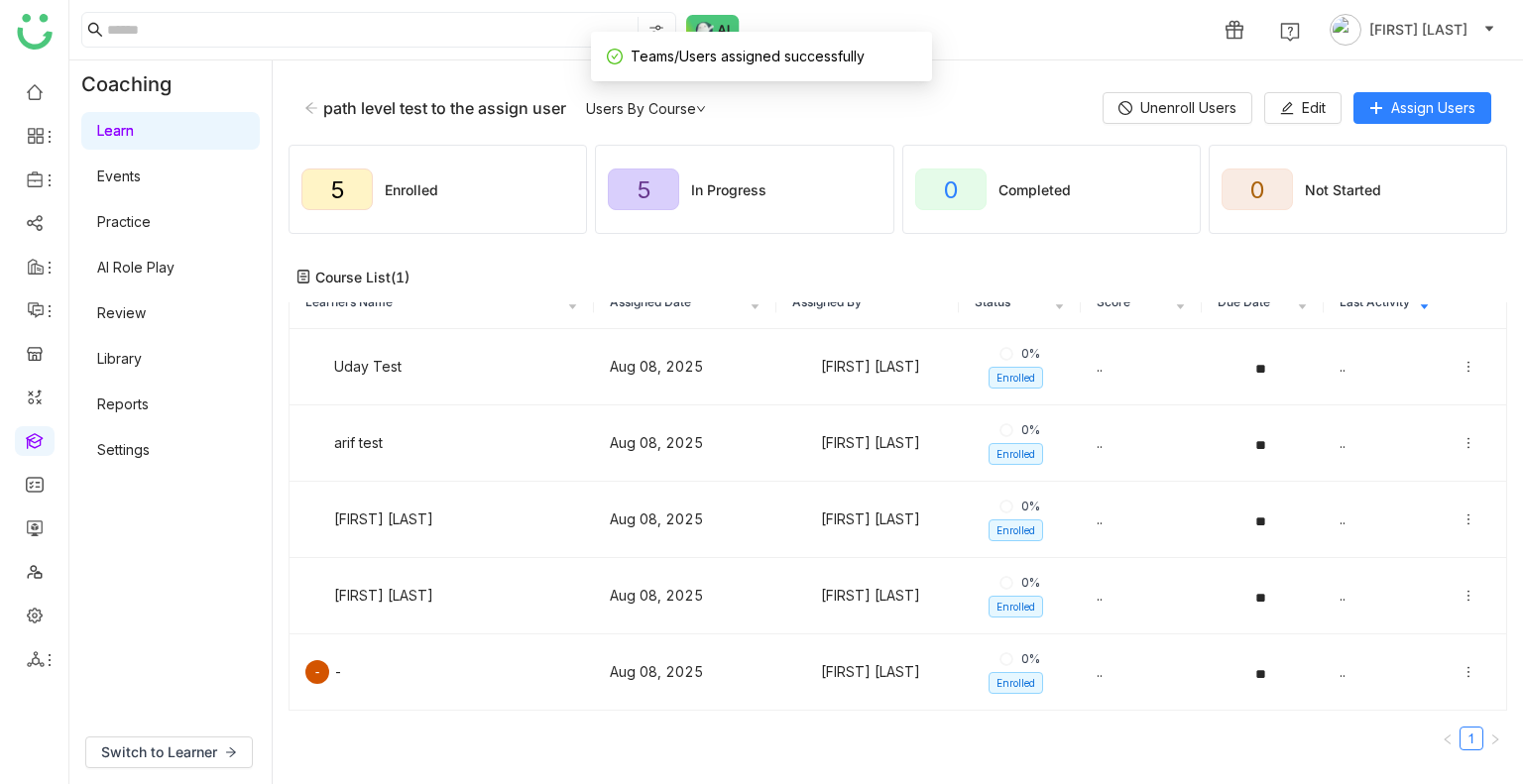 scroll, scrollTop: 0, scrollLeft: 0, axis: both 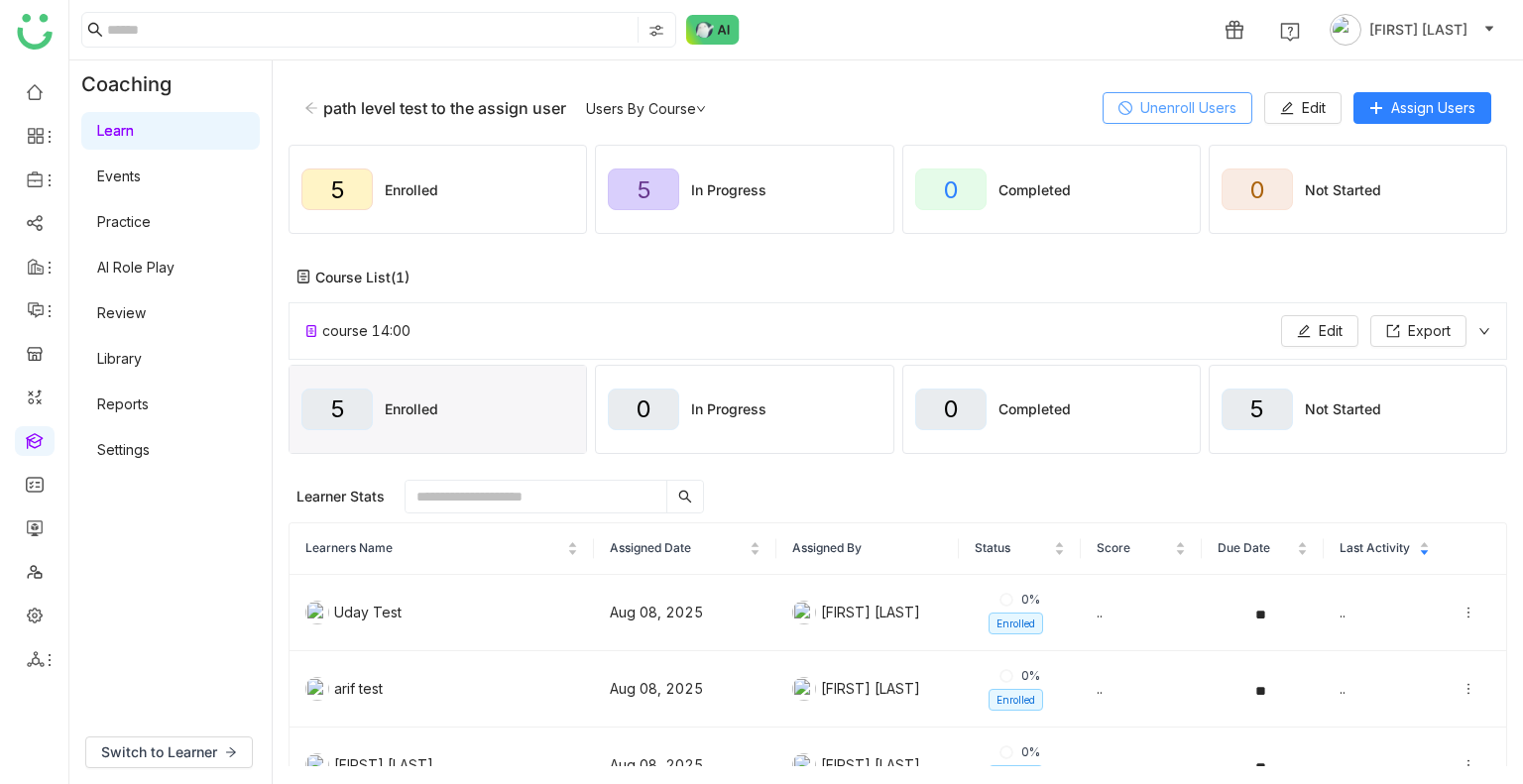 click on "Unenroll Users" 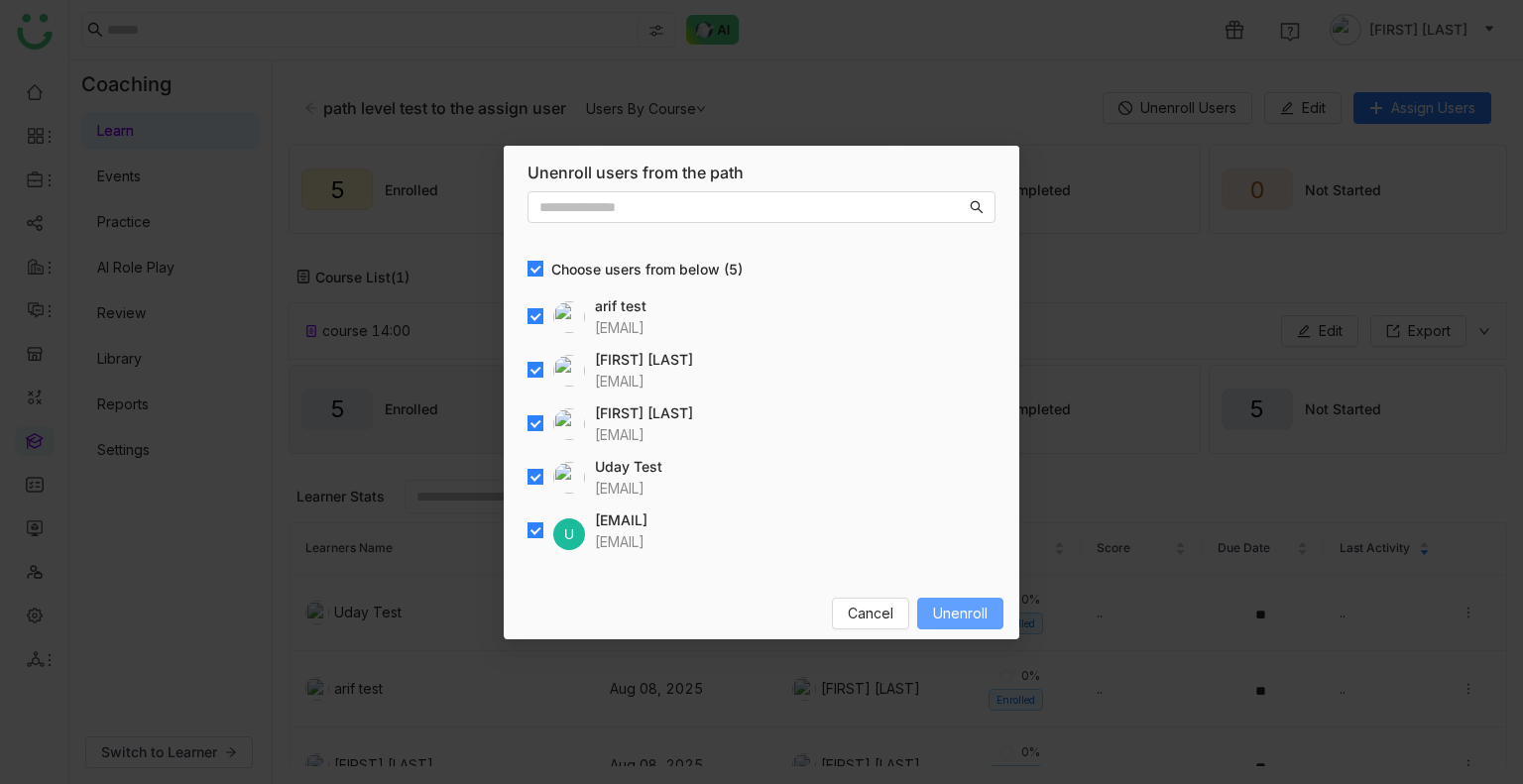 click on "Unenroll" at bounding box center (960, 614) 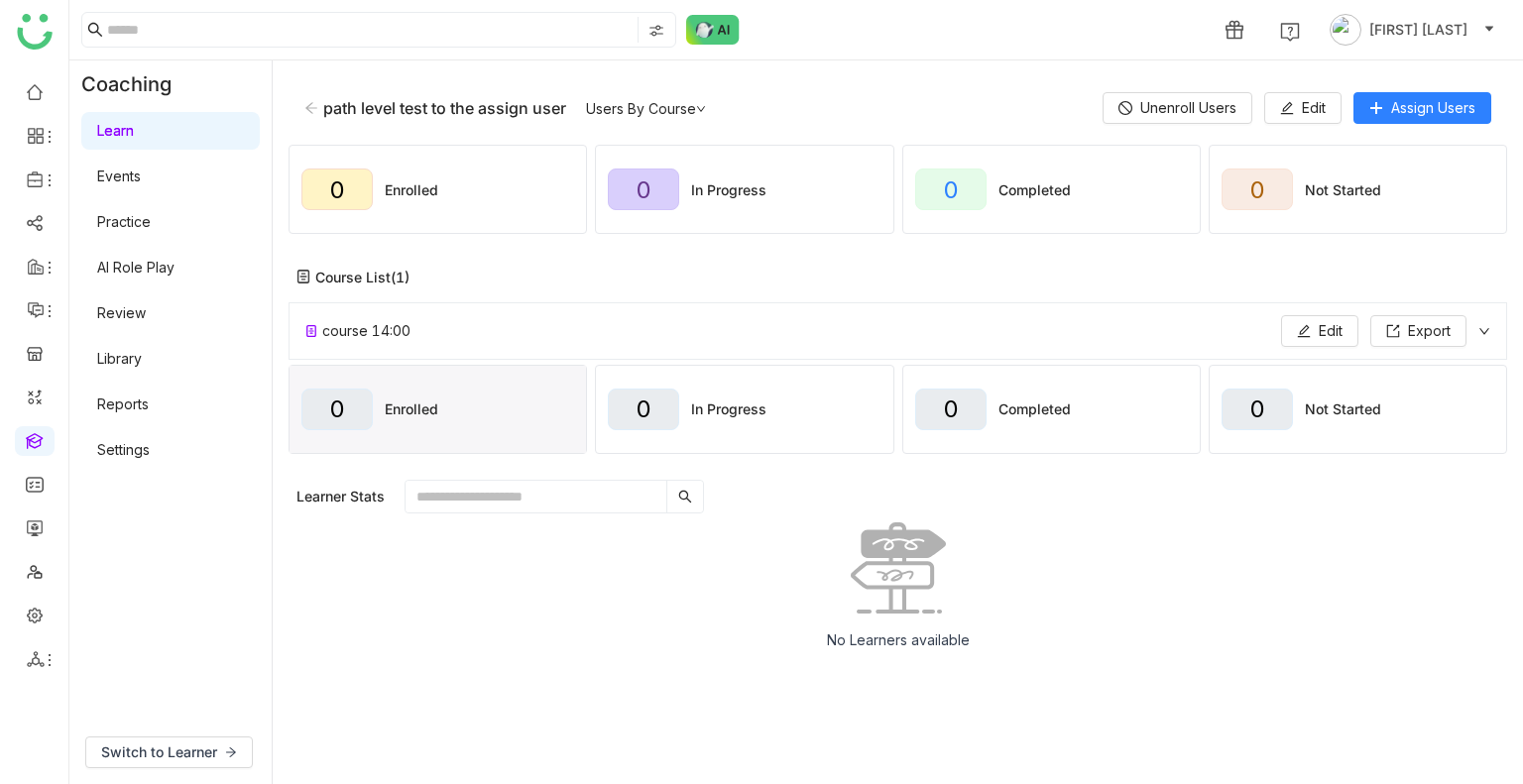 click on "0" 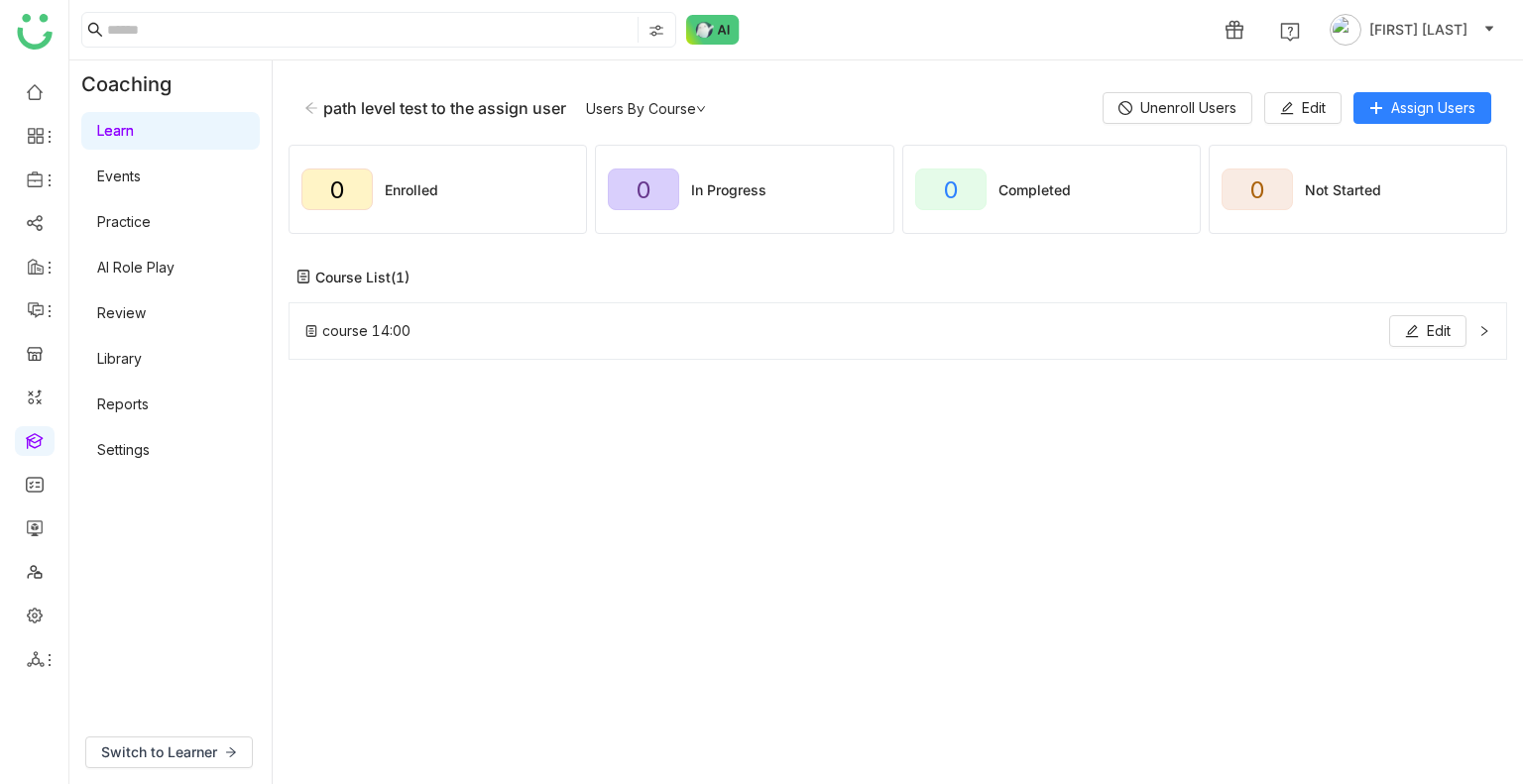 click on "course 14:00  Edit" 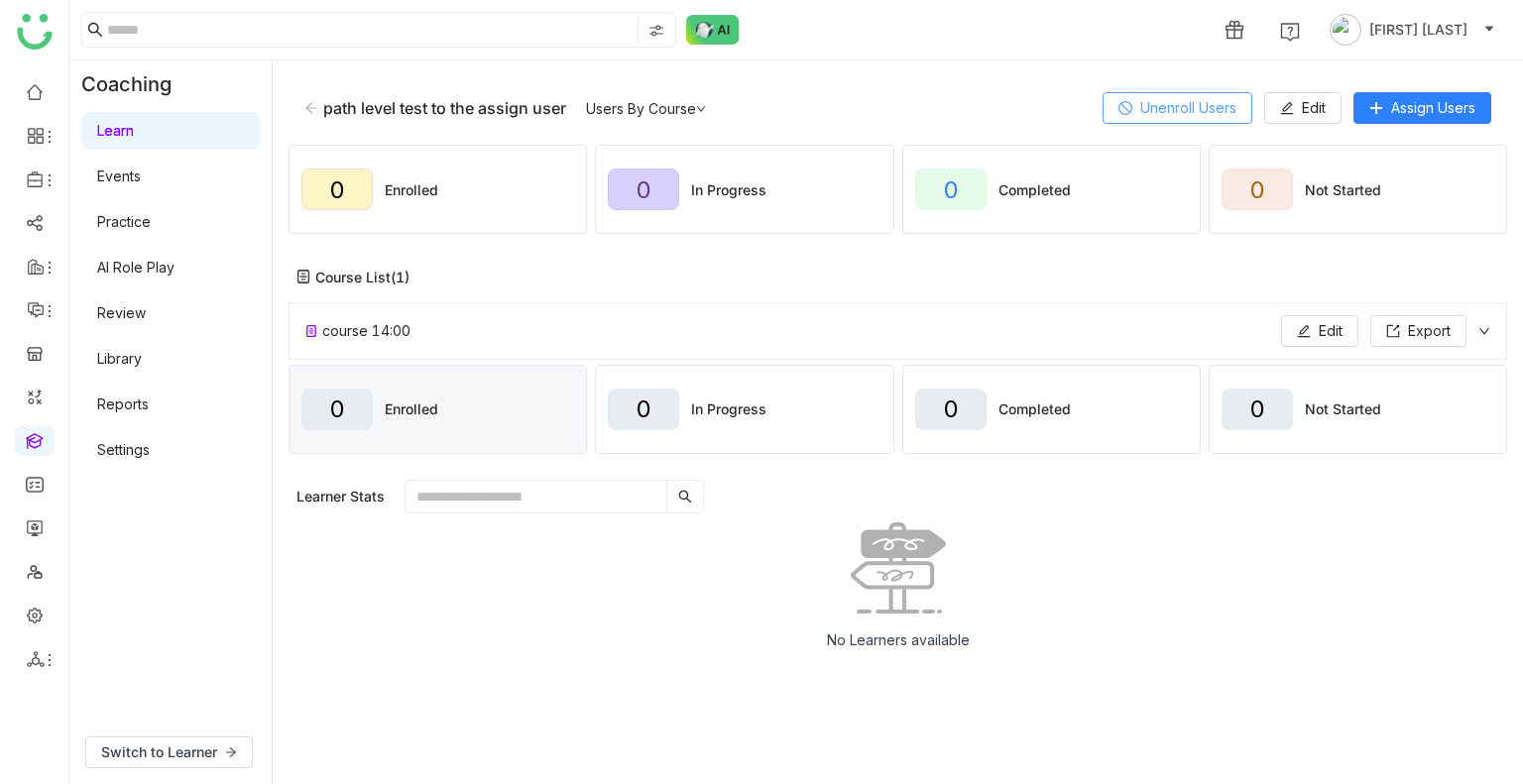 click on "Unenroll Users" 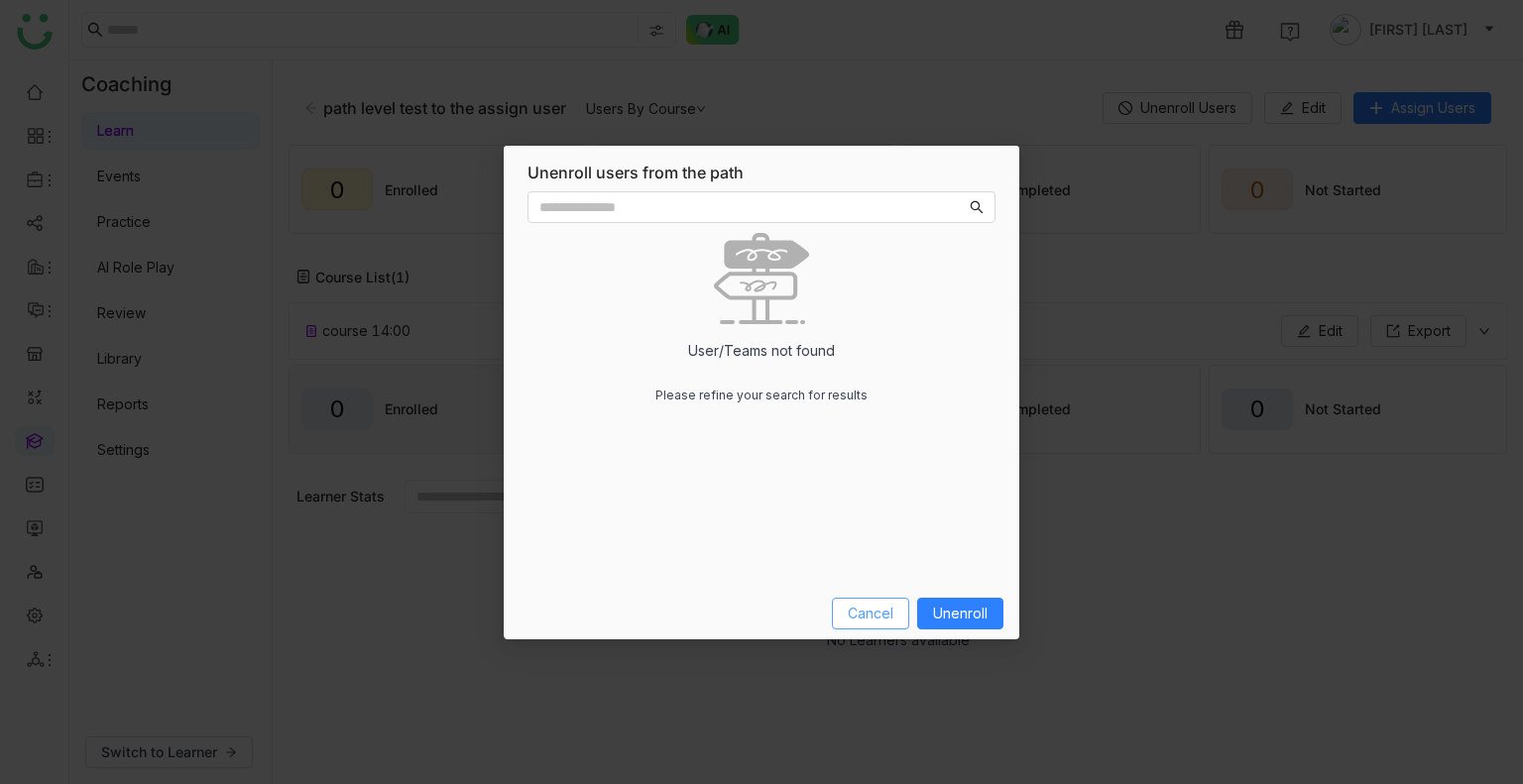 click on "Cancel" at bounding box center [871, 614] 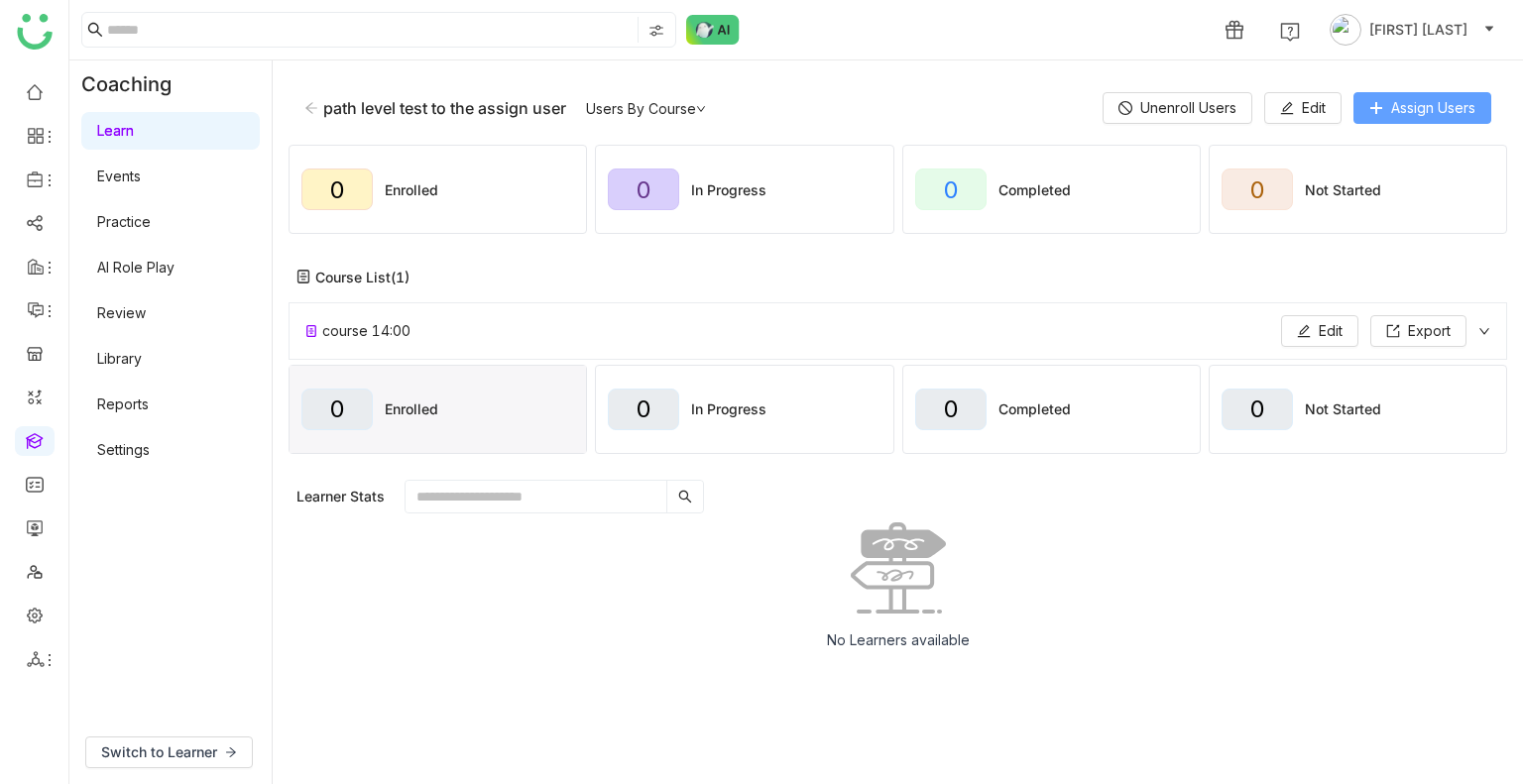 click on "Assign Users" 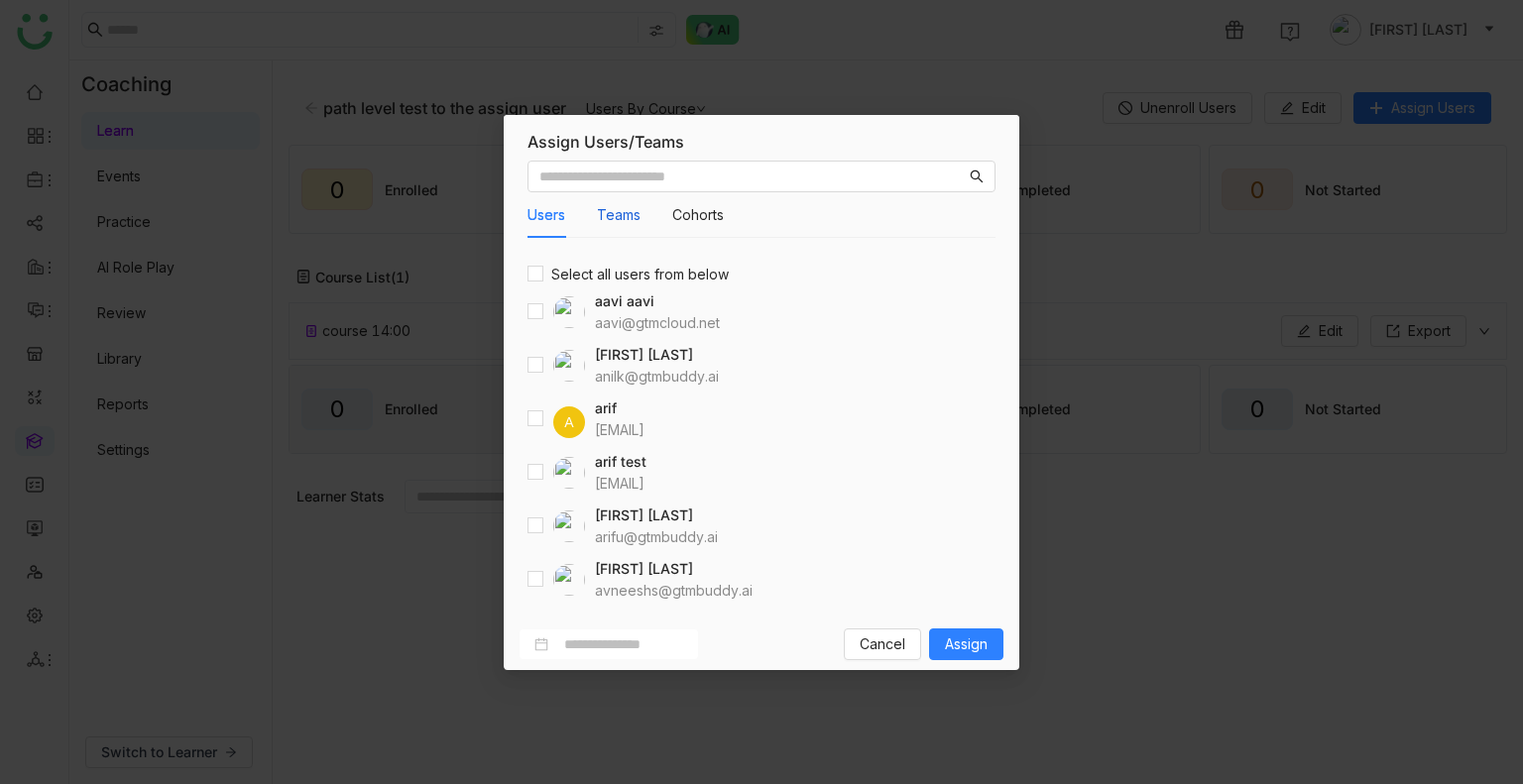 click on "Teams" at bounding box center (619, 215) 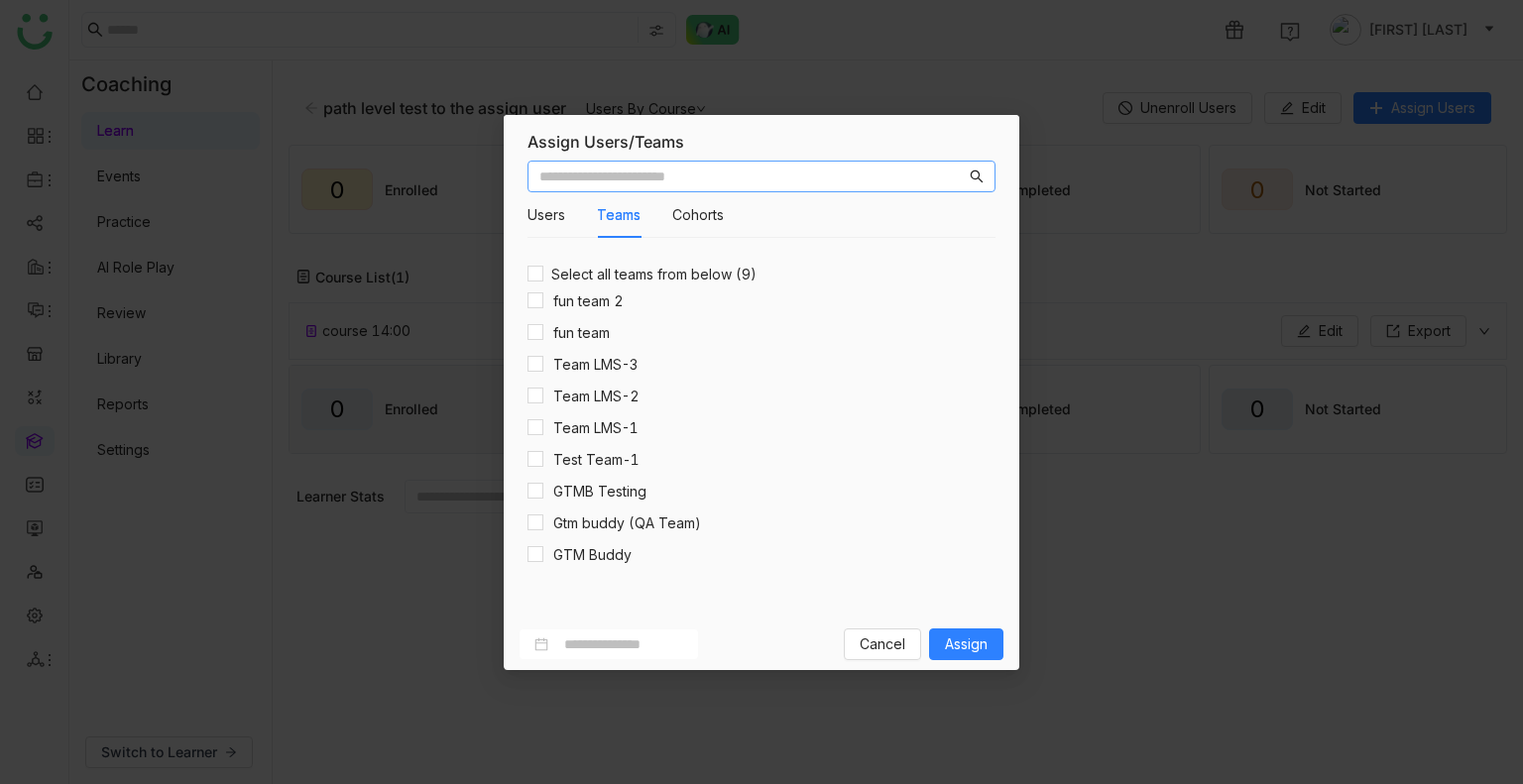 click at bounding box center (753, 176) 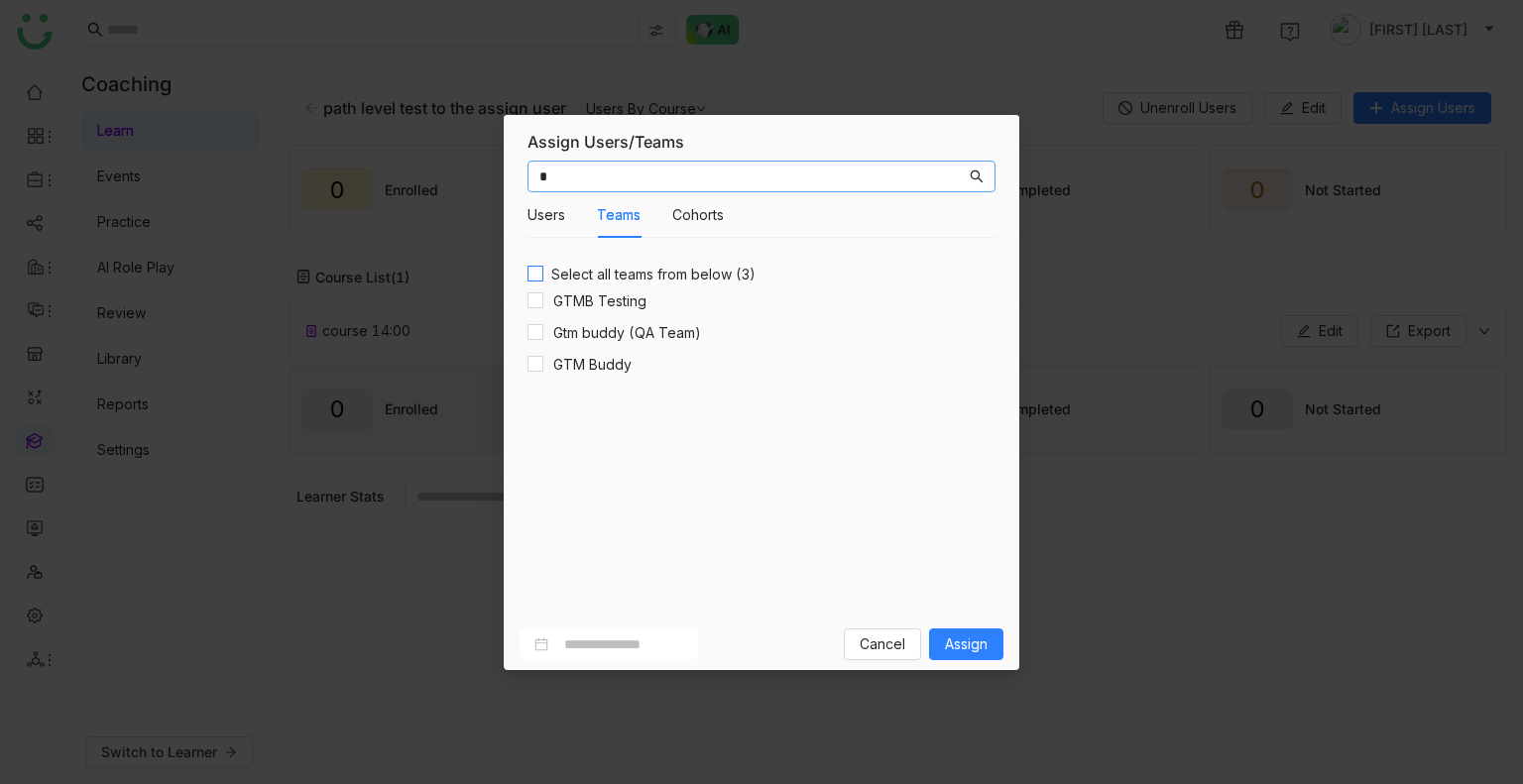 type on "*" 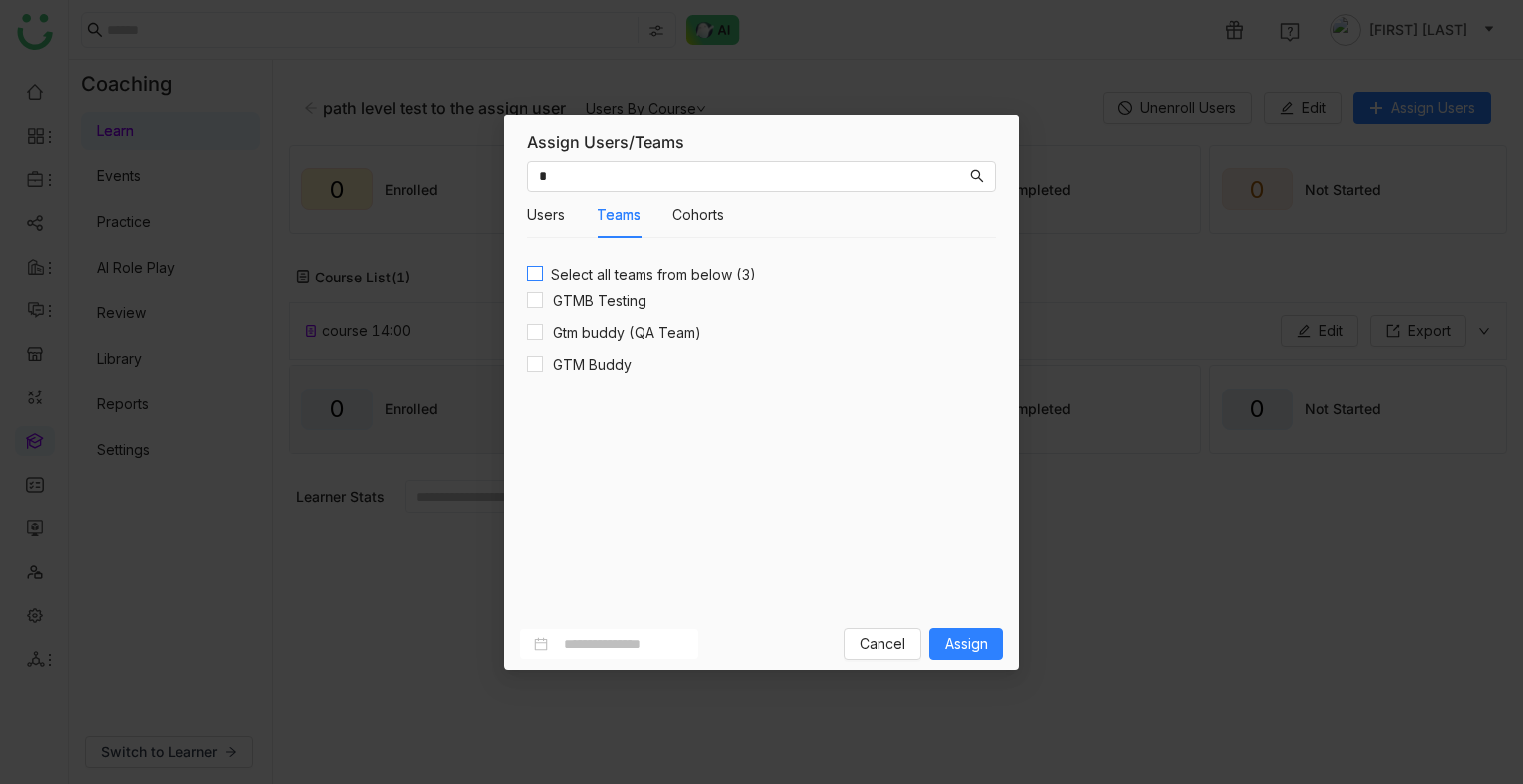 click on "Select all teams from below (3)" at bounding box center [653, 275] 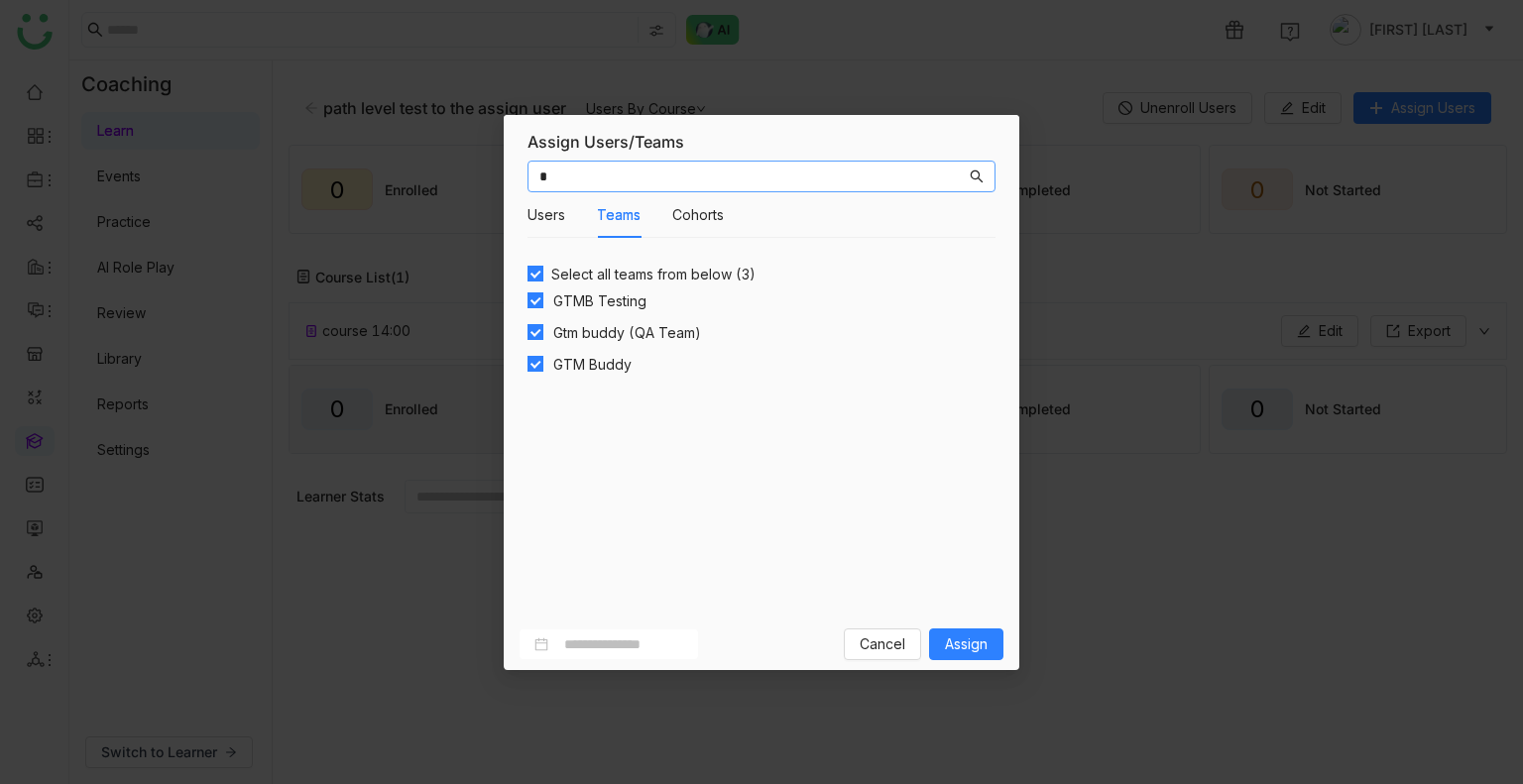 click on "*" at bounding box center (753, 176) 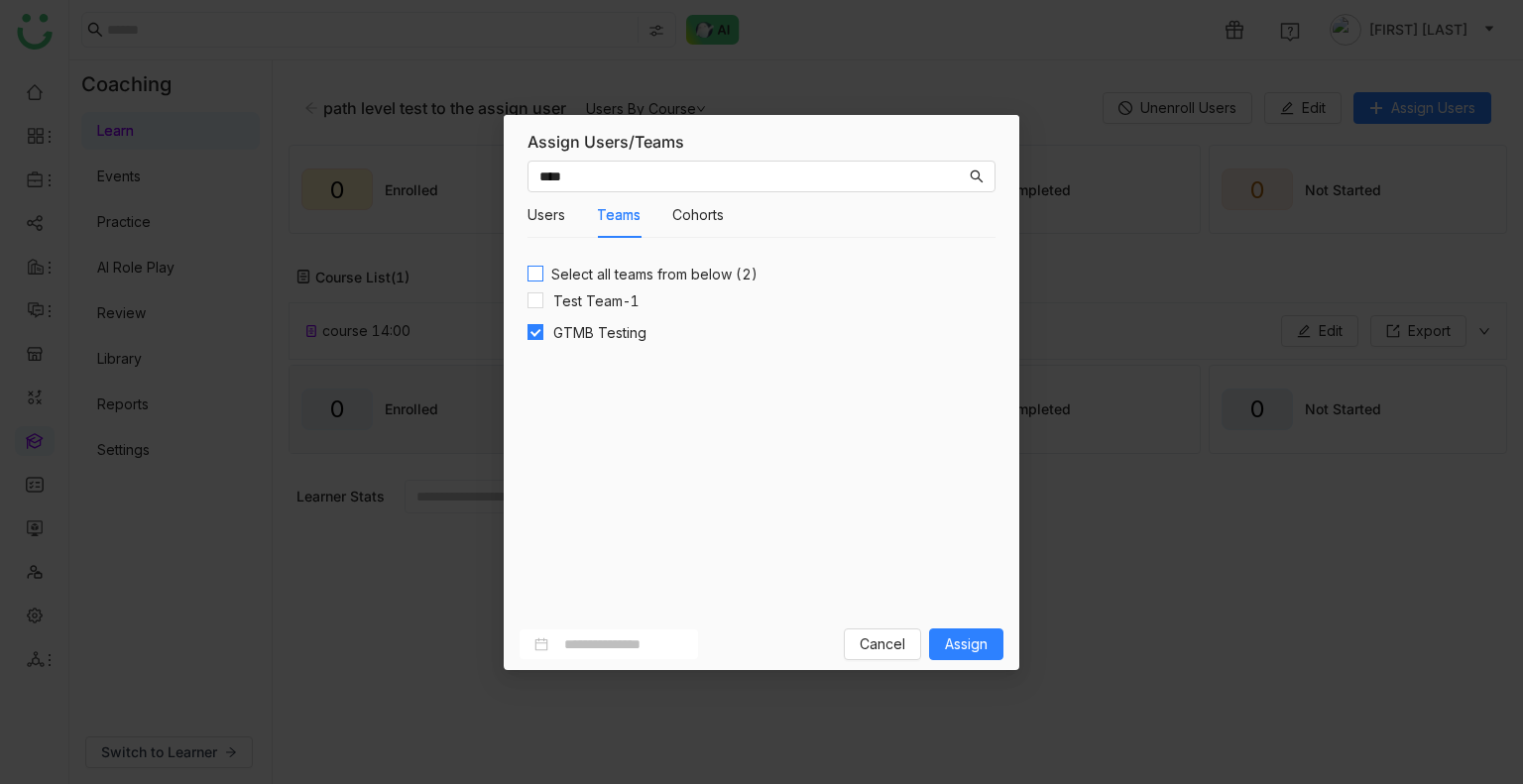 click on "Select all teams from below (2)" at bounding box center [654, 275] 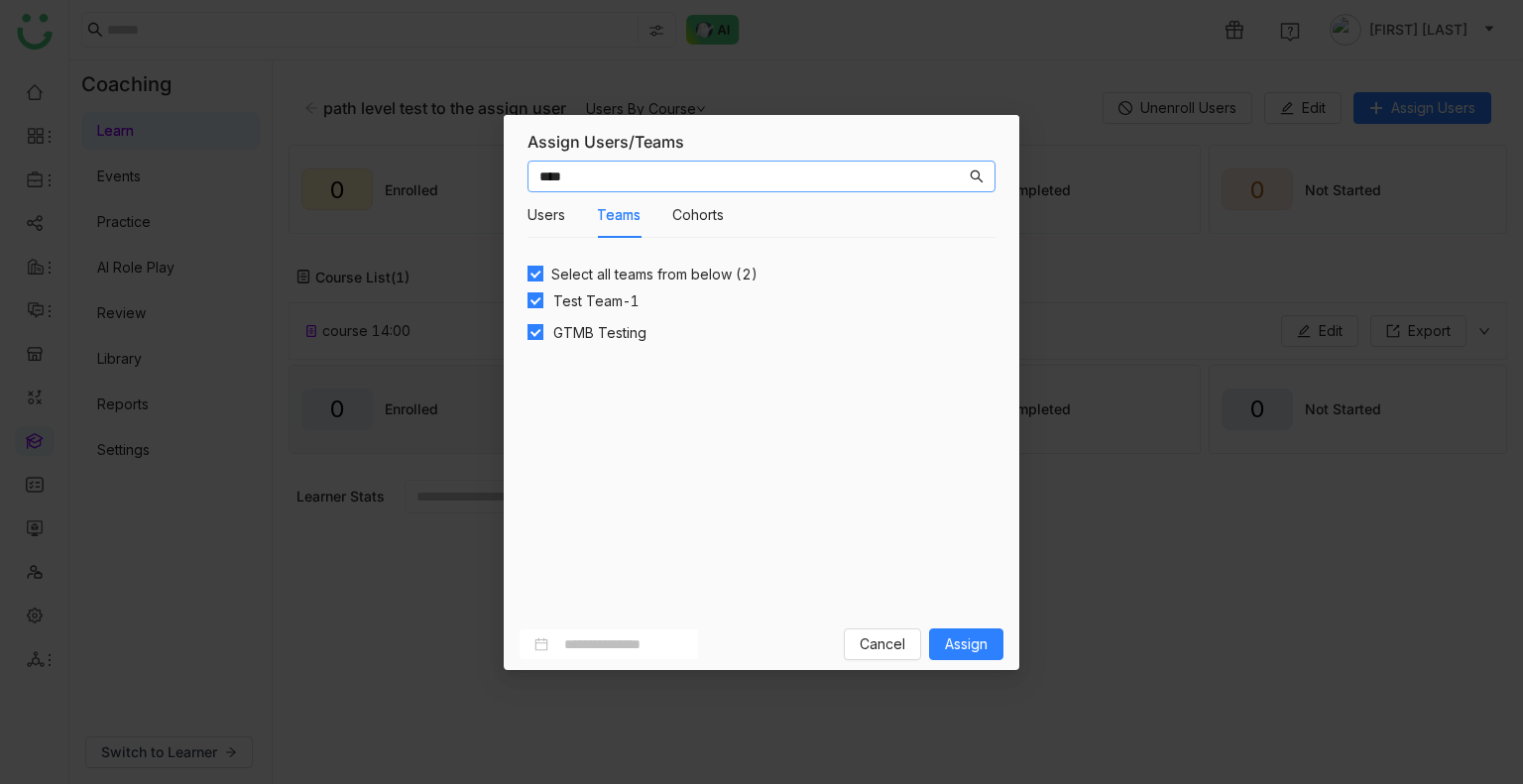 click on "****" at bounding box center [753, 176] 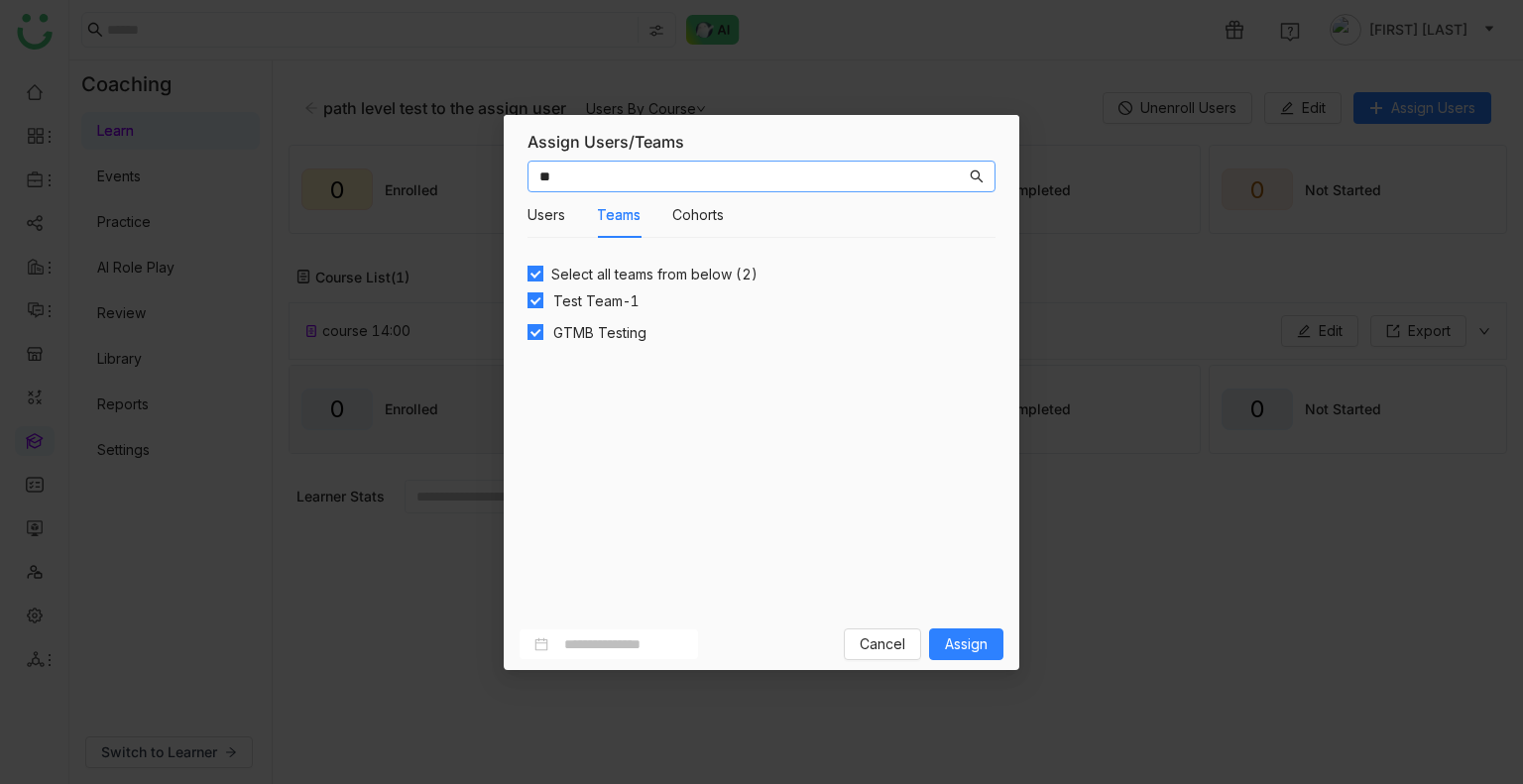 type on "*" 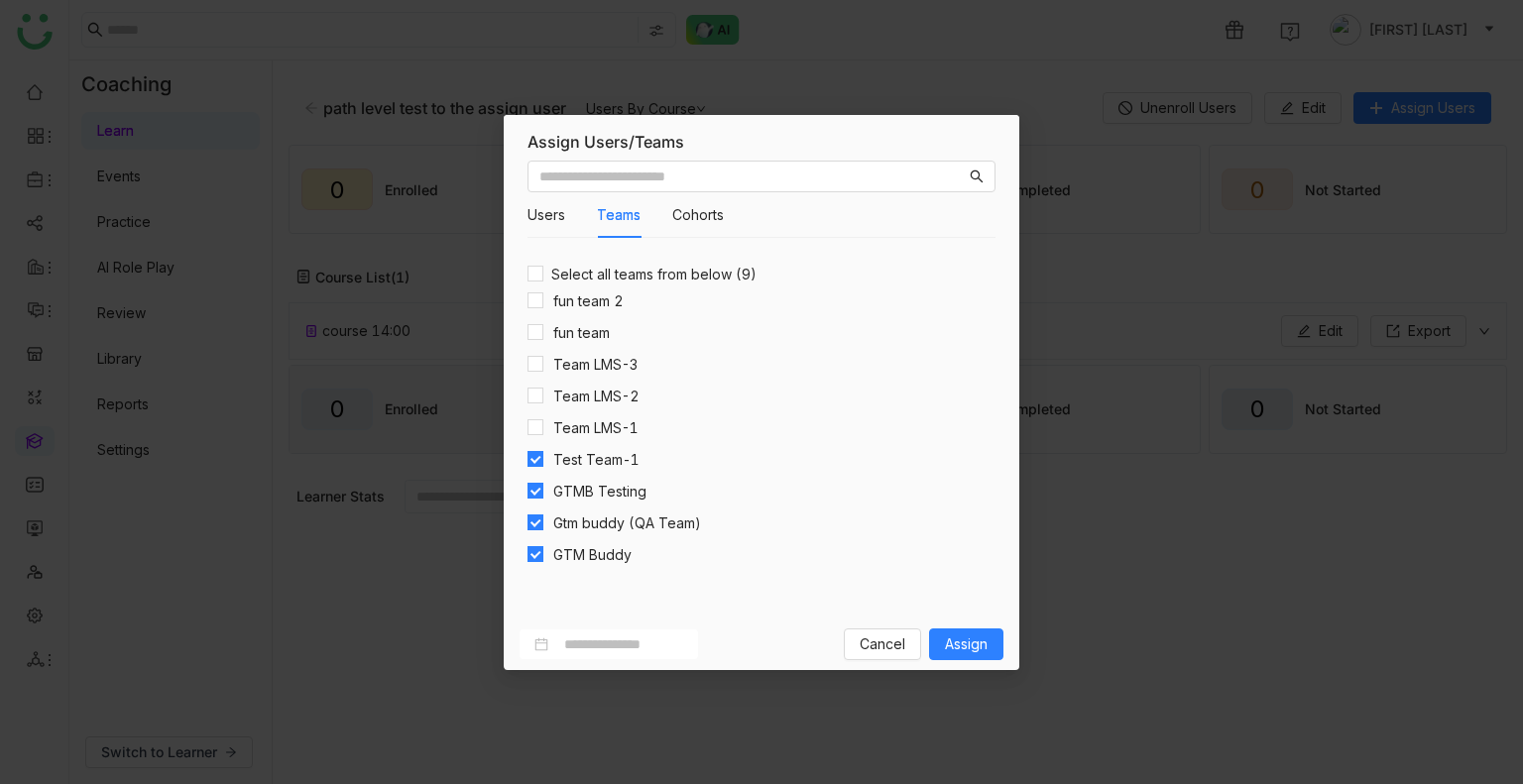 click on "GTM Buddy" at bounding box center [579, 555] 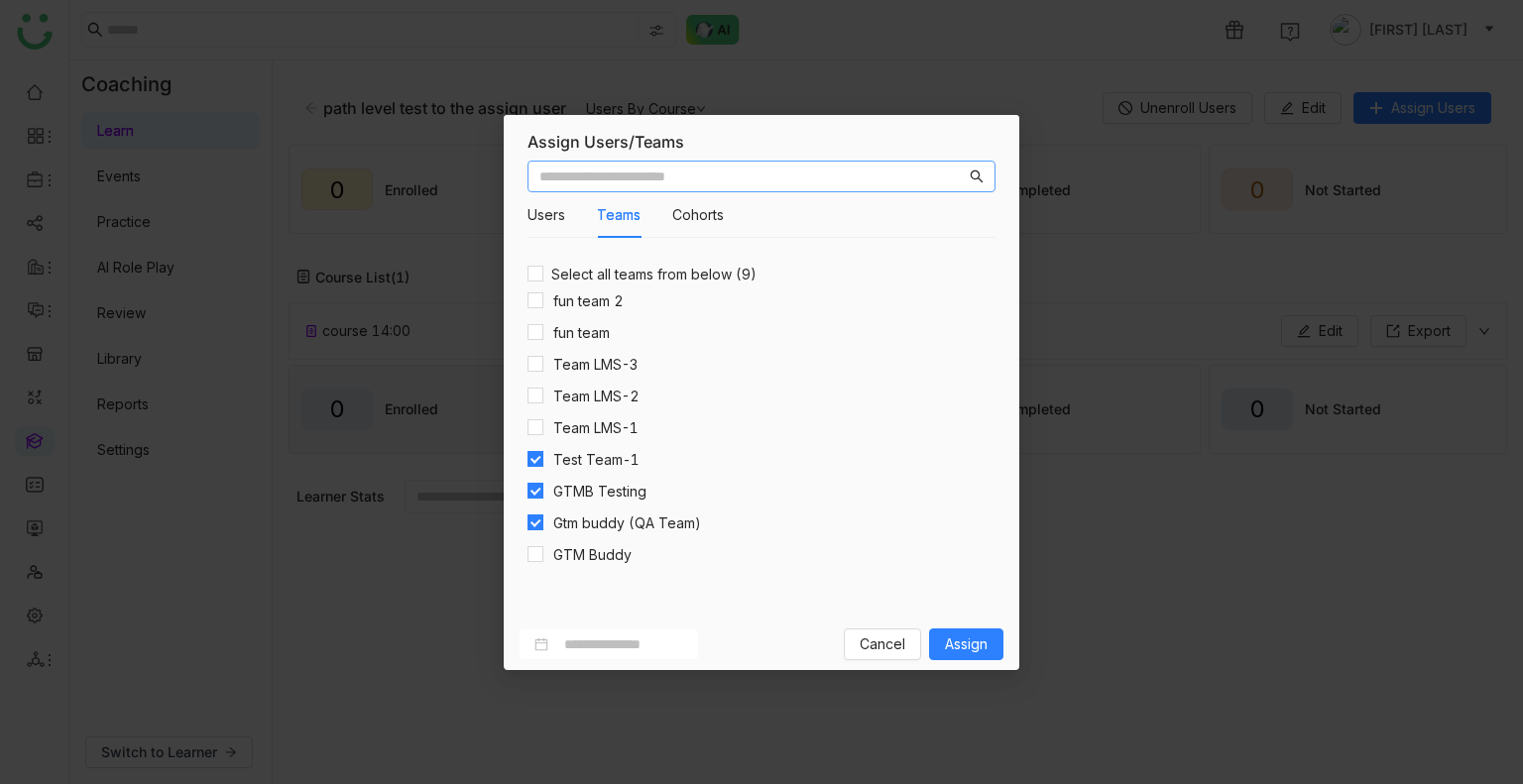 type on "*" 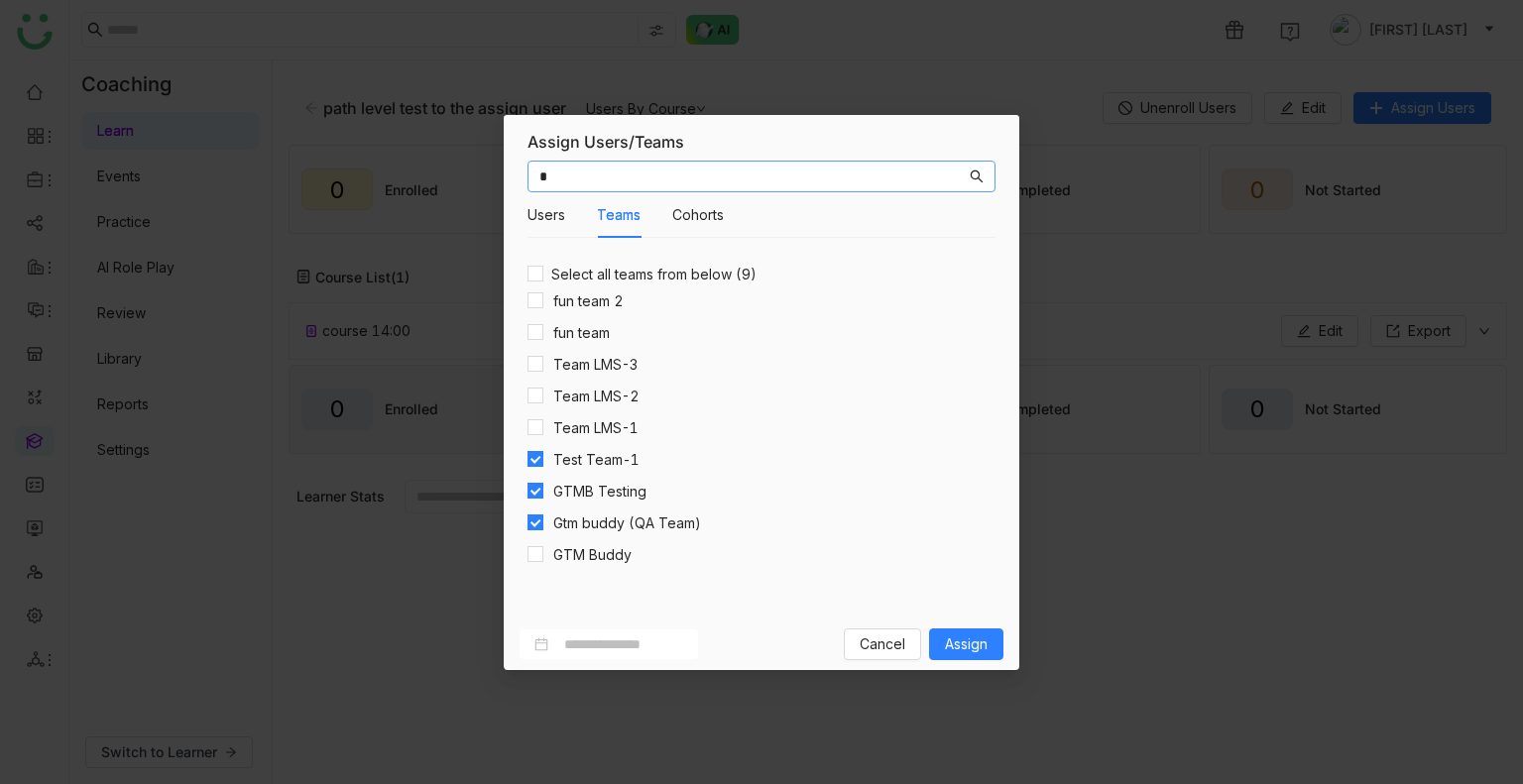 click on "*" at bounding box center (753, 176) 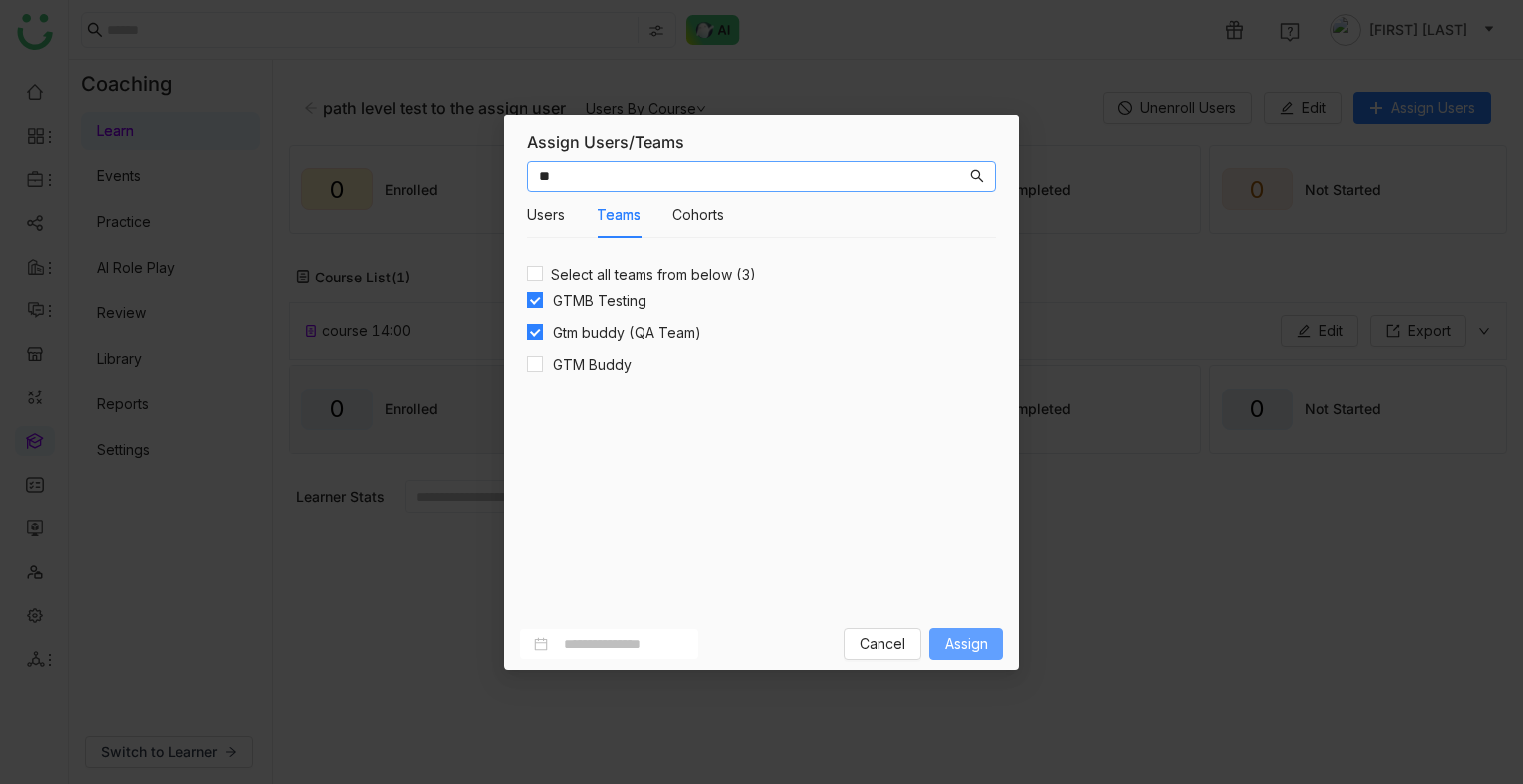 type on "**" 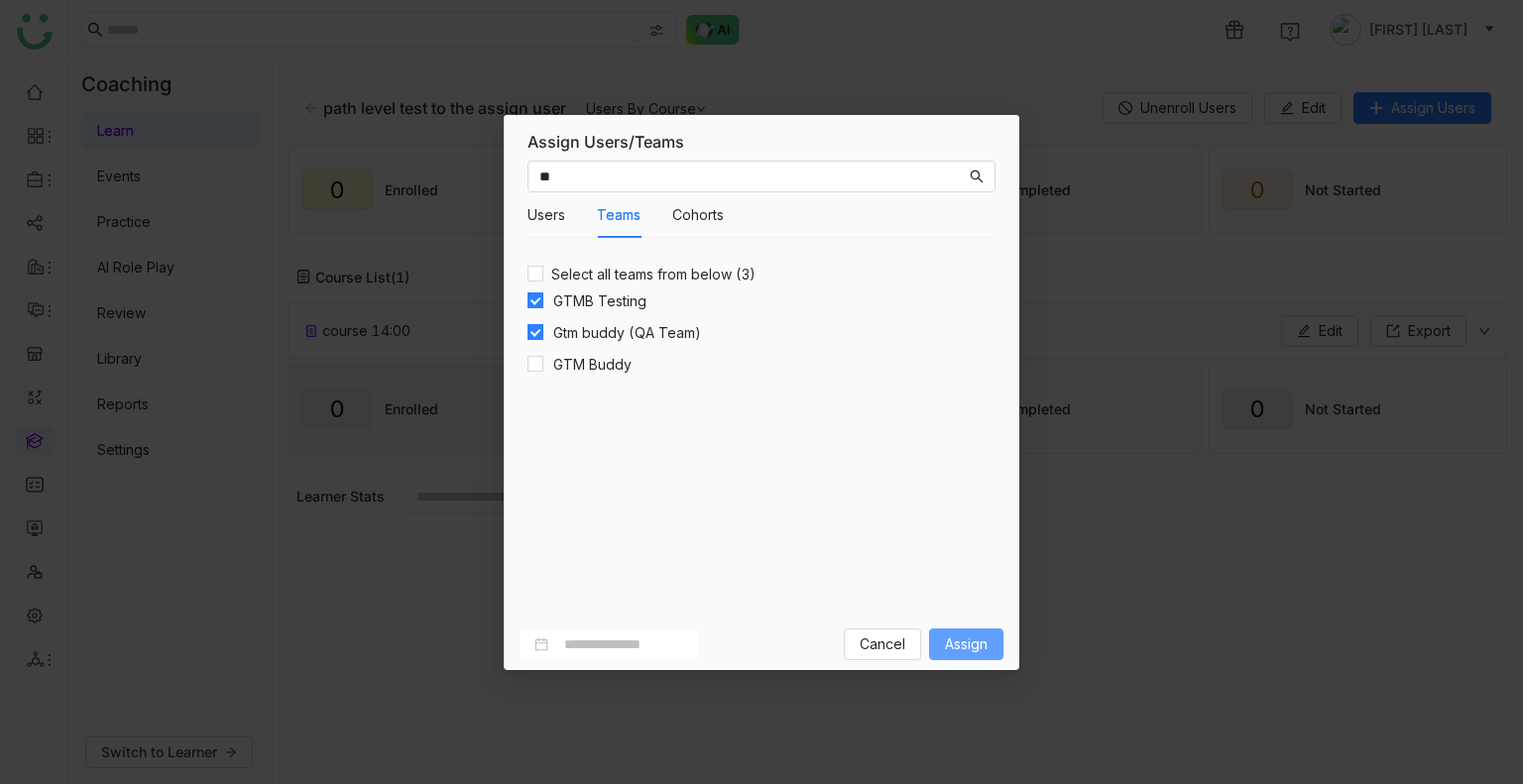 click on "Assign" at bounding box center [966, 644] 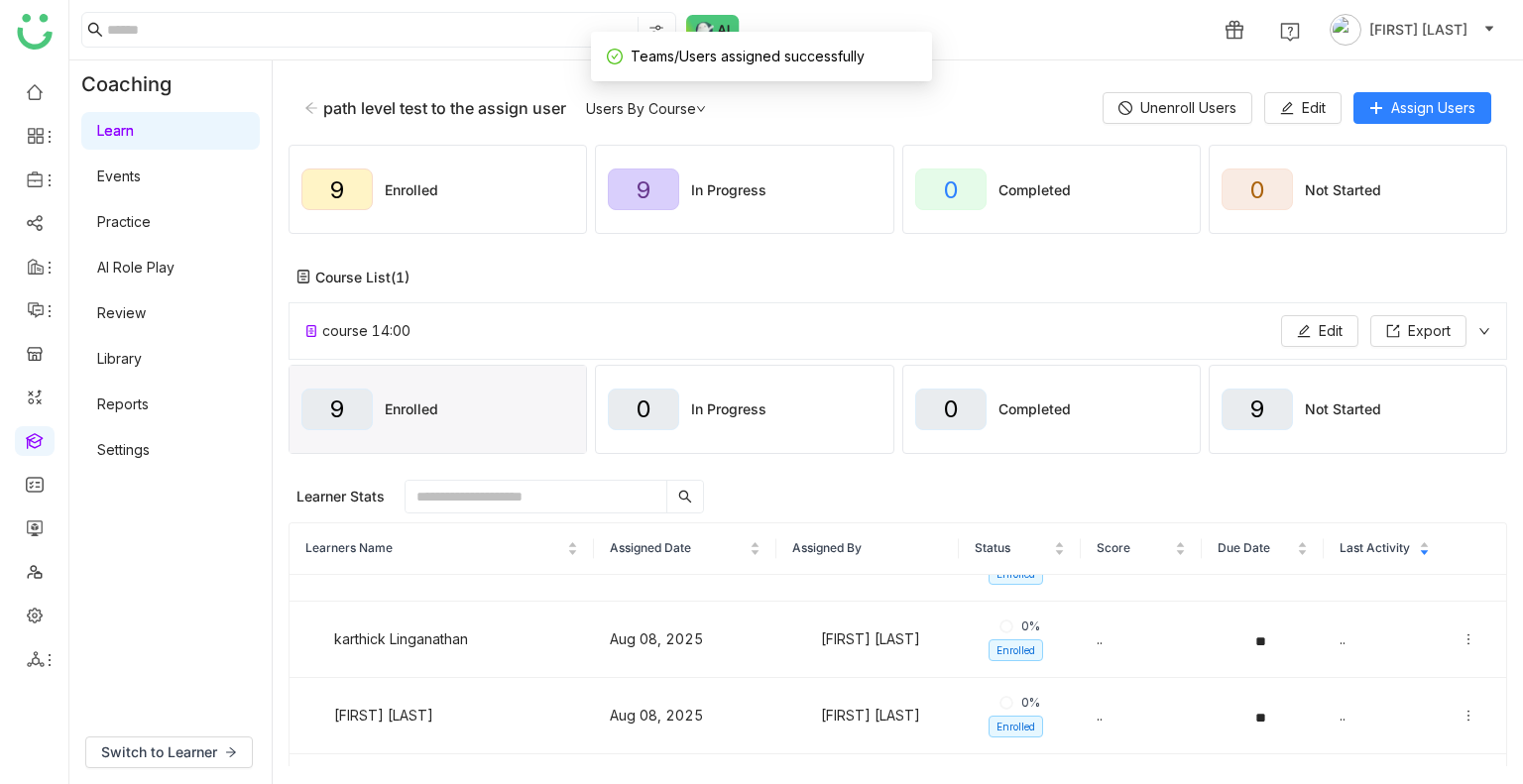 scroll, scrollTop: 0, scrollLeft: 0, axis: both 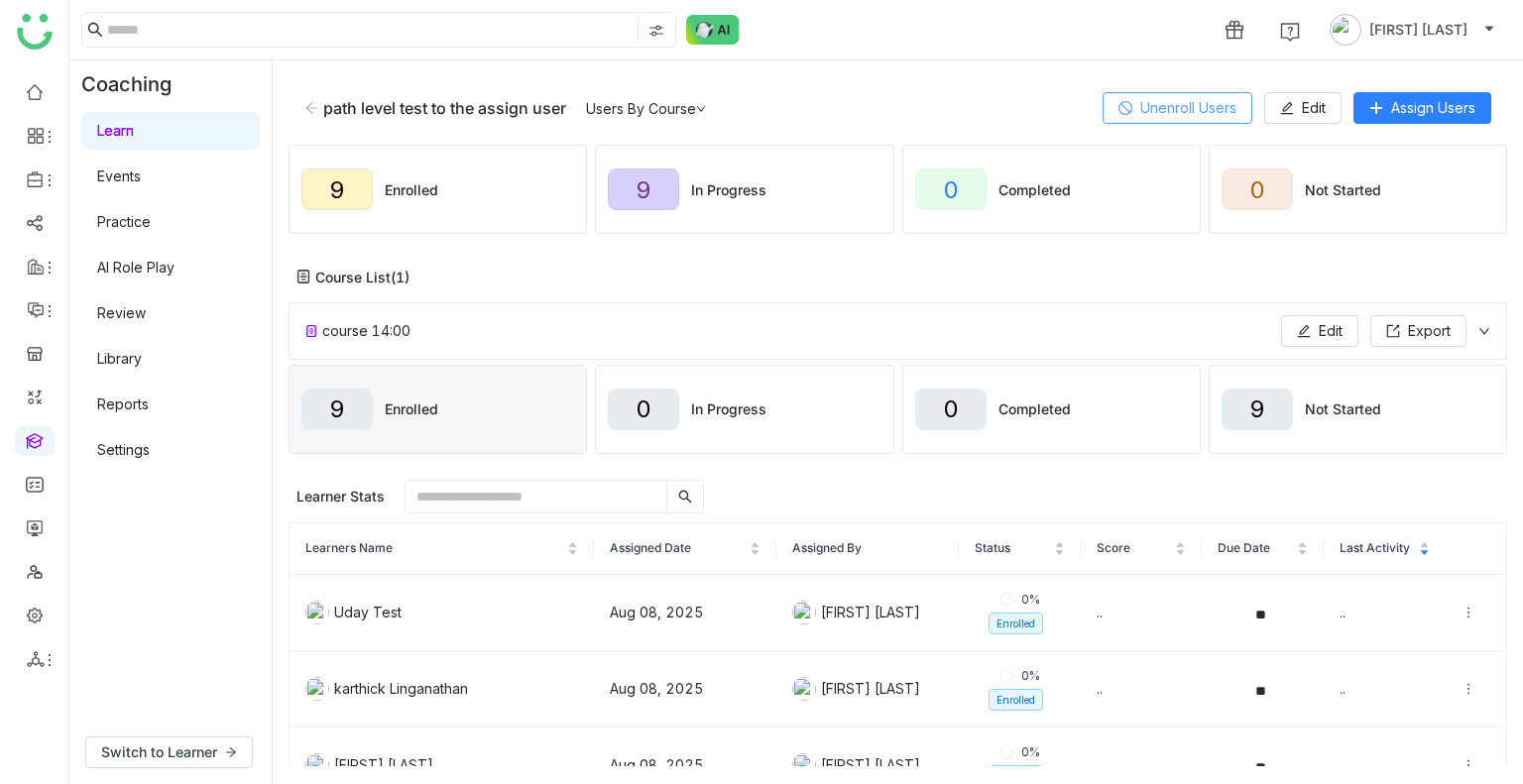 click on "Unenroll Users" 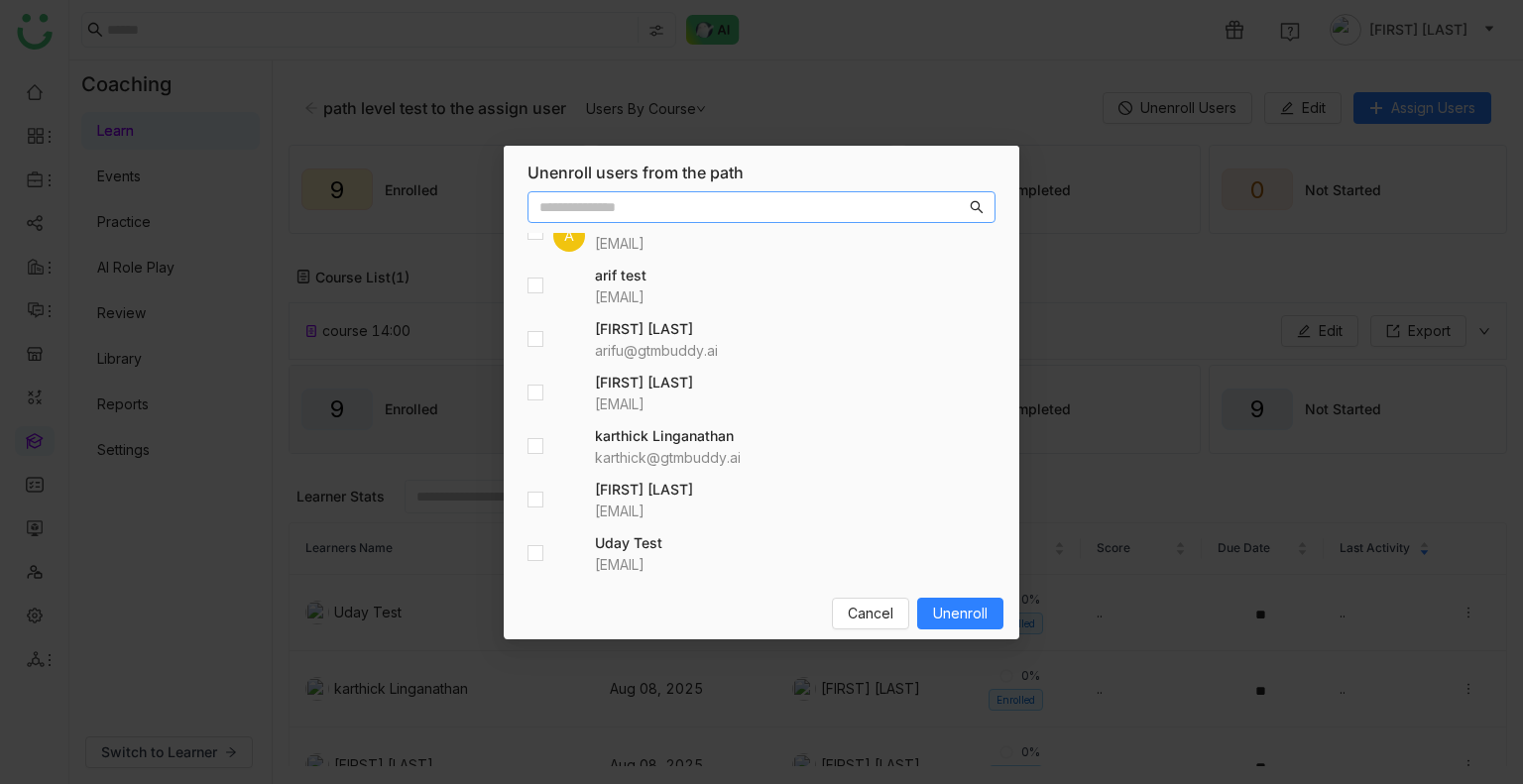 scroll, scrollTop: 0, scrollLeft: 0, axis: both 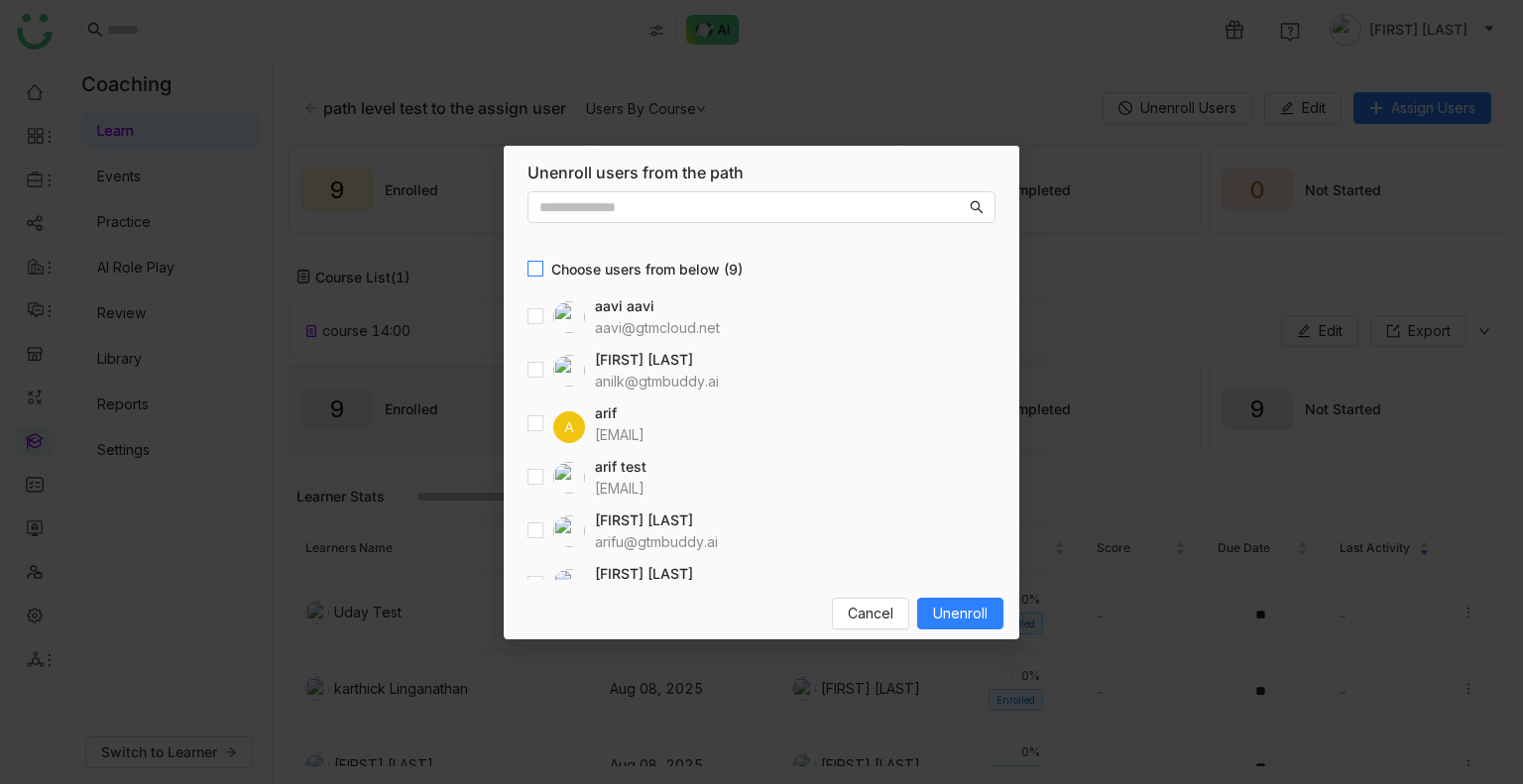 click on "Choose users from below (9)" at bounding box center (762, 257) 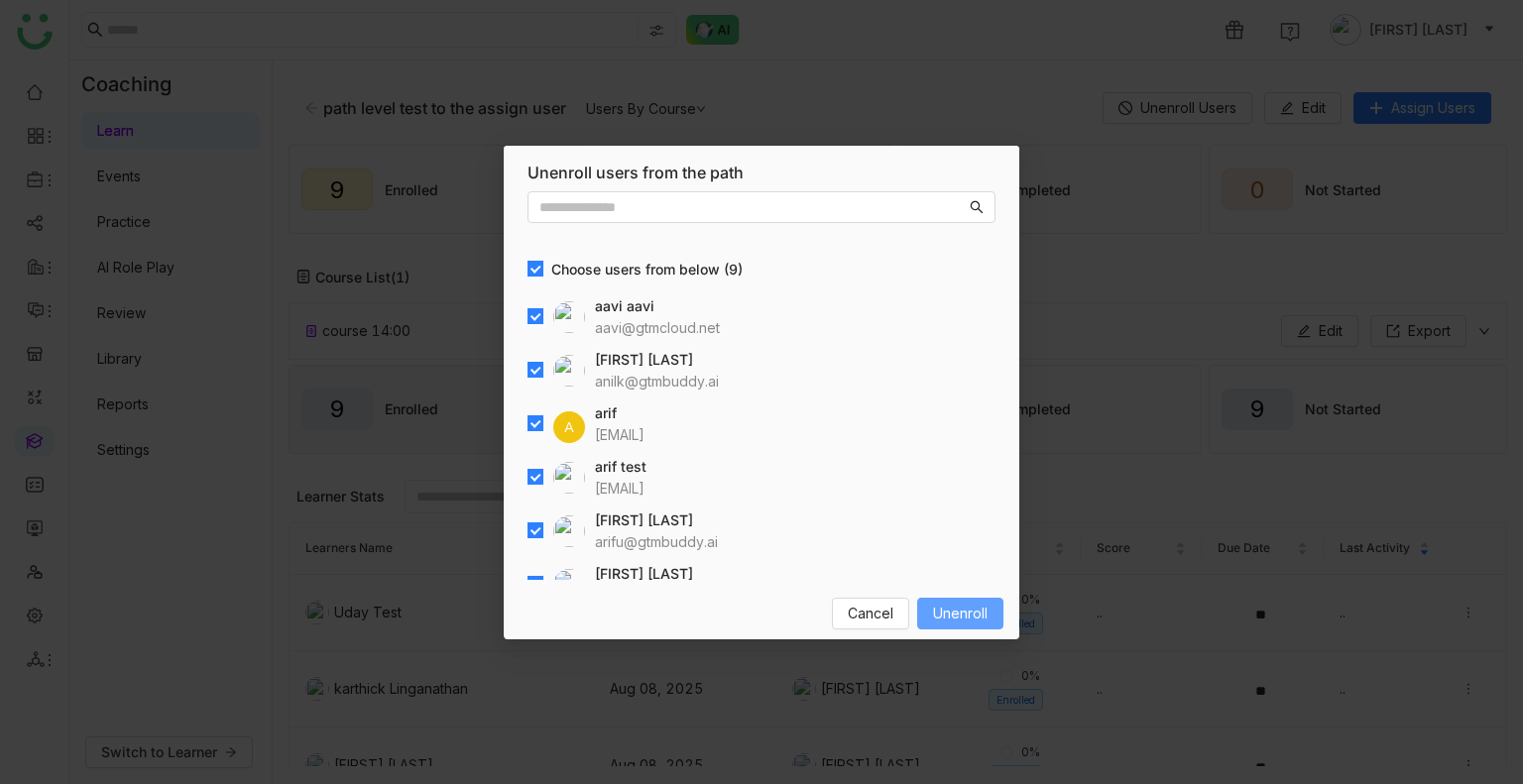 click on "Unenroll" at bounding box center (960, 614) 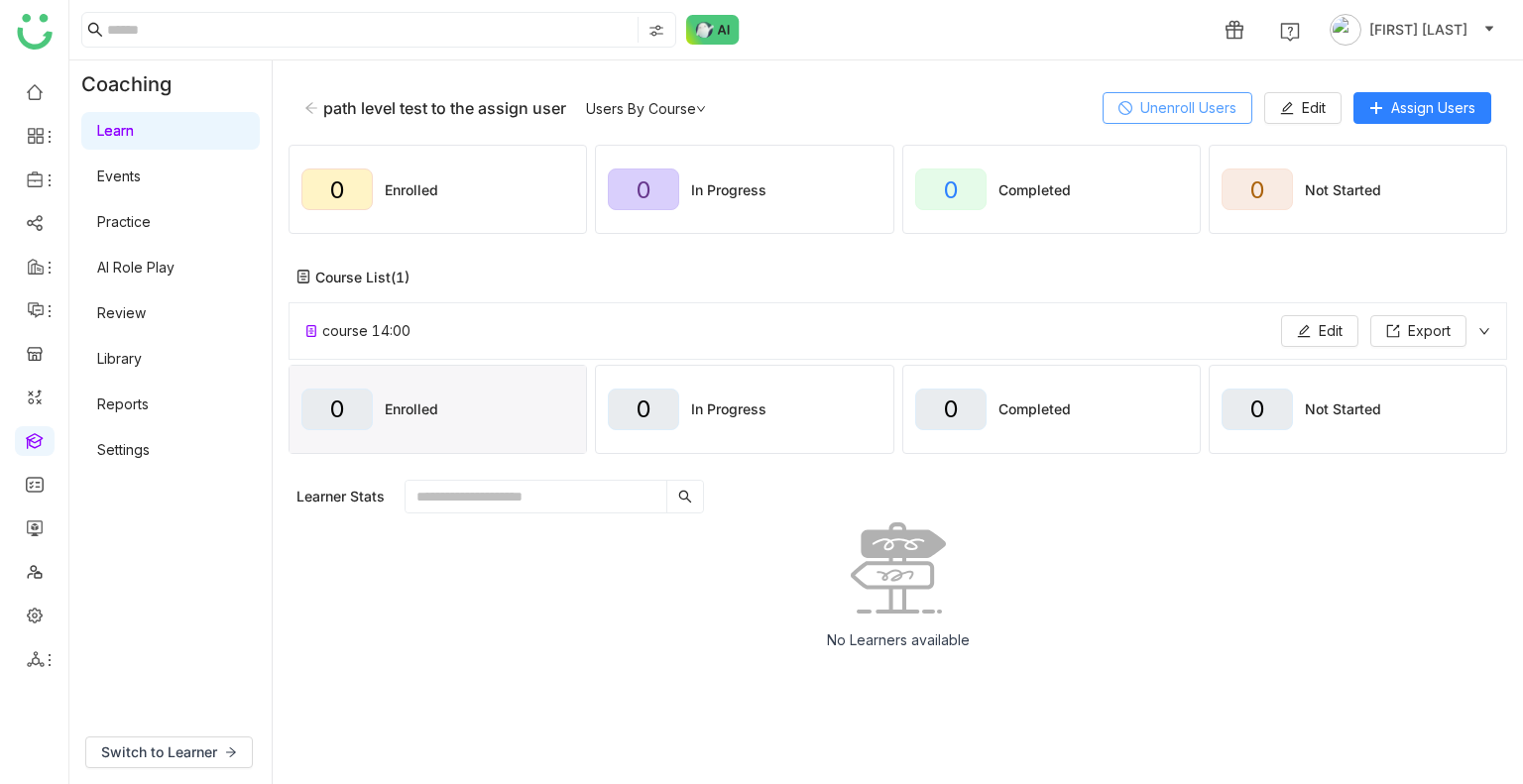 click on "Unenroll Users" 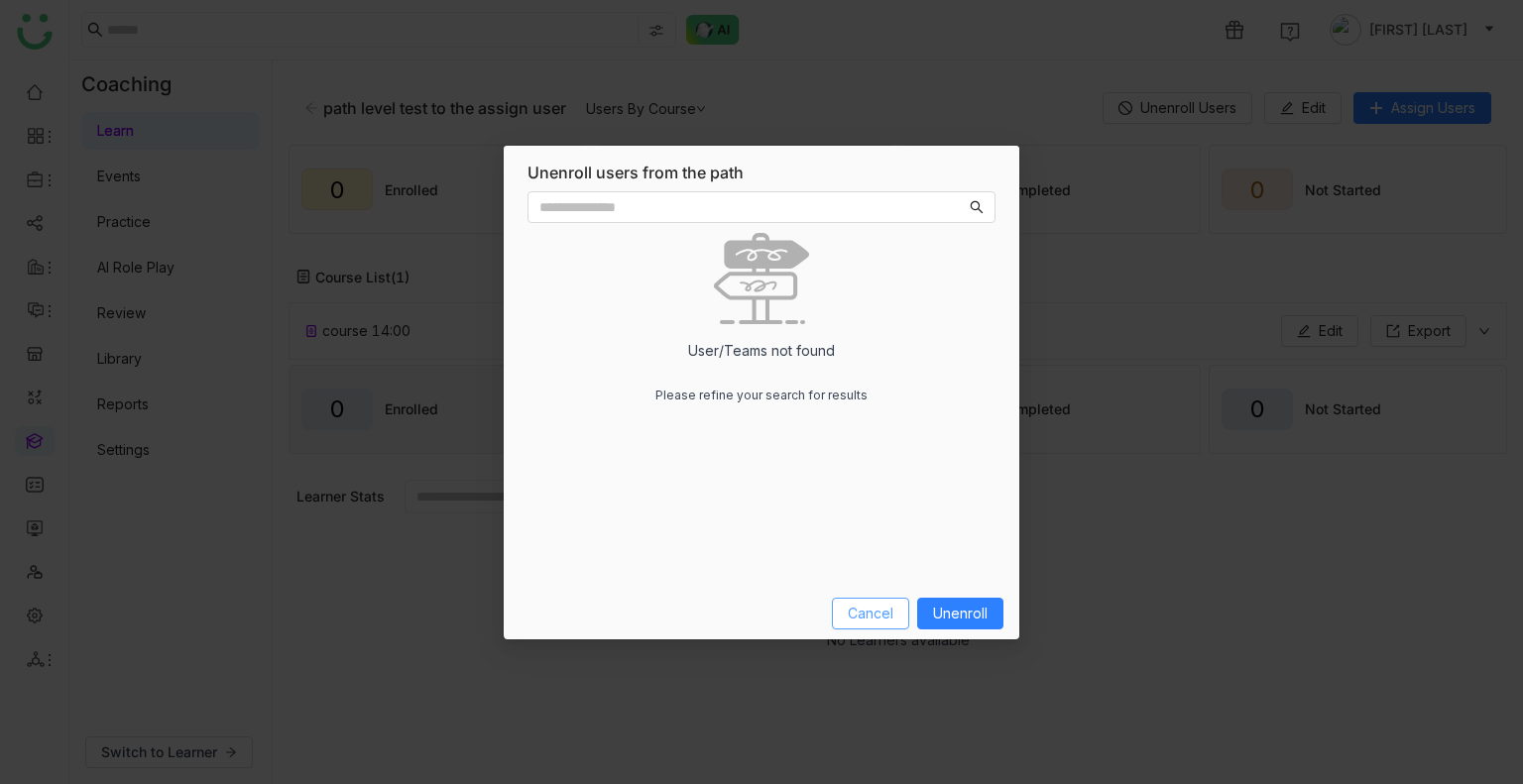 click on "Cancel" at bounding box center (871, 614) 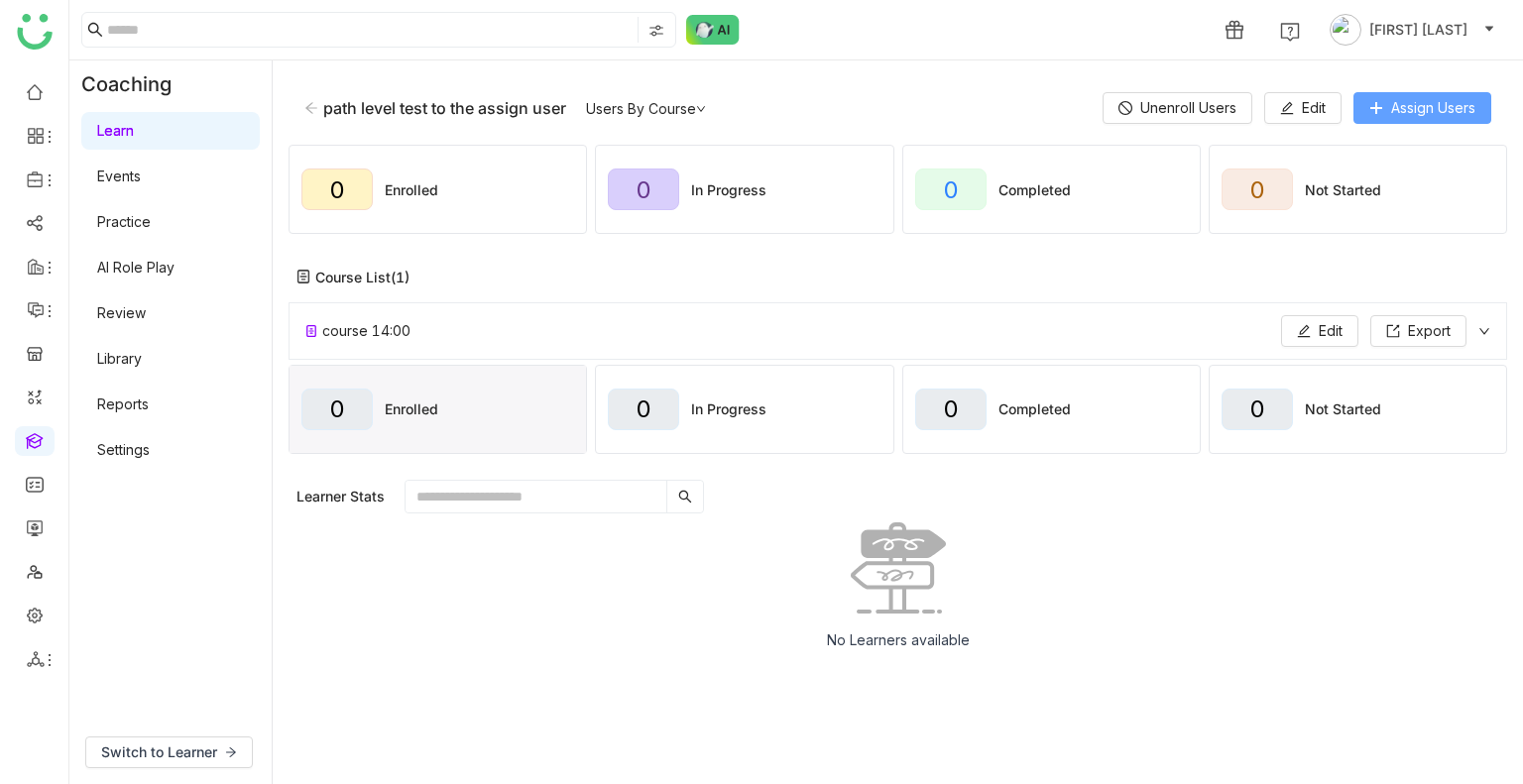 click on "Assign Users" 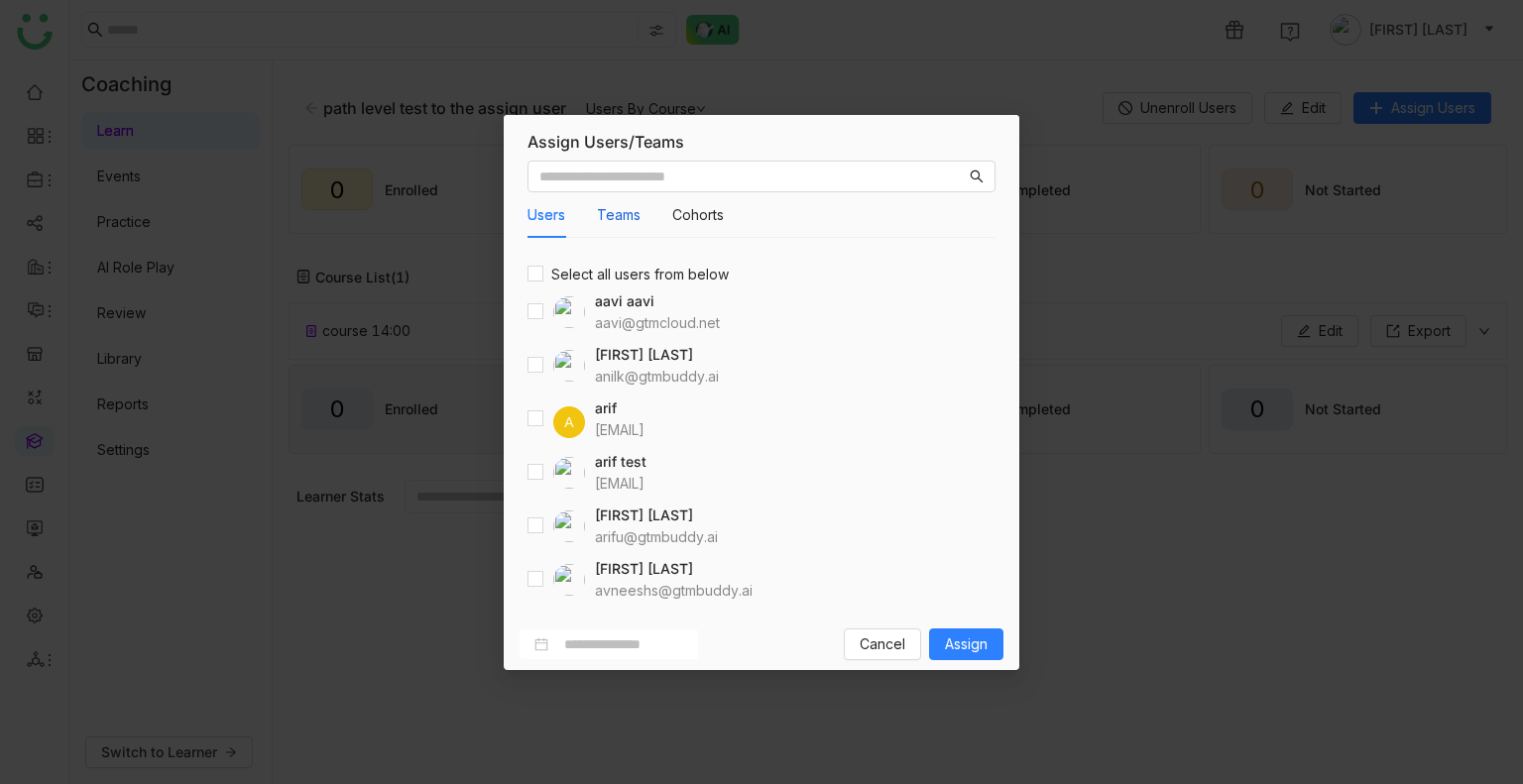 click on "Teams" at bounding box center [619, 215] 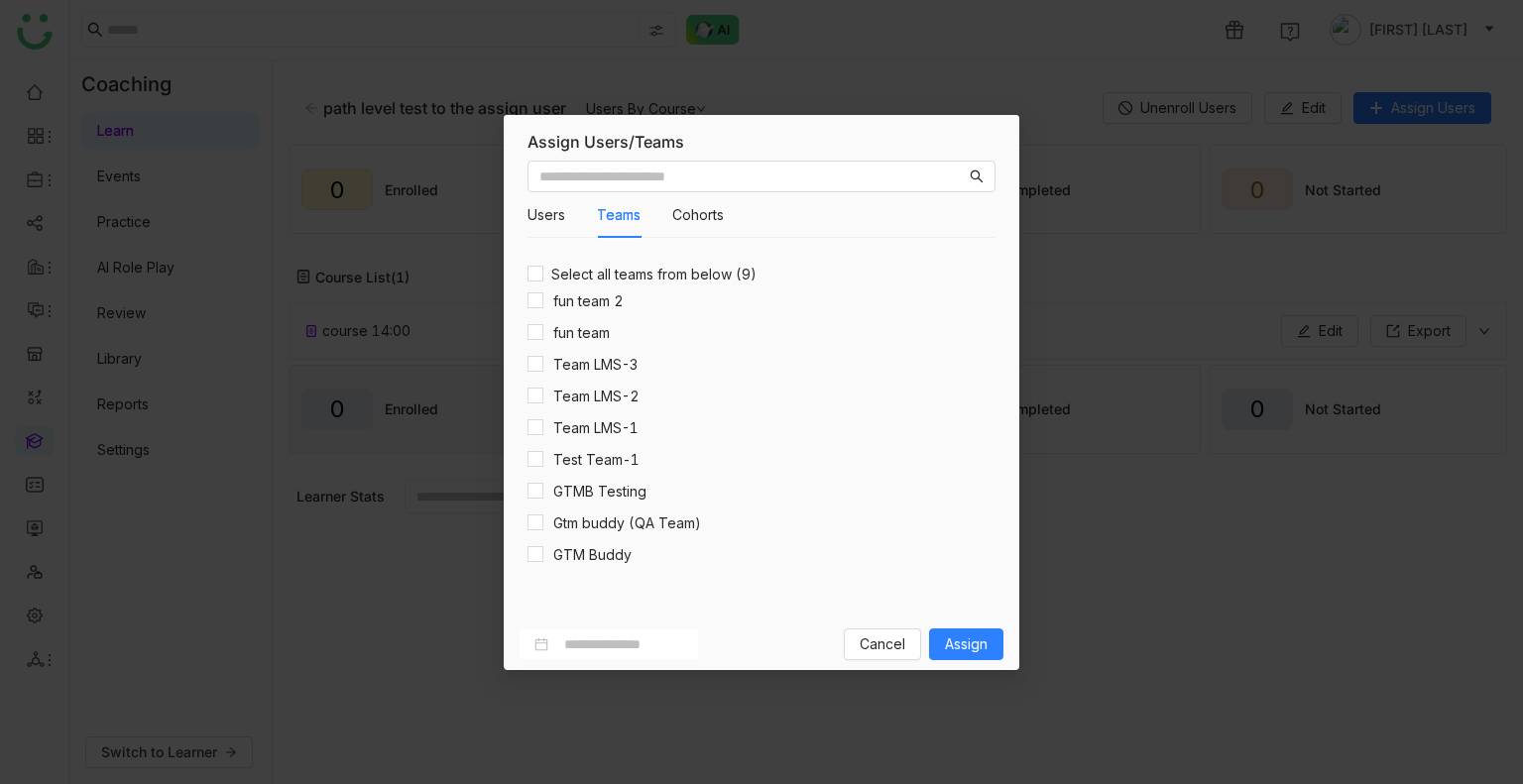 click on "Users   Teams   Cohorts" at bounding box center [626, 215] 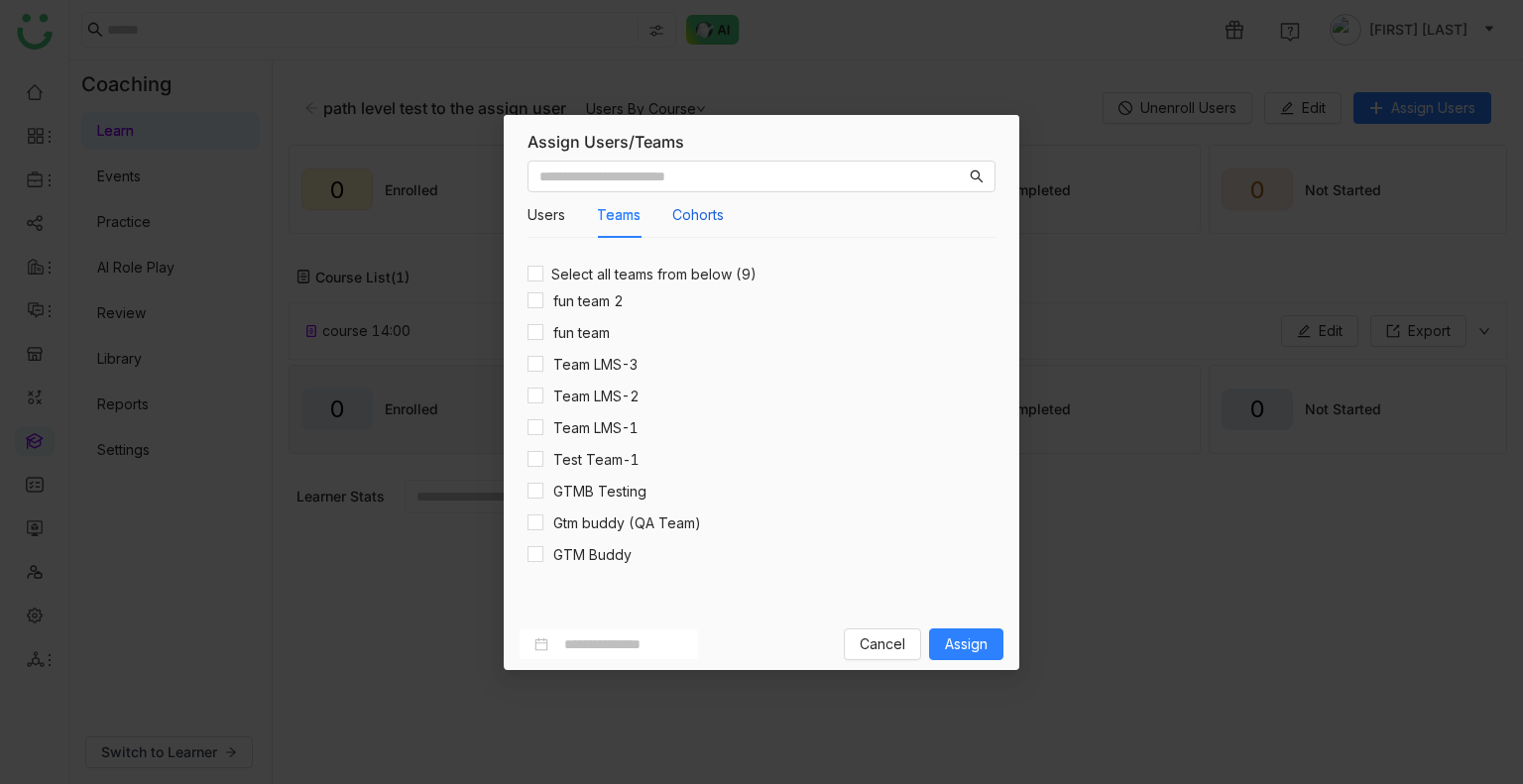 click on "Cohorts" at bounding box center (698, 215) 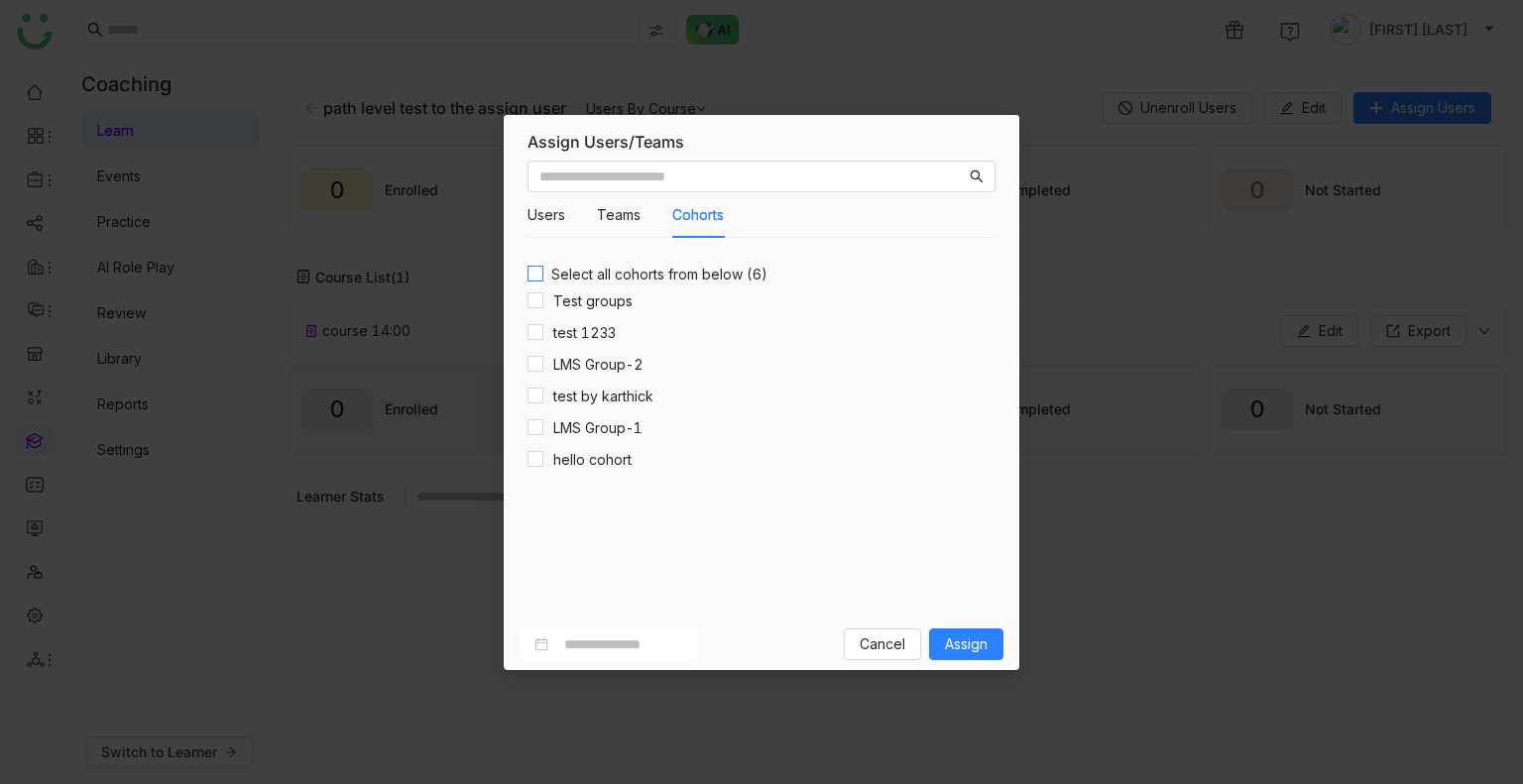 click on "Select all cohorts from below (6)" at bounding box center [659, 275] 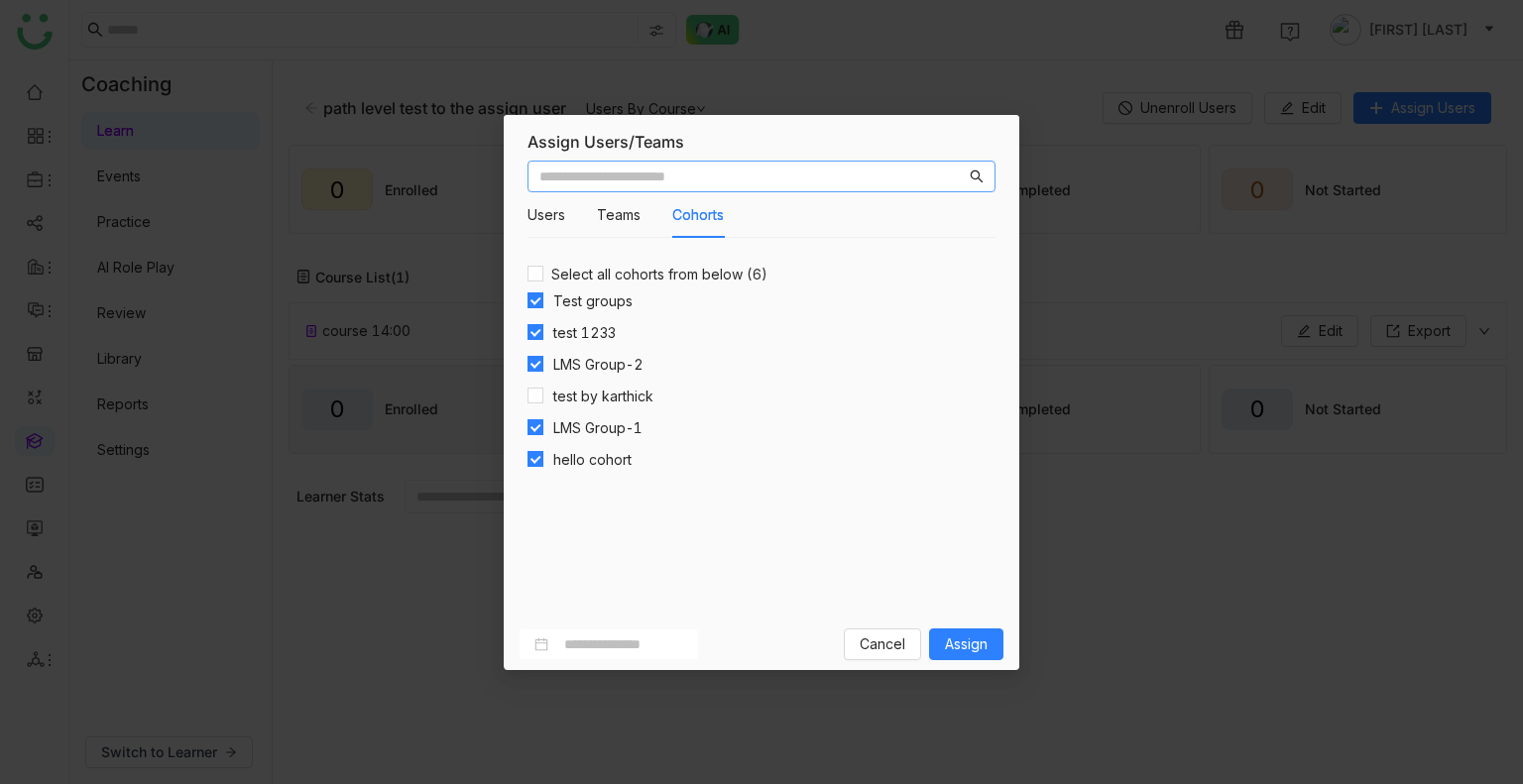 click at bounding box center [762, 176] 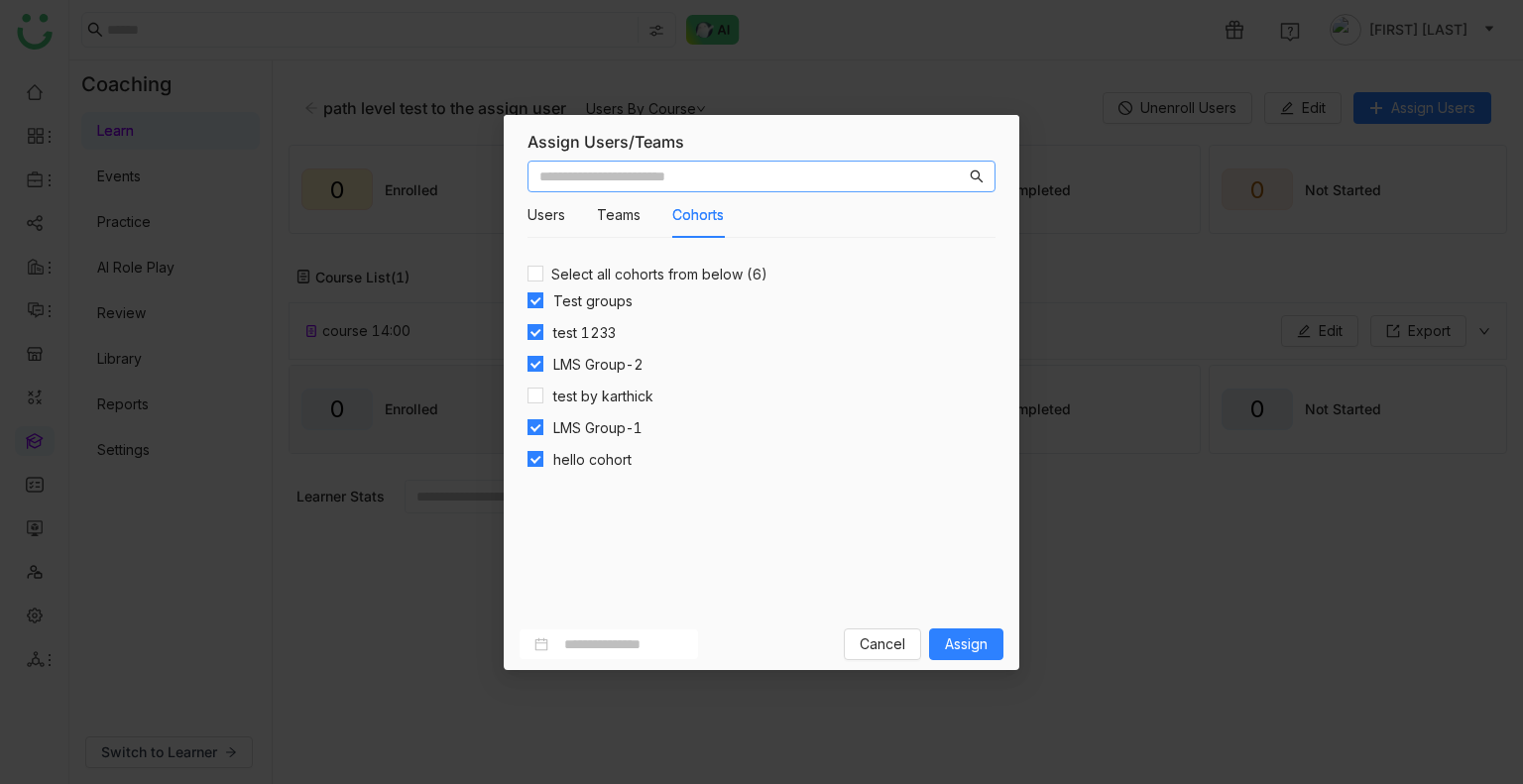 click at bounding box center (753, 176) 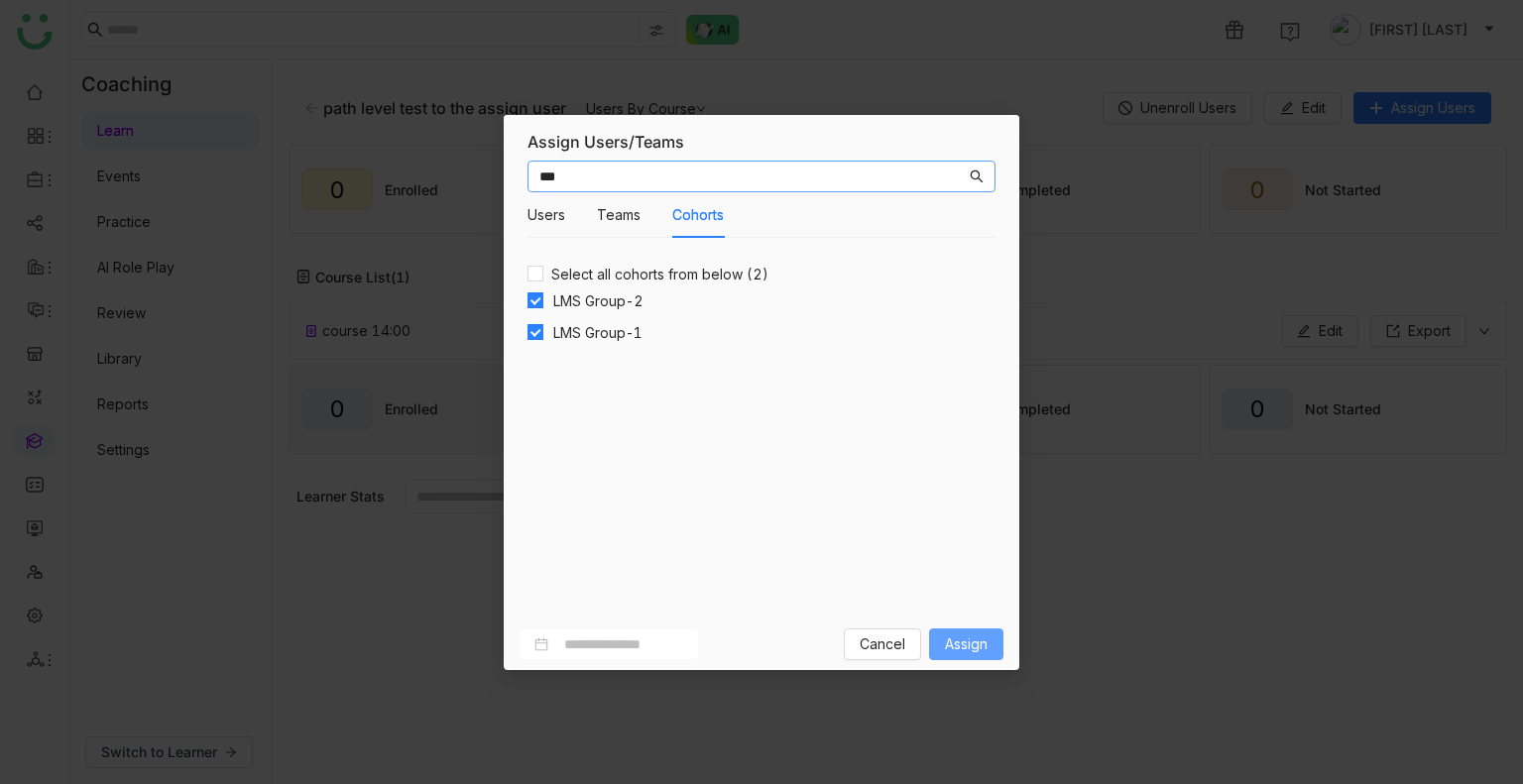 type on "***" 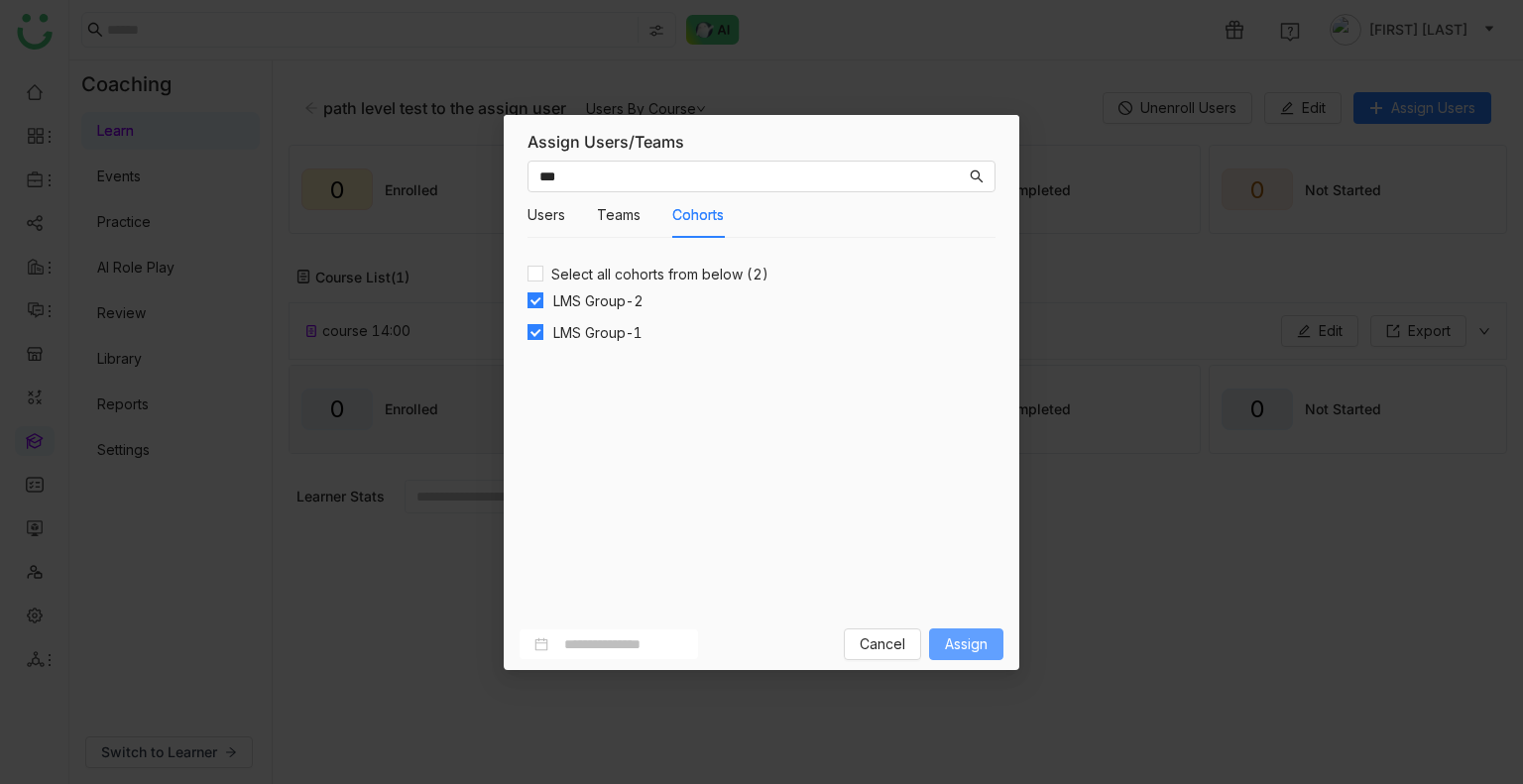 click on "Assign" at bounding box center [966, 644] 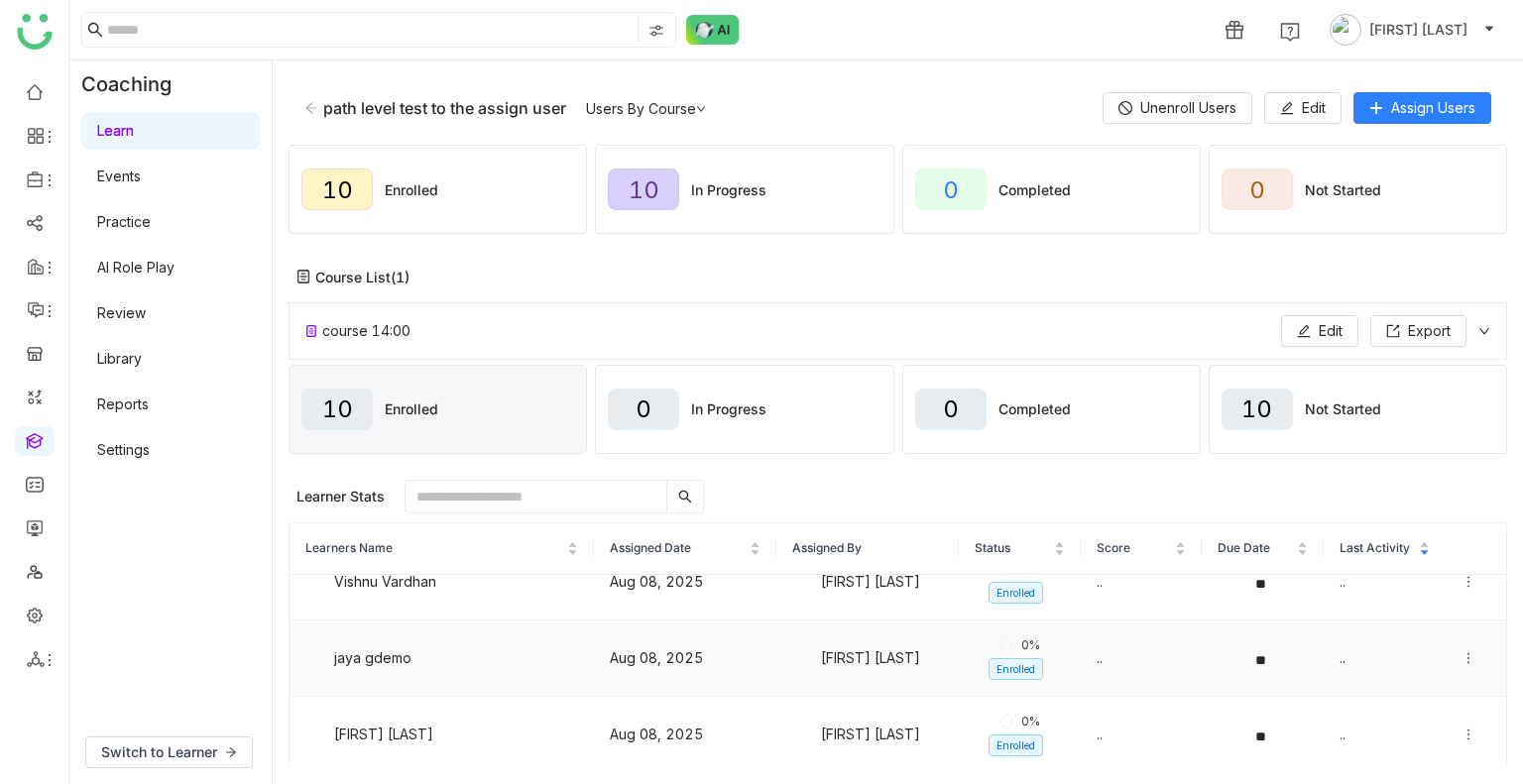 scroll, scrollTop: 125, scrollLeft: 0, axis: vertical 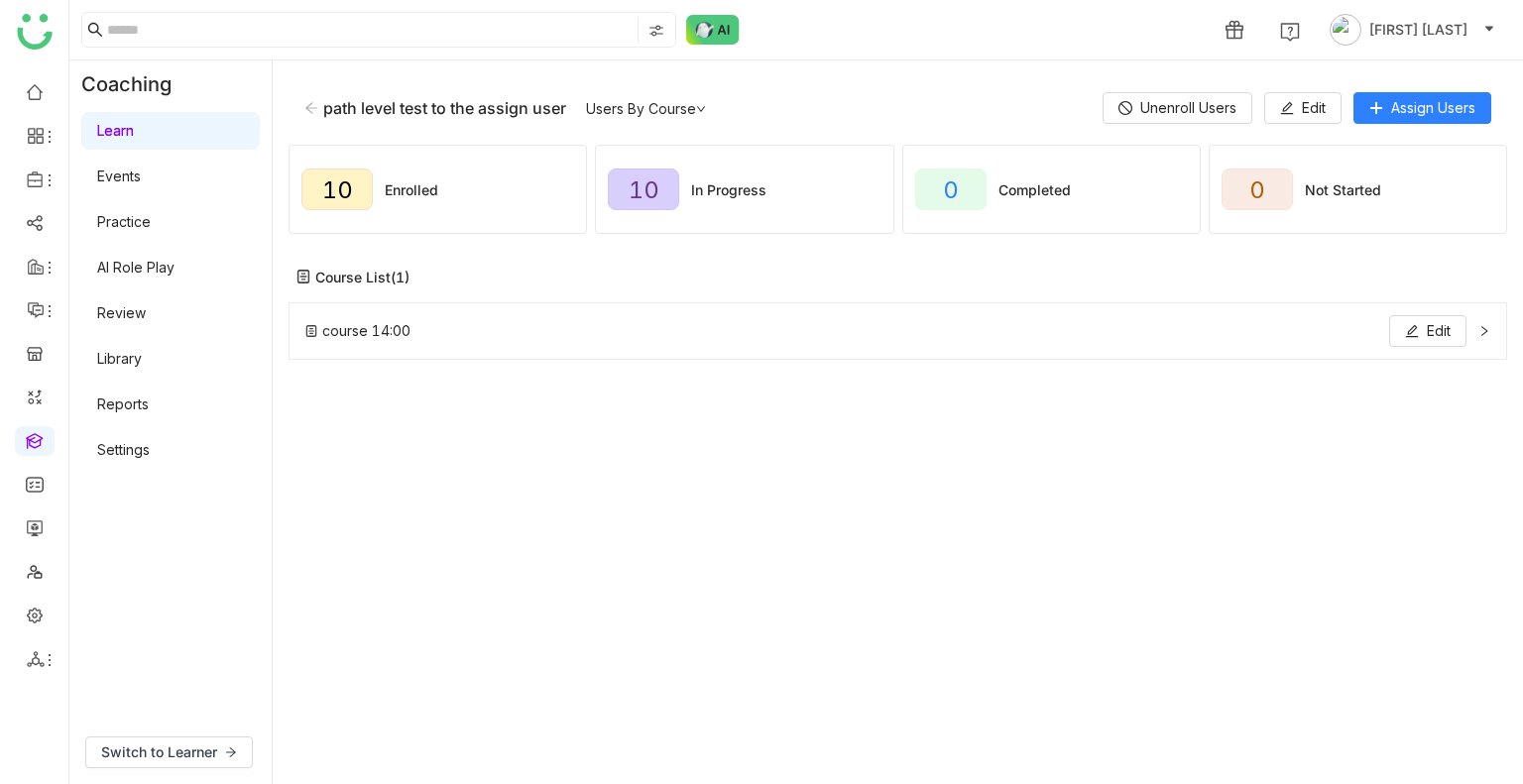 click 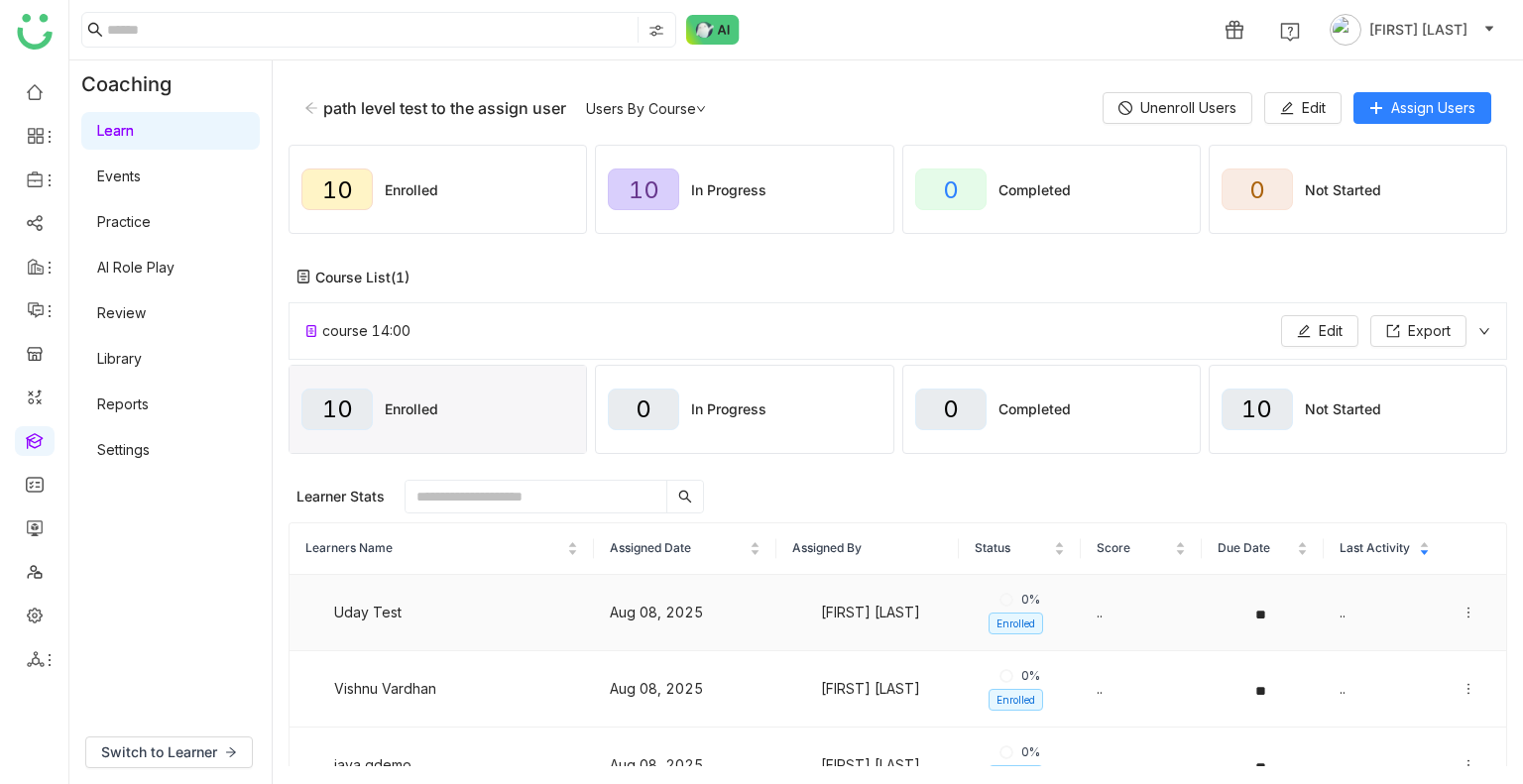 scroll, scrollTop: 125, scrollLeft: 0, axis: vertical 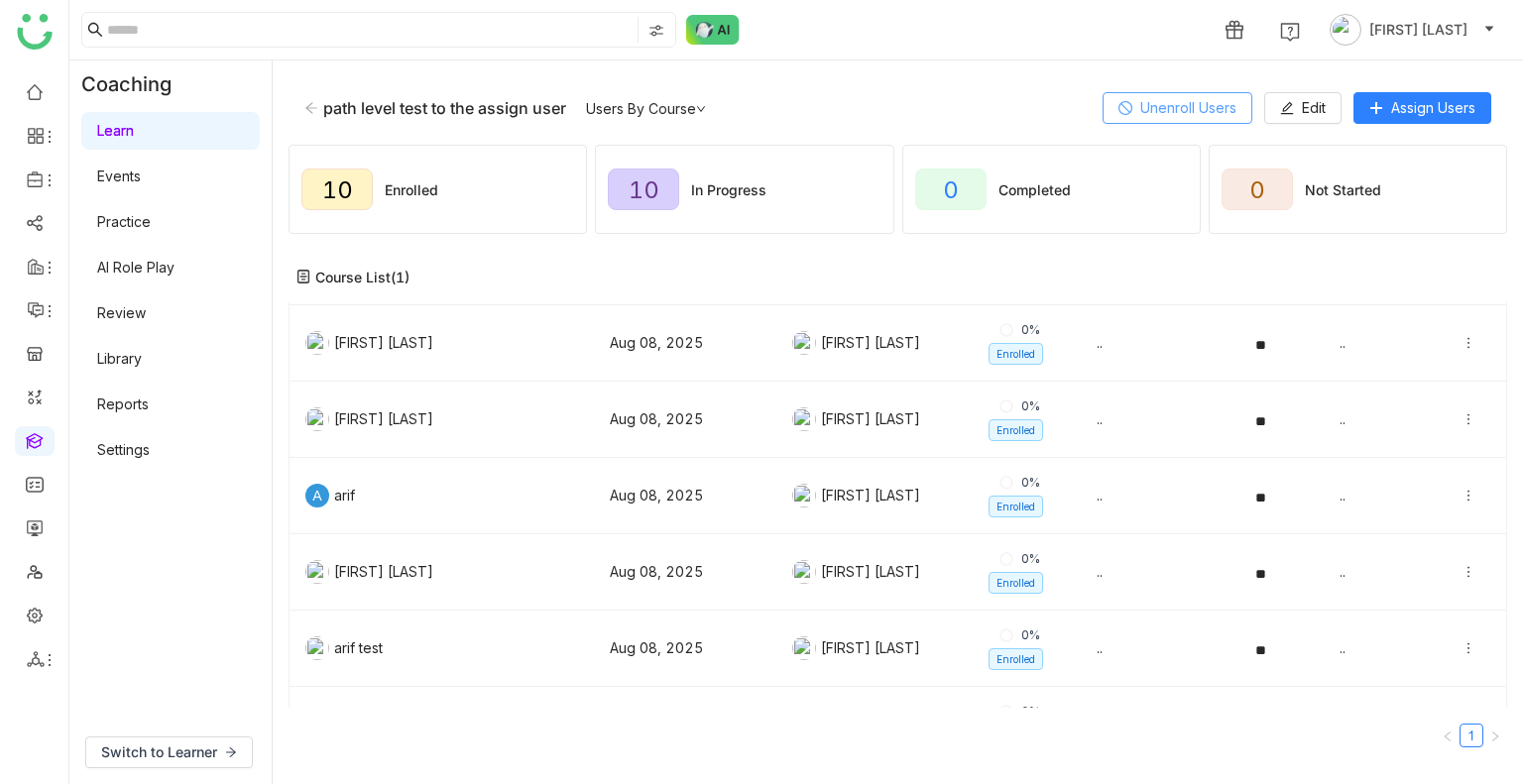 click on "Unenroll Users" 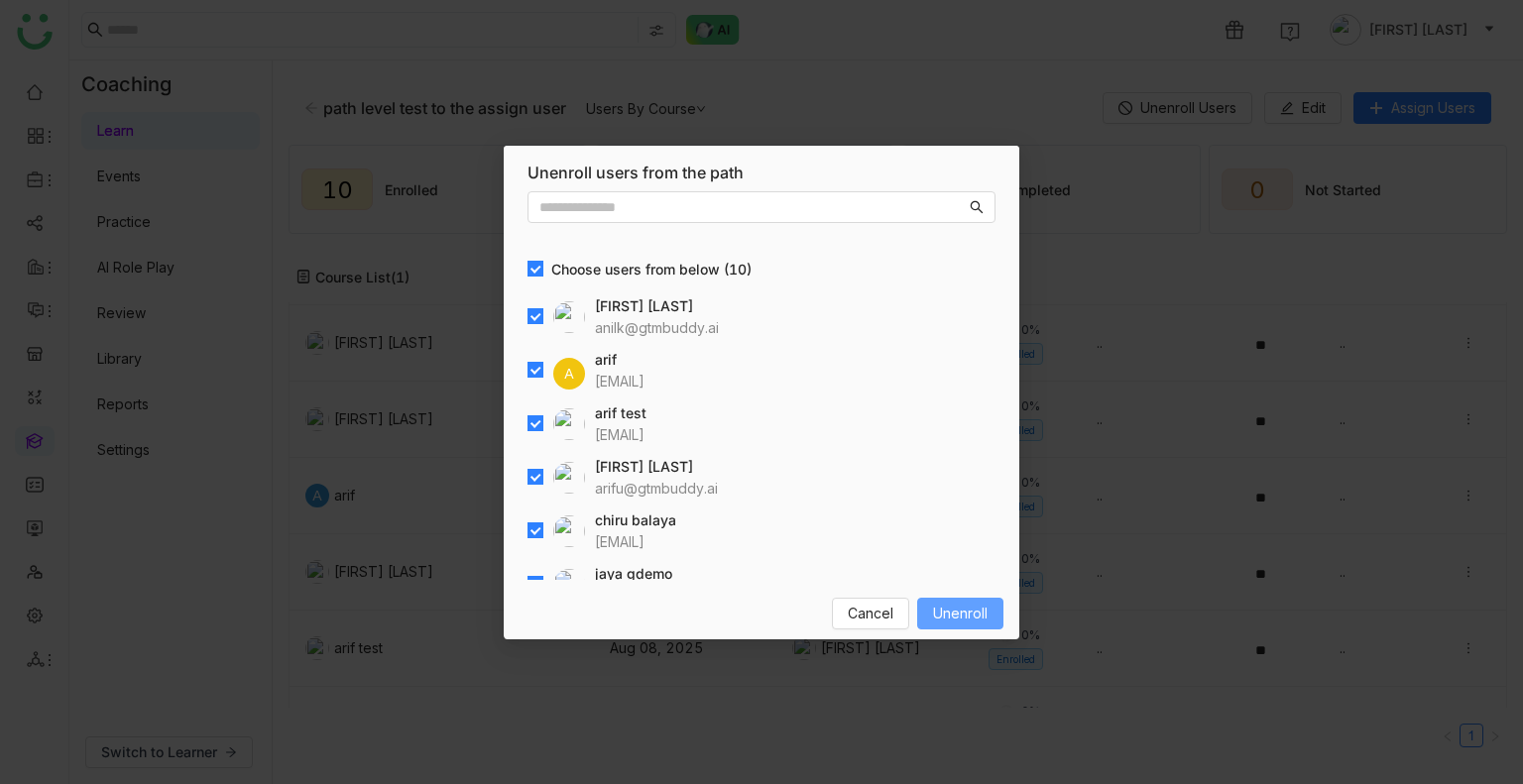 click on "Unenroll" at bounding box center [960, 614] 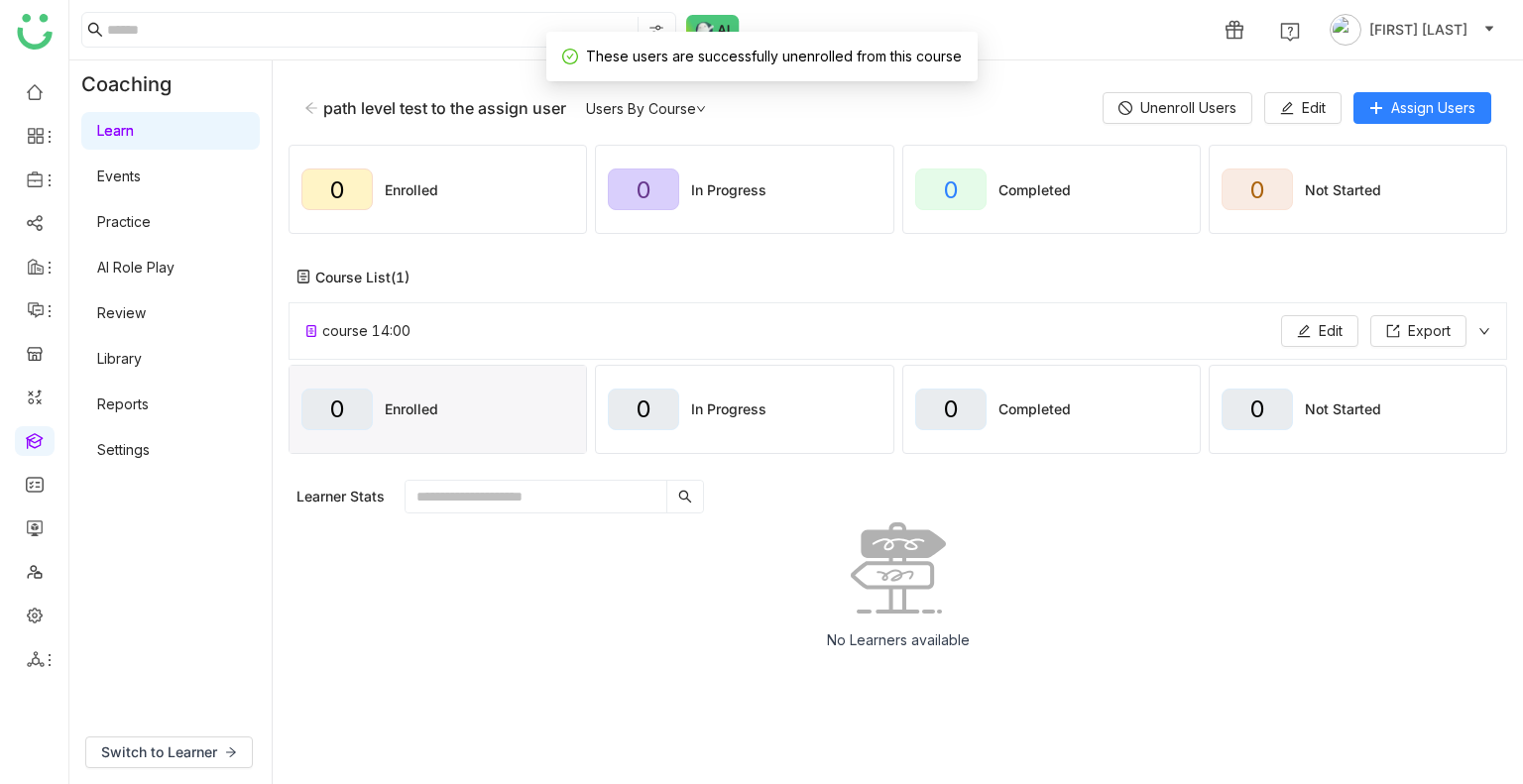 scroll, scrollTop: 0, scrollLeft: 0, axis: both 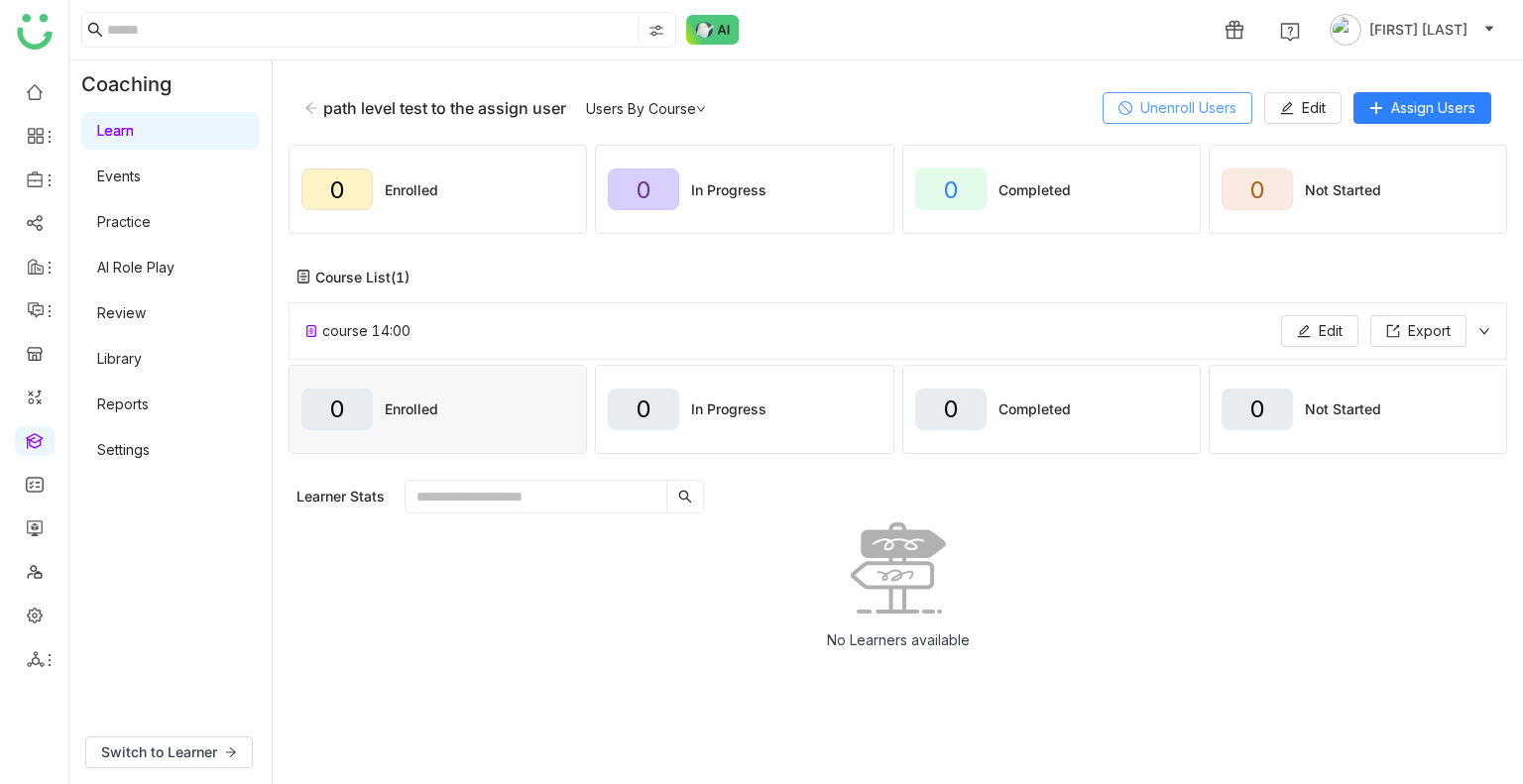 click on "Unenroll Users" 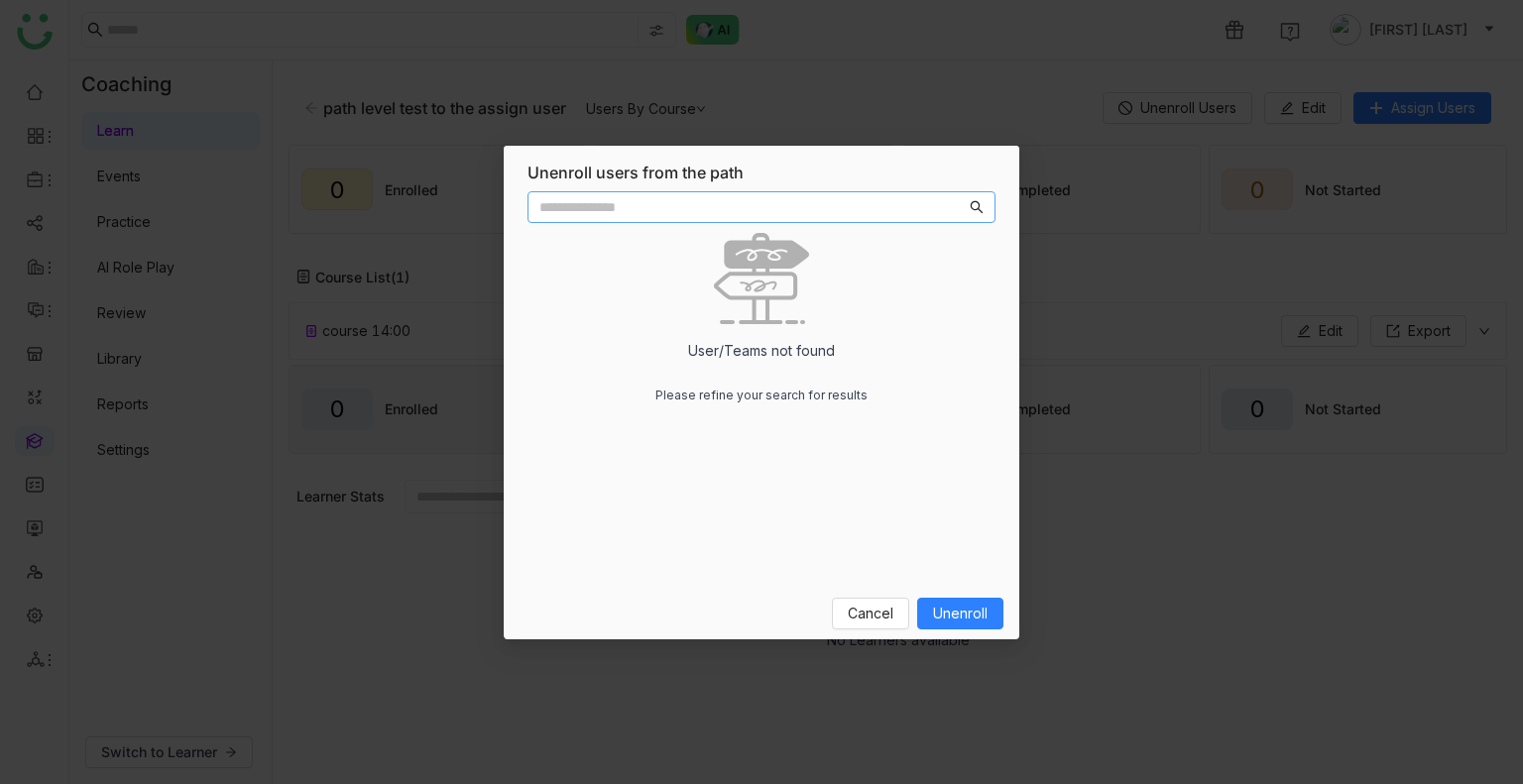 click on "Cancel   Unenroll" at bounding box center [762, 614] 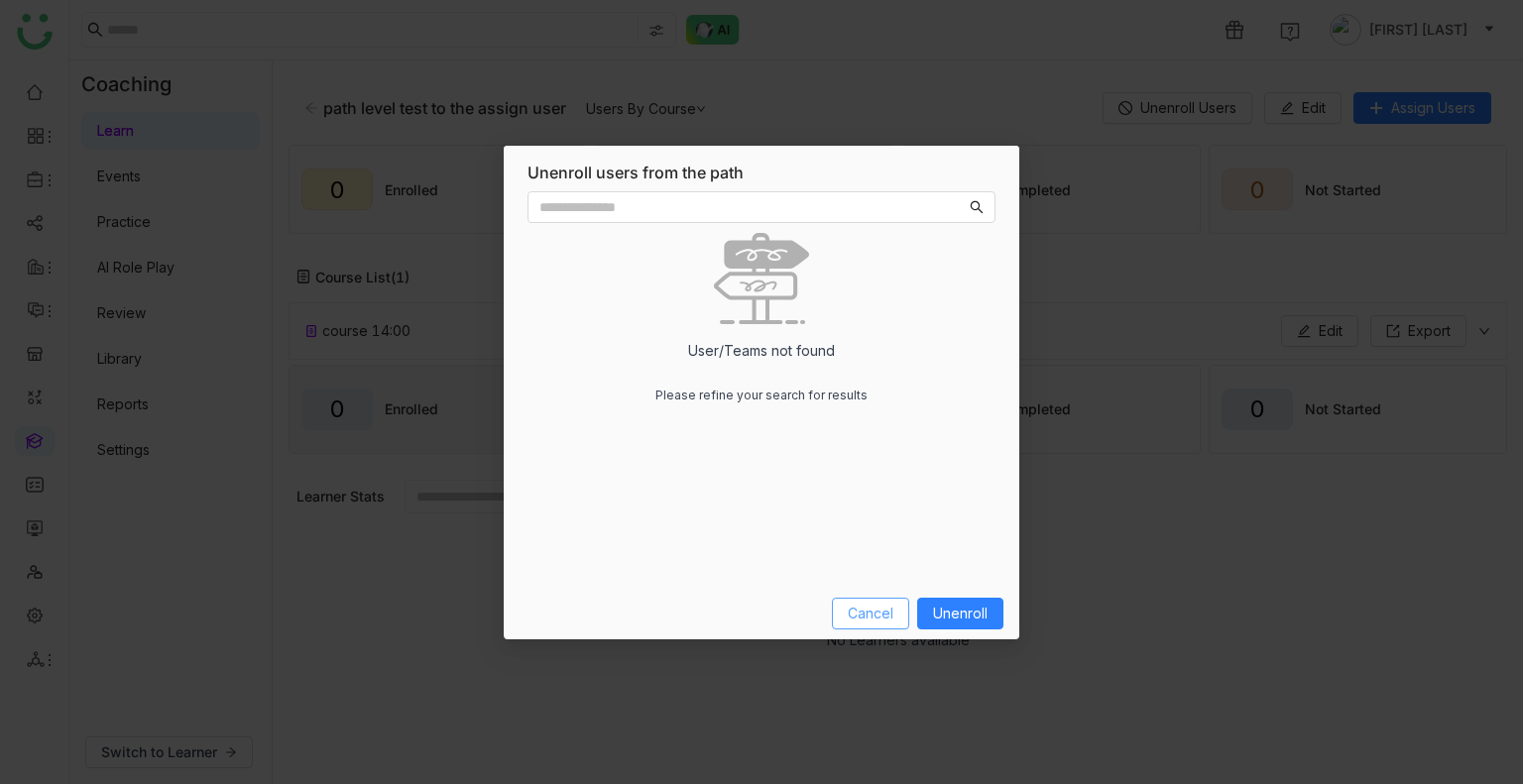 click on "Cancel" at bounding box center [871, 614] 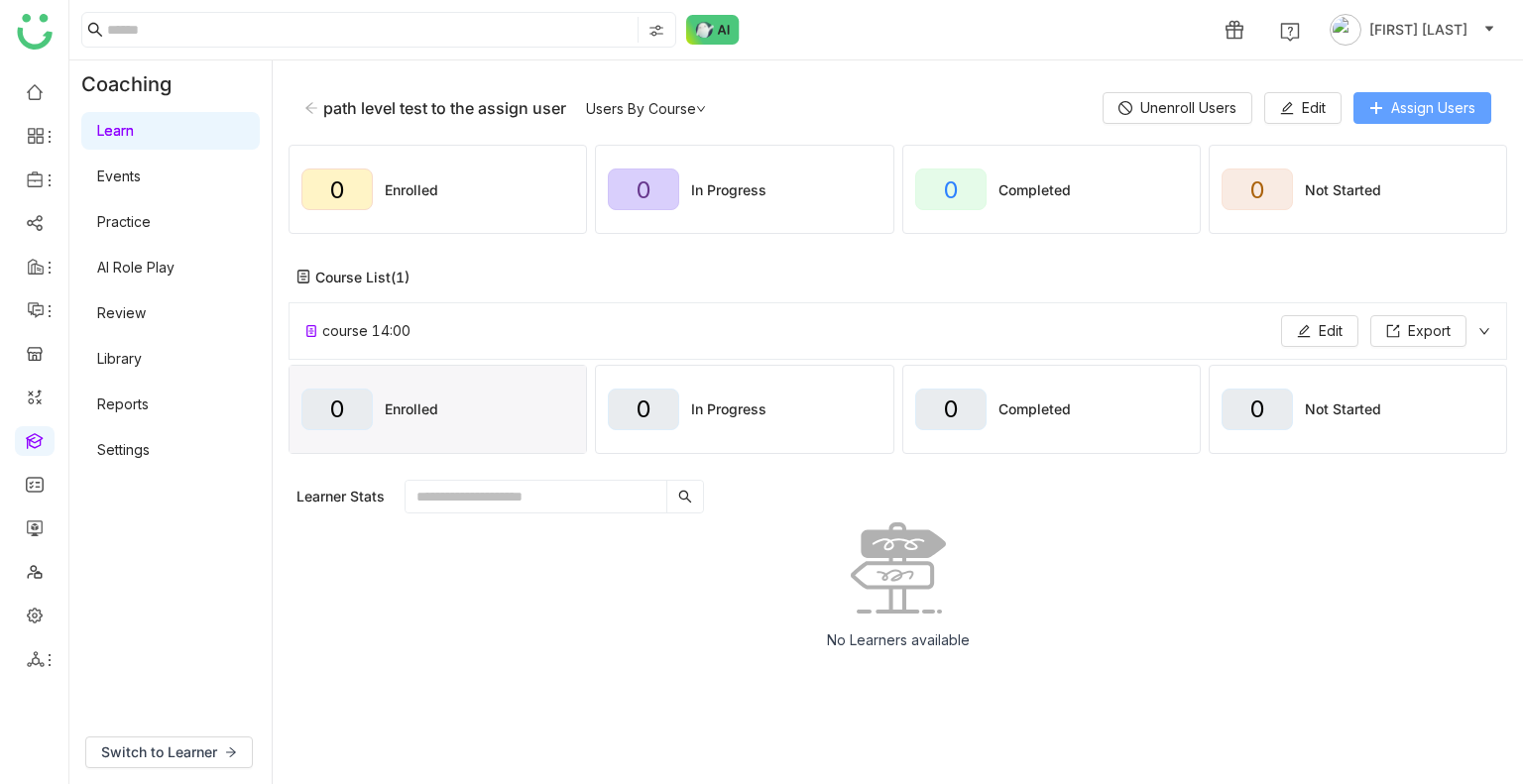 click on "Assign Users" 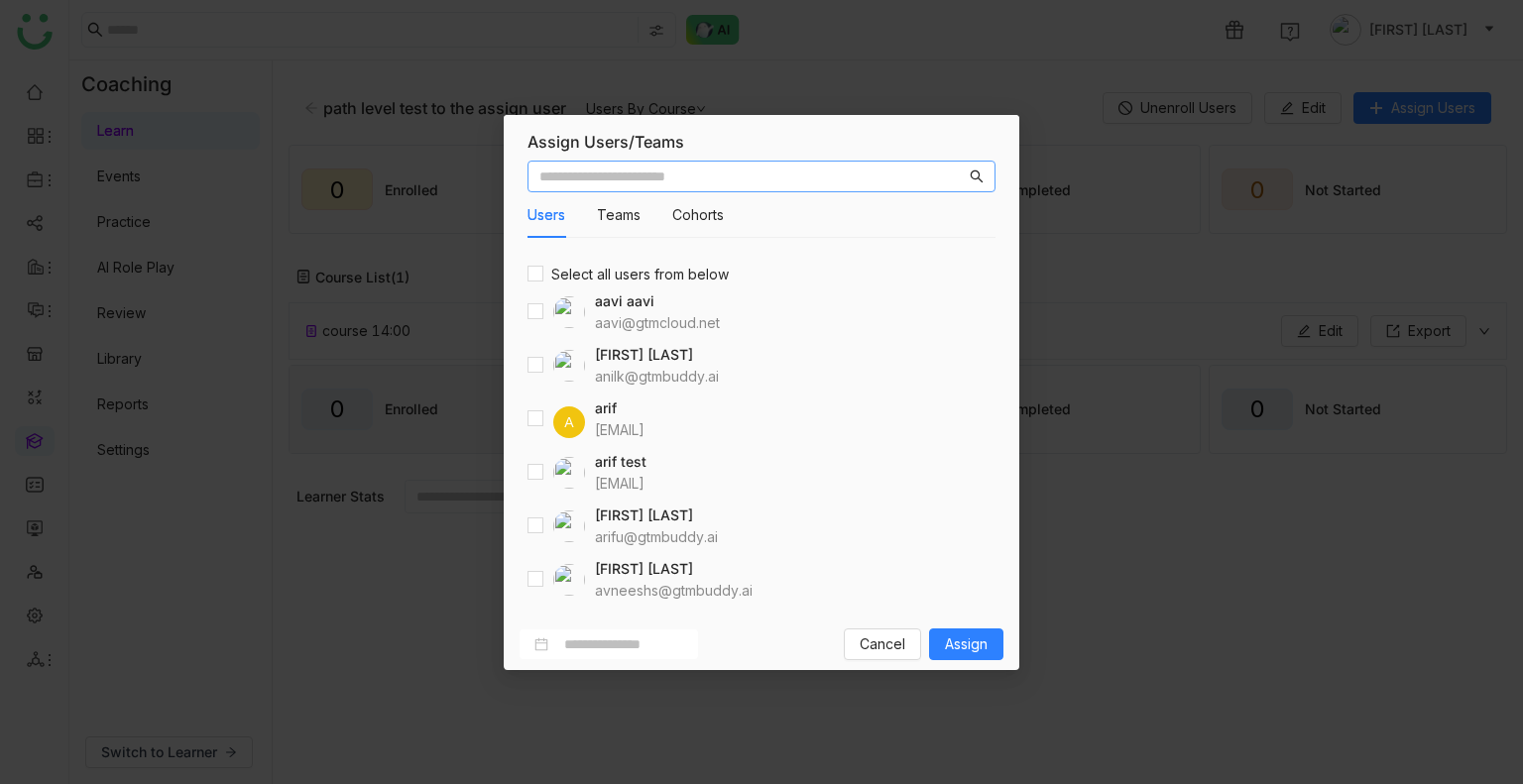 click at bounding box center (753, 176) 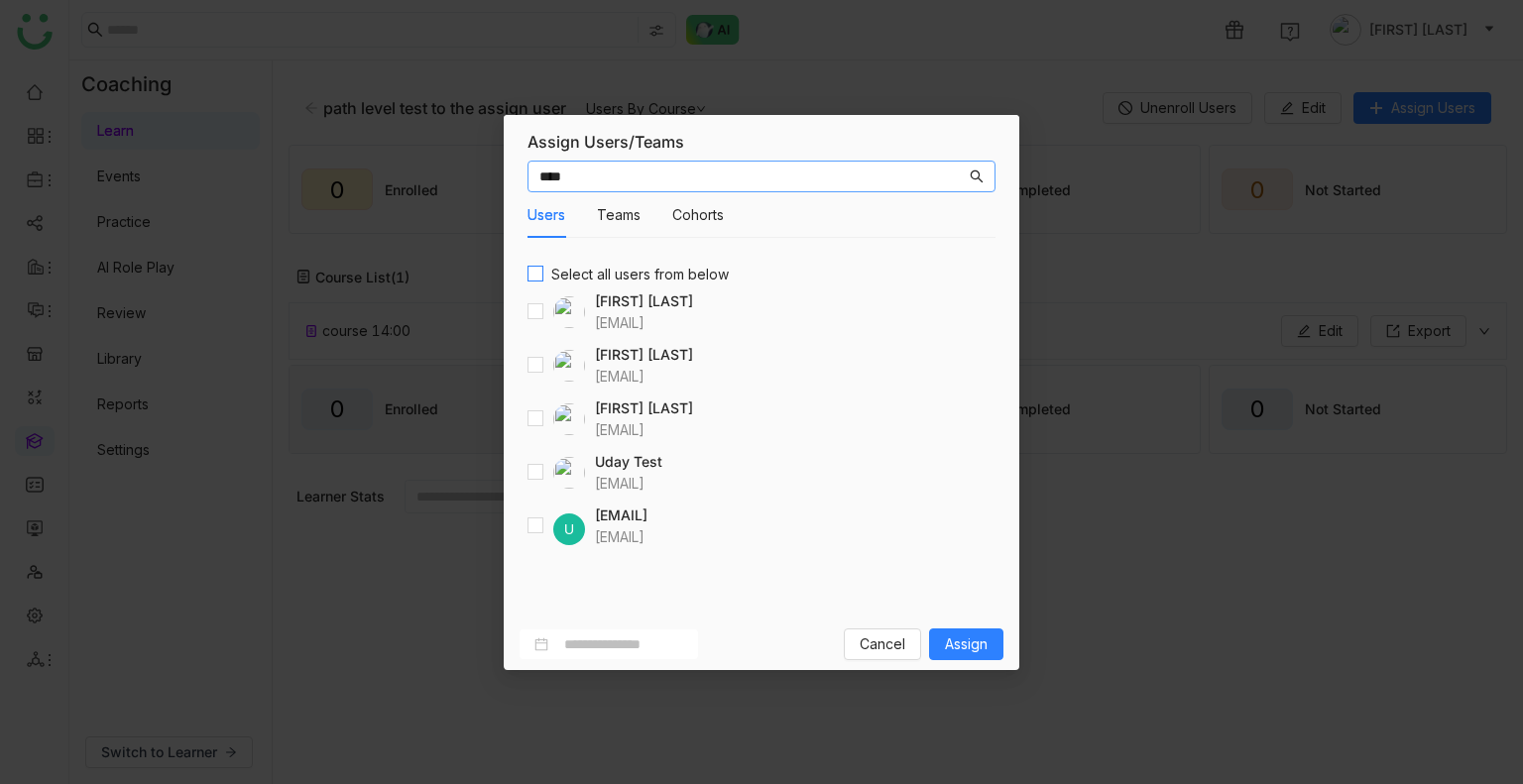 type on "****" 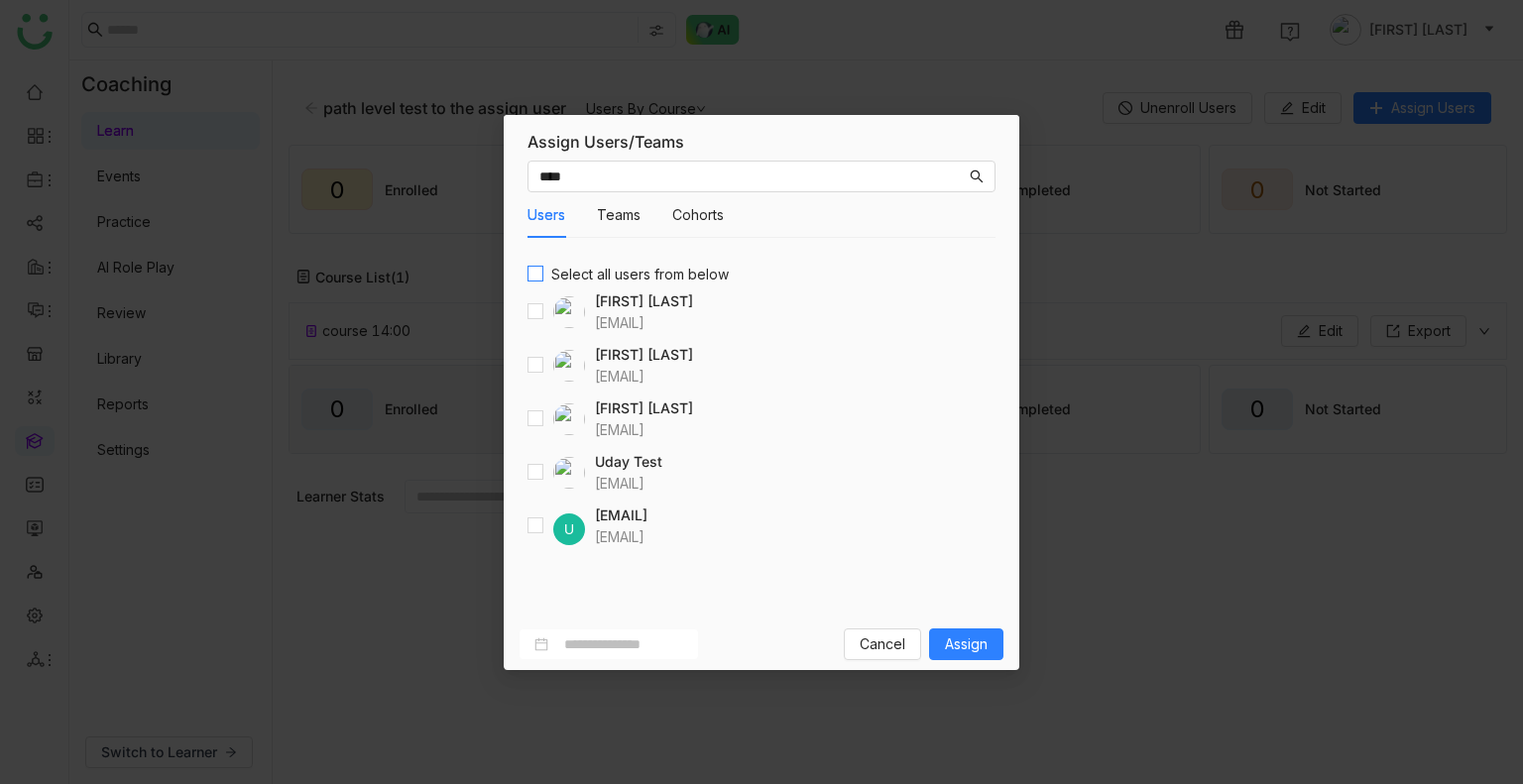 click on "Select all users from below" at bounding box center [640, 275] 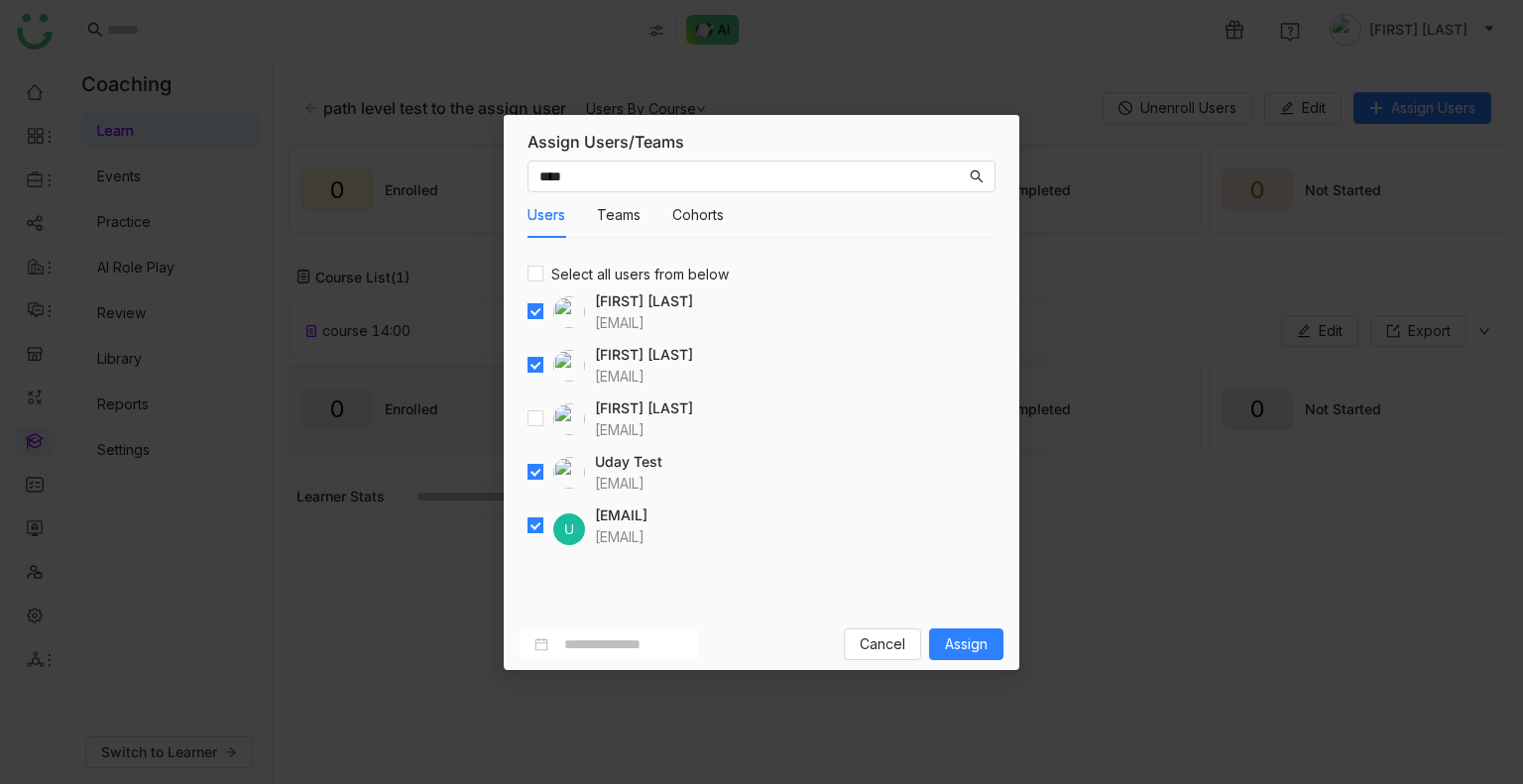 click at bounding box center (535, 366) 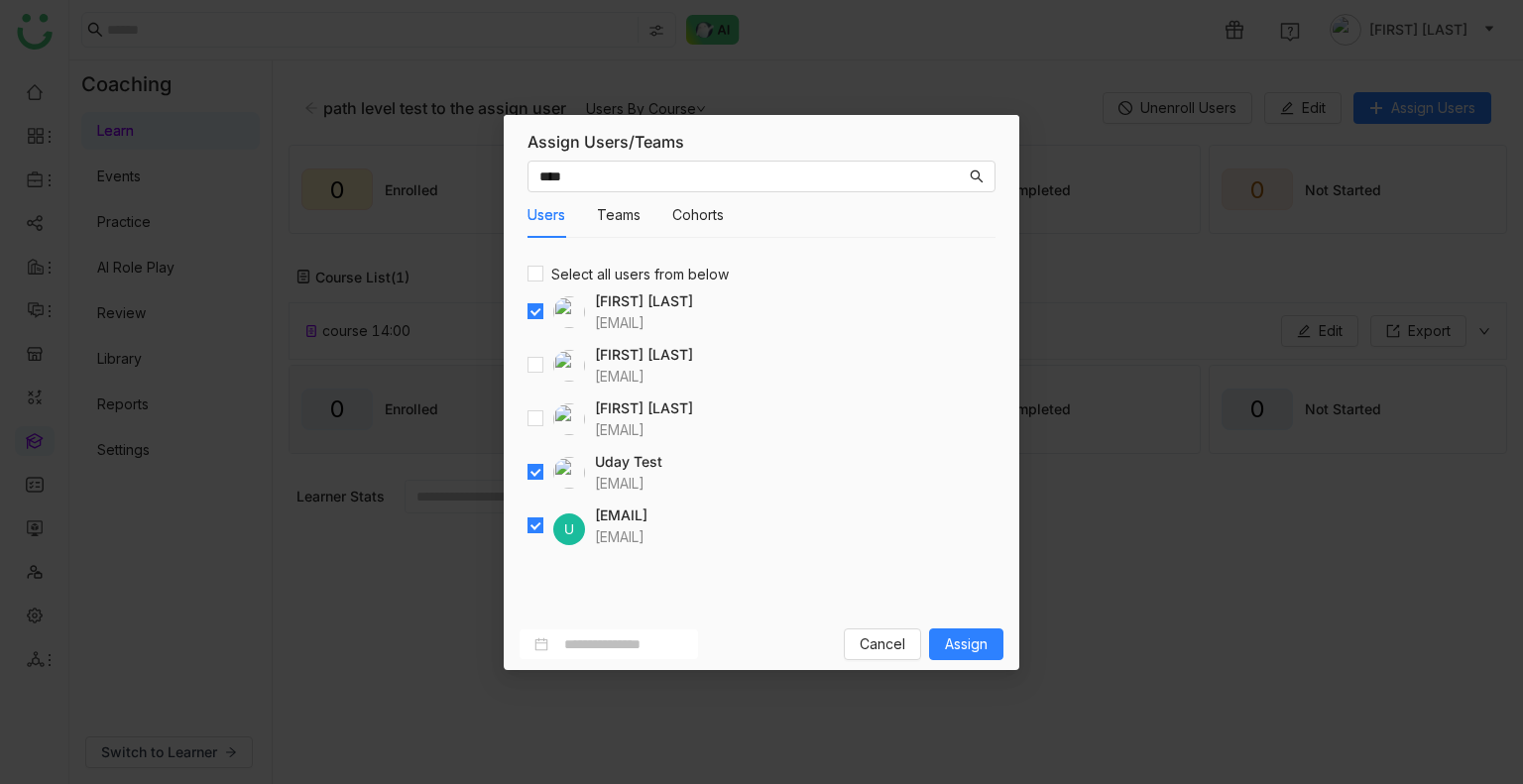 click on "Cancel   Assign" at bounding box center (762, 644) 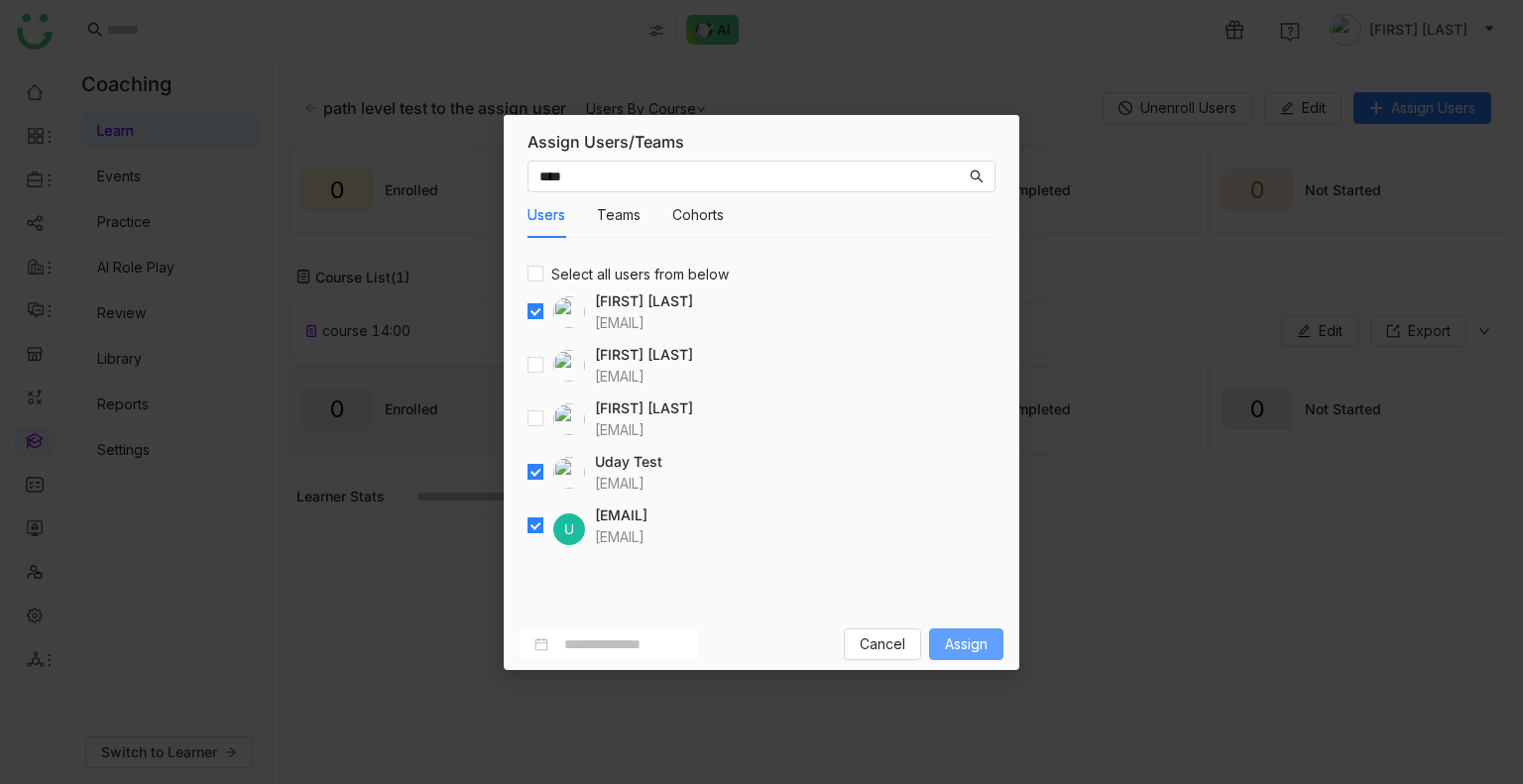 click on "Assign" at bounding box center [966, 644] 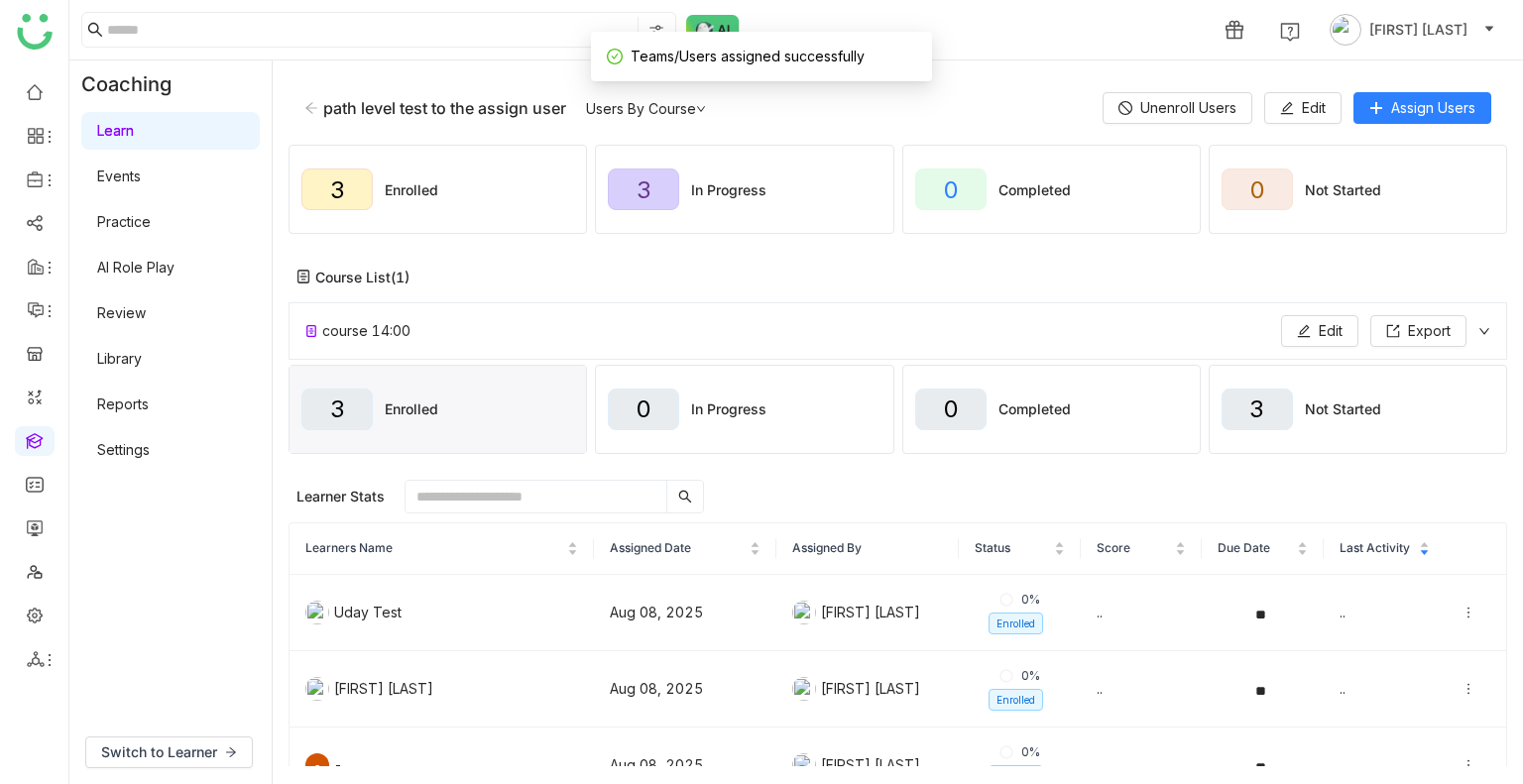 click on "path level test to the assign user   Users By Course   Unenroll Users   Edit   Assign Users" 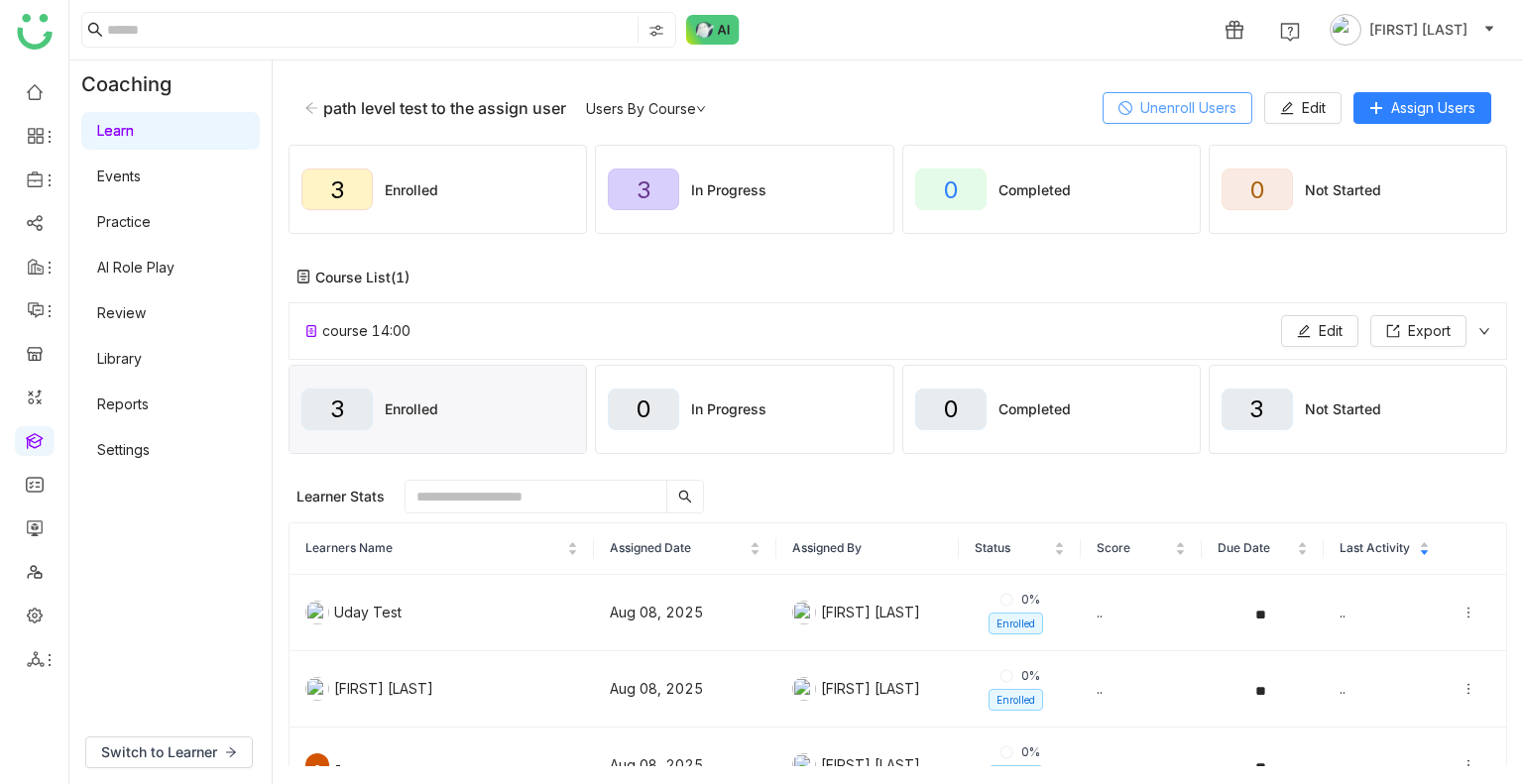 click on "Unenroll Users" 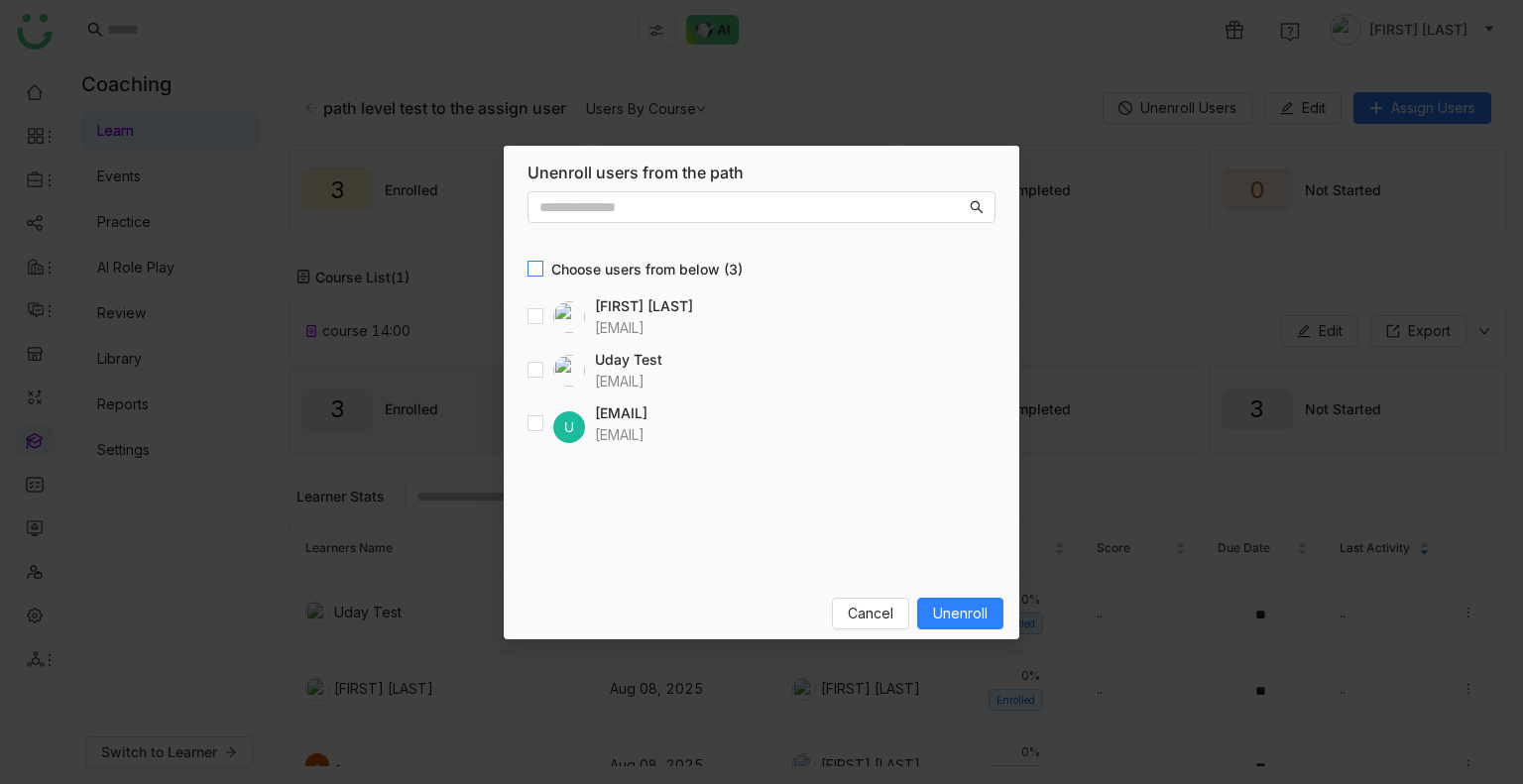 click on "Choose users from below (3)" at bounding box center [646, 270] 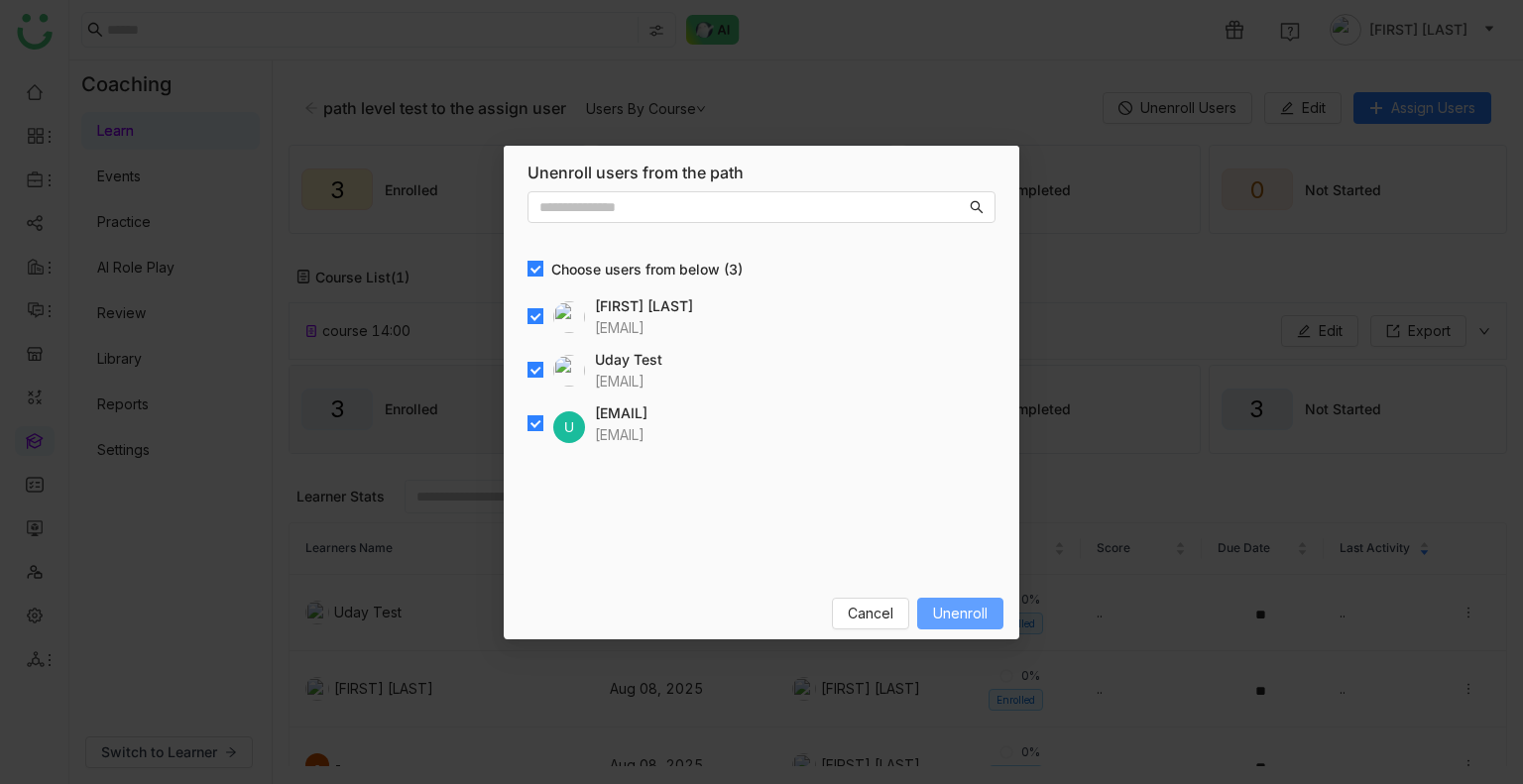 click on "Unenroll" at bounding box center (960, 614) 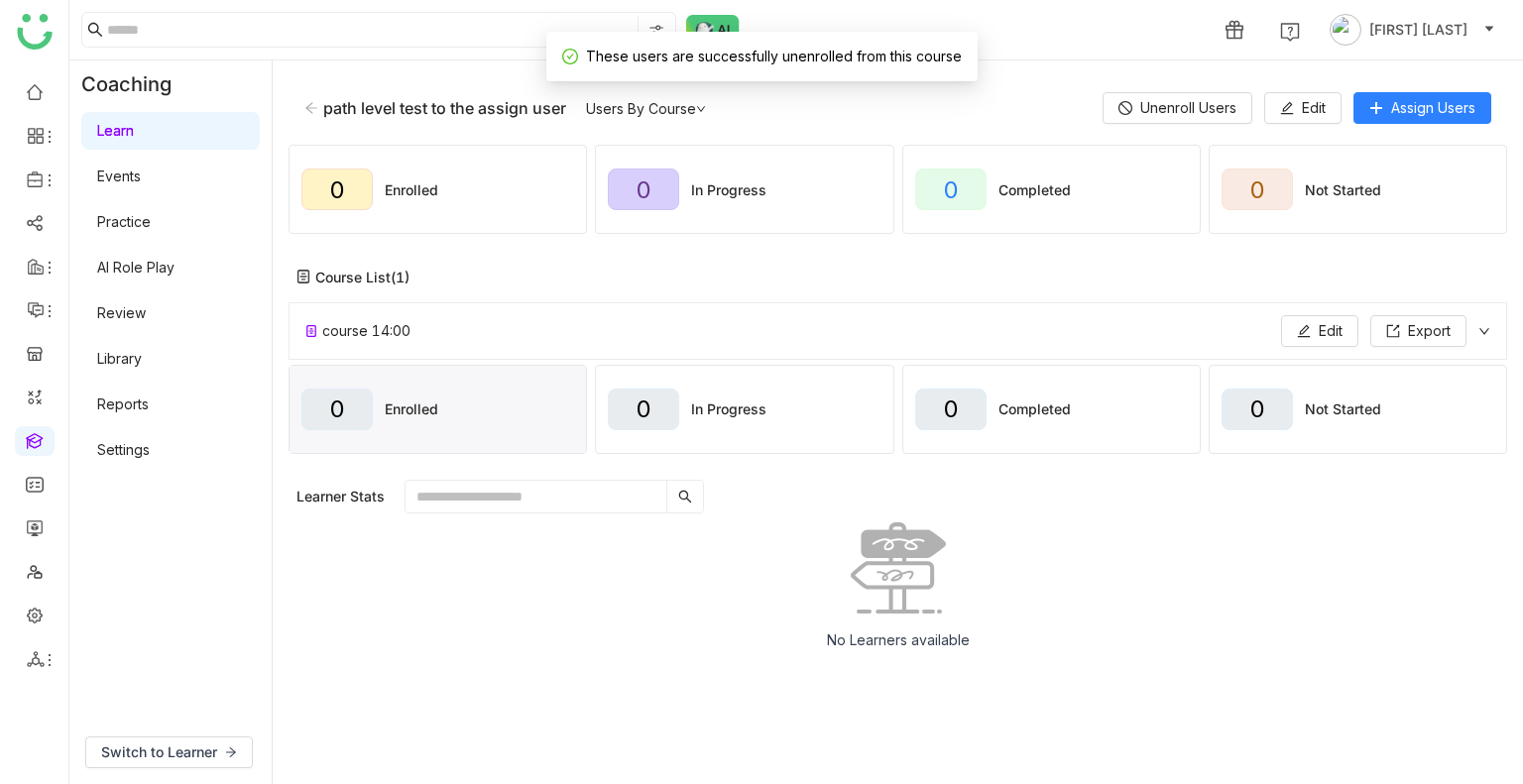 click on "No Learners available" 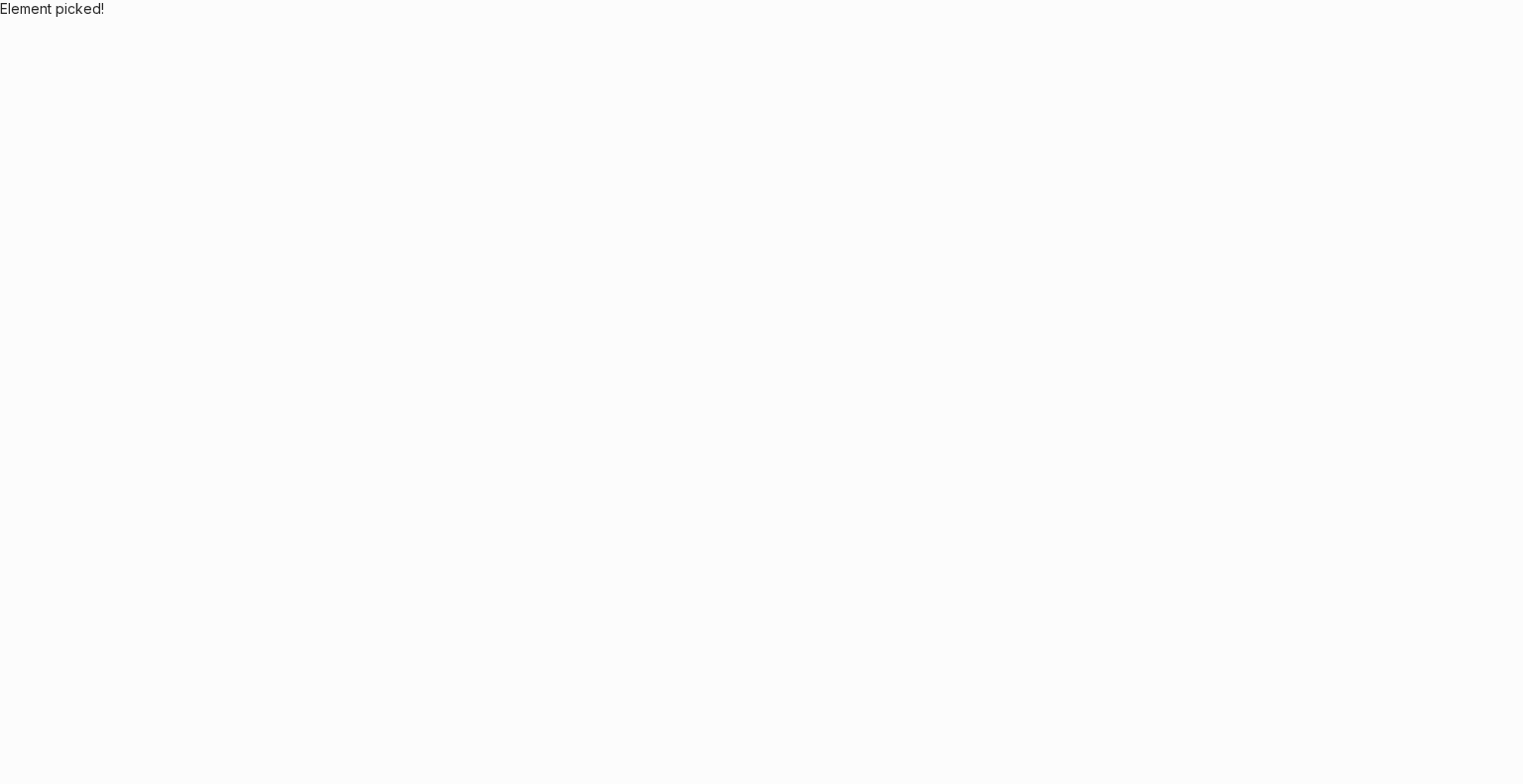 scroll, scrollTop: 0, scrollLeft: 0, axis: both 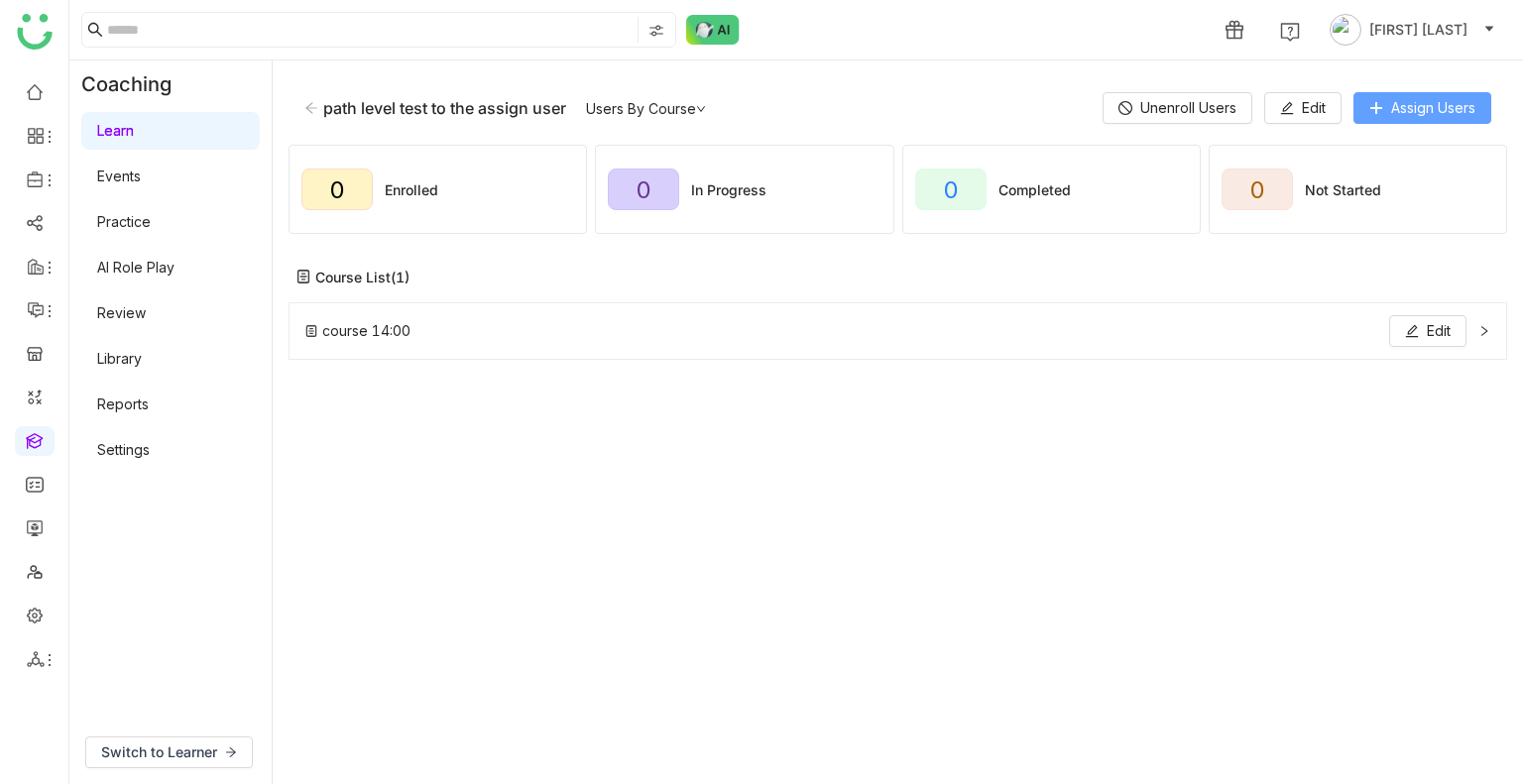 click on "Assign Users" 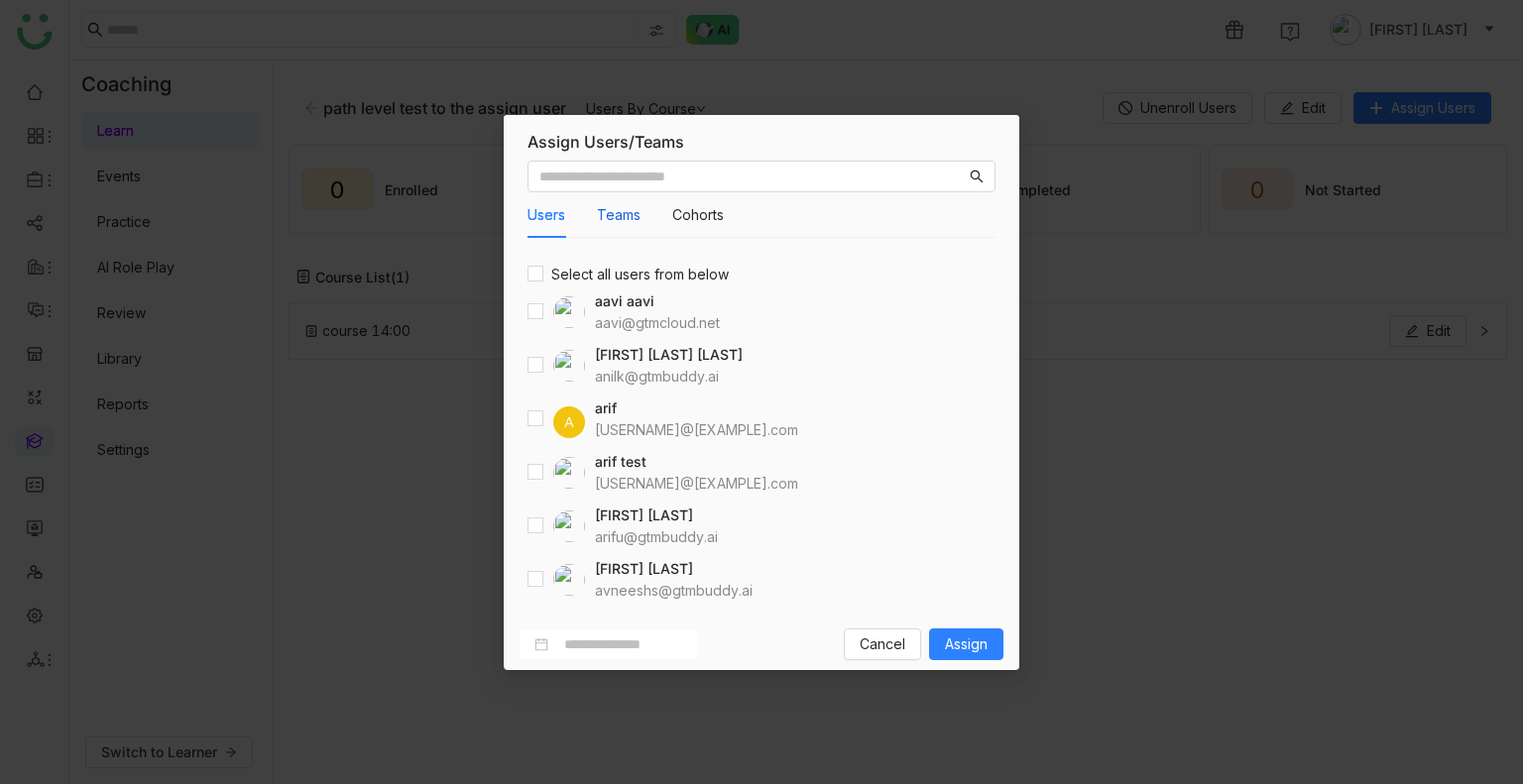 click on "Teams" at bounding box center [619, 215] 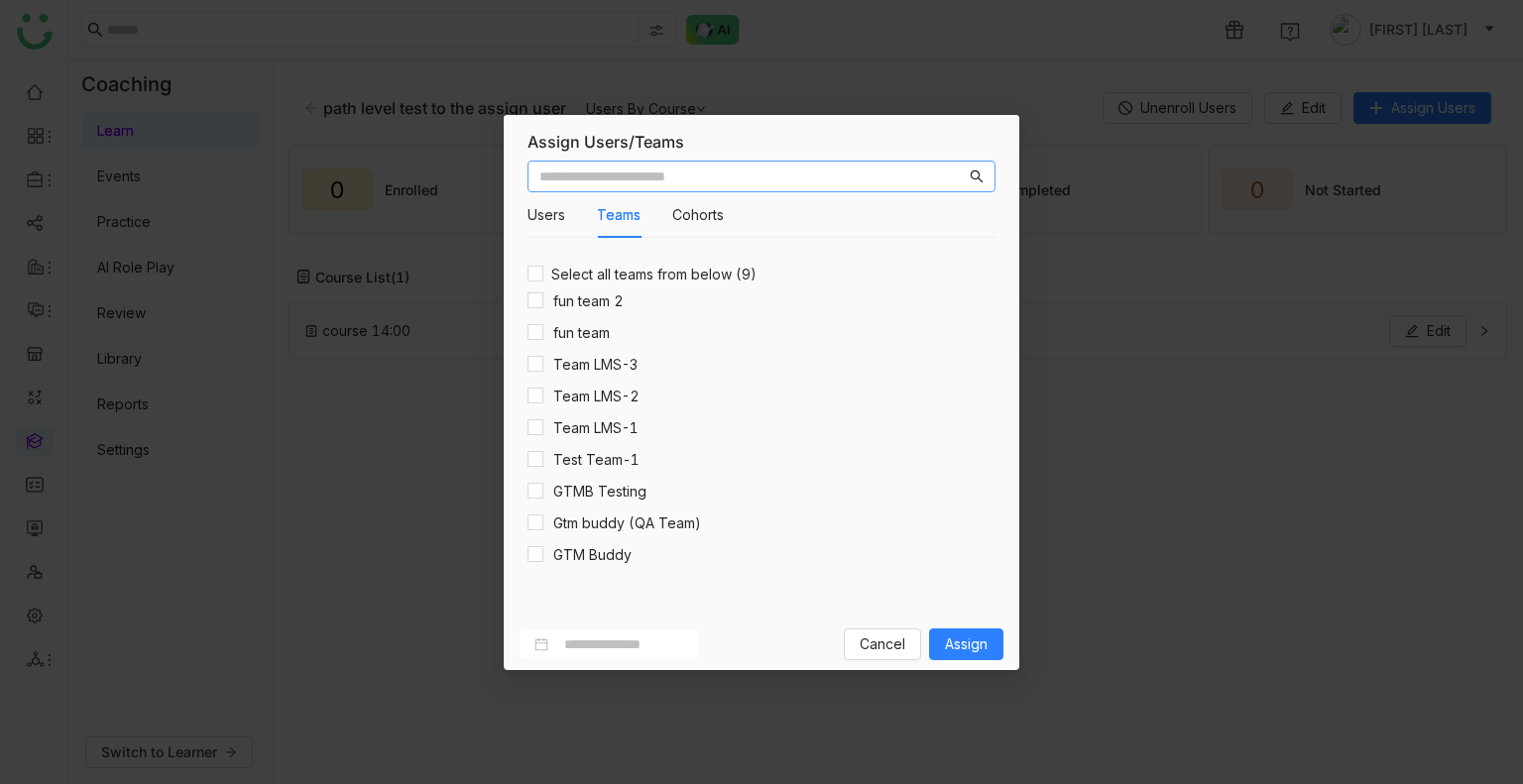 click at bounding box center (753, 176) 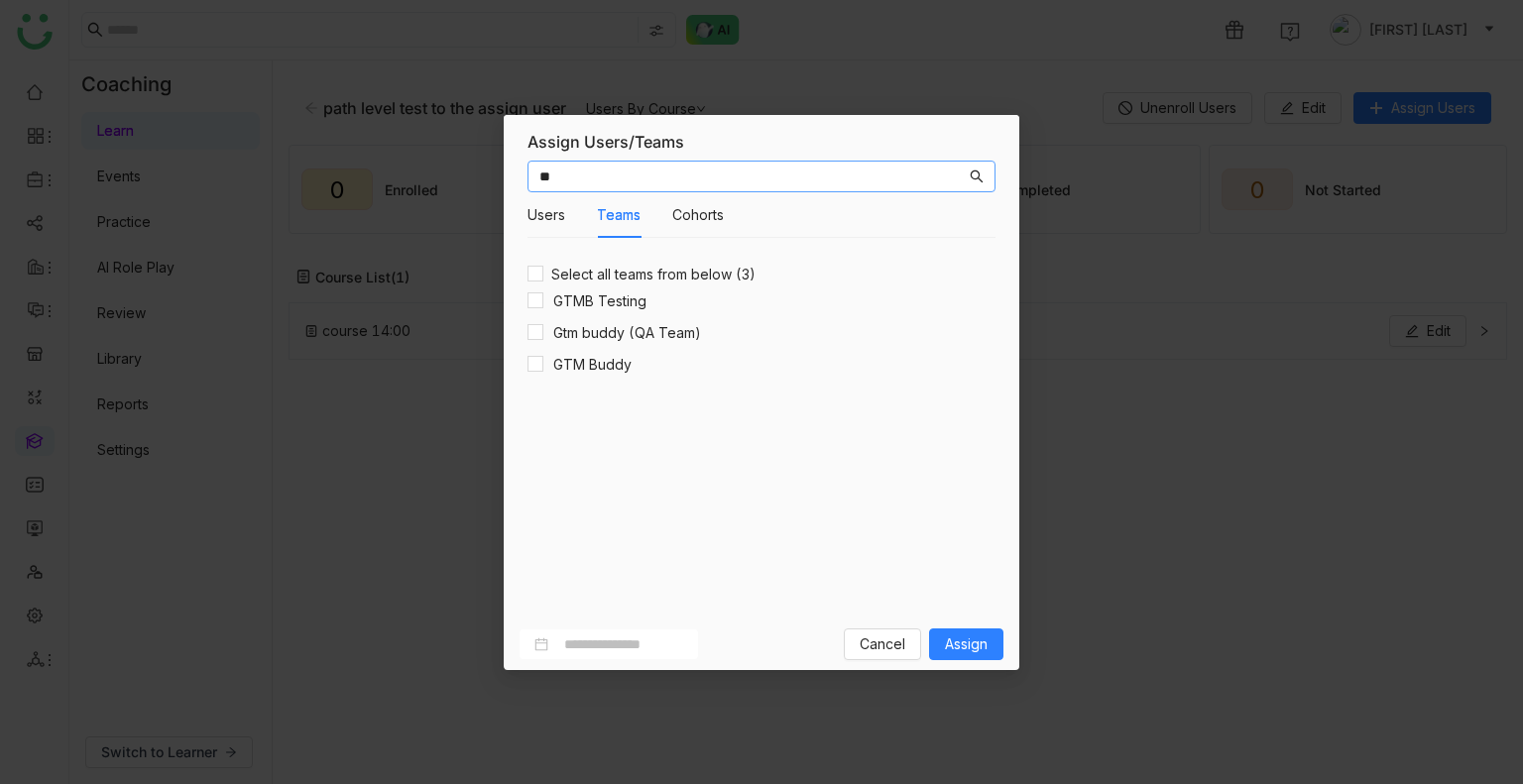 type on "*" 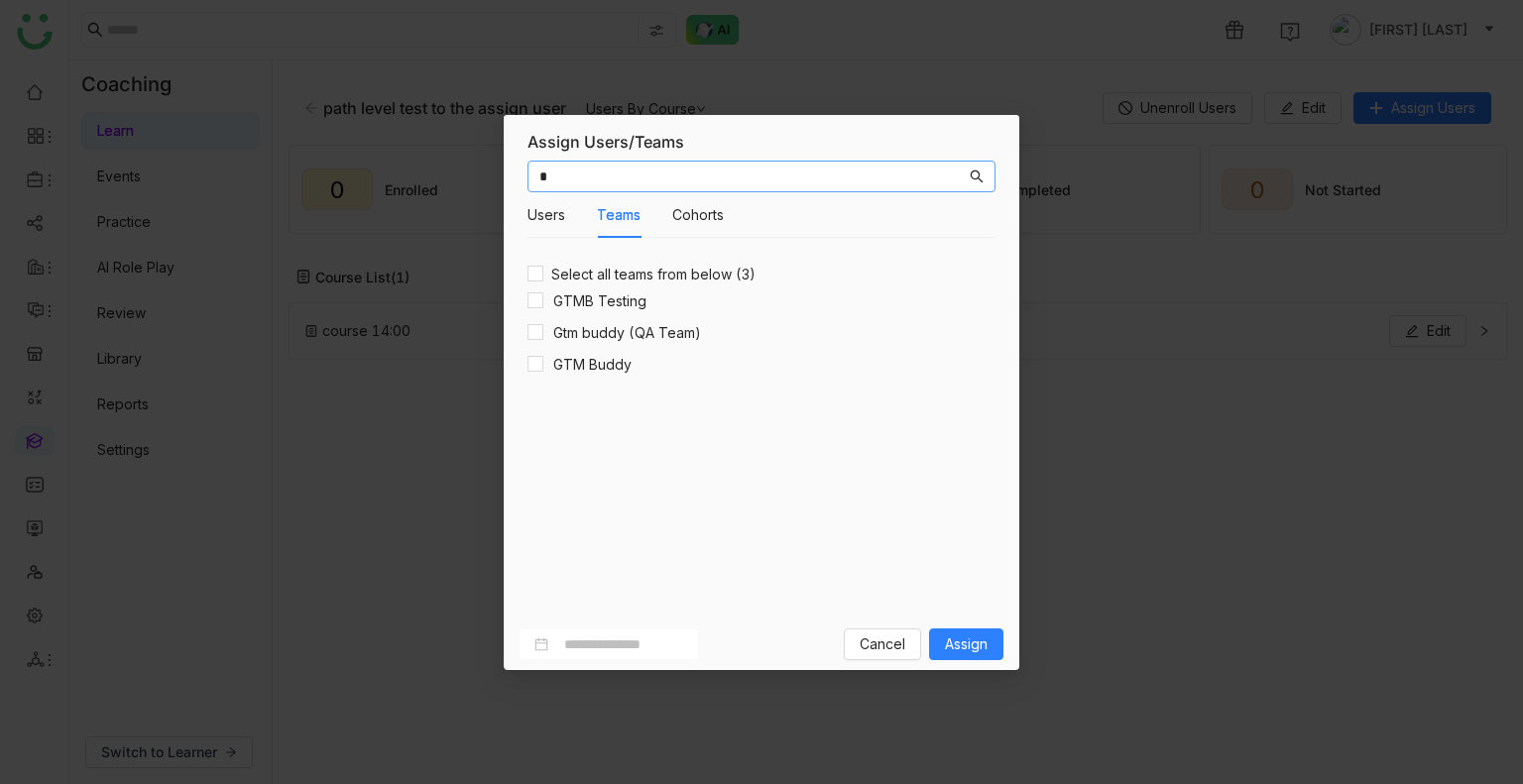 type 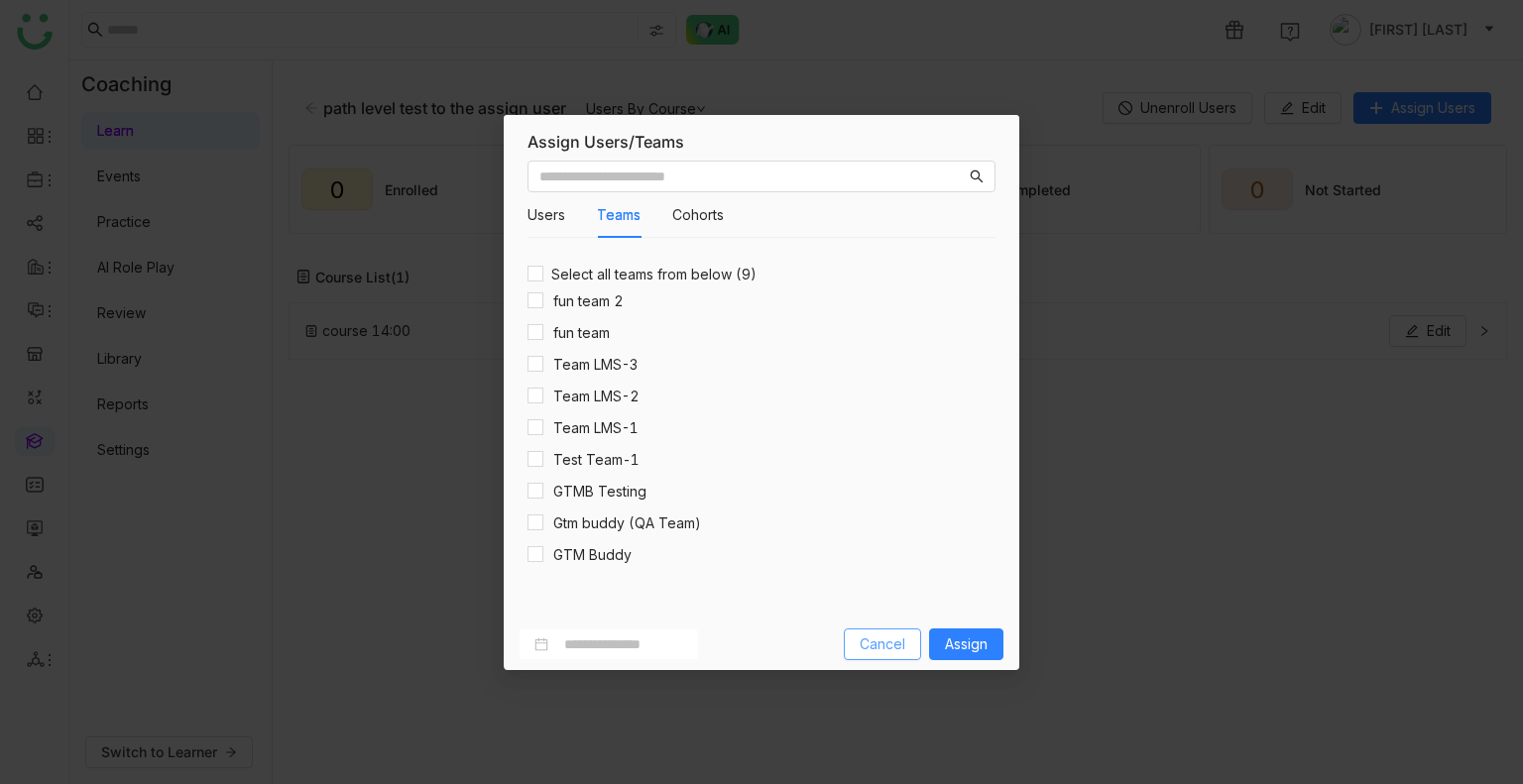 click on "Cancel" at bounding box center [882, 644] 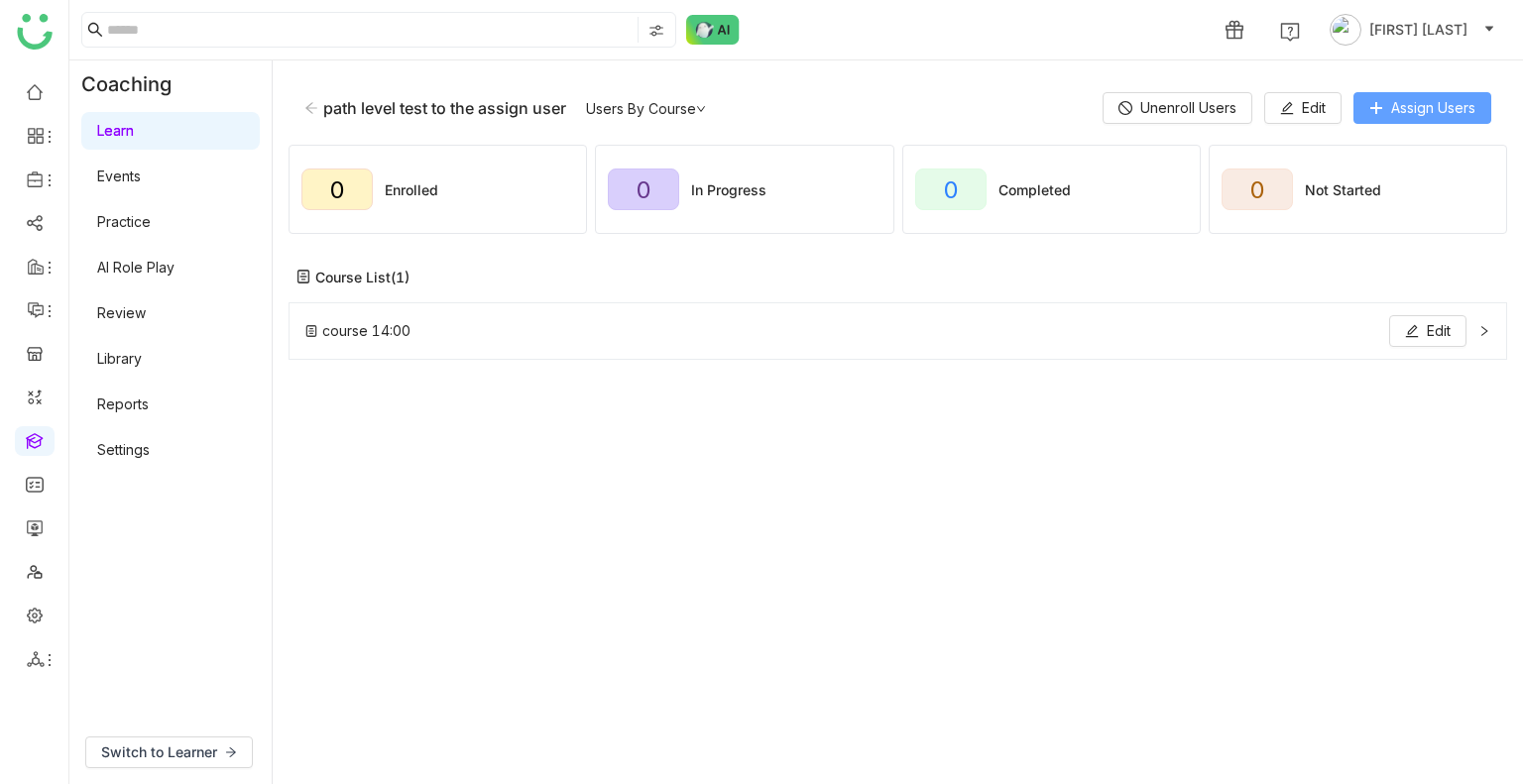 click on "Assign Users" 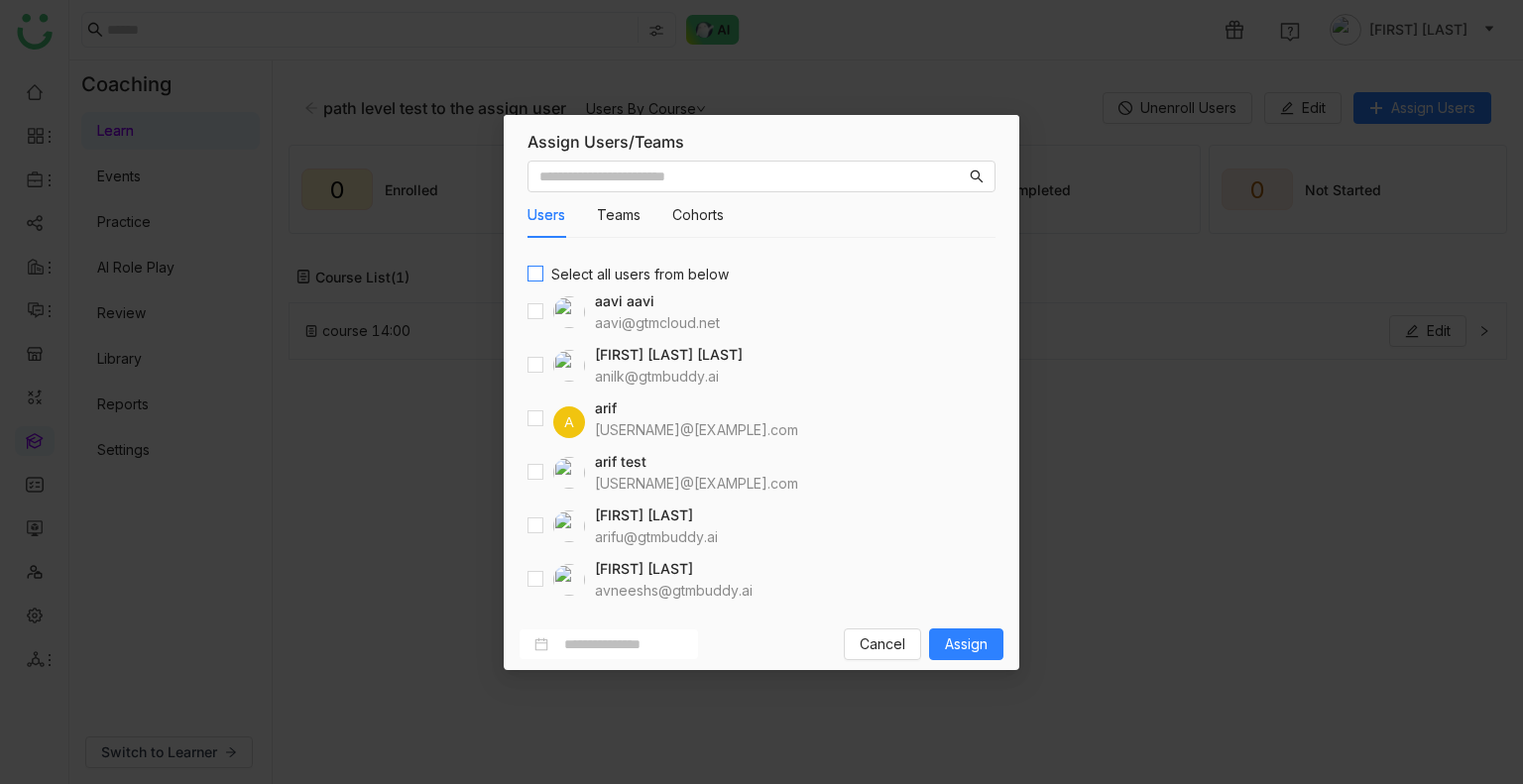 click on "Select all users from below" at bounding box center (640, 275) 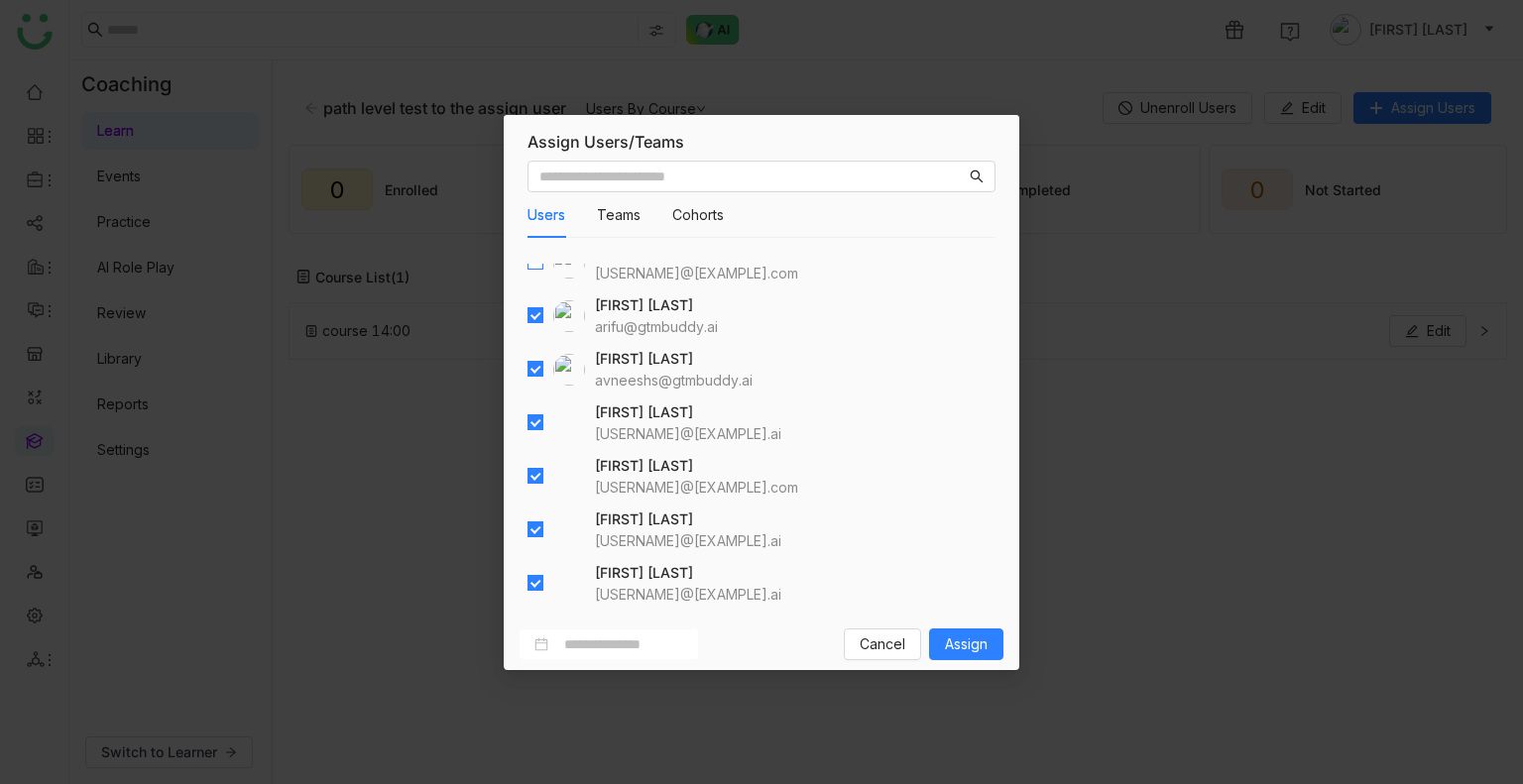 scroll, scrollTop: 226, scrollLeft: 0, axis: vertical 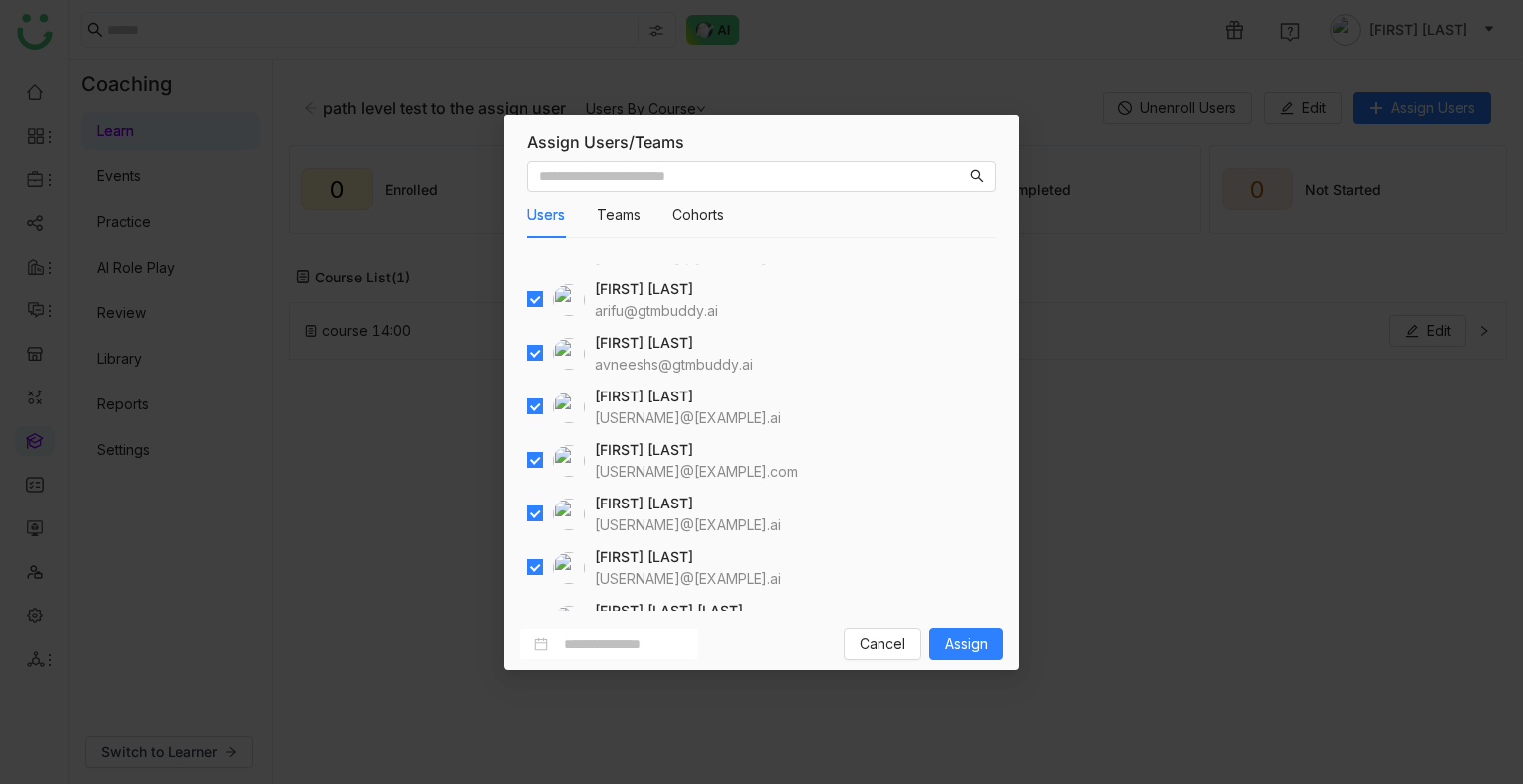 click at bounding box center (535, 354) 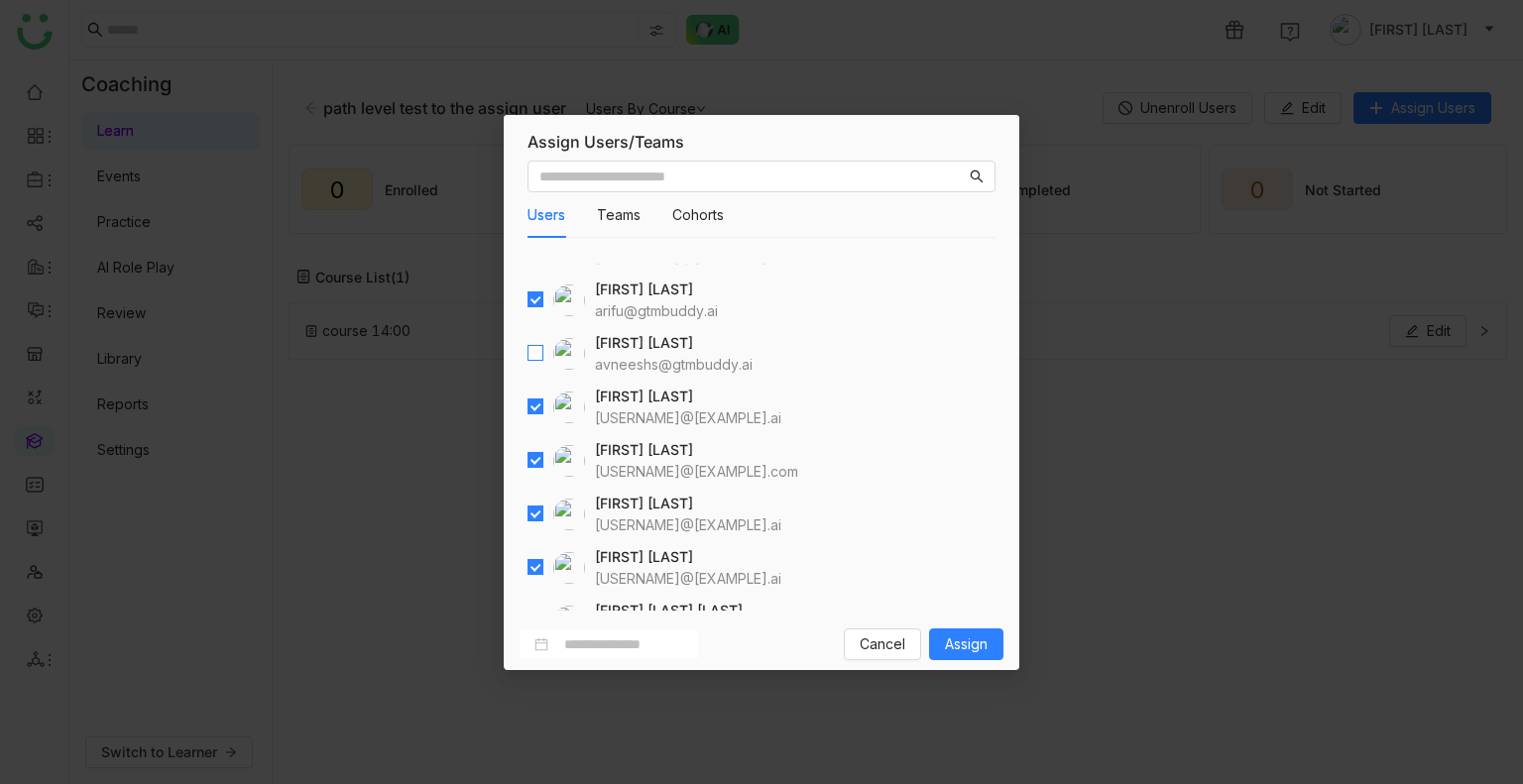scroll, scrollTop: 0, scrollLeft: 0, axis: both 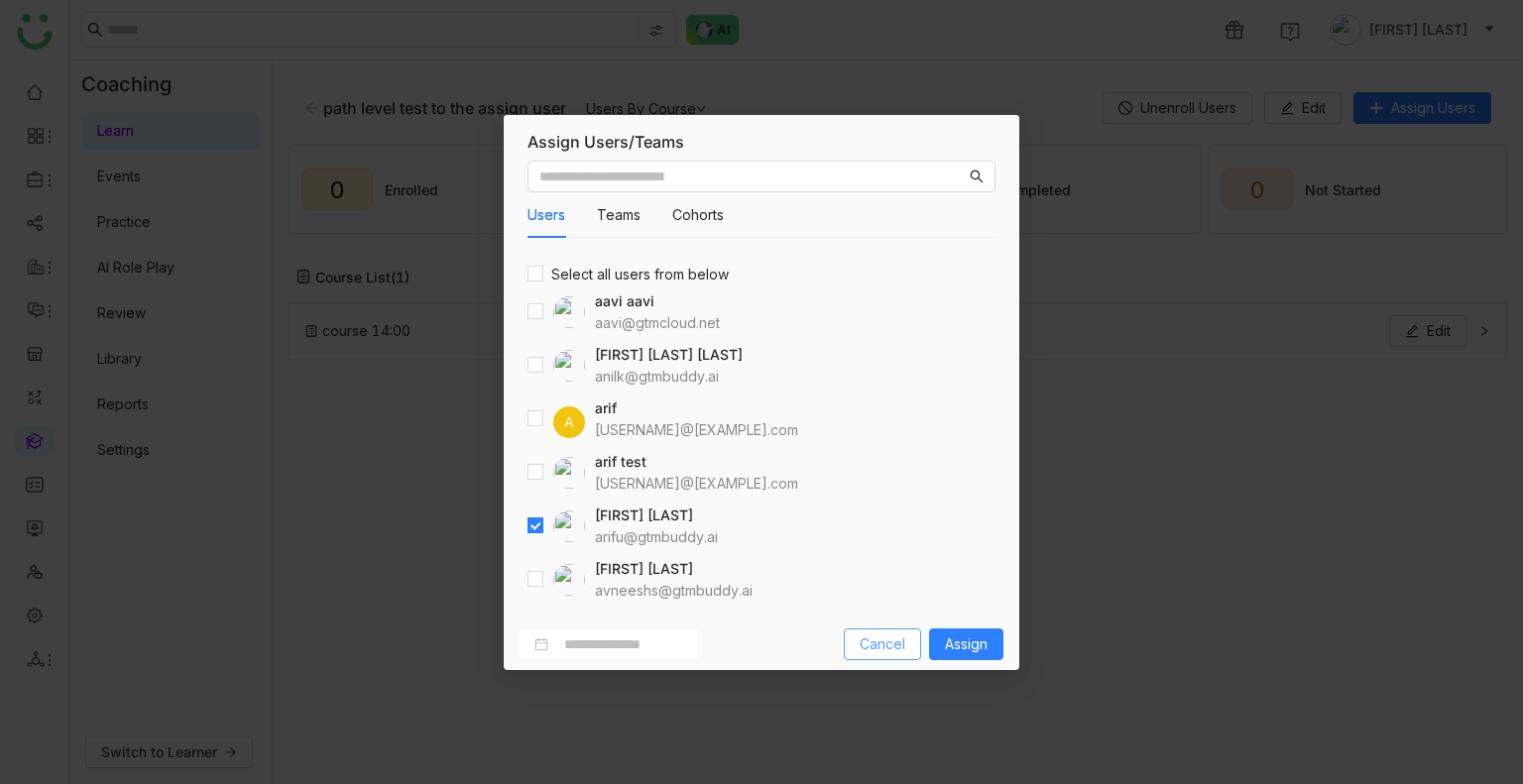 click on "Cancel" at bounding box center [882, 644] 